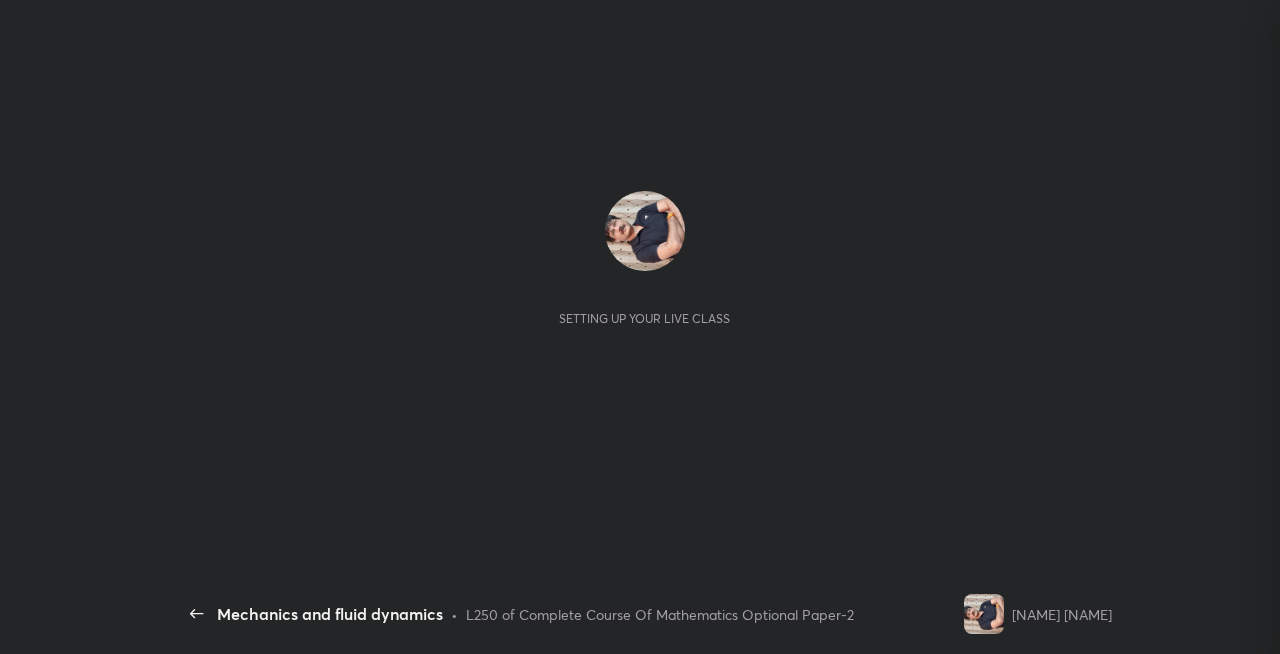 scroll, scrollTop: 0, scrollLeft: 0, axis: both 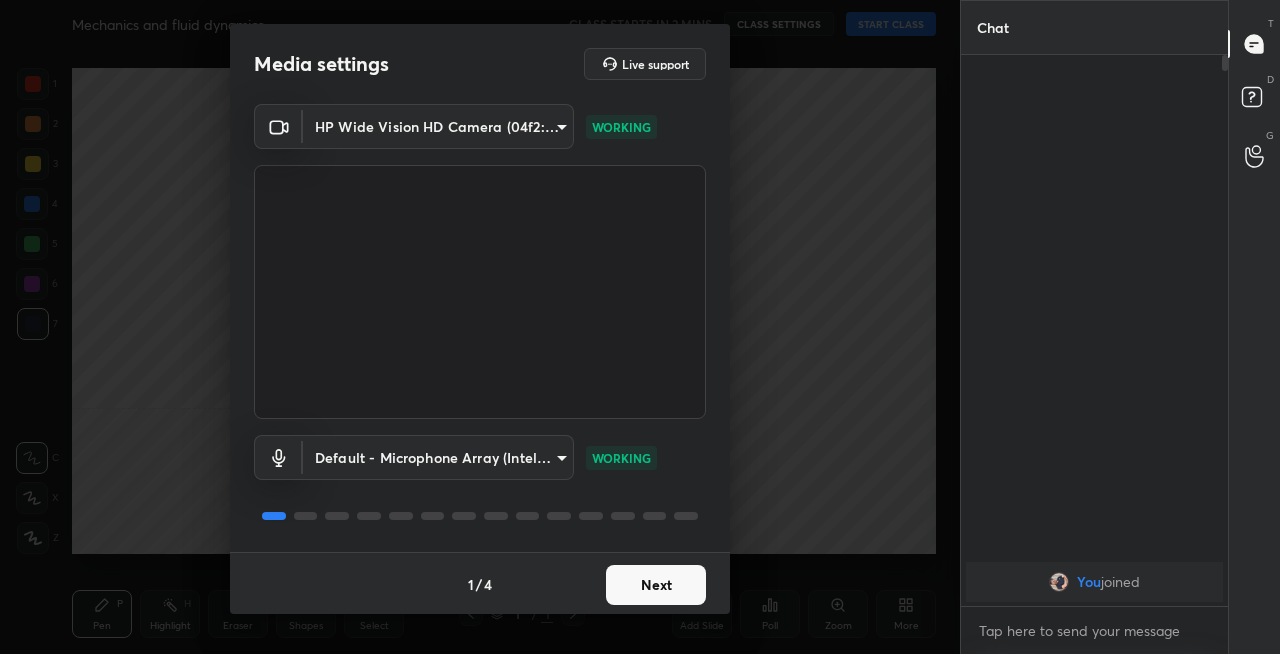 click on "Next" at bounding box center (656, 585) 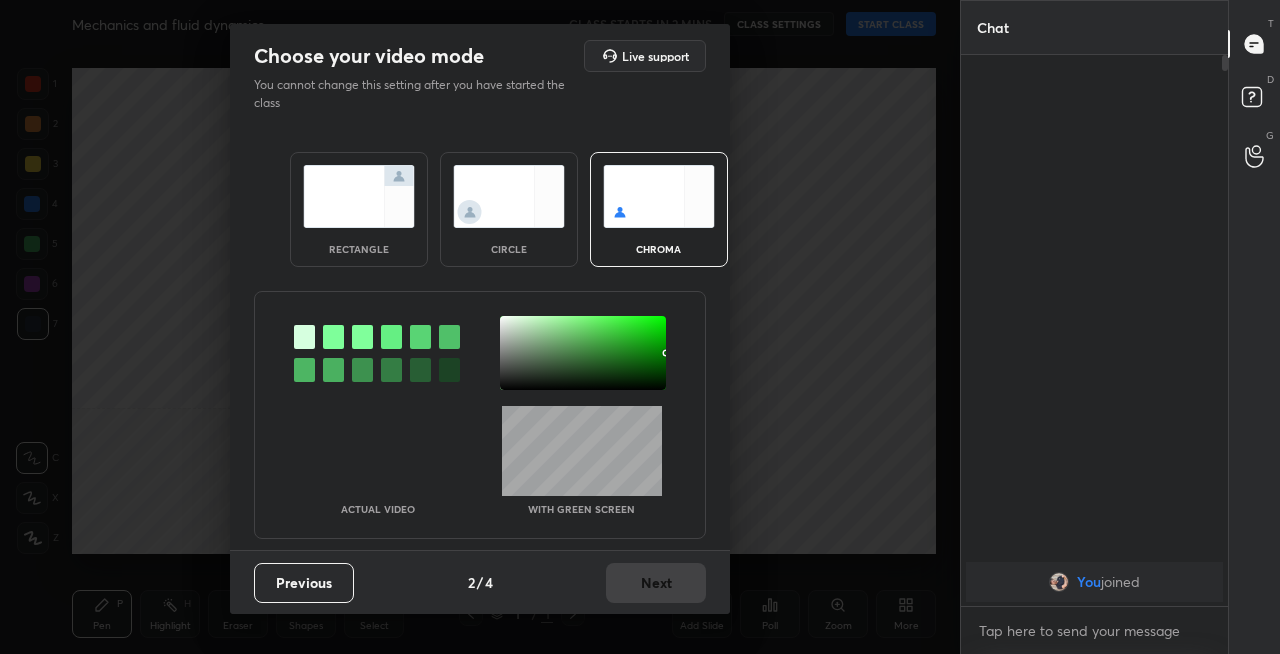 click at bounding box center (359, 196) 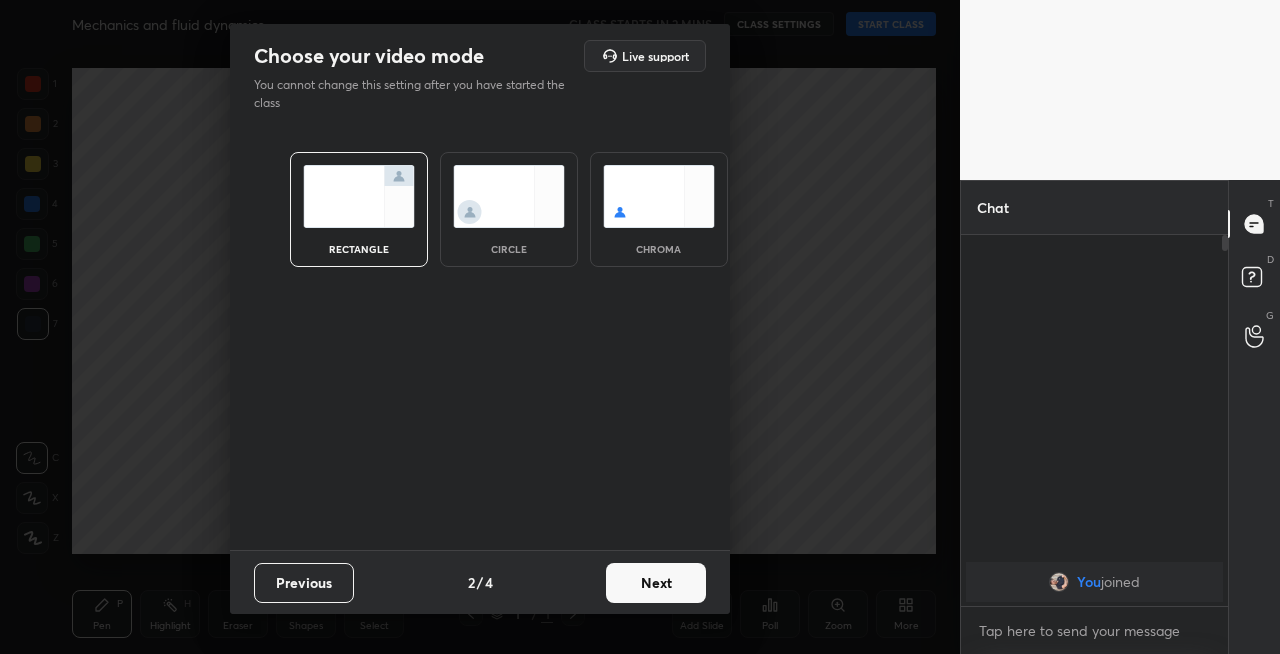 click on "Next" at bounding box center (656, 583) 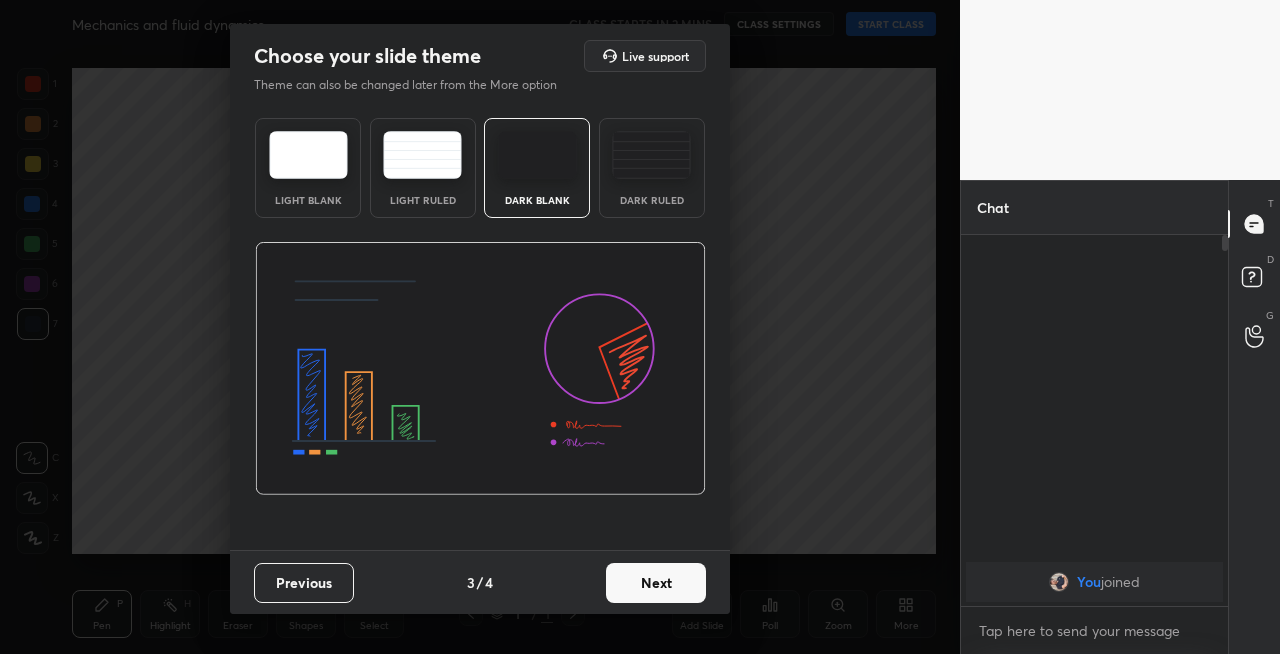 click on "Next" at bounding box center (656, 583) 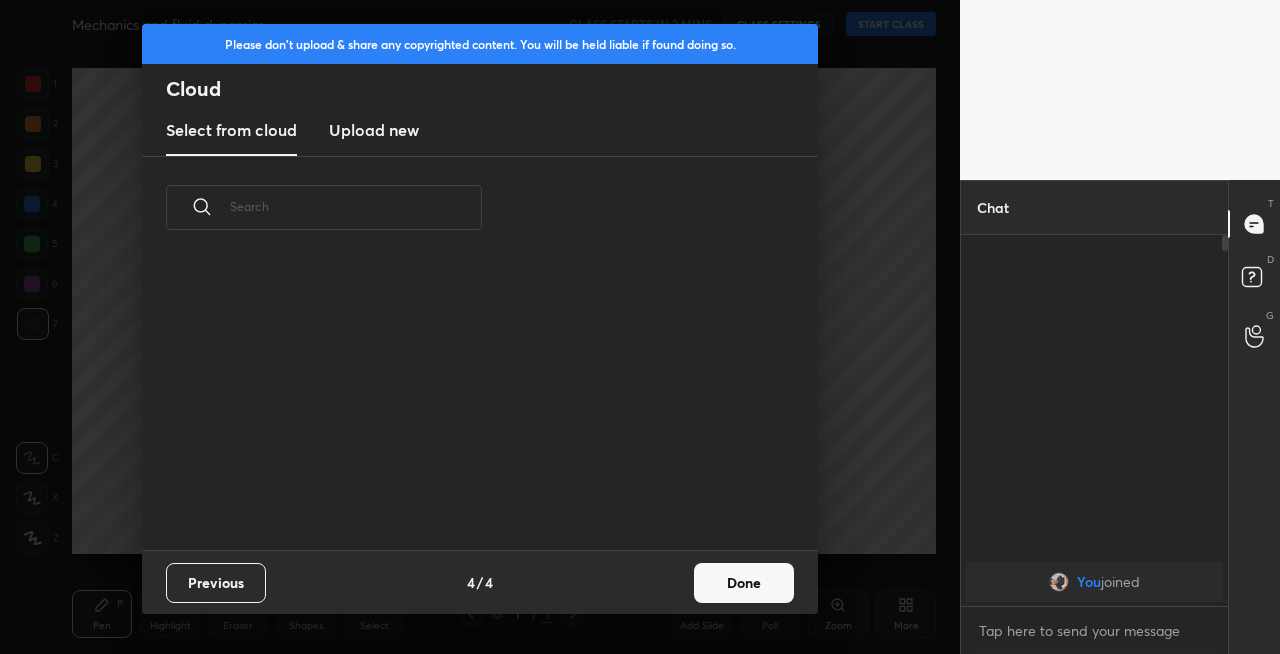 click on "Done" at bounding box center [744, 583] 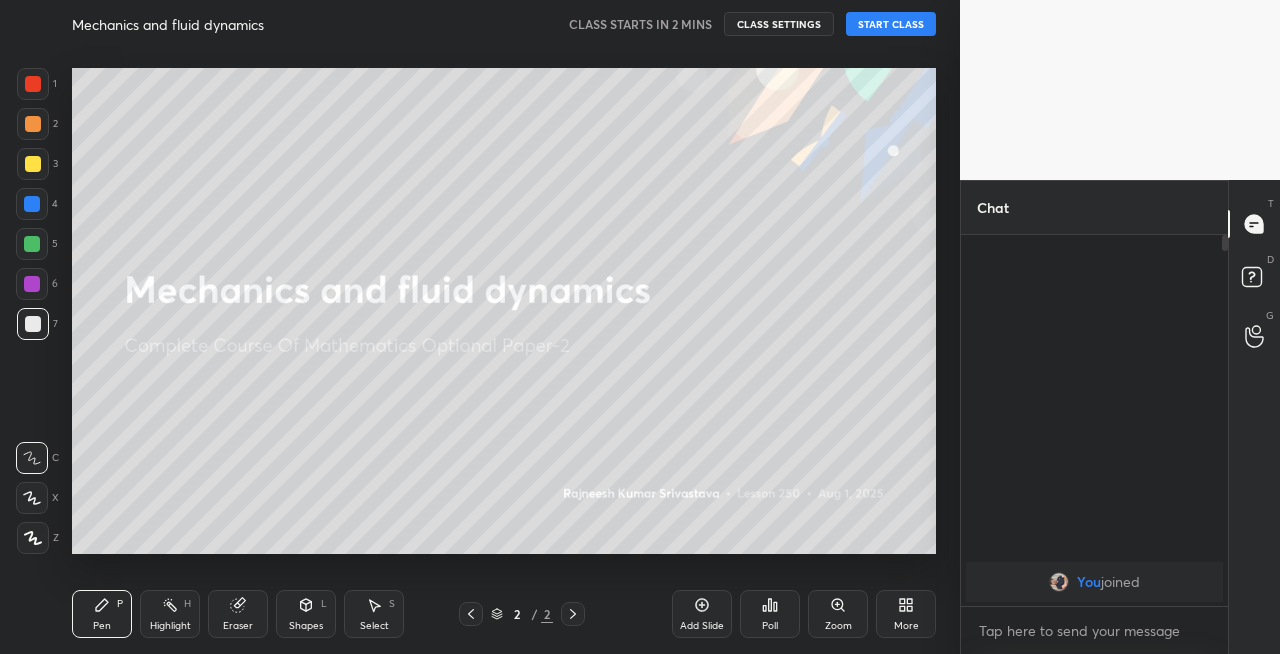 click at bounding box center (33, 164) 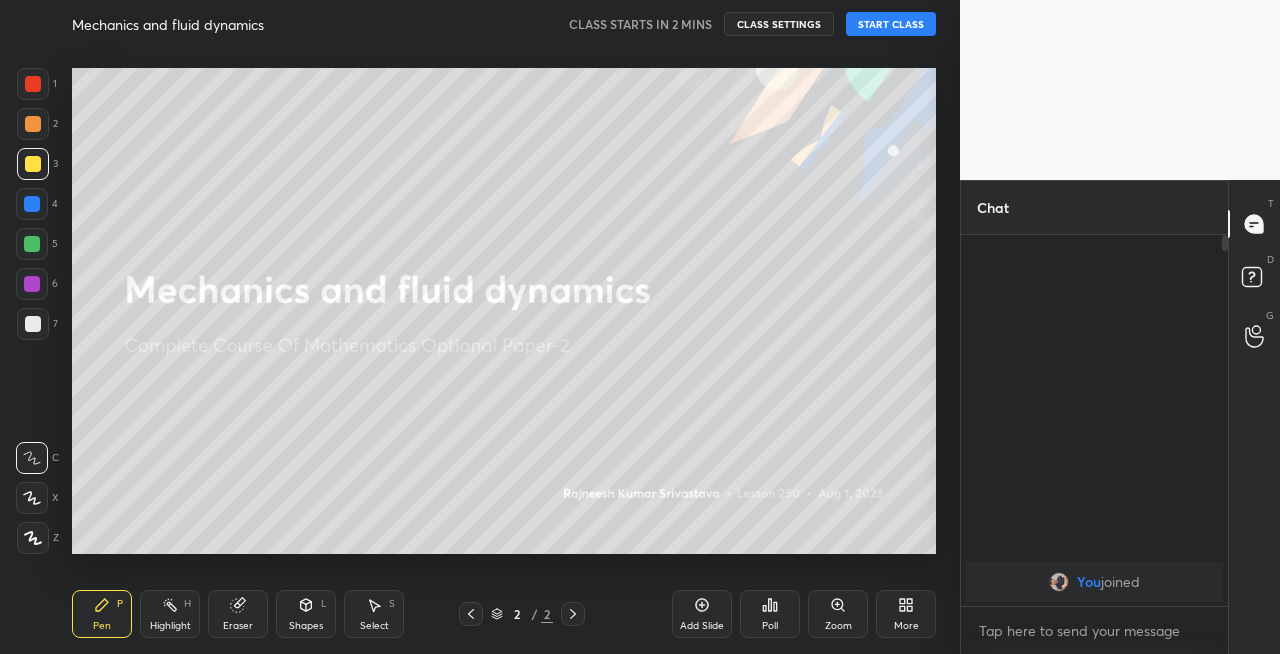 click 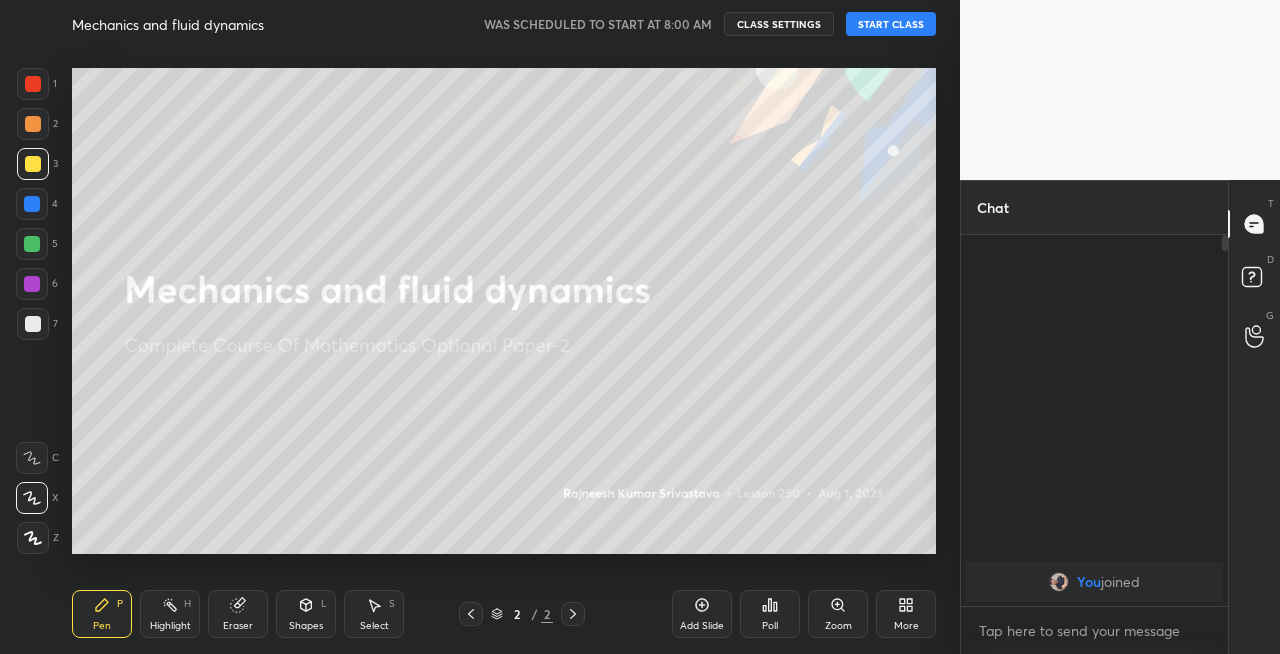 click on "START CLASS" at bounding box center (891, 24) 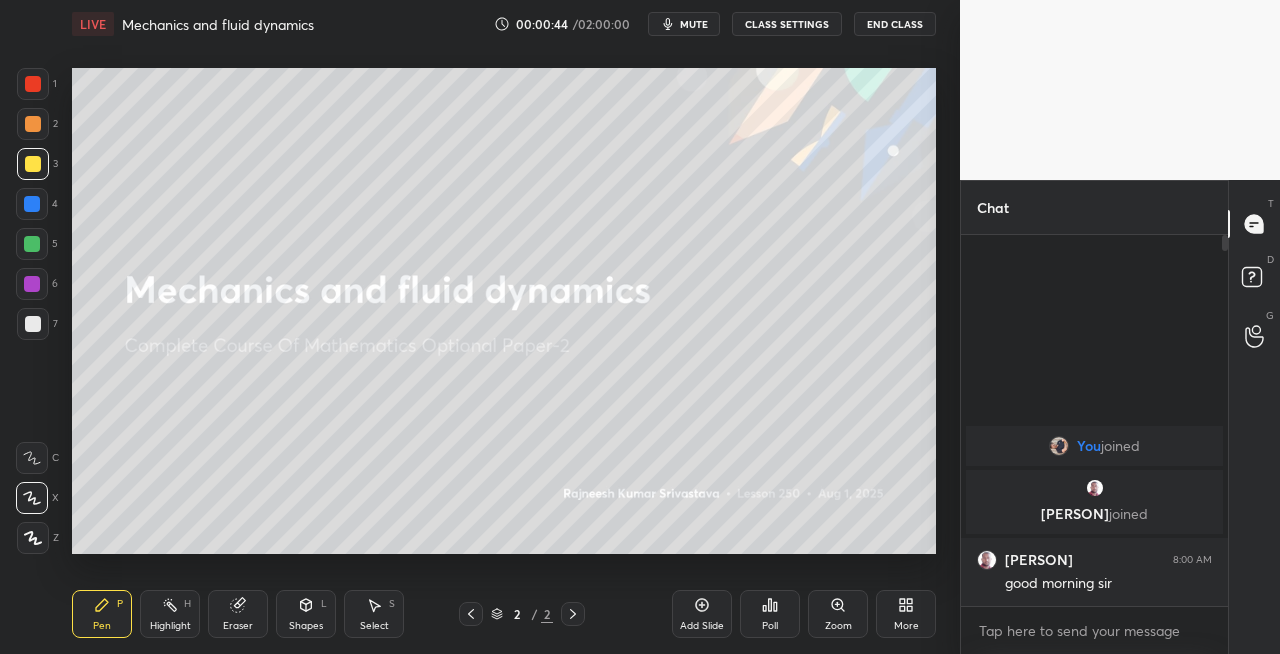 click on "mute" at bounding box center (694, 24) 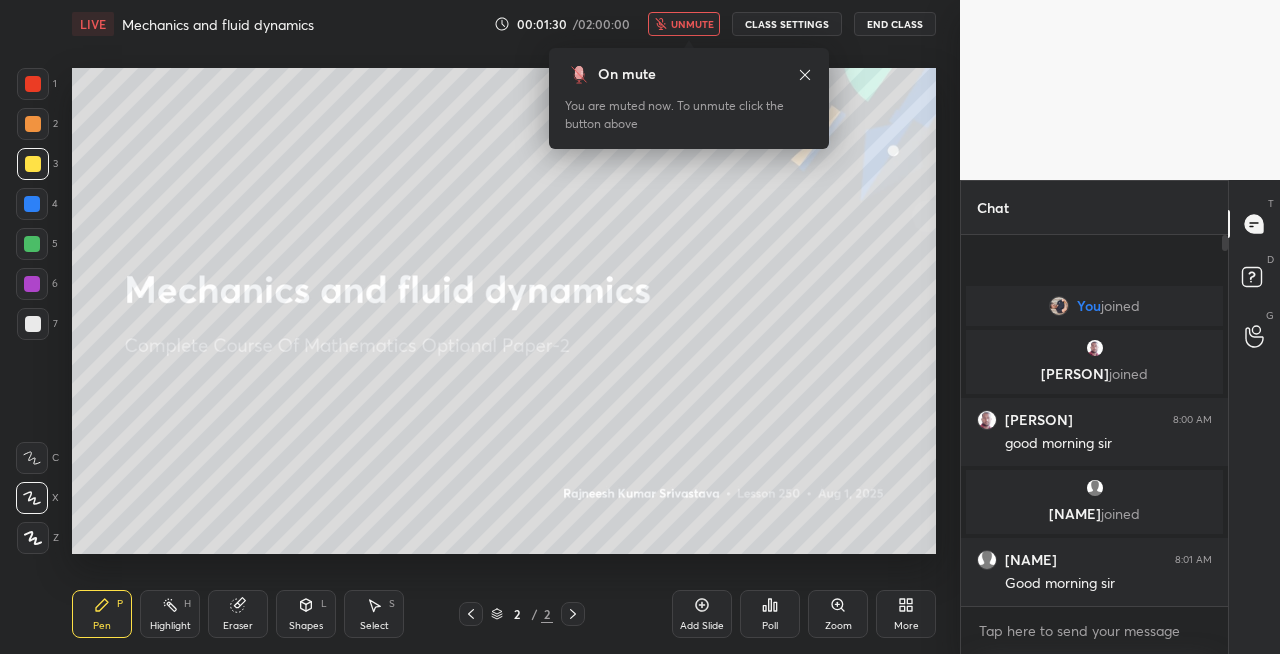 click on "unmute" at bounding box center [692, 24] 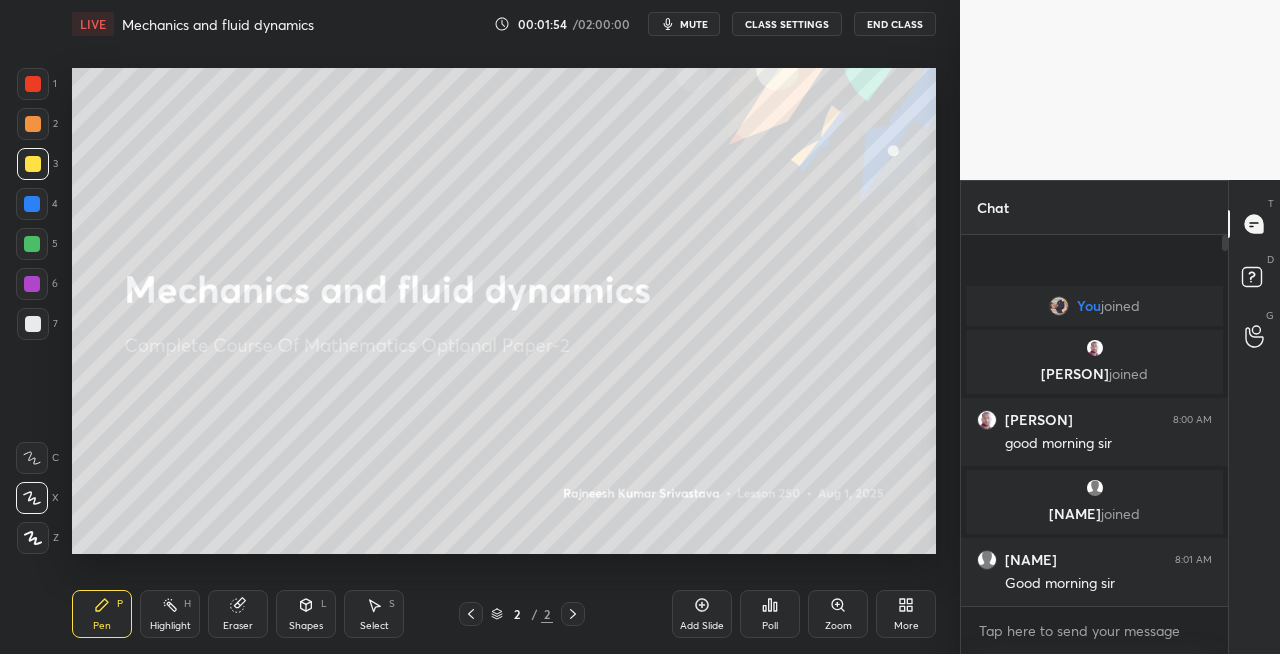 click on "Shapes" at bounding box center [306, 626] 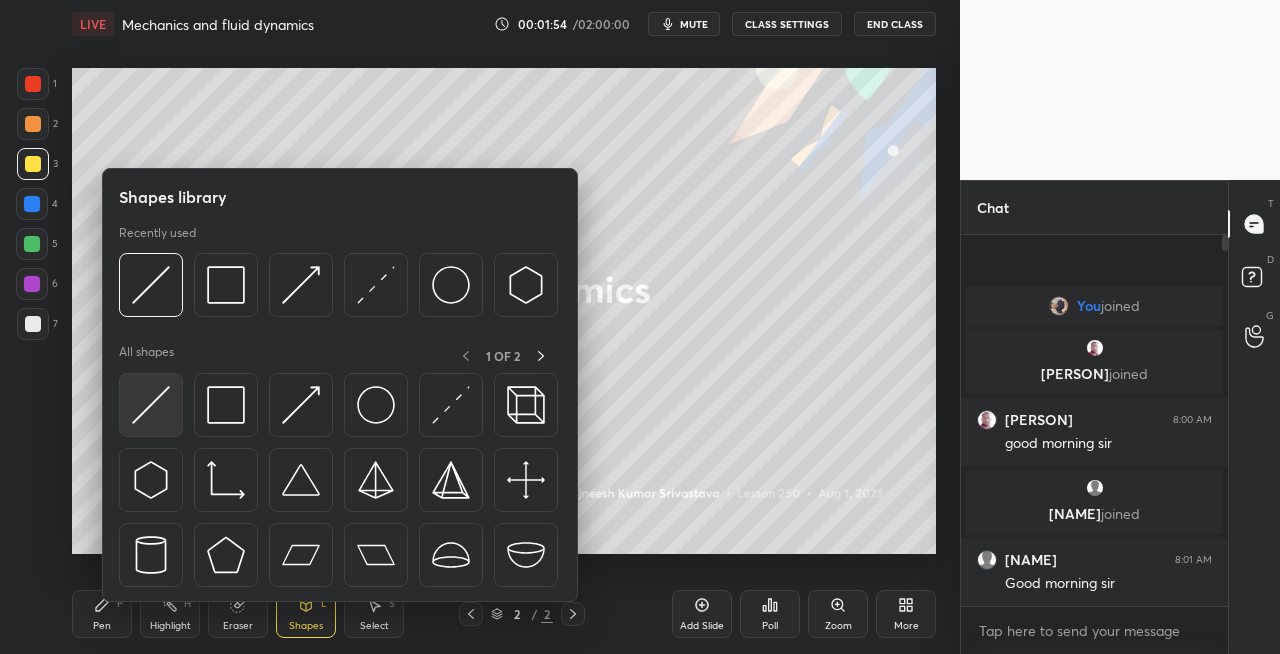 click at bounding box center (151, 405) 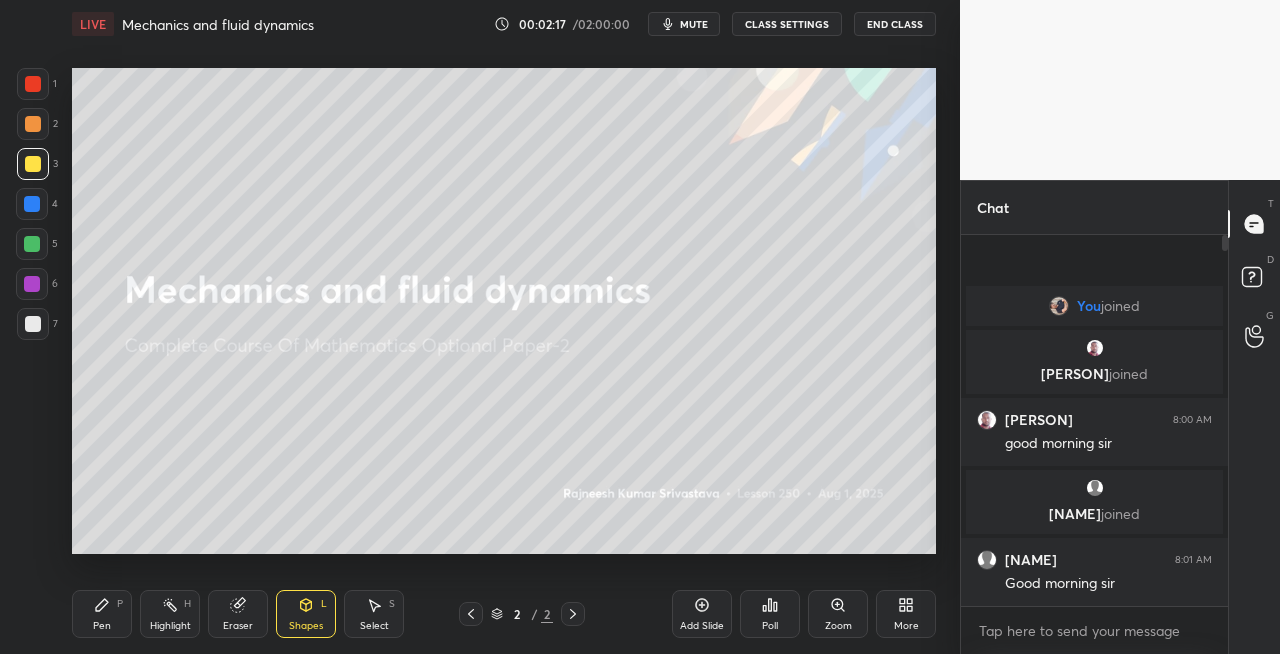 click on "Pen" at bounding box center [102, 626] 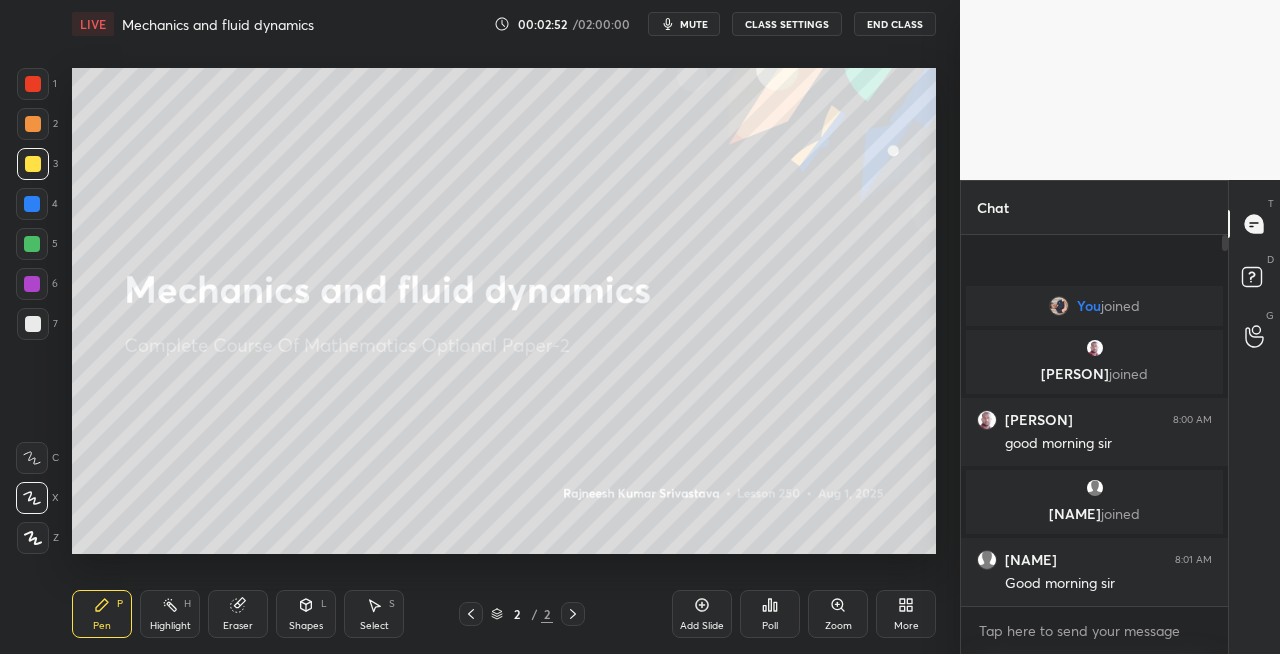 click on "Eraser" at bounding box center [238, 614] 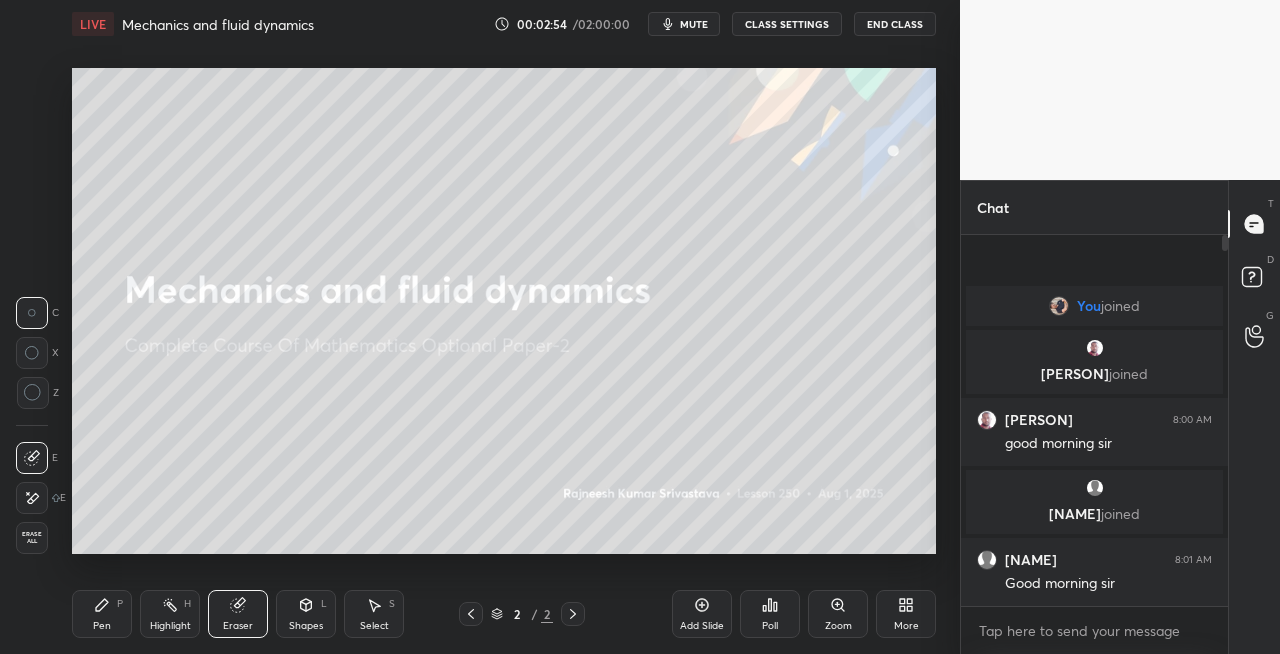 click 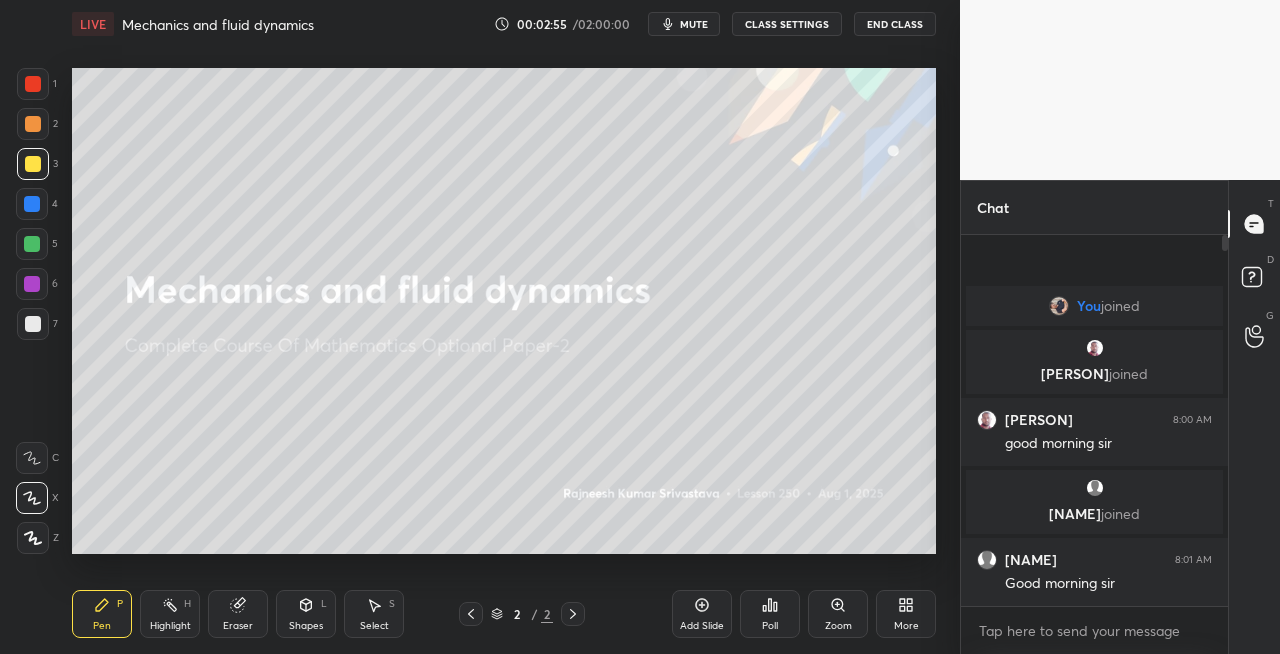 click at bounding box center (33, 324) 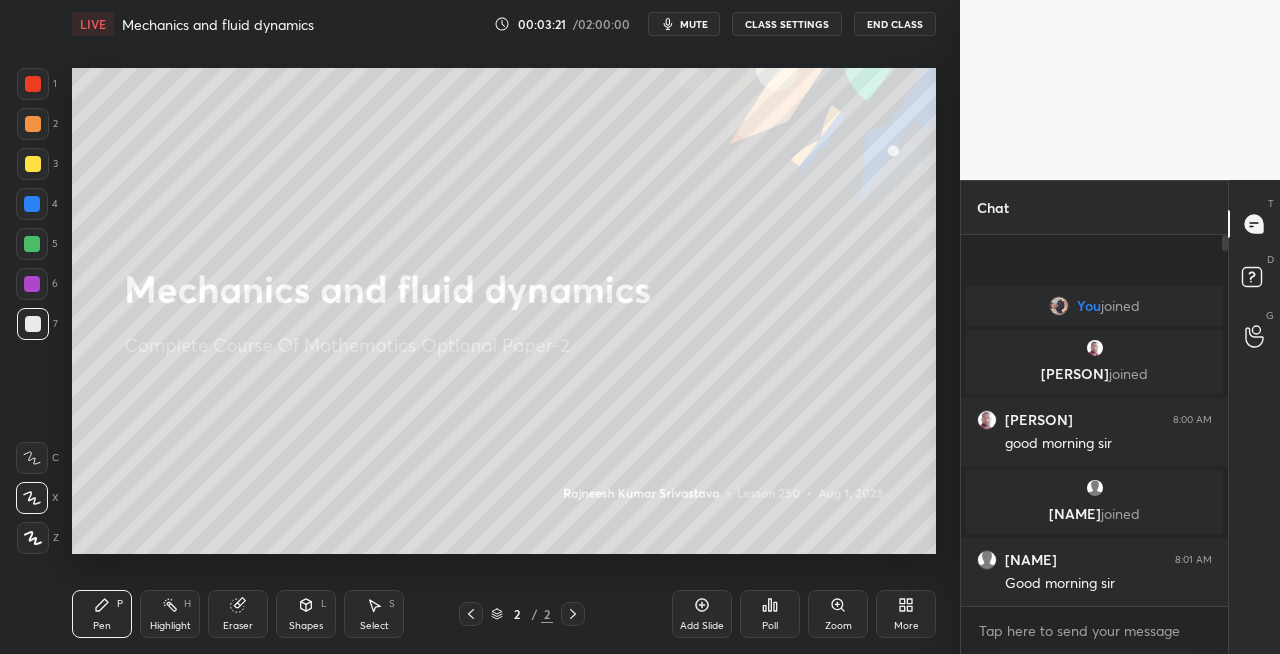 click on "Shapes L" at bounding box center [306, 614] 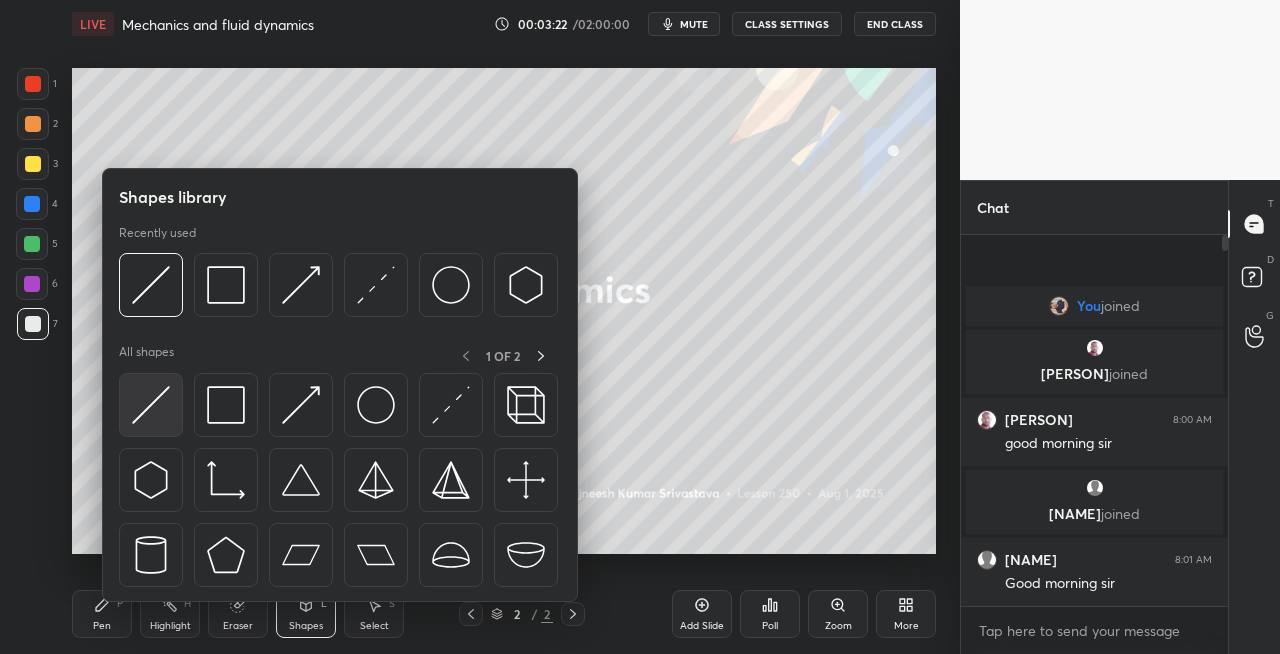 click at bounding box center [151, 405] 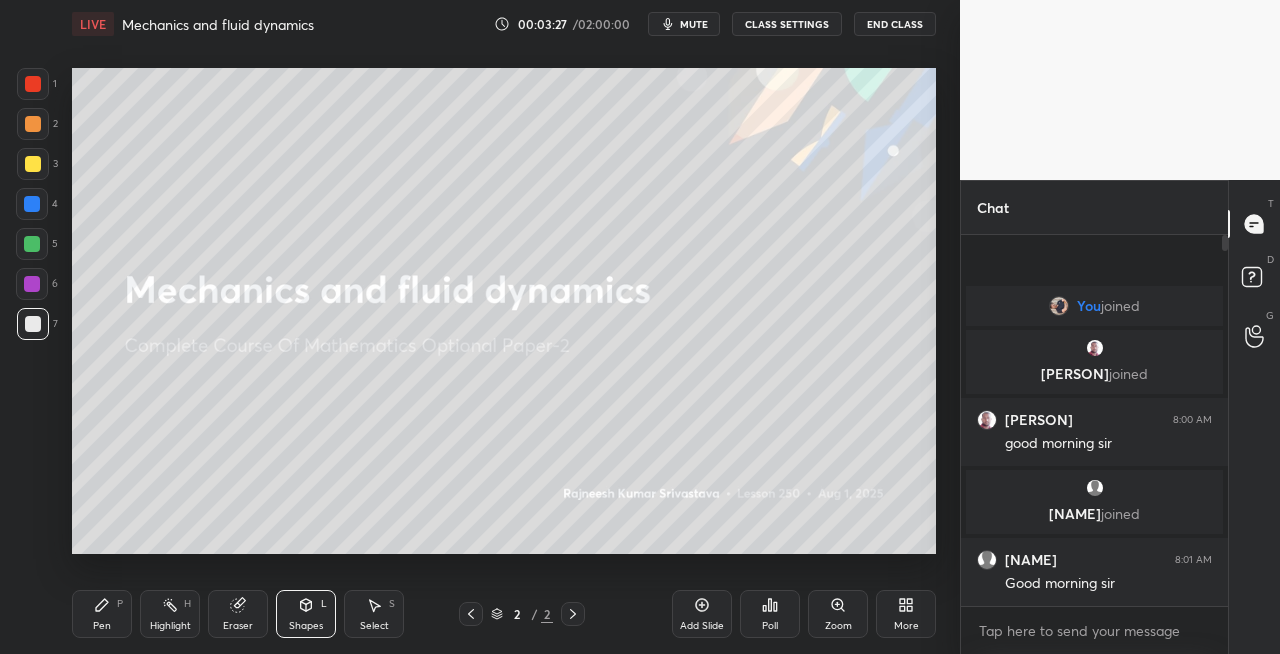 click on "Pen P" at bounding box center (102, 614) 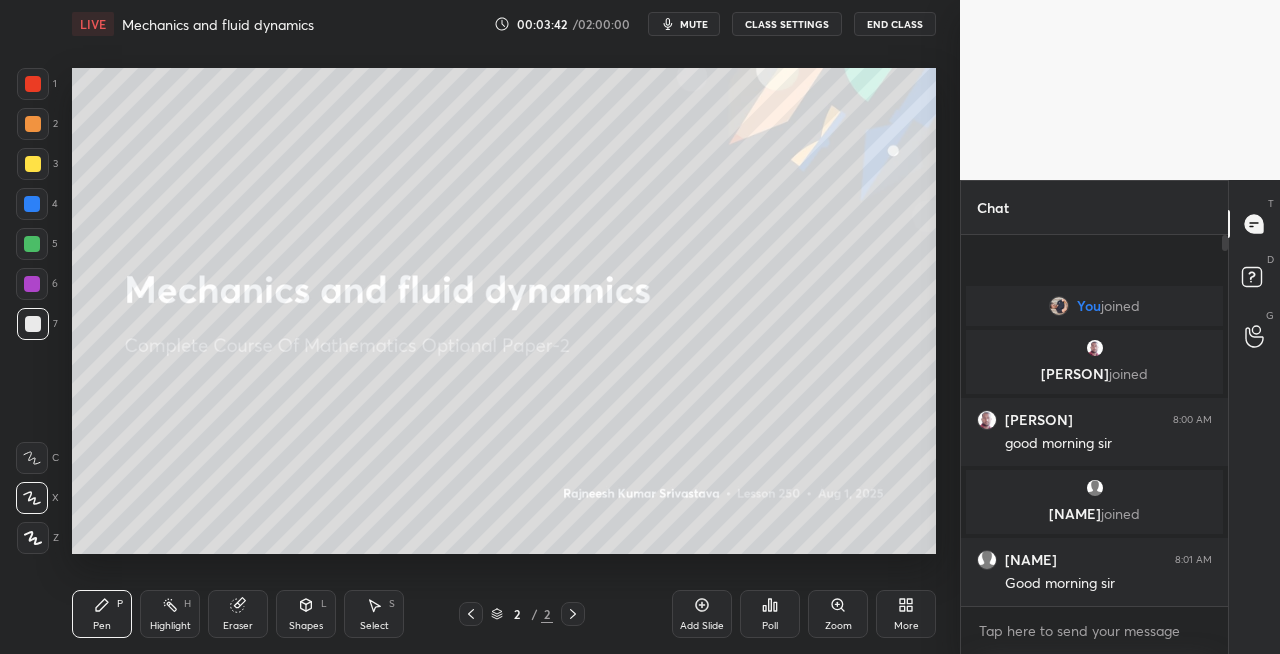 click on "Eraser" at bounding box center (238, 614) 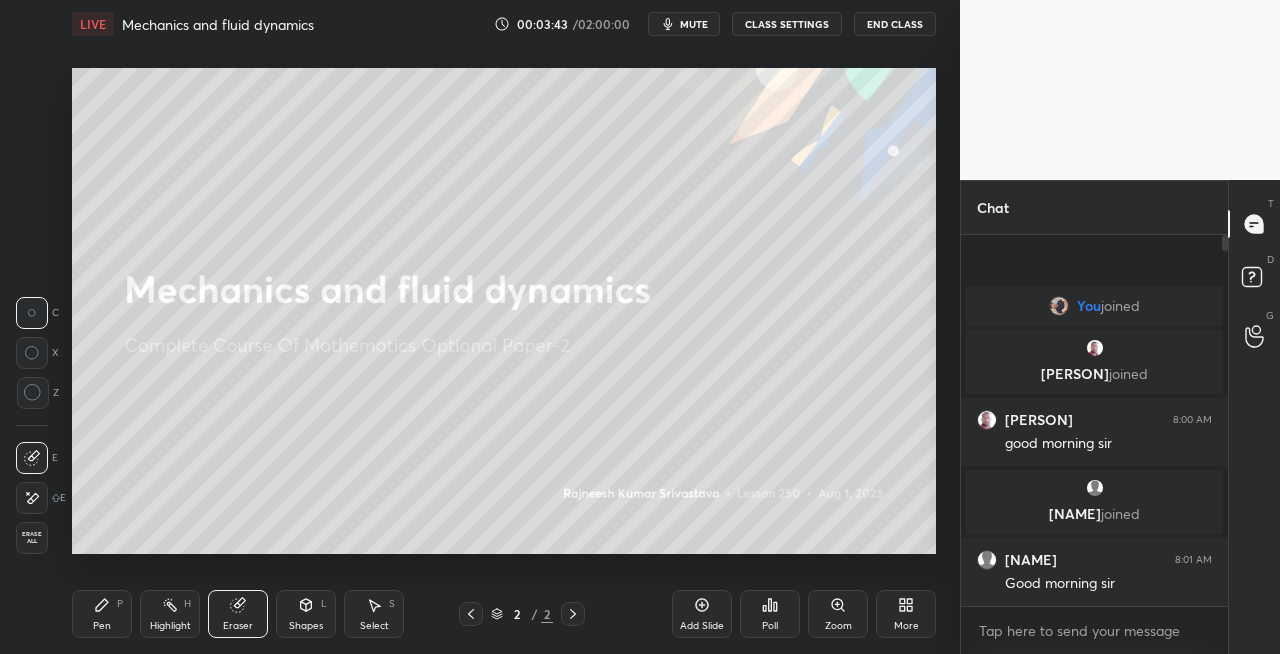 click on "Pen P" at bounding box center (102, 614) 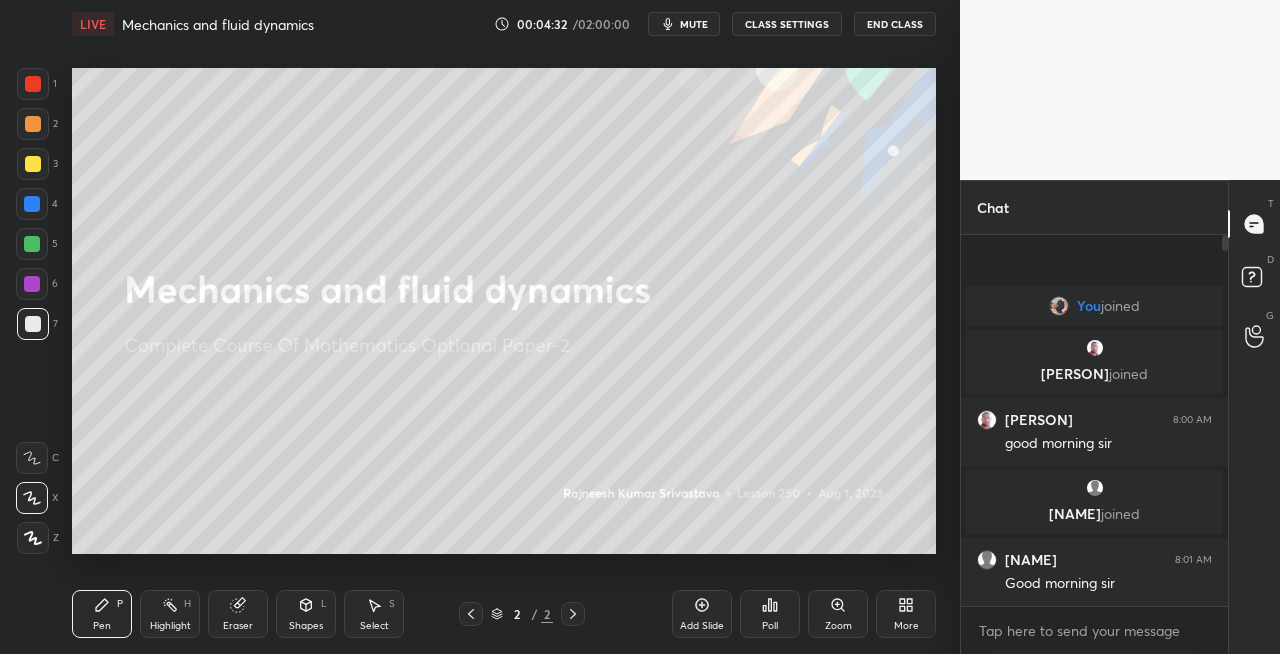 click on "Eraser" at bounding box center (238, 614) 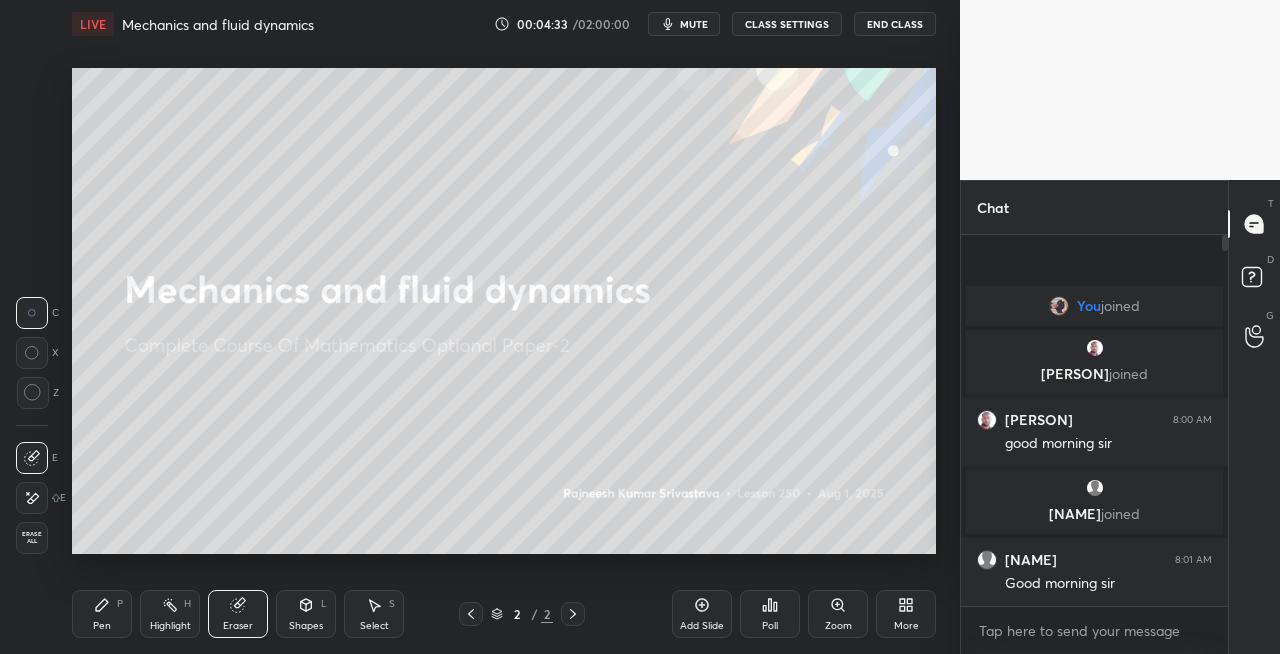 click on "Pen" at bounding box center [102, 626] 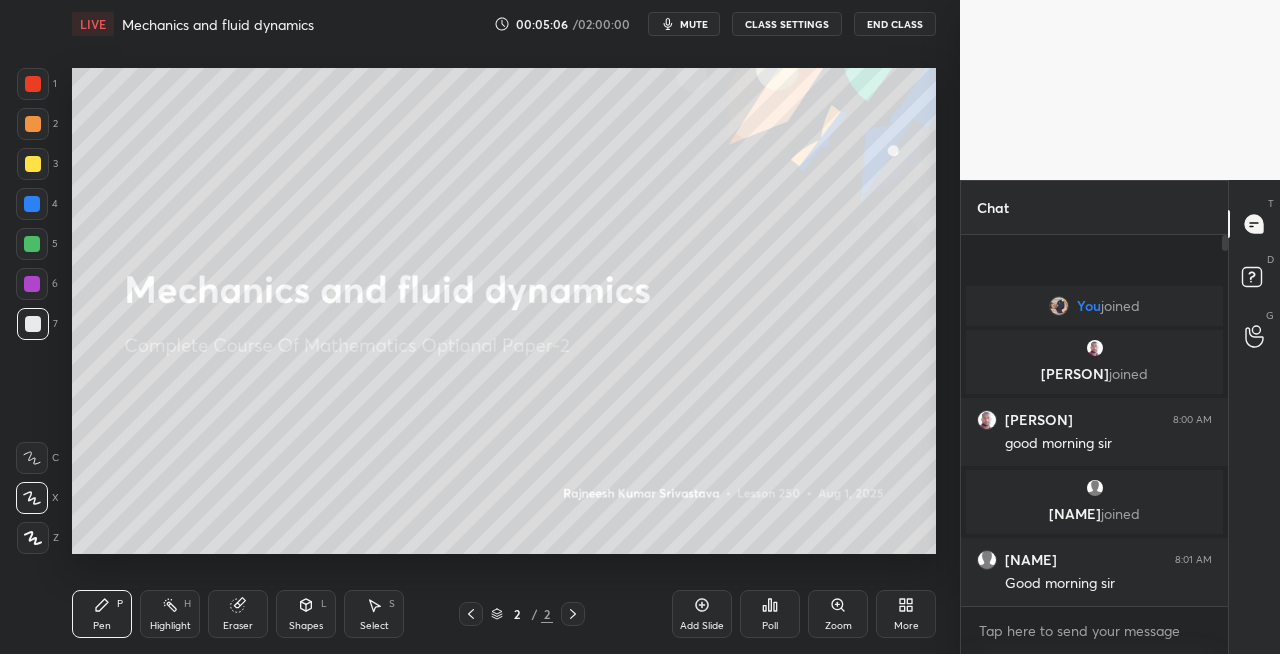 click 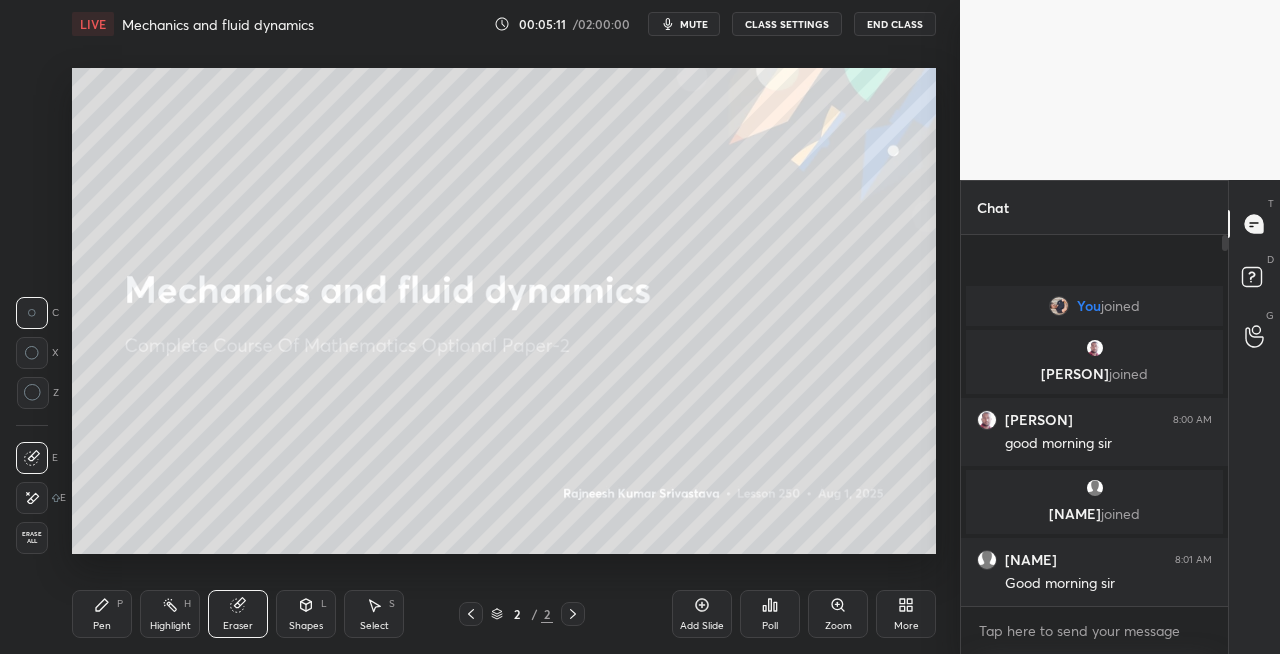 click on "Pen P" at bounding box center [102, 614] 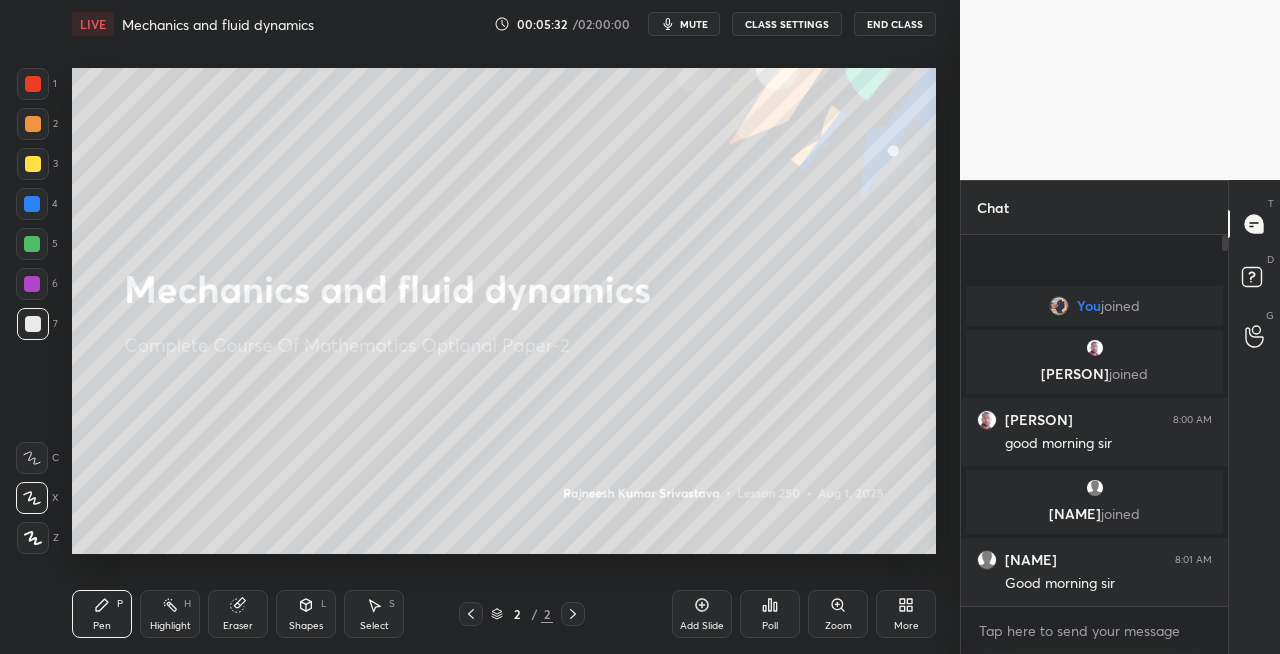 click 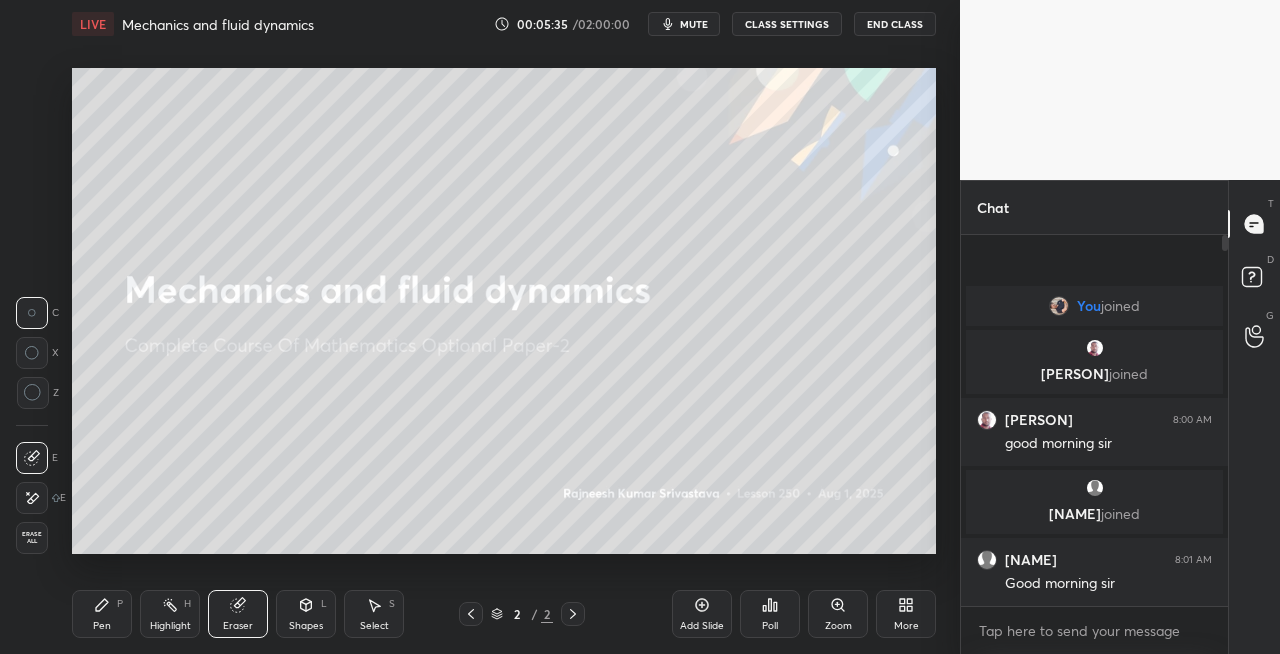 click 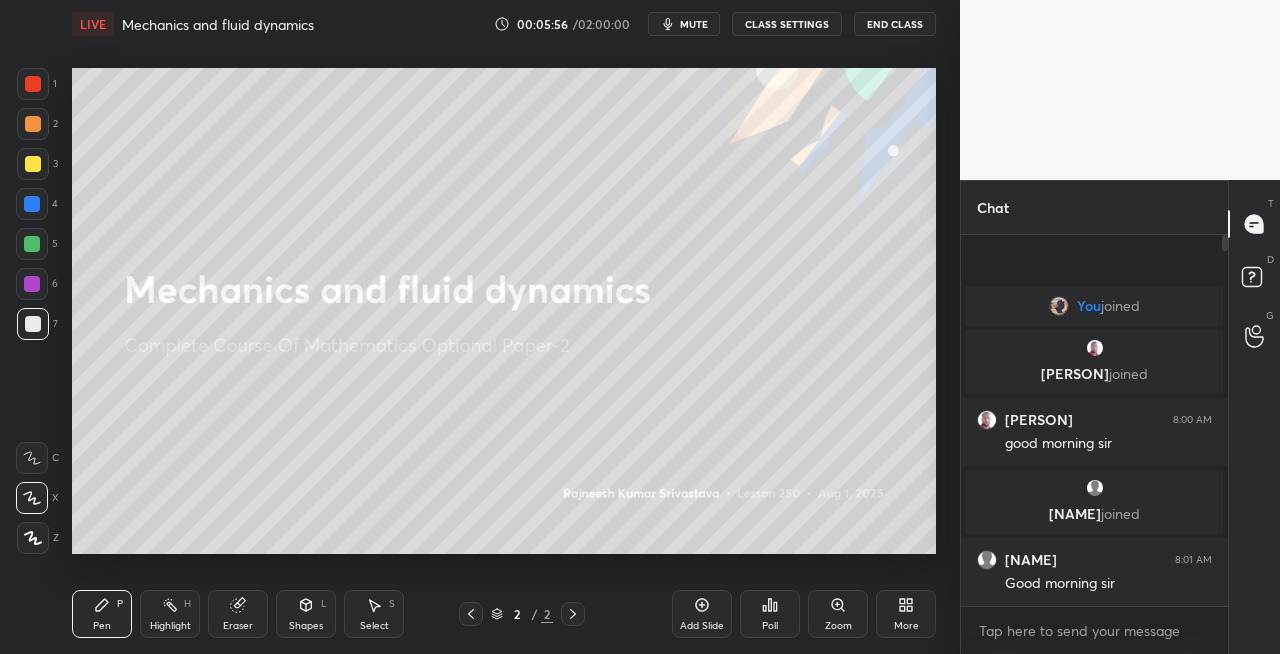 click on "Eraser" at bounding box center [238, 626] 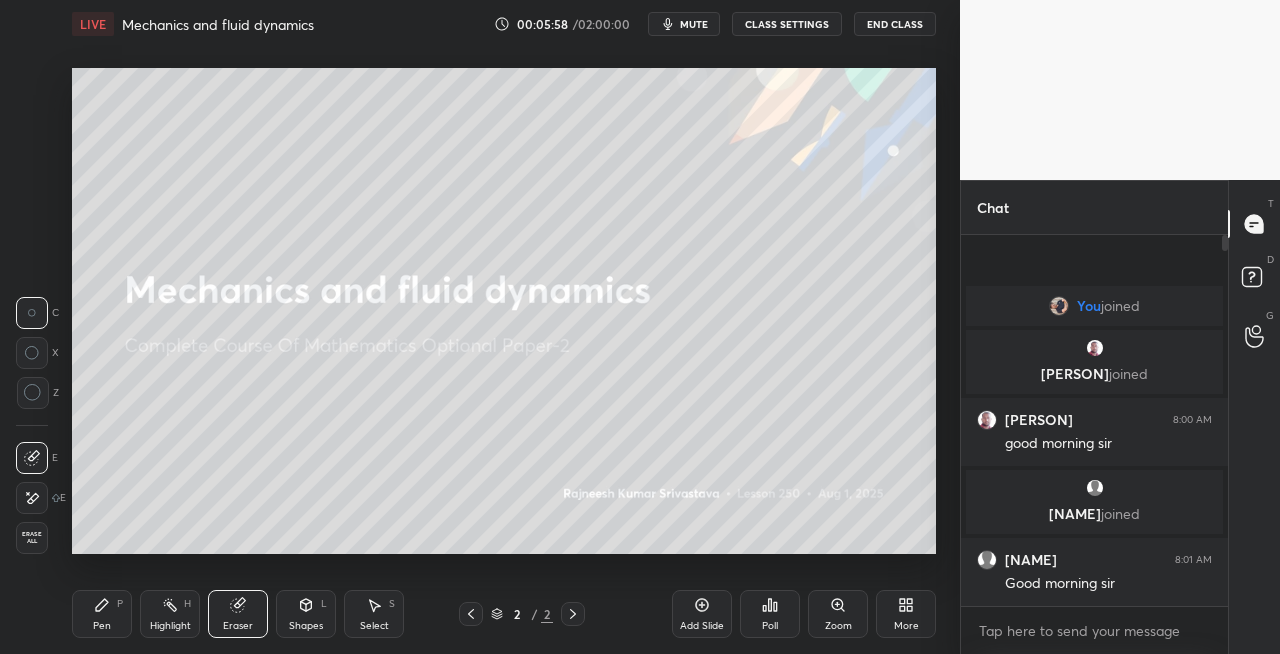 click on "Pen P" at bounding box center [102, 614] 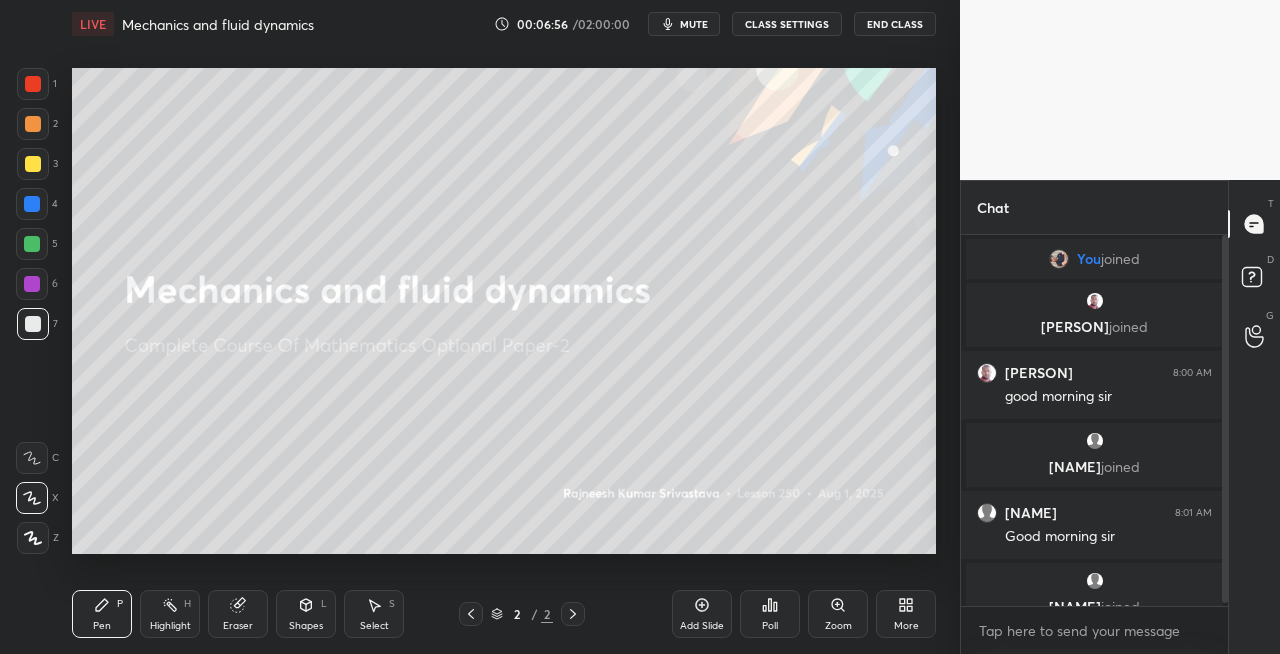 scroll, scrollTop: 24, scrollLeft: 0, axis: vertical 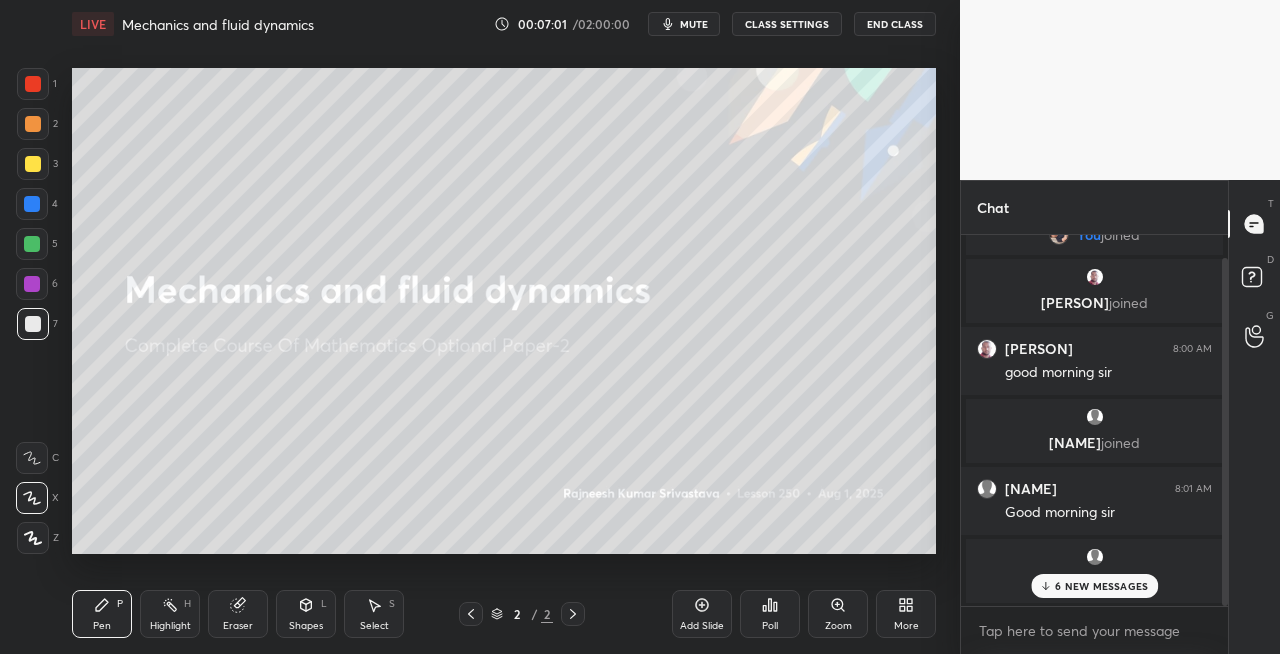 click on "6 NEW MESSAGES" at bounding box center (1101, 586) 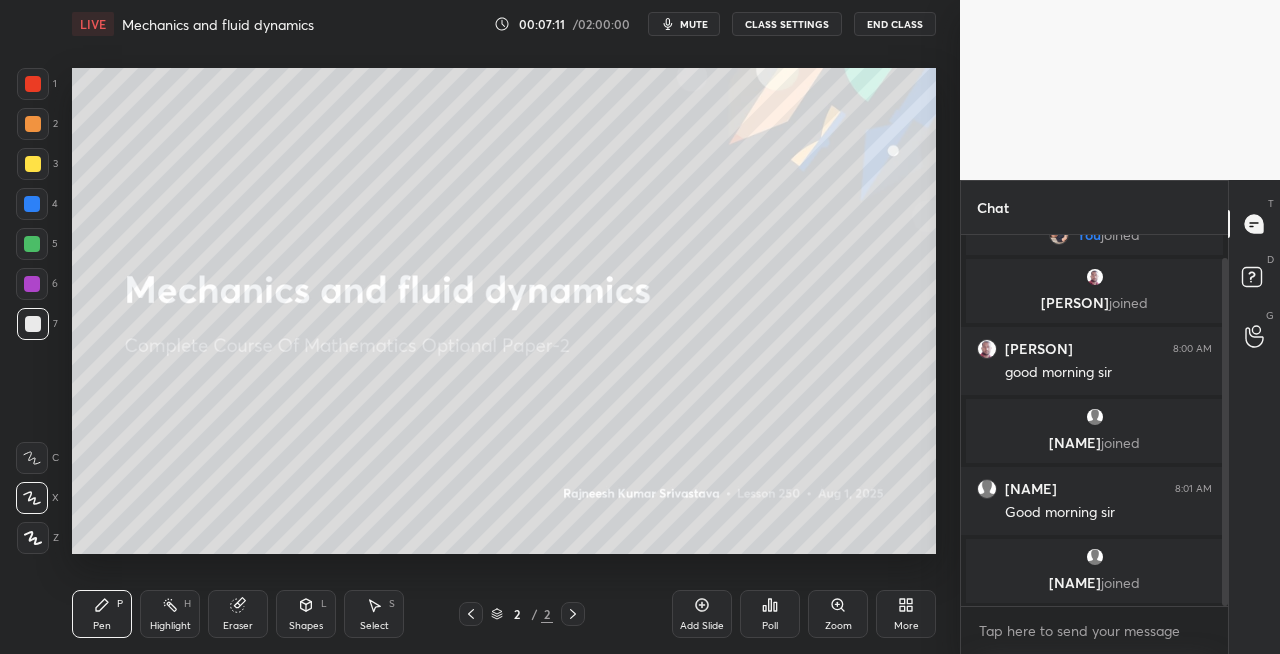 click on "Eraser" at bounding box center [238, 614] 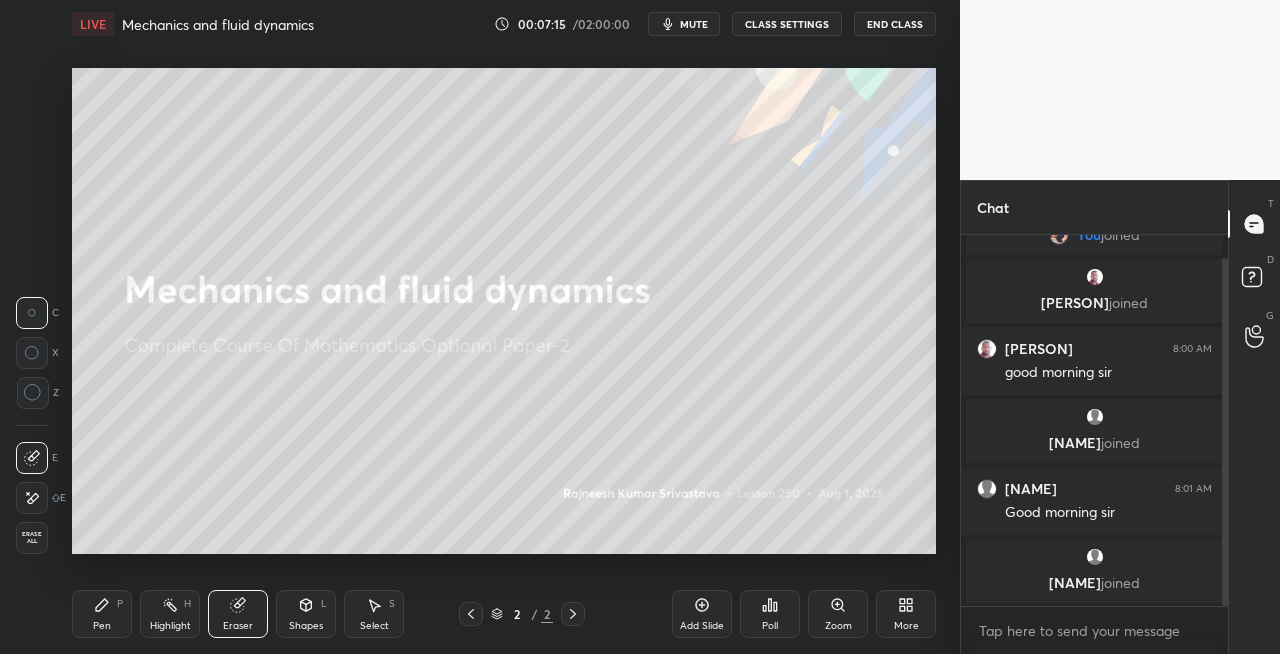 click on "Pen P" at bounding box center [102, 614] 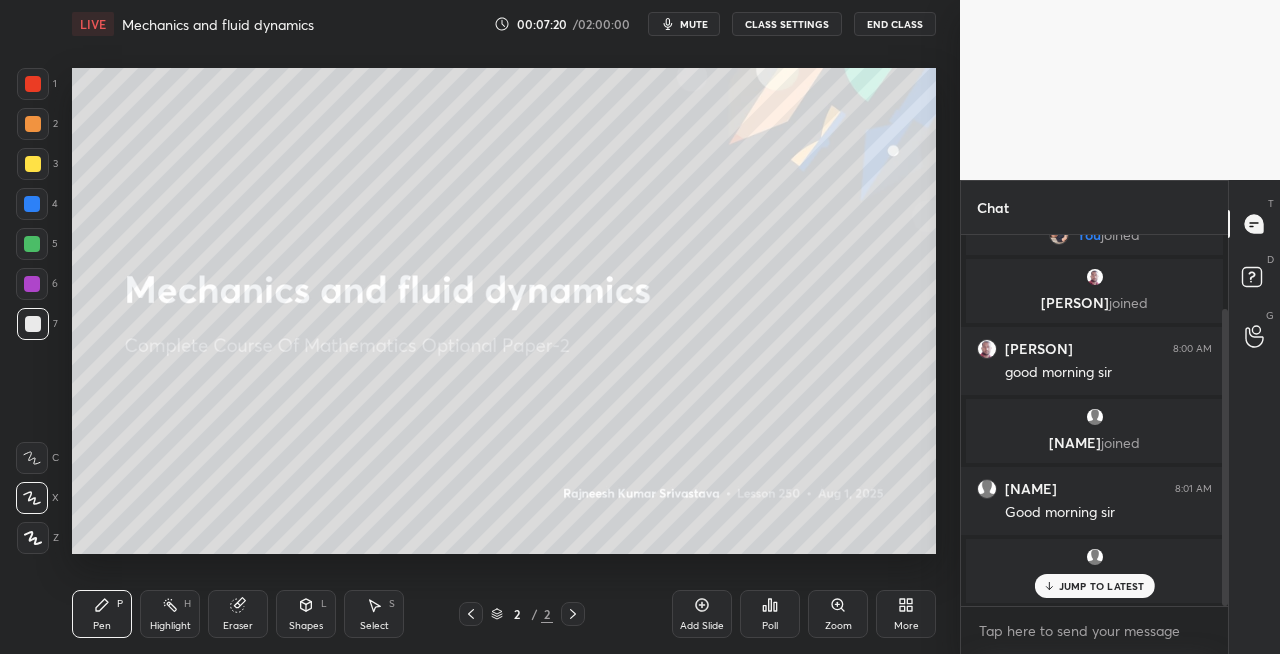 scroll, scrollTop: 92, scrollLeft: 0, axis: vertical 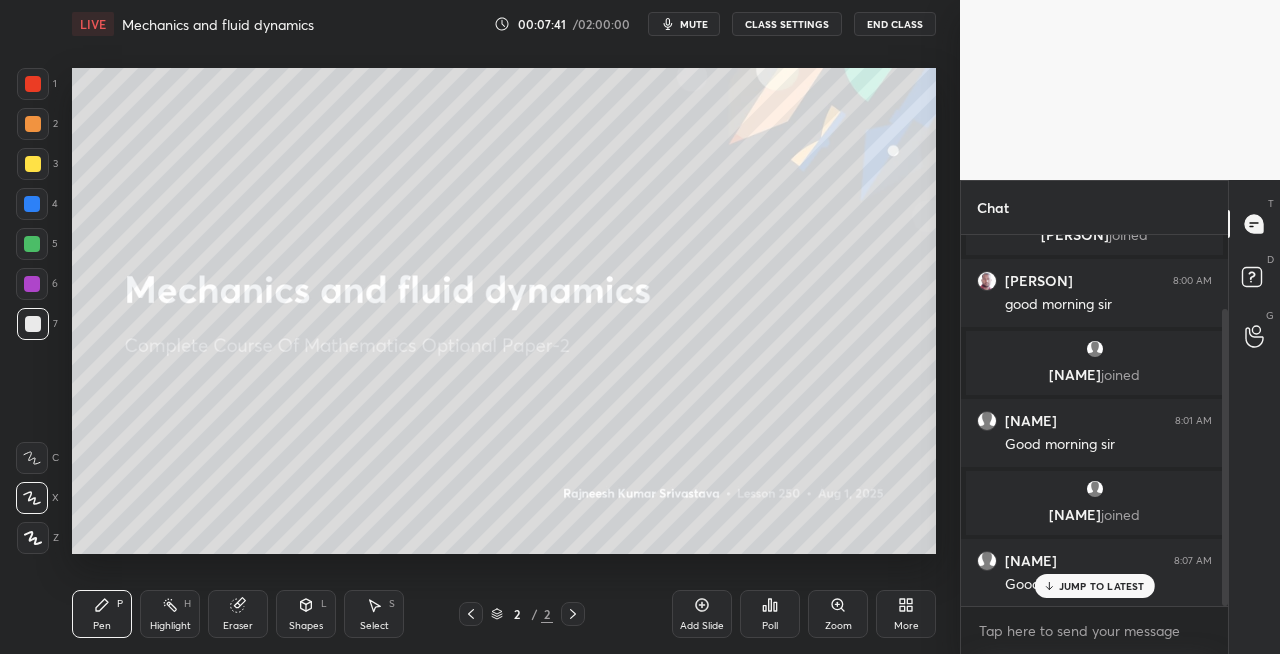 click on "Eraser" at bounding box center [238, 626] 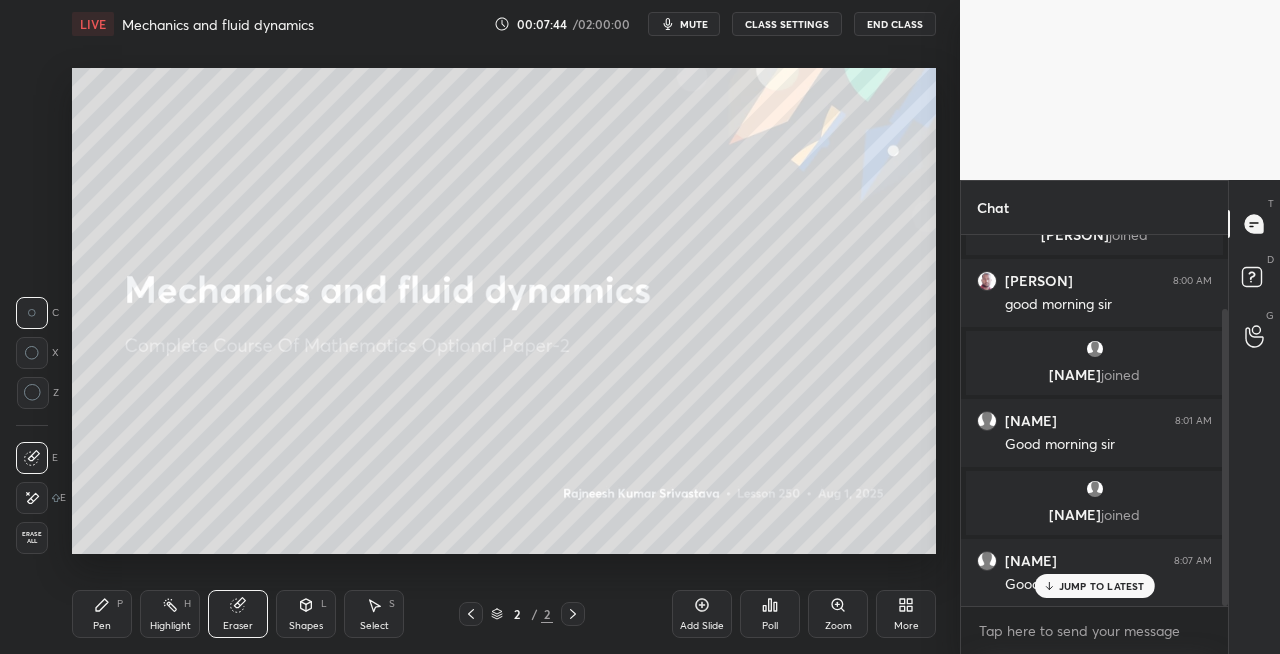 click on "Pen" at bounding box center [102, 626] 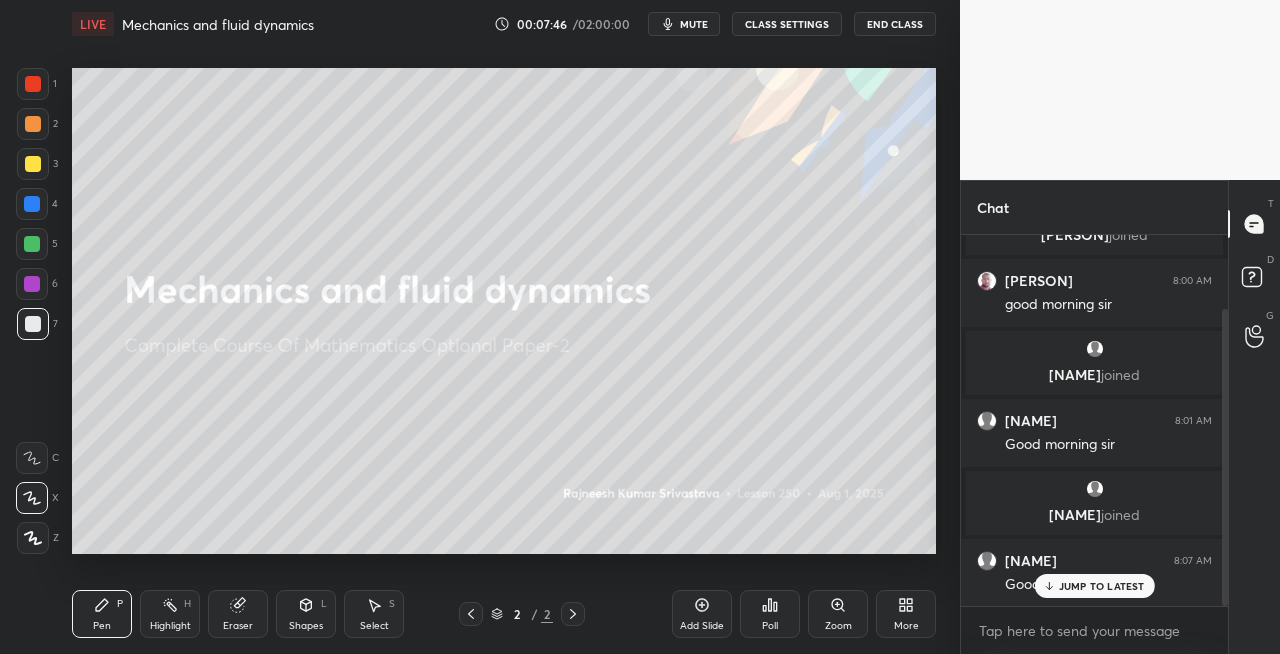 click on "Eraser" at bounding box center [238, 614] 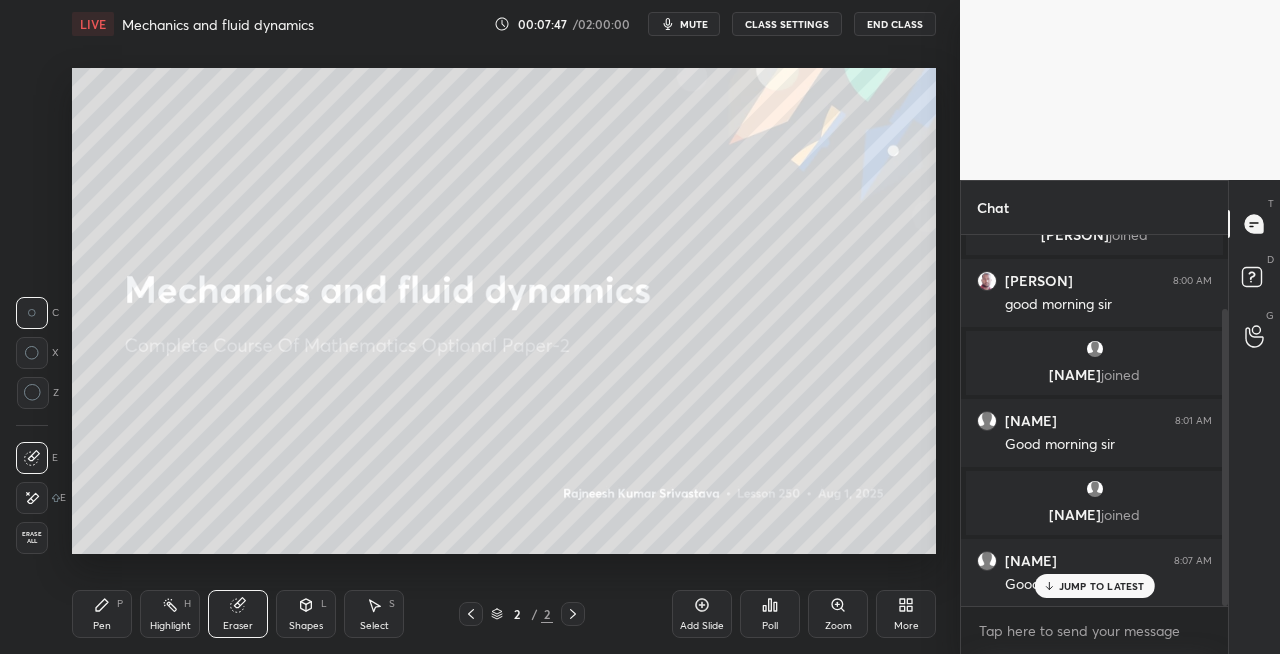click on "Pen P" at bounding box center [102, 614] 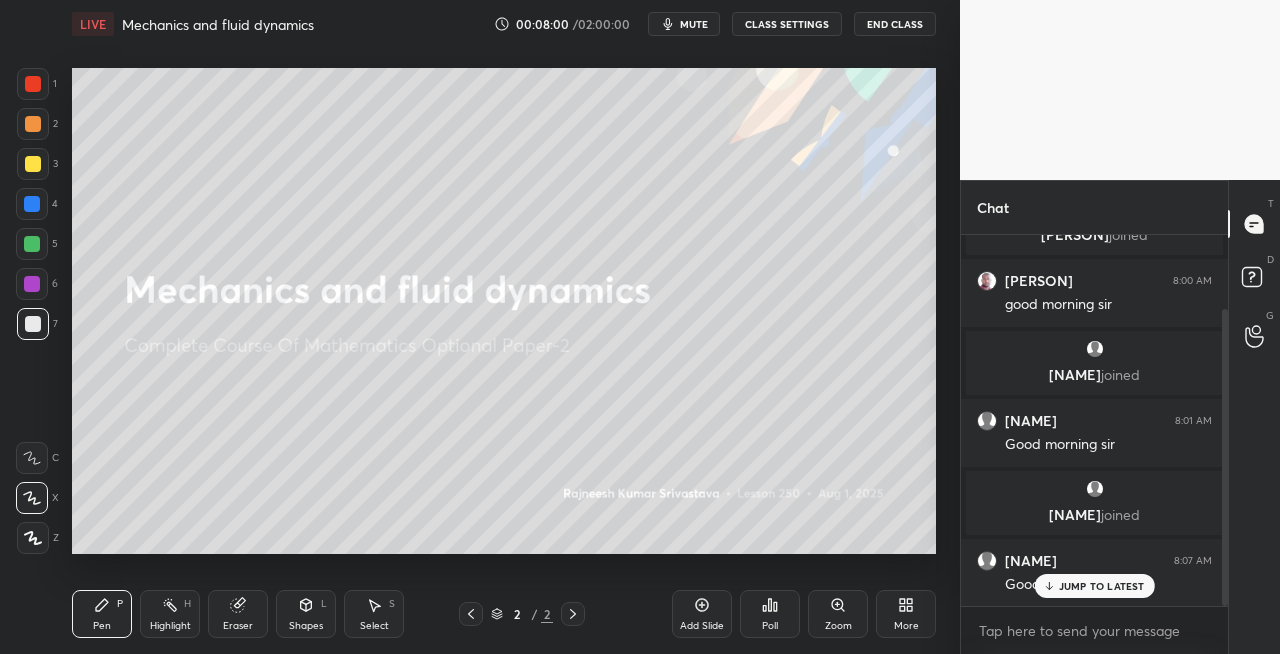 click on "Setting up your live class Poll for   secs No correct answer Start poll" at bounding box center [504, 311] 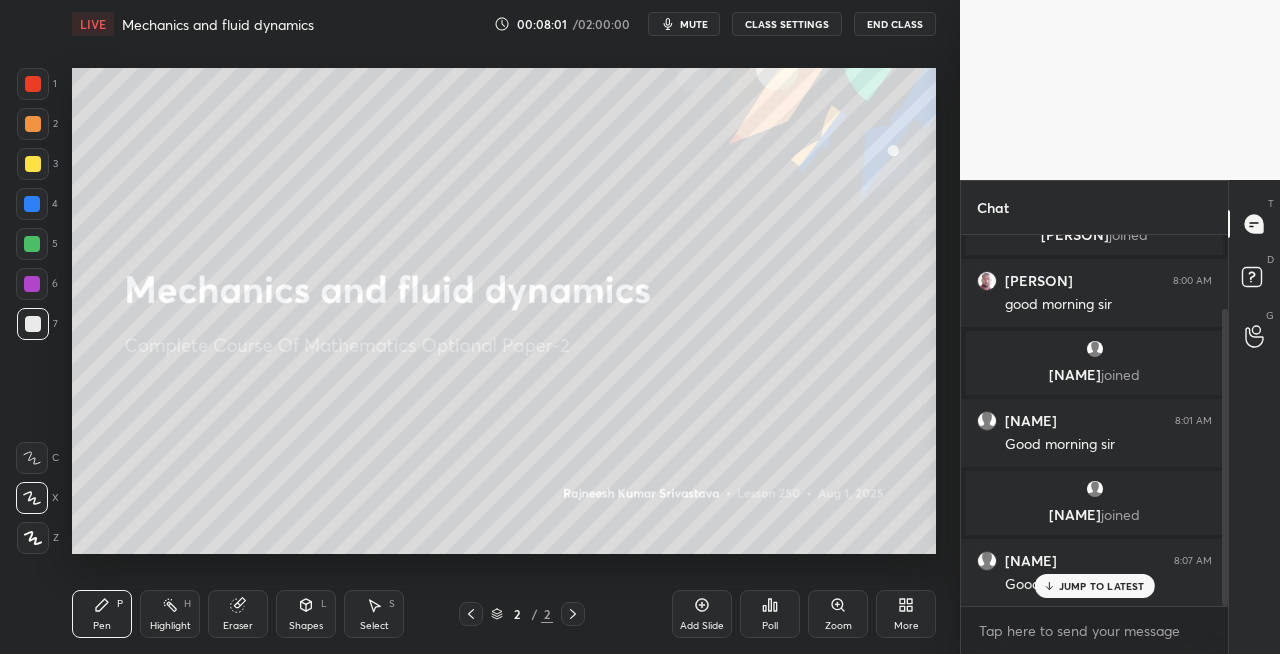click on "Setting up your live class Poll for   secs No correct answer Start poll" at bounding box center (504, 311) 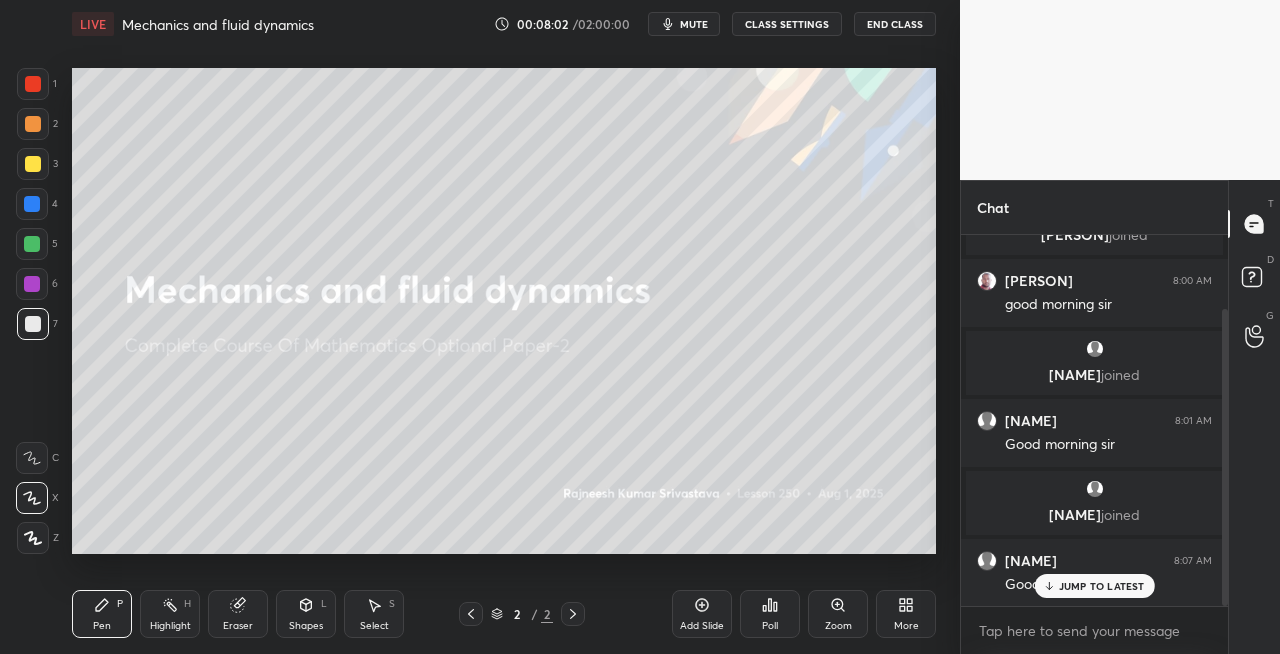 click on "Setting up your live class Poll for   secs No correct answer Start poll" at bounding box center [504, 311] 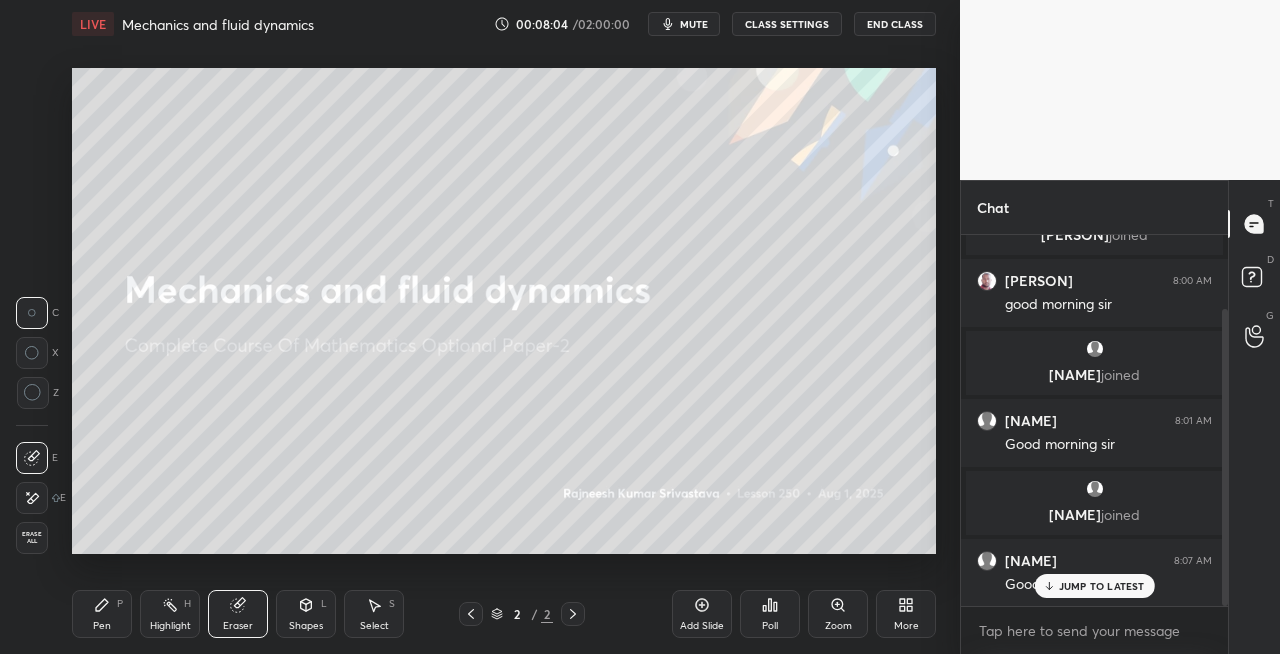 click on "Pen" at bounding box center (102, 626) 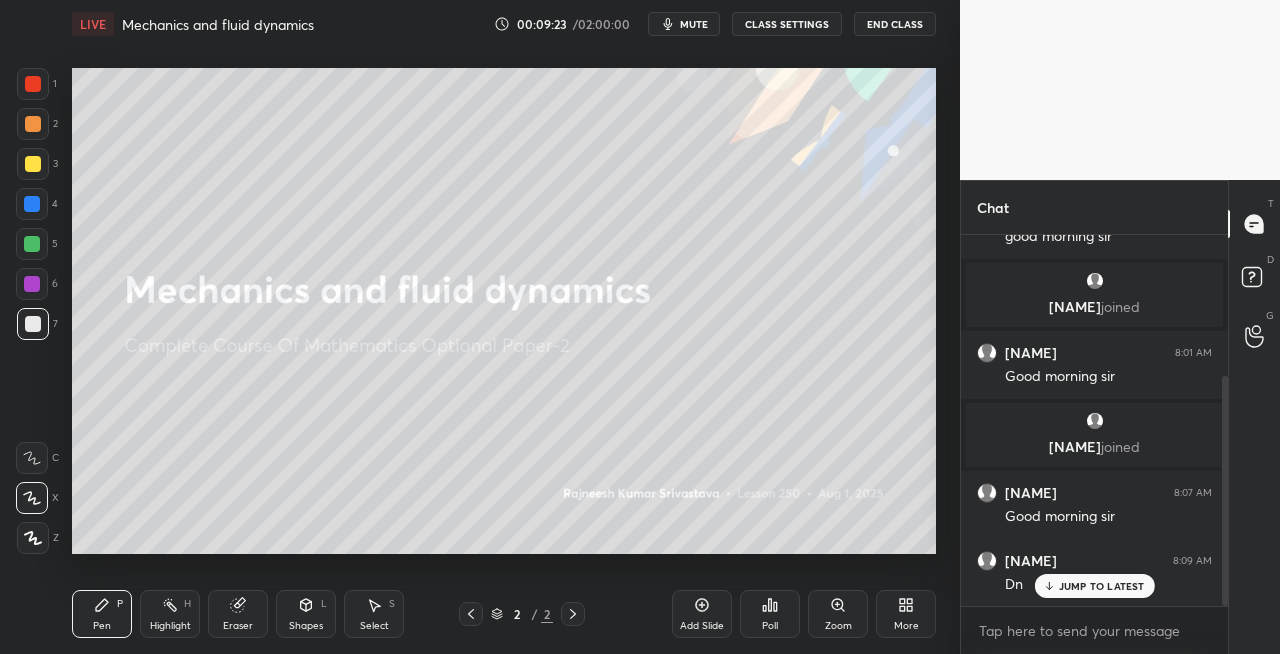 scroll, scrollTop: 228, scrollLeft: 0, axis: vertical 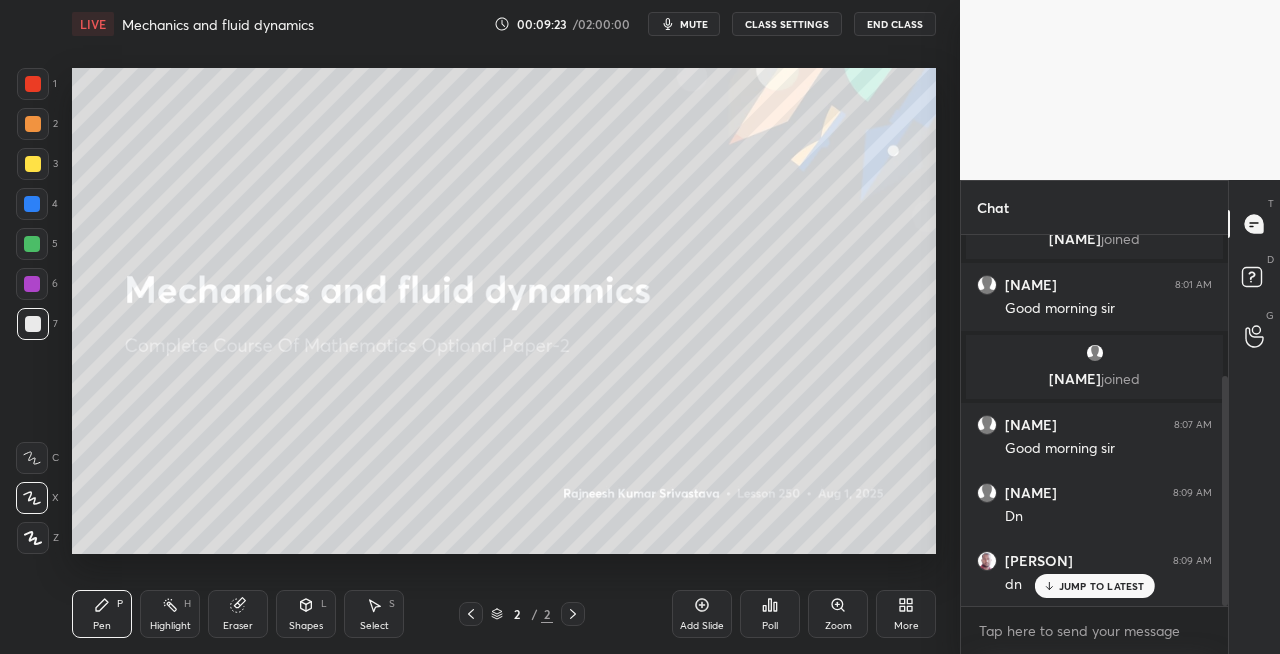 click at bounding box center [33, 164] 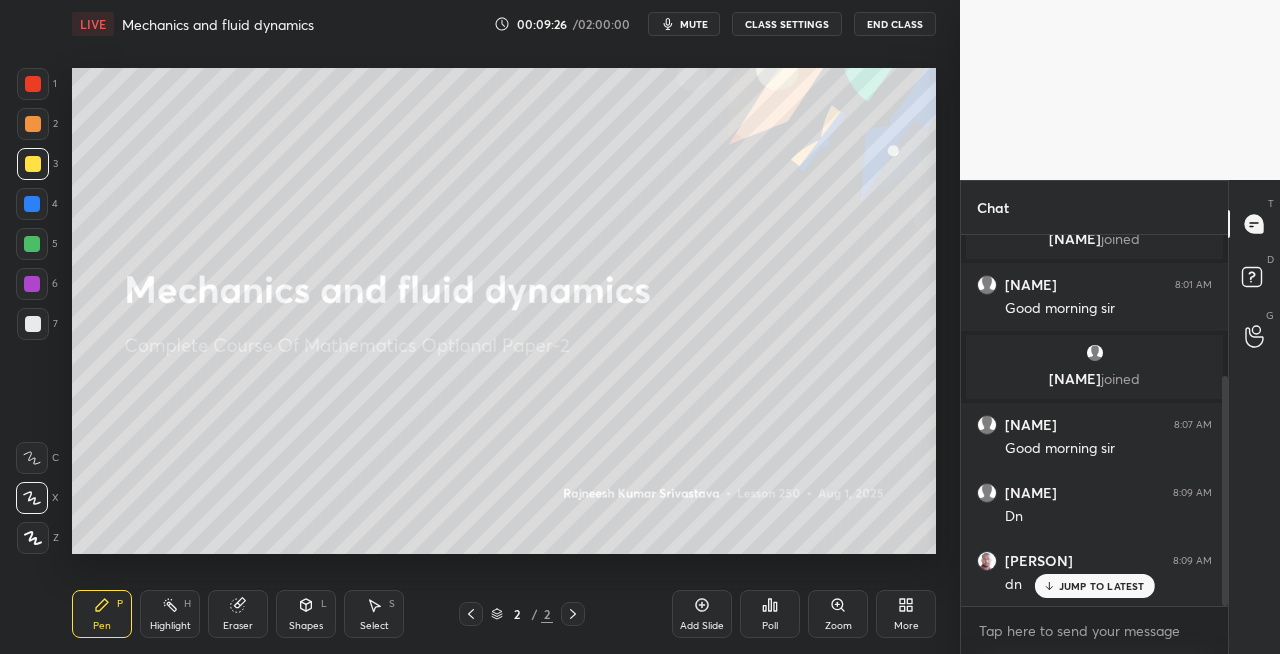 click at bounding box center (573, 614) 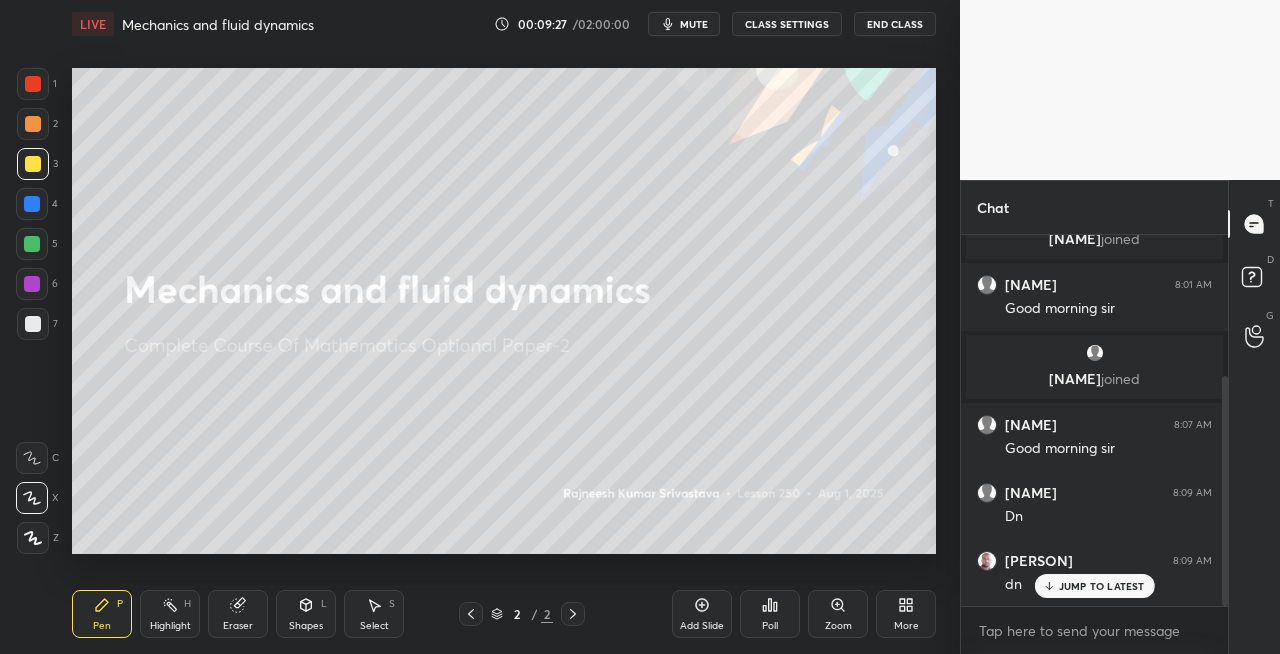 click on "Add Slide" at bounding box center (702, 626) 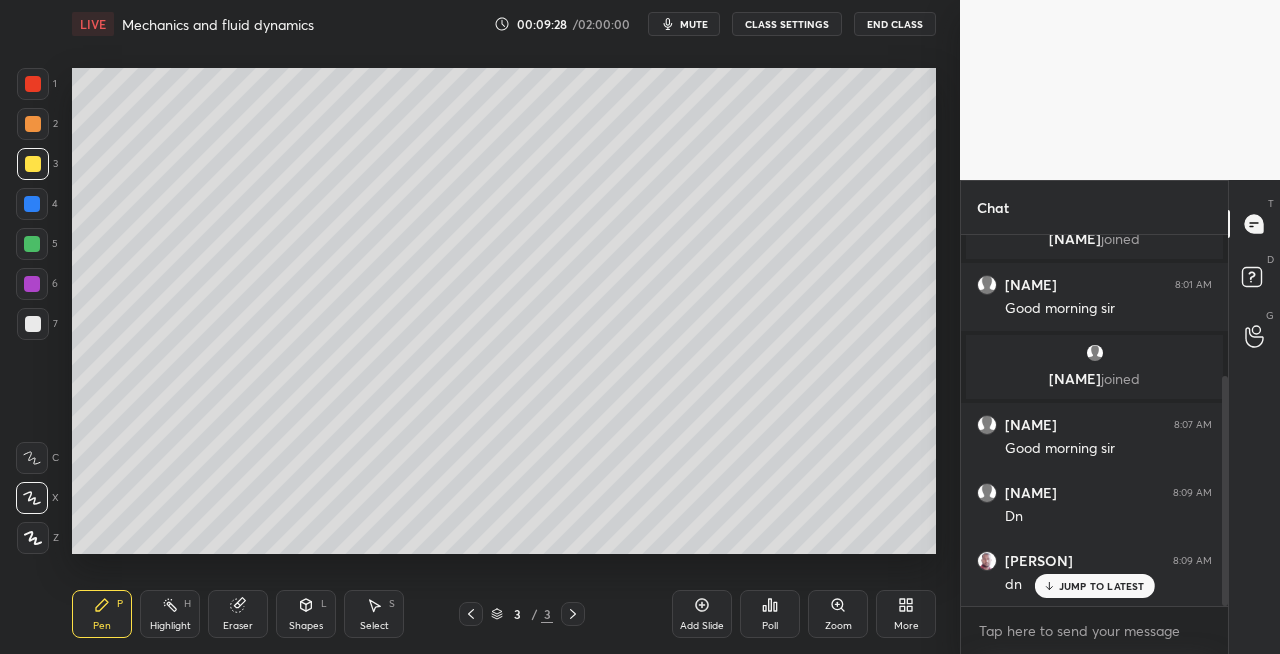 click 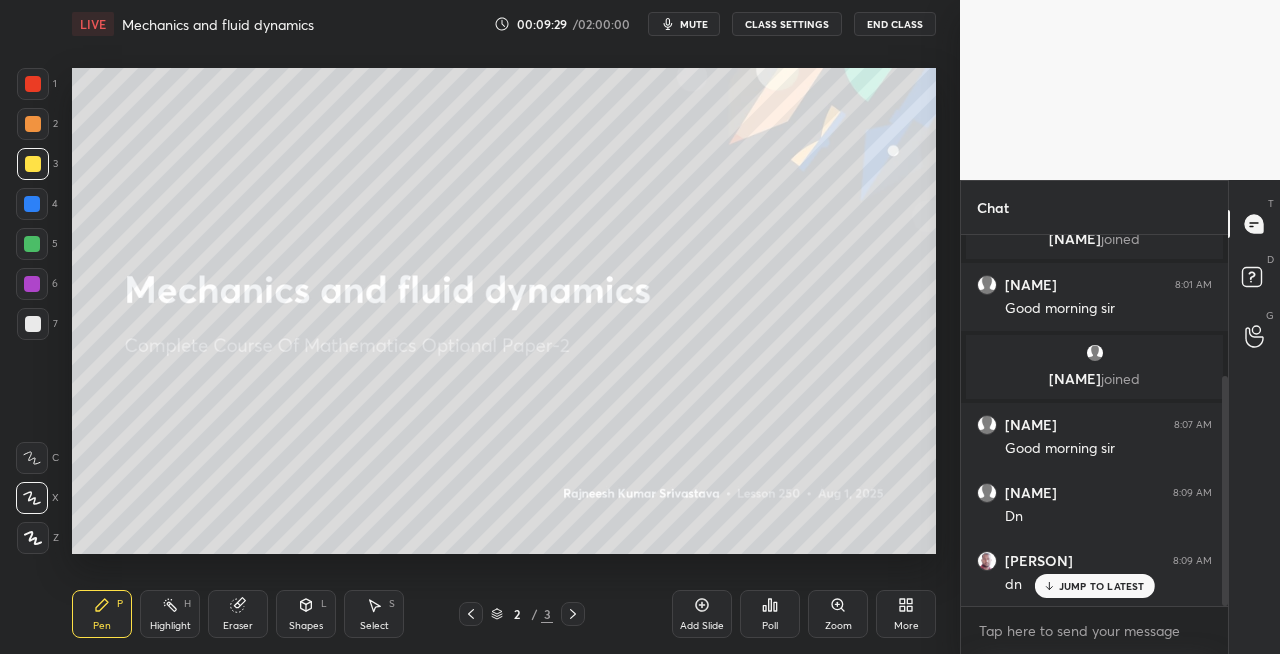 click at bounding box center (573, 614) 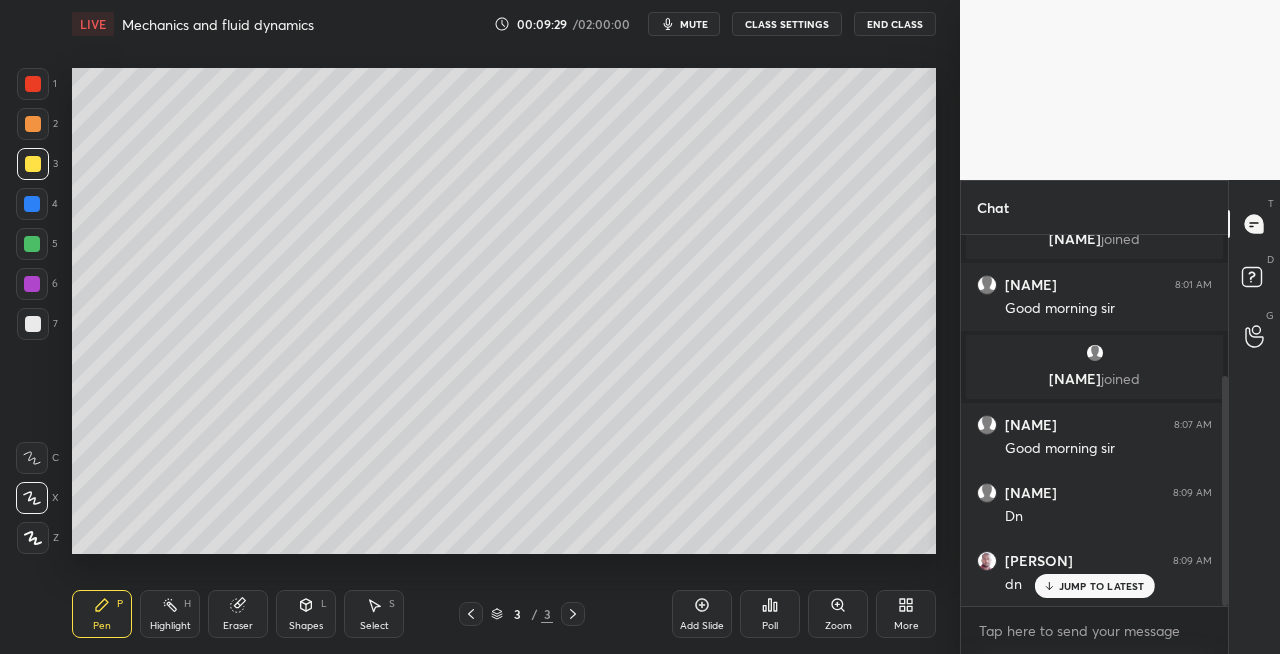 click on "Pen P" at bounding box center (102, 614) 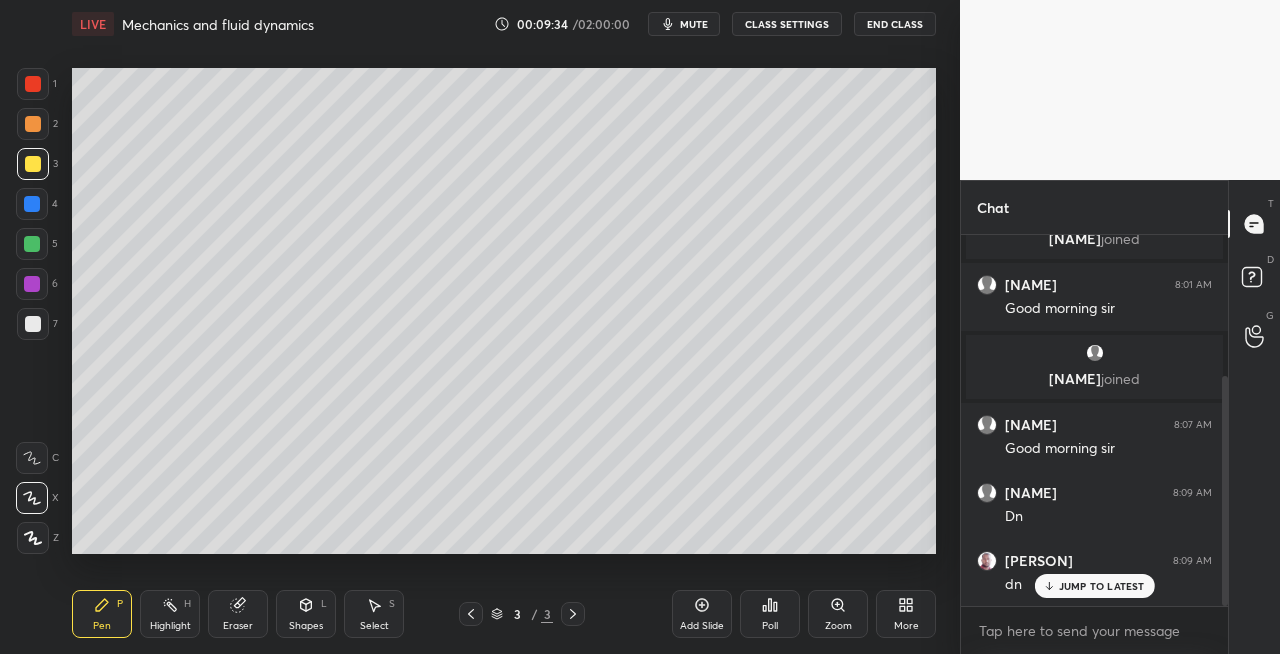 click on "Shapes L" at bounding box center [306, 614] 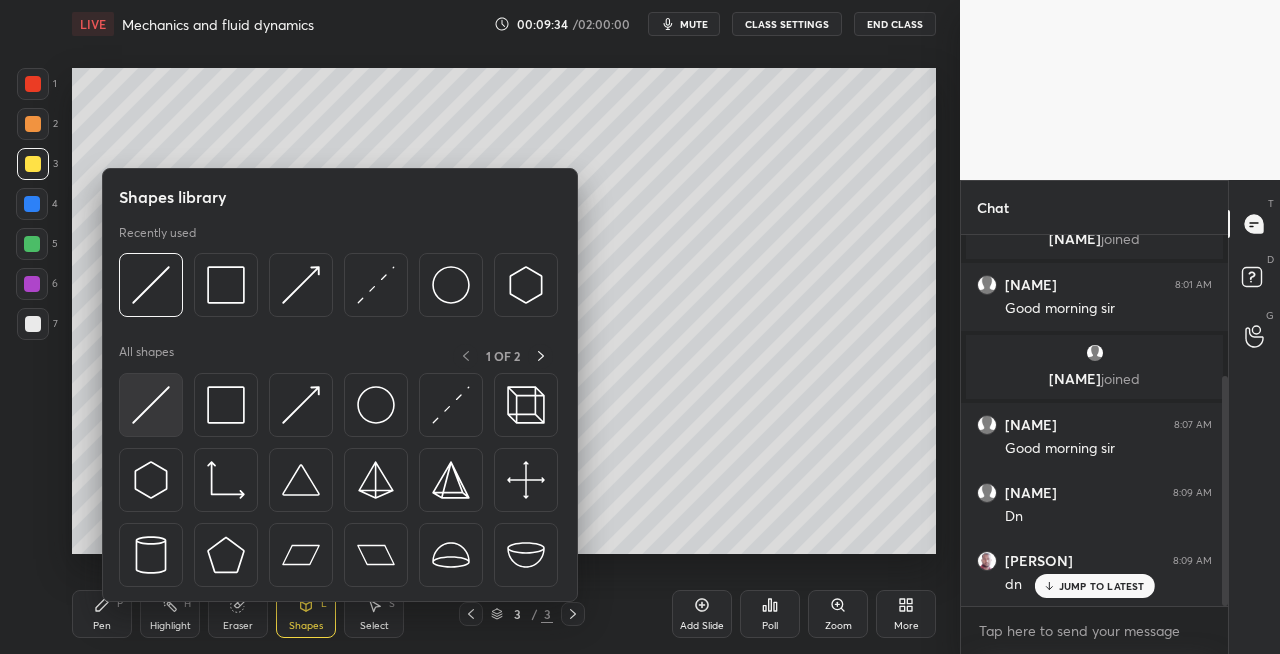 click at bounding box center (151, 405) 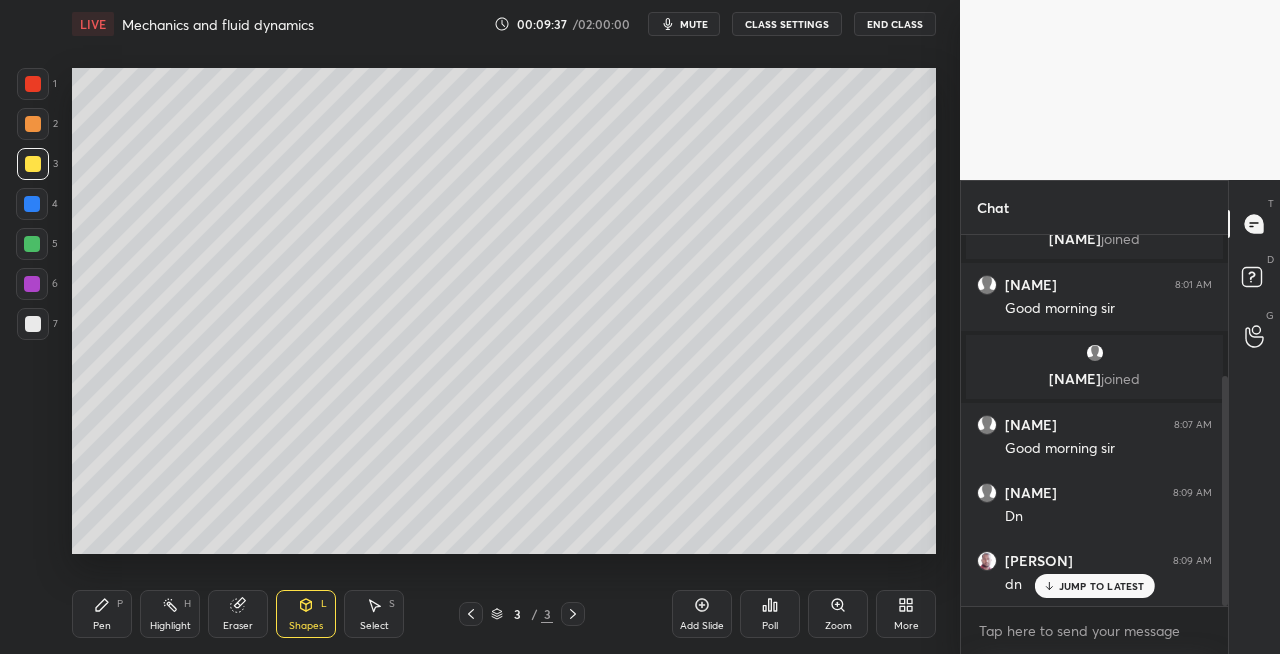 click on "Pen" at bounding box center (102, 626) 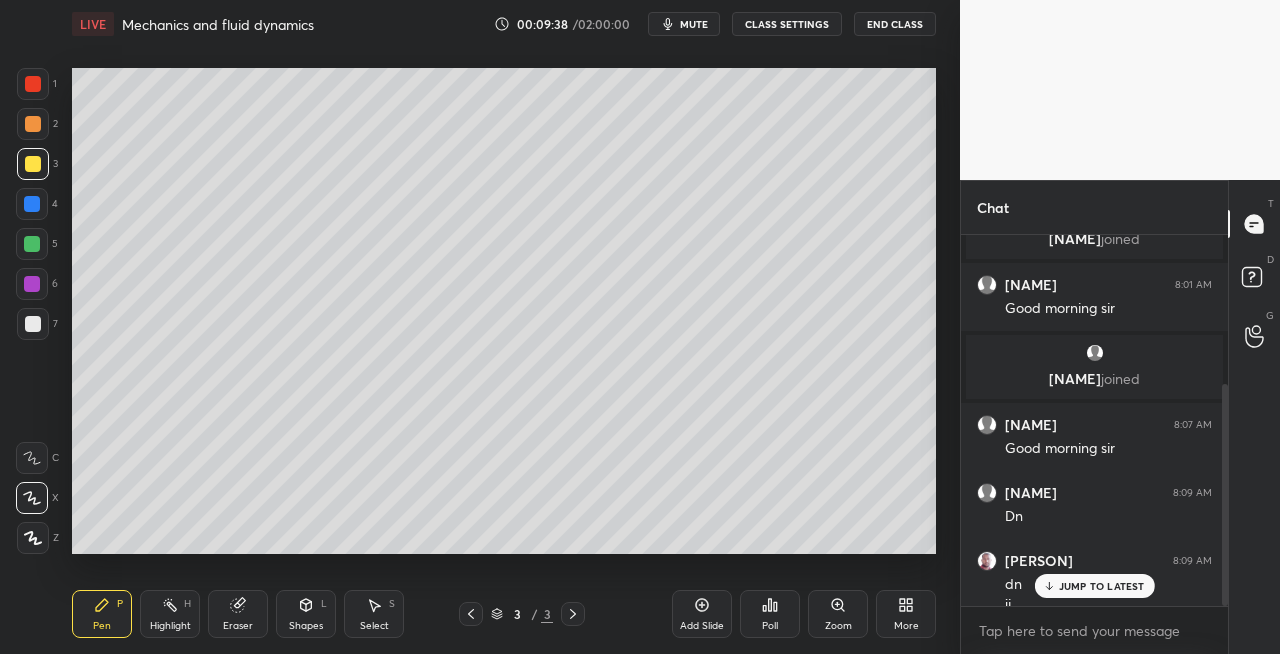 scroll, scrollTop: 248, scrollLeft: 0, axis: vertical 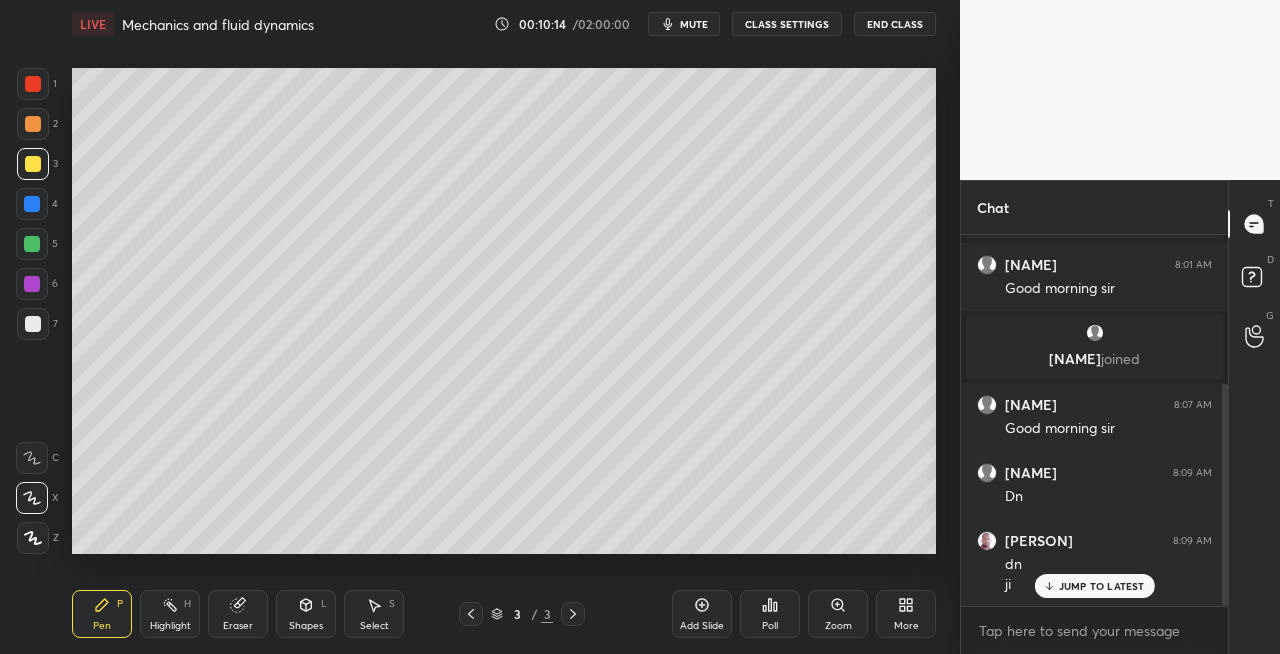 click on "7" at bounding box center (37, 324) 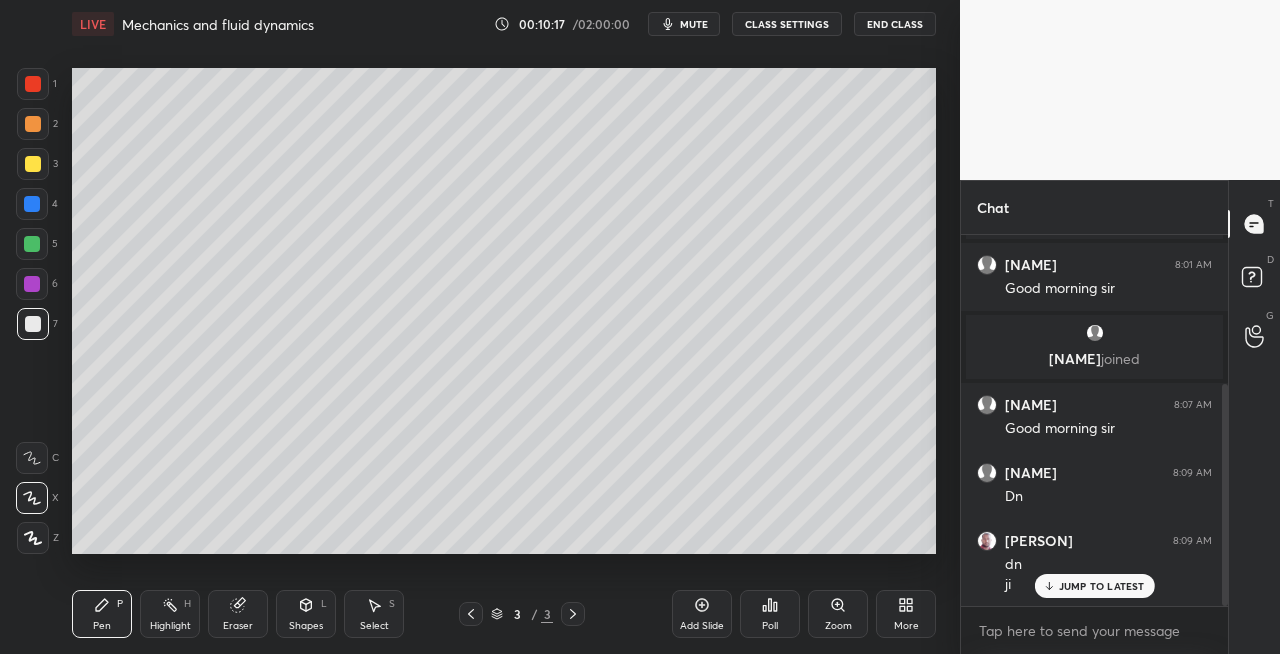 click on "Shapes L" at bounding box center (306, 614) 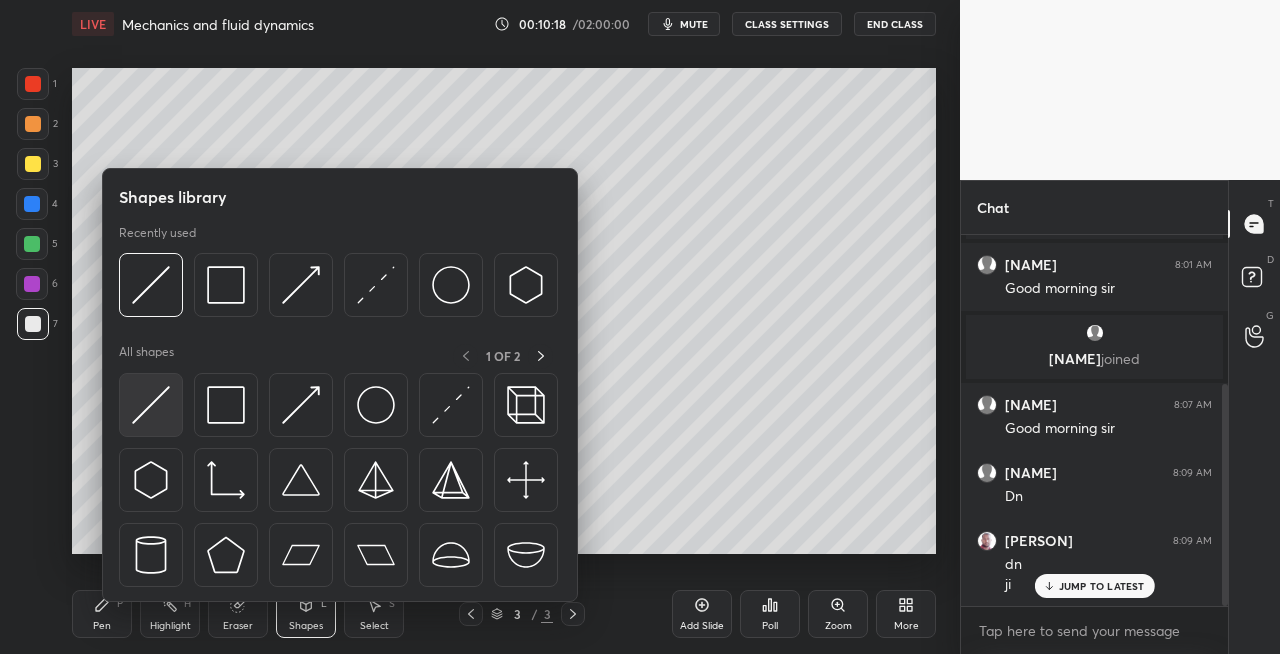 click at bounding box center [151, 405] 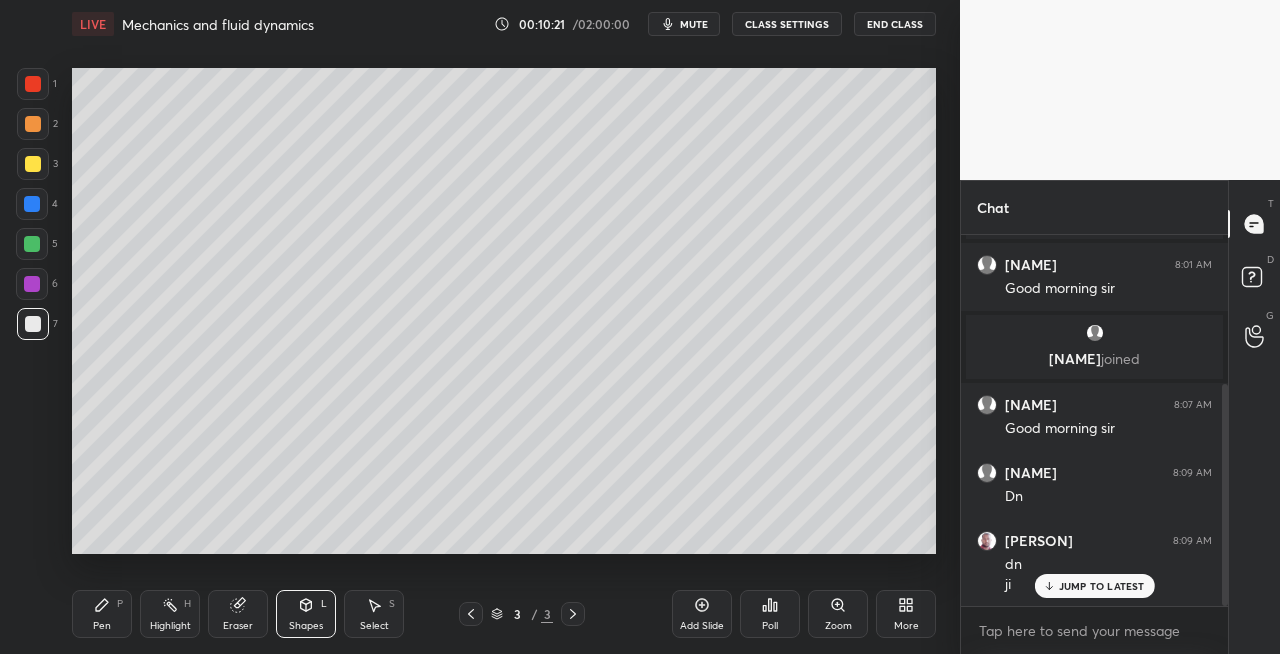 click on "Pen" at bounding box center [102, 626] 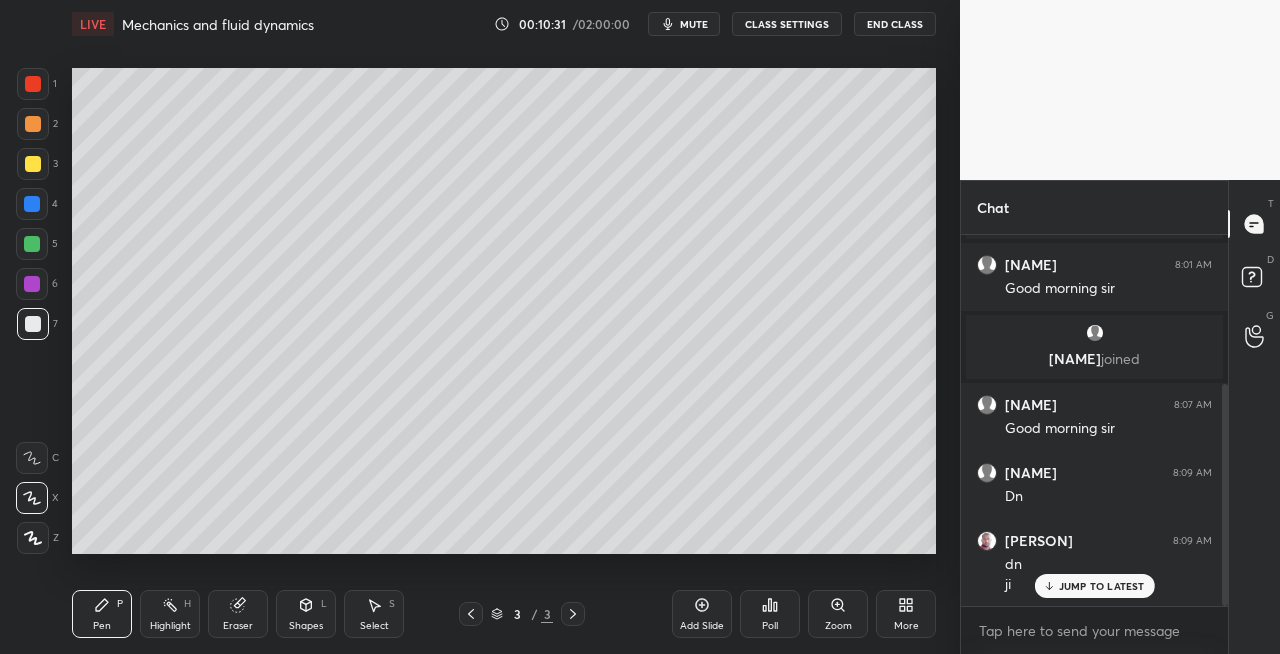 click on "Eraser" at bounding box center (238, 626) 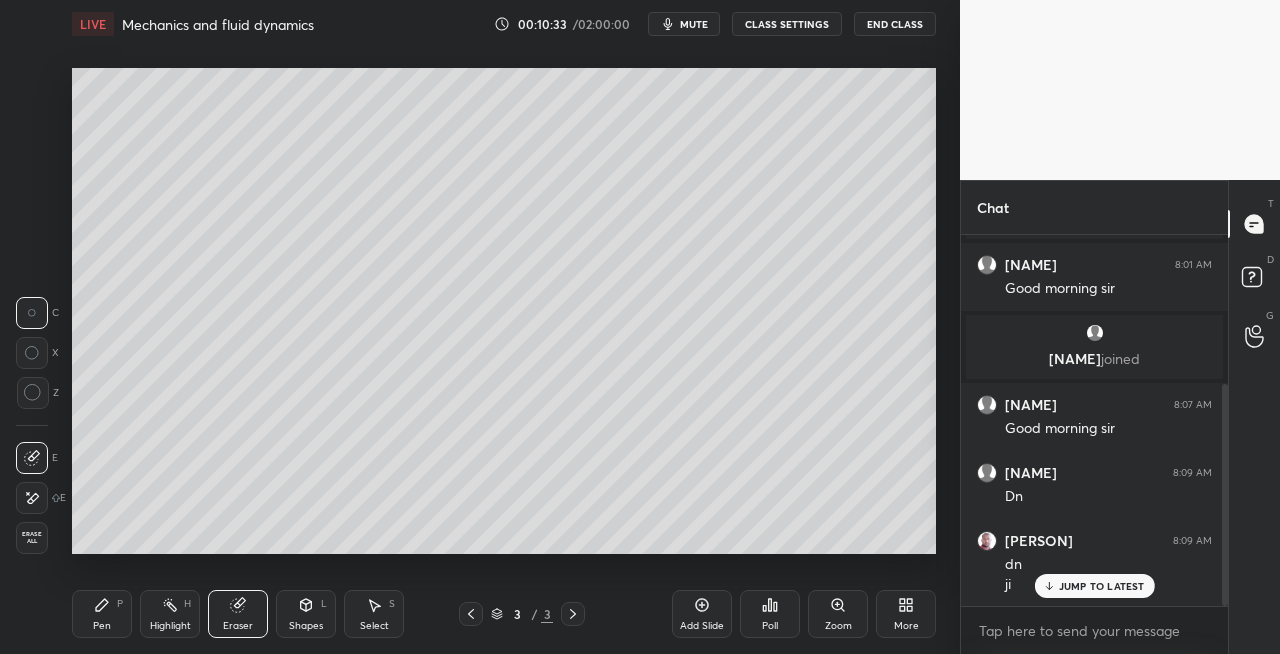 click on "P" at bounding box center [120, 604] 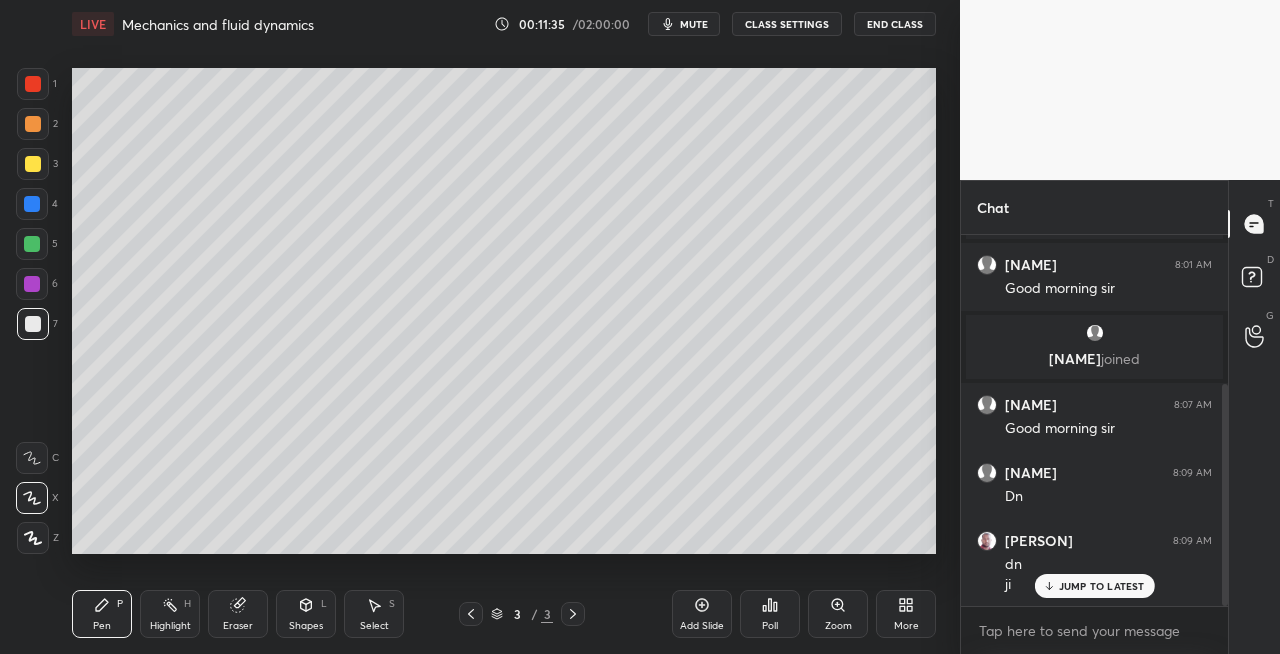 click on "Eraser" at bounding box center [238, 614] 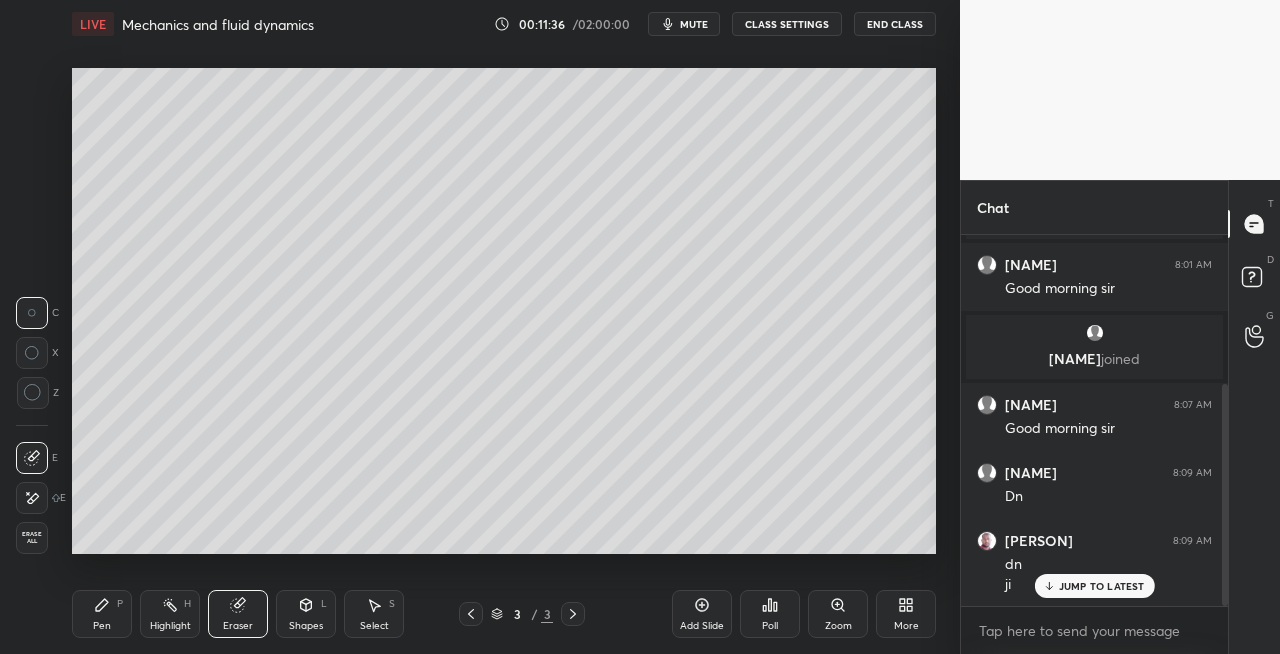 click on "Pen P" at bounding box center [102, 614] 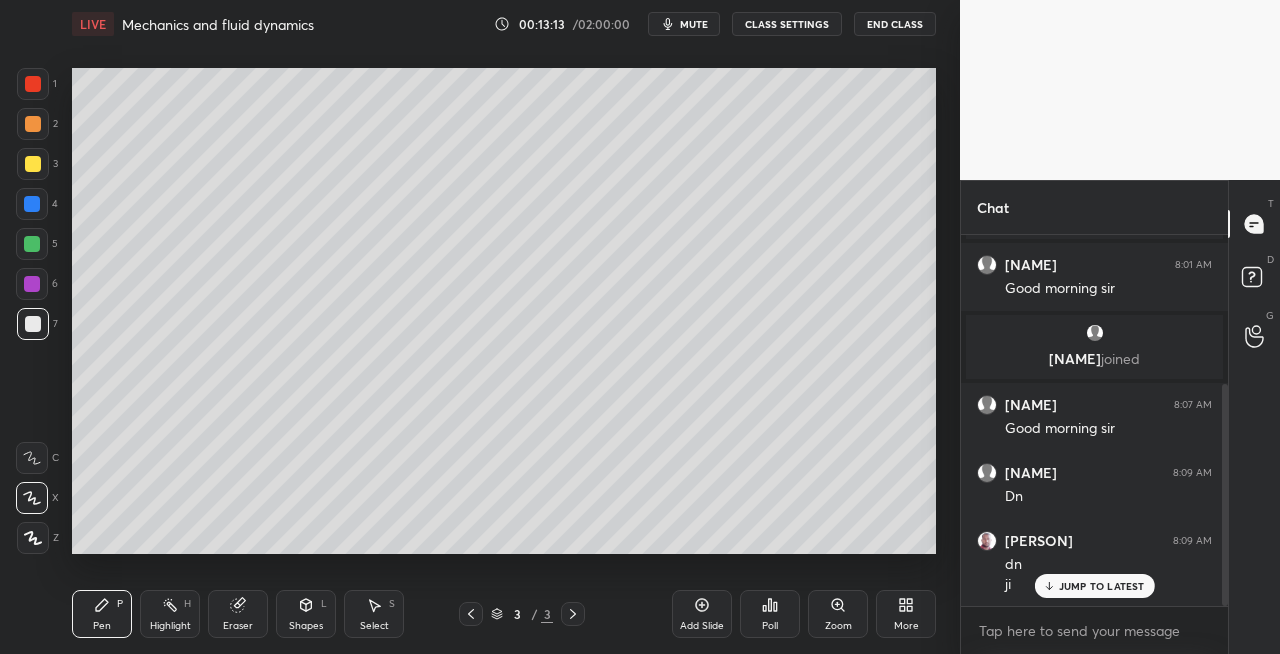 click on "Eraser" at bounding box center (238, 614) 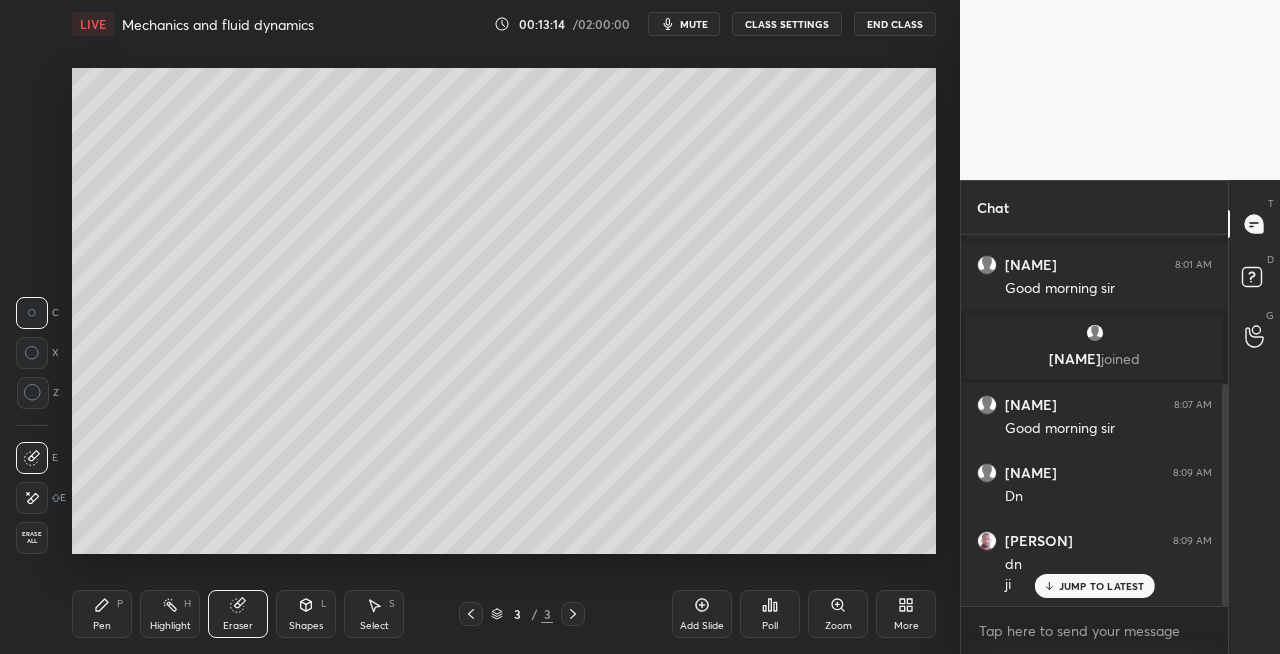 click on "P" at bounding box center (120, 604) 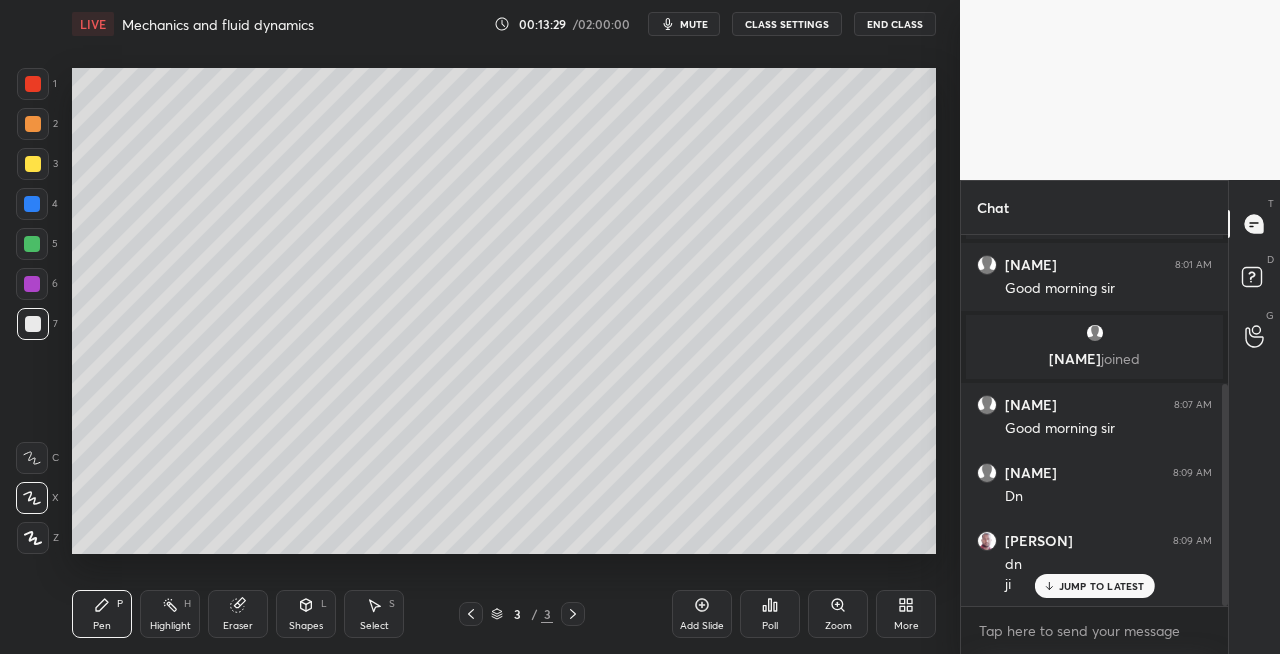 click on "L" at bounding box center (324, 604) 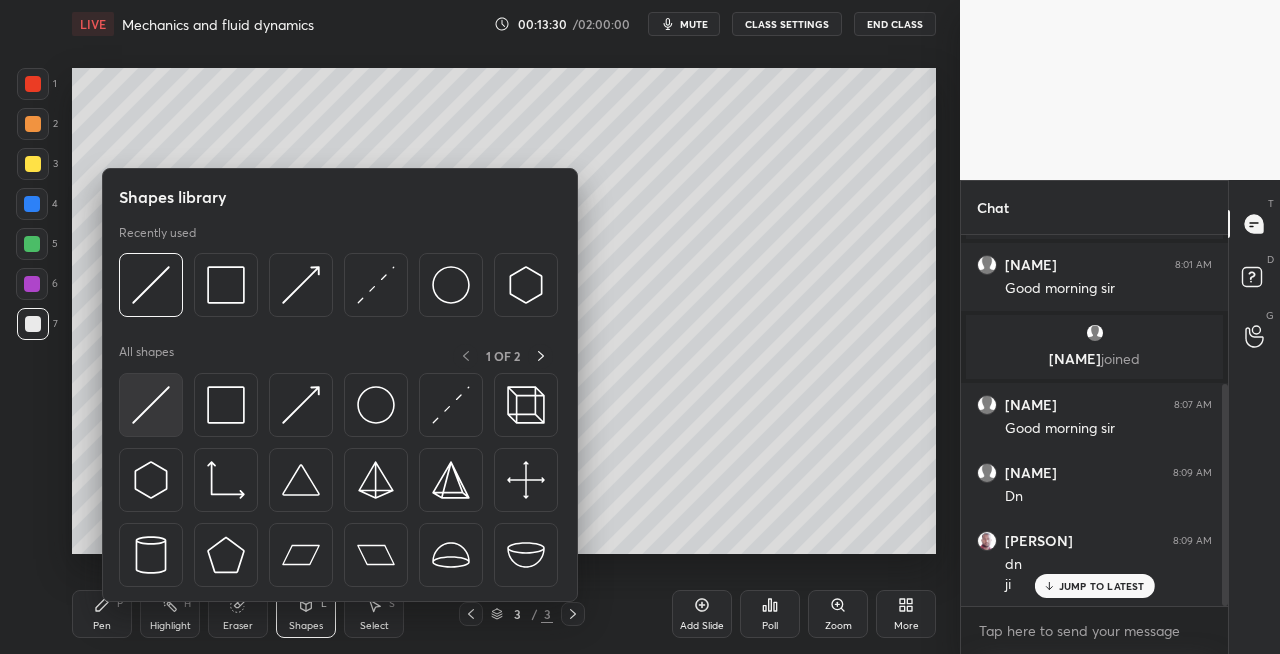 click at bounding box center (151, 405) 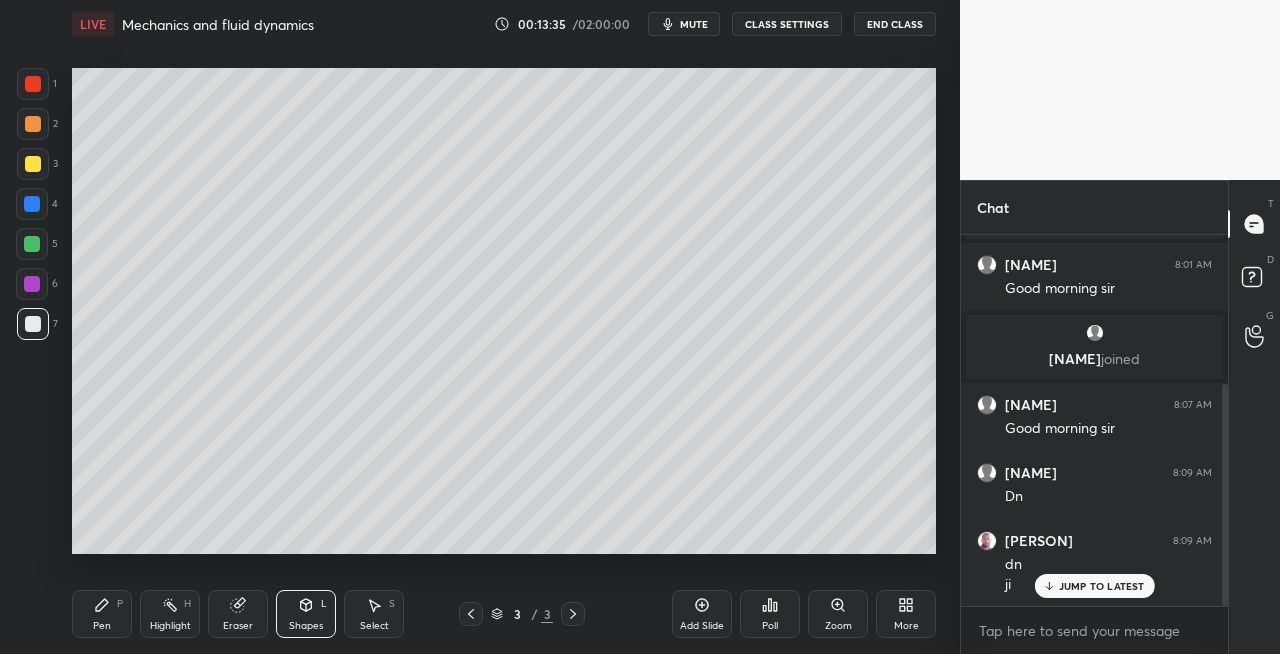 click on "Eraser" at bounding box center [238, 626] 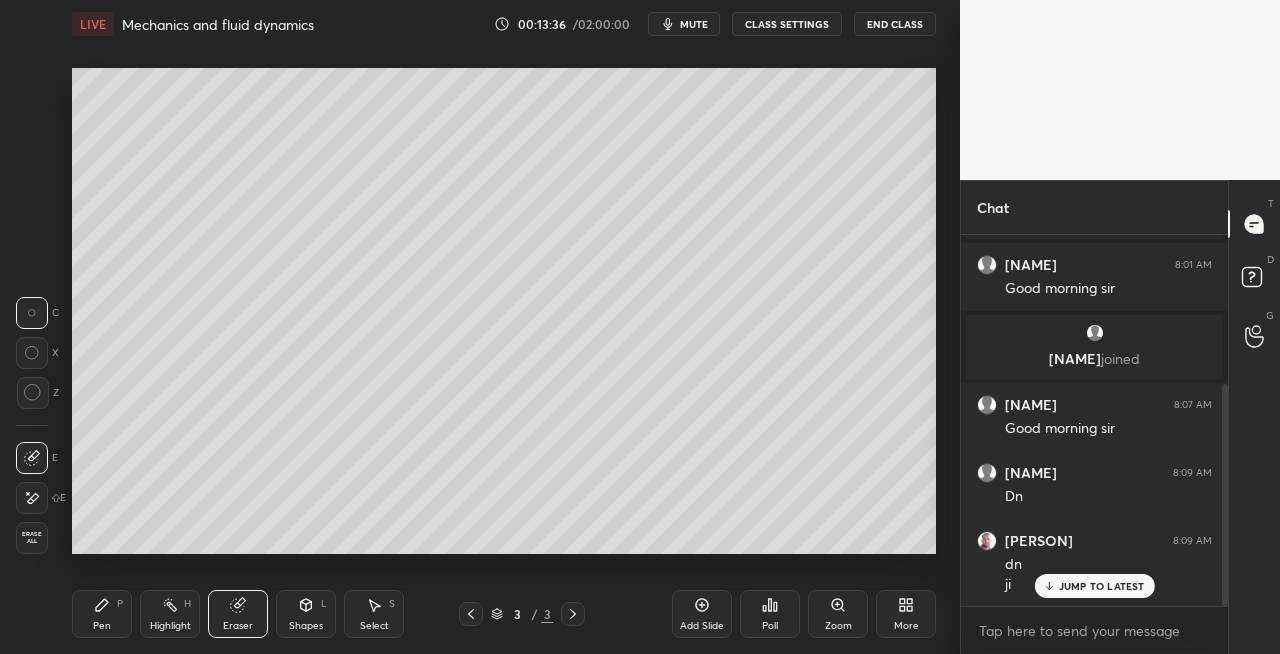 click on "P" at bounding box center (120, 604) 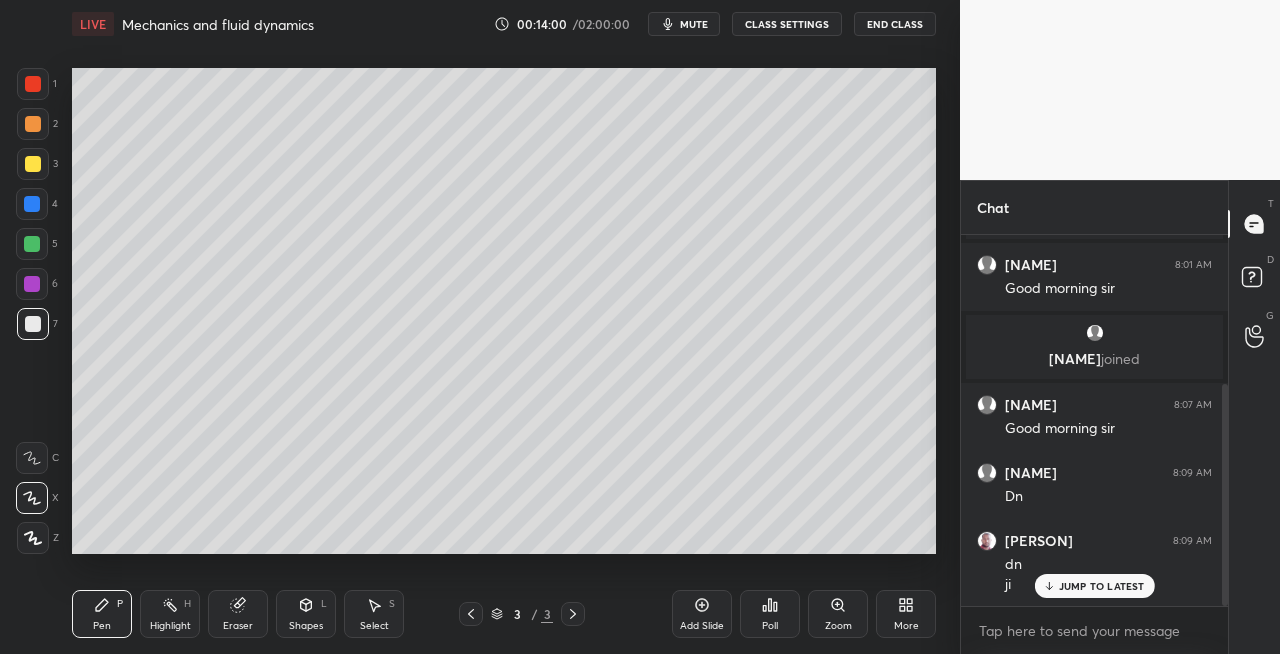 click at bounding box center (33, 164) 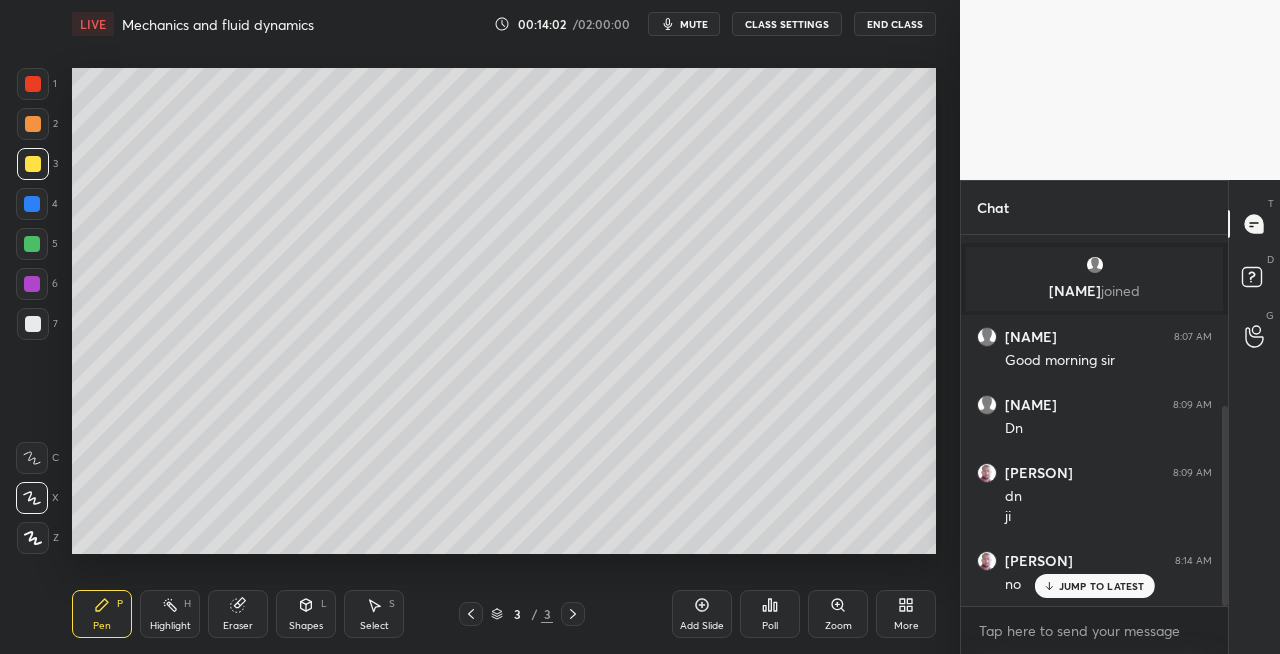click 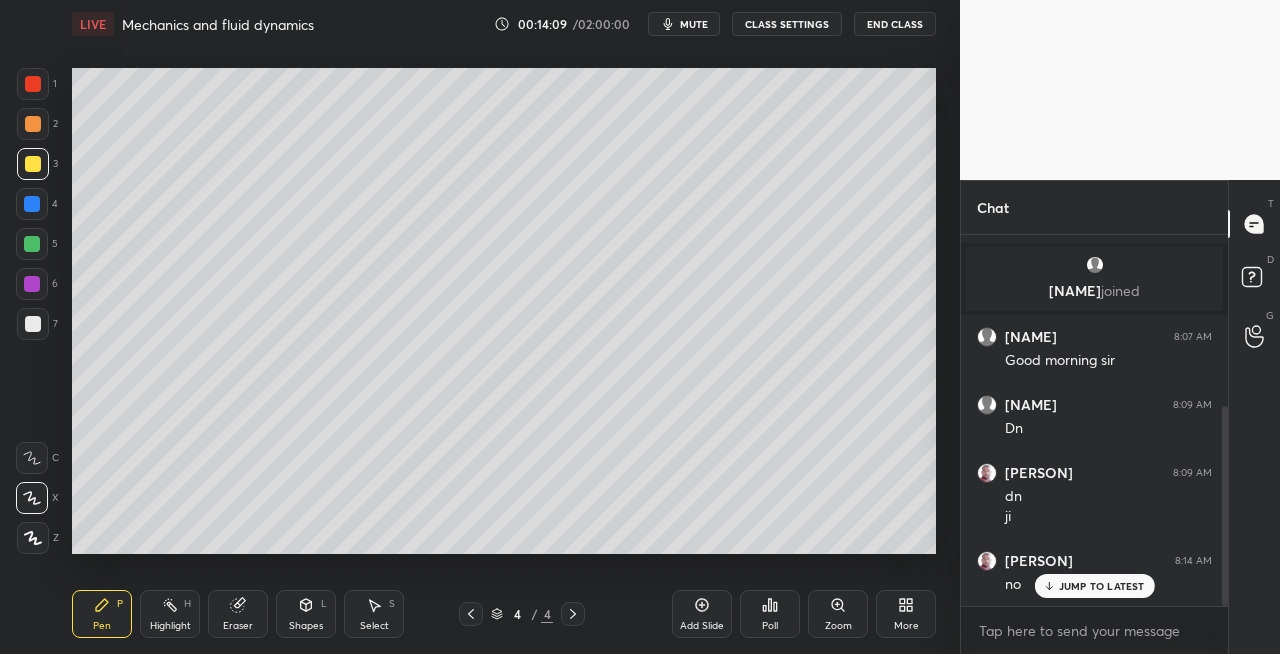 click 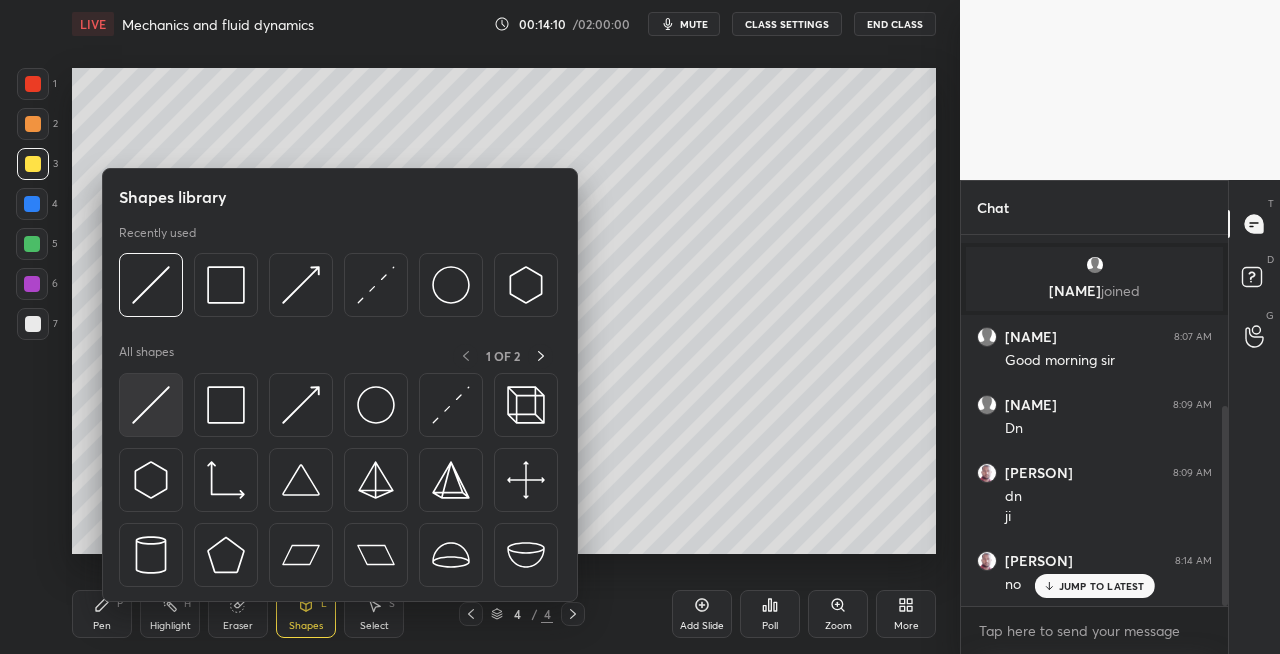 click at bounding box center [151, 405] 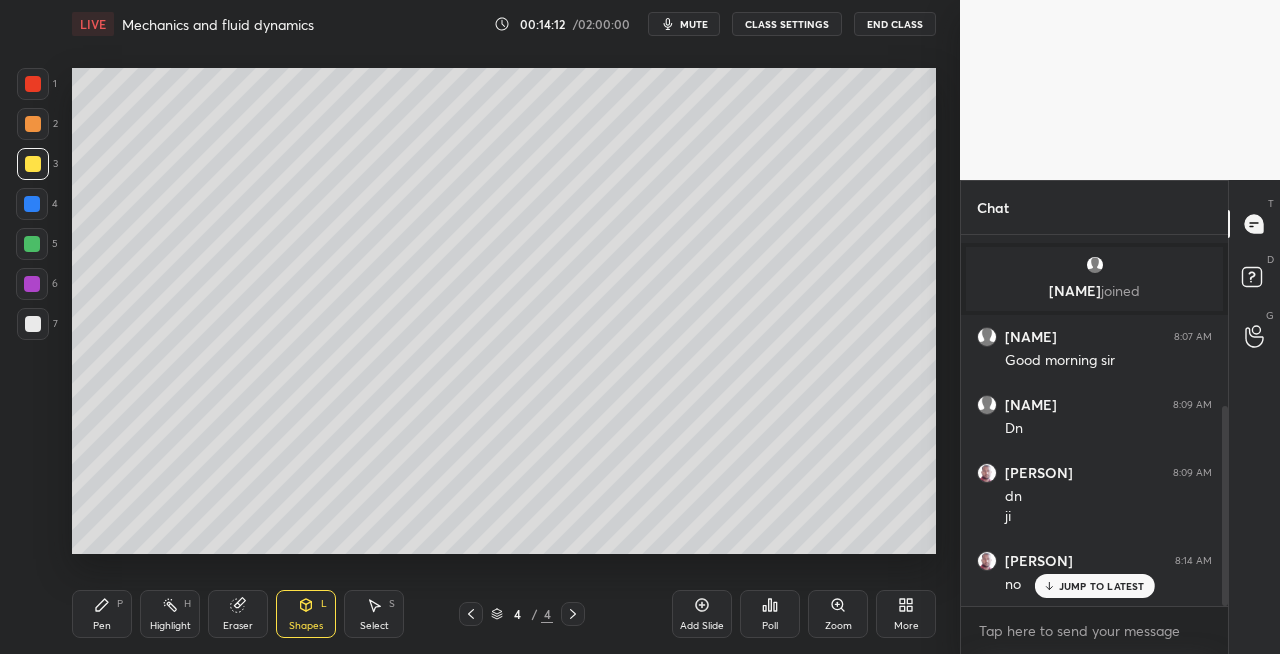 click on "Pen P" at bounding box center (102, 614) 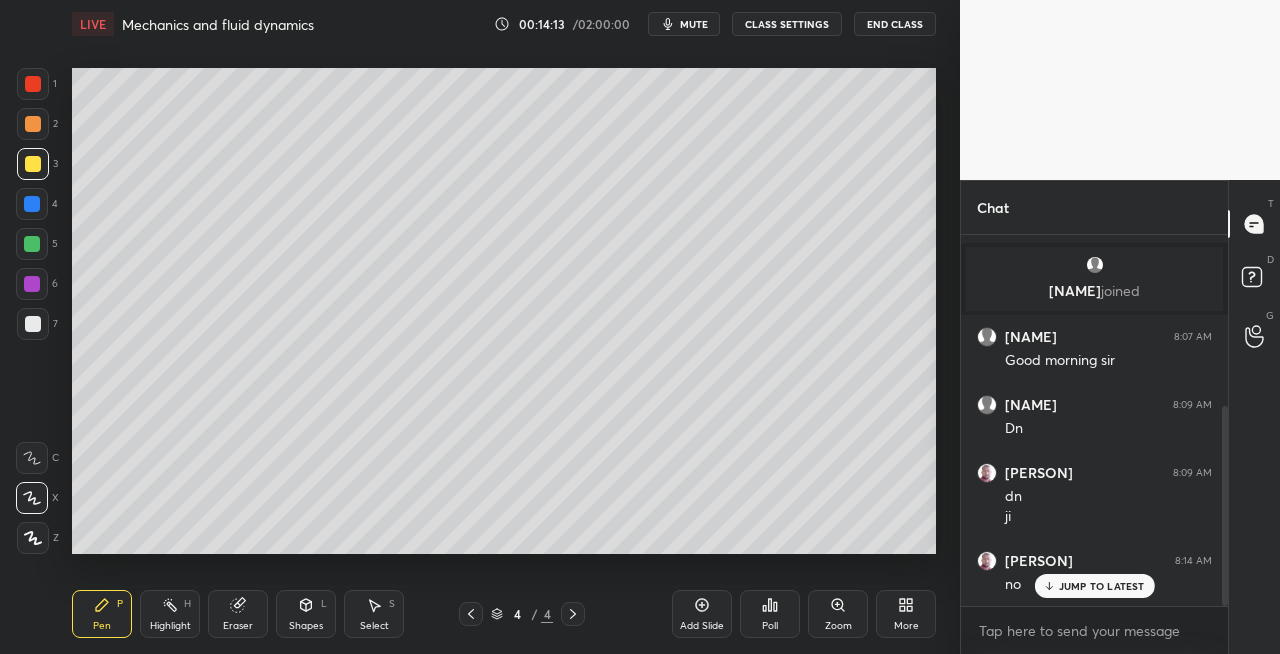click at bounding box center (33, 324) 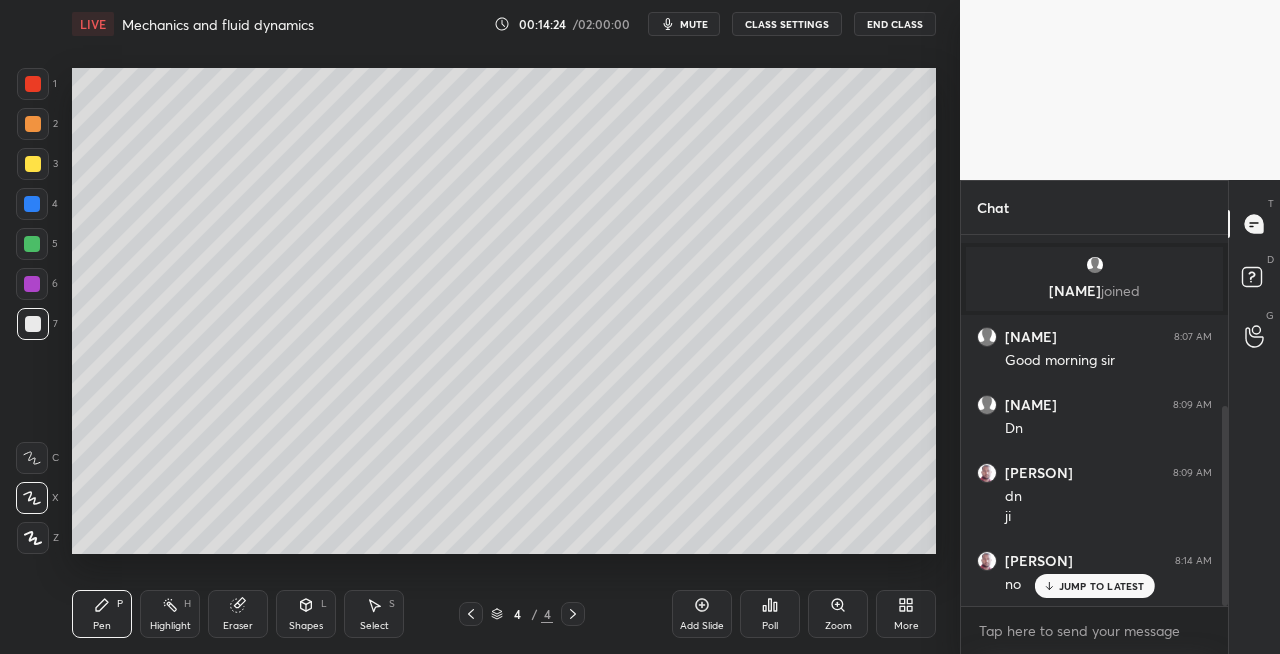 click 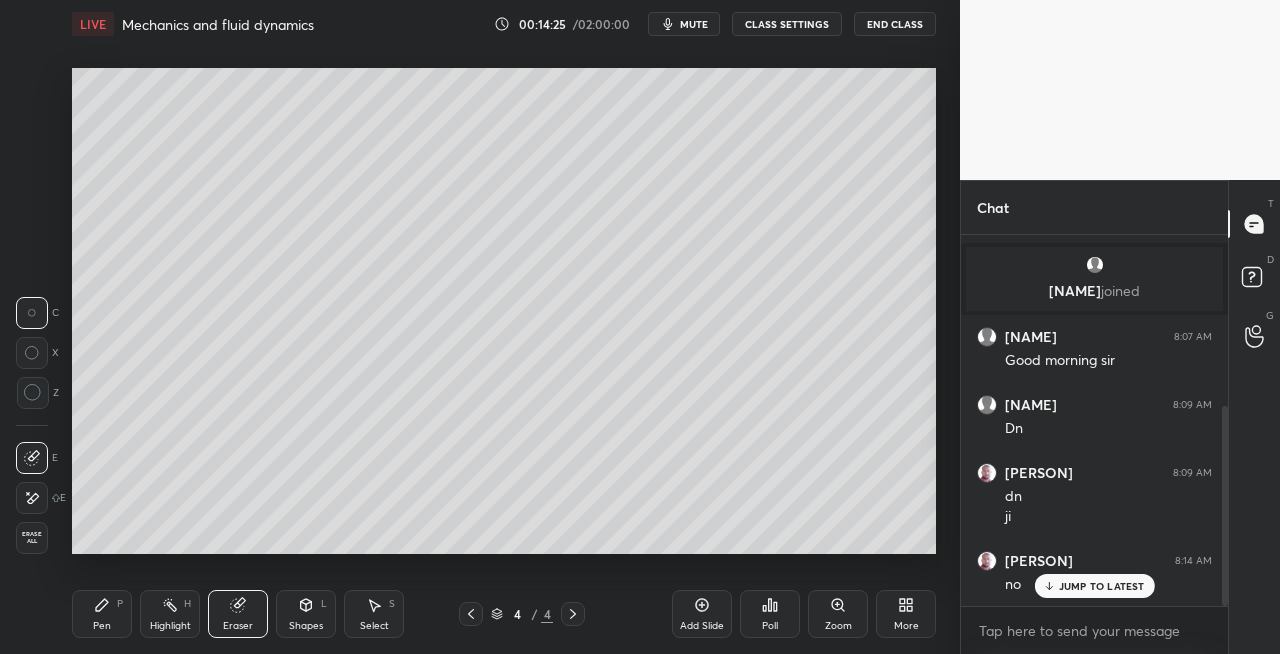click on "Pen" at bounding box center (102, 626) 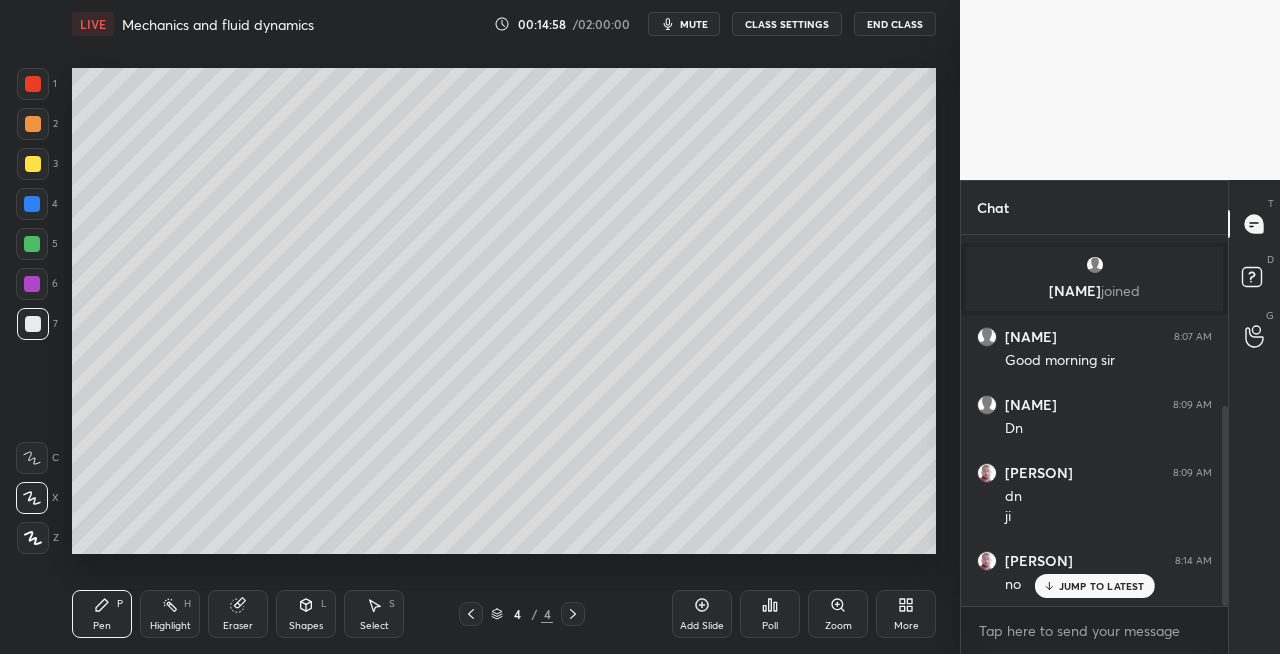 click on "Eraser" at bounding box center (238, 614) 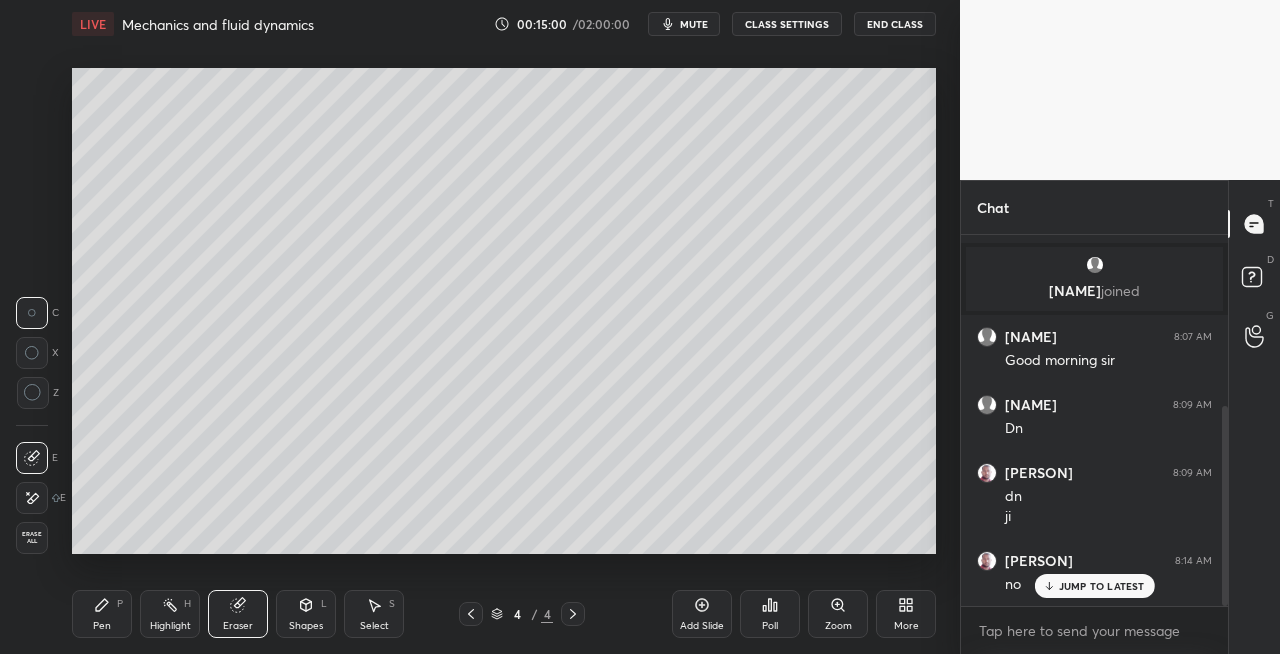 click 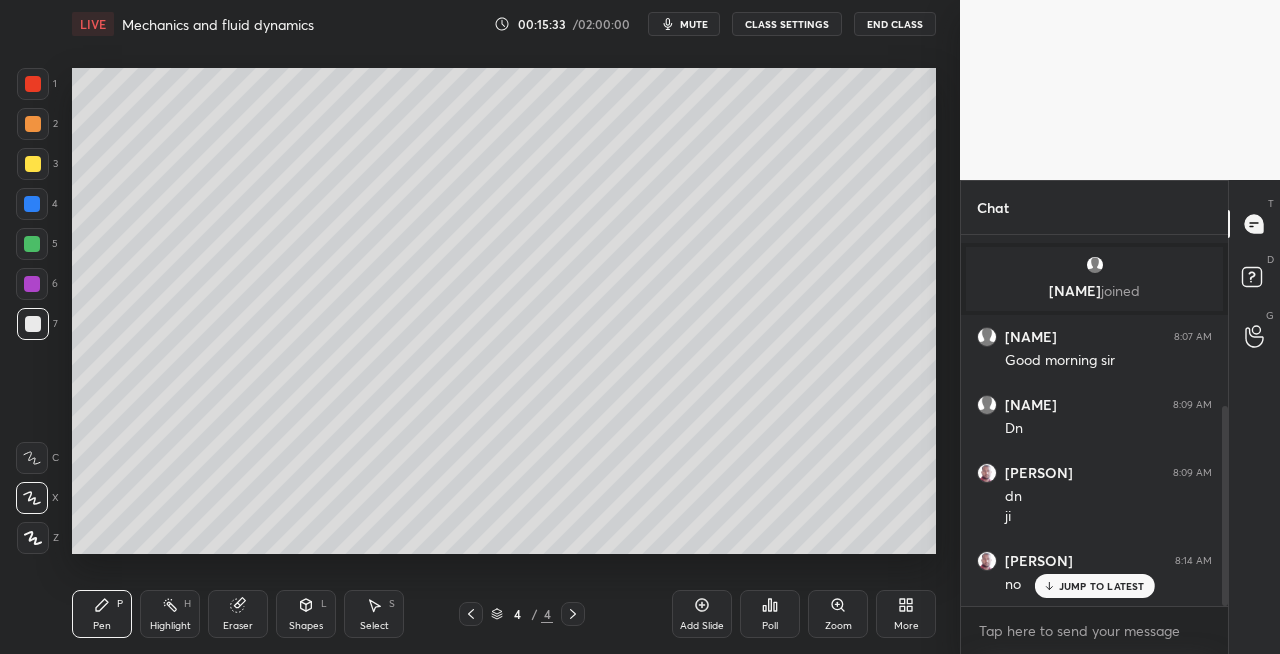 click on "Shapes L" at bounding box center [306, 614] 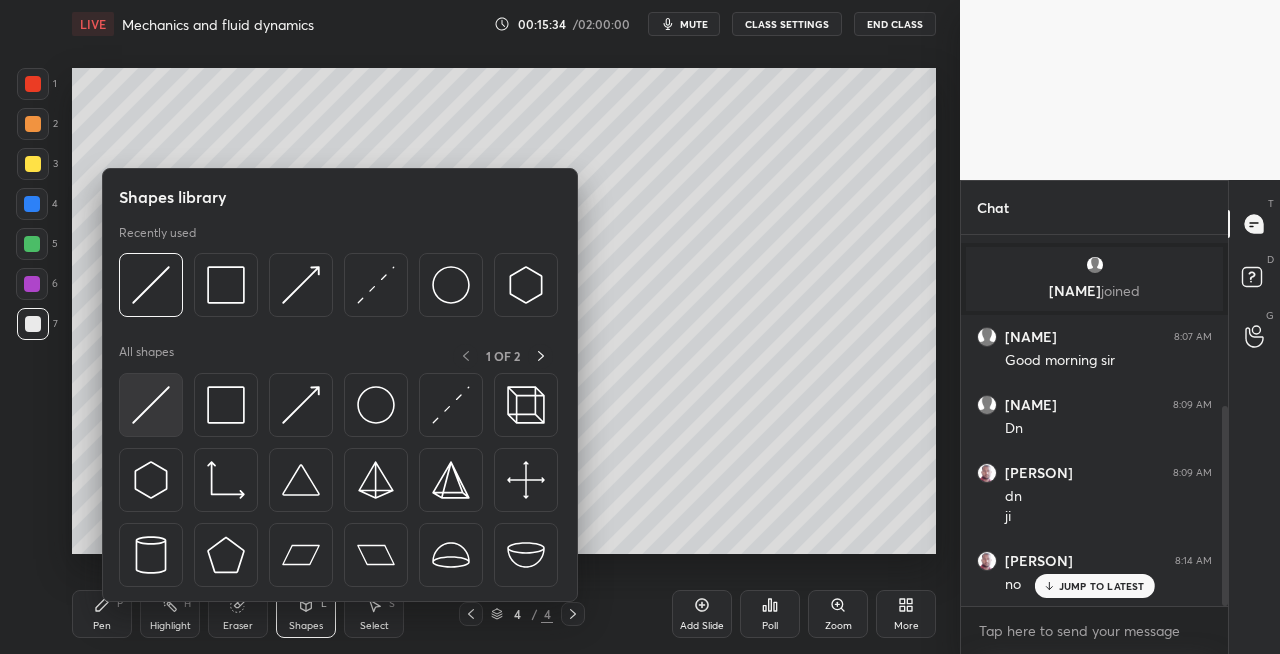 click at bounding box center (151, 405) 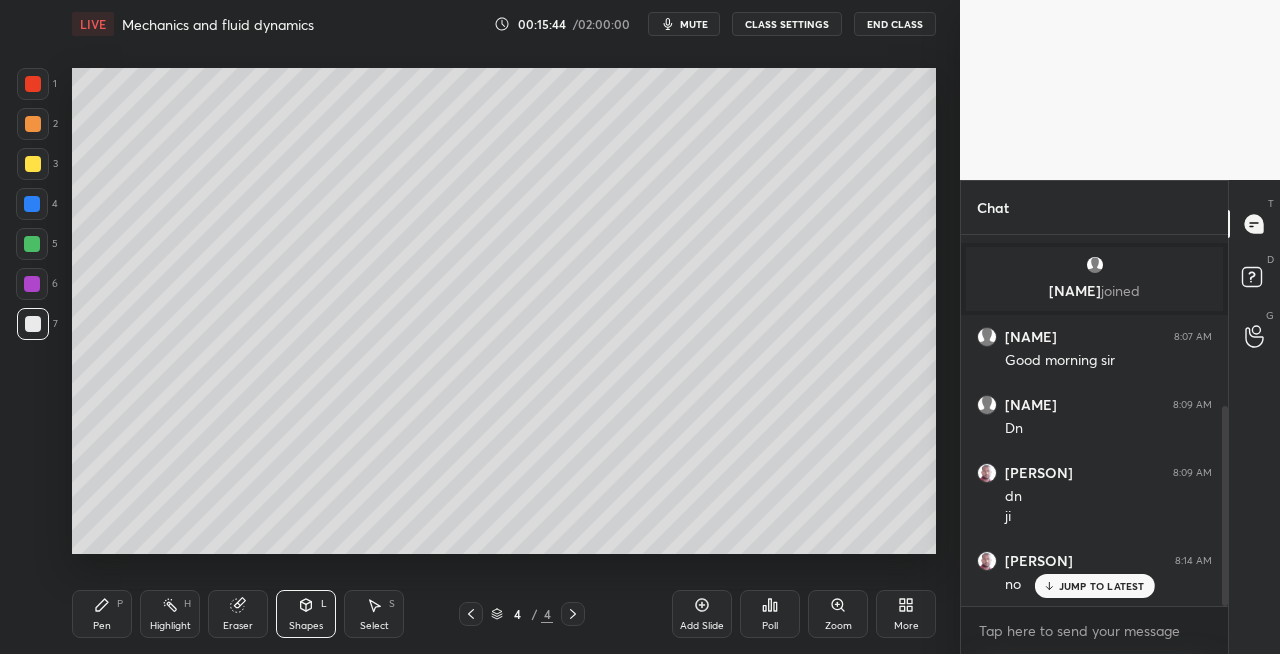 click on "Pen" at bounding box center (102, 626) 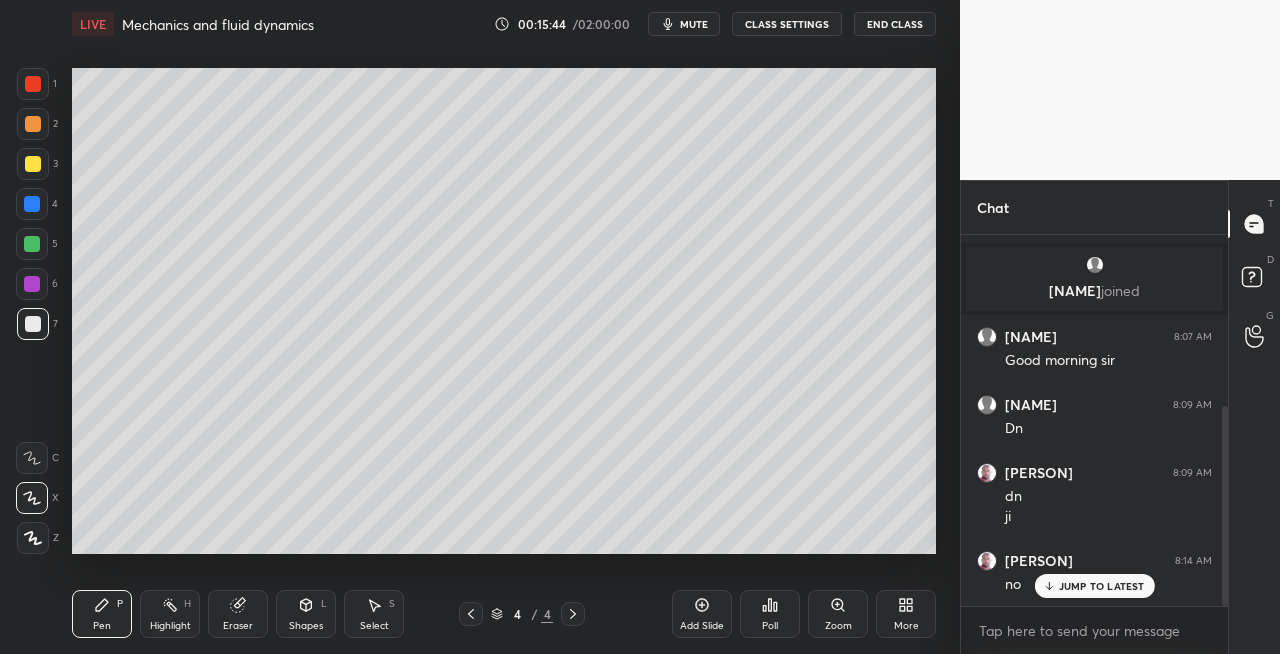click 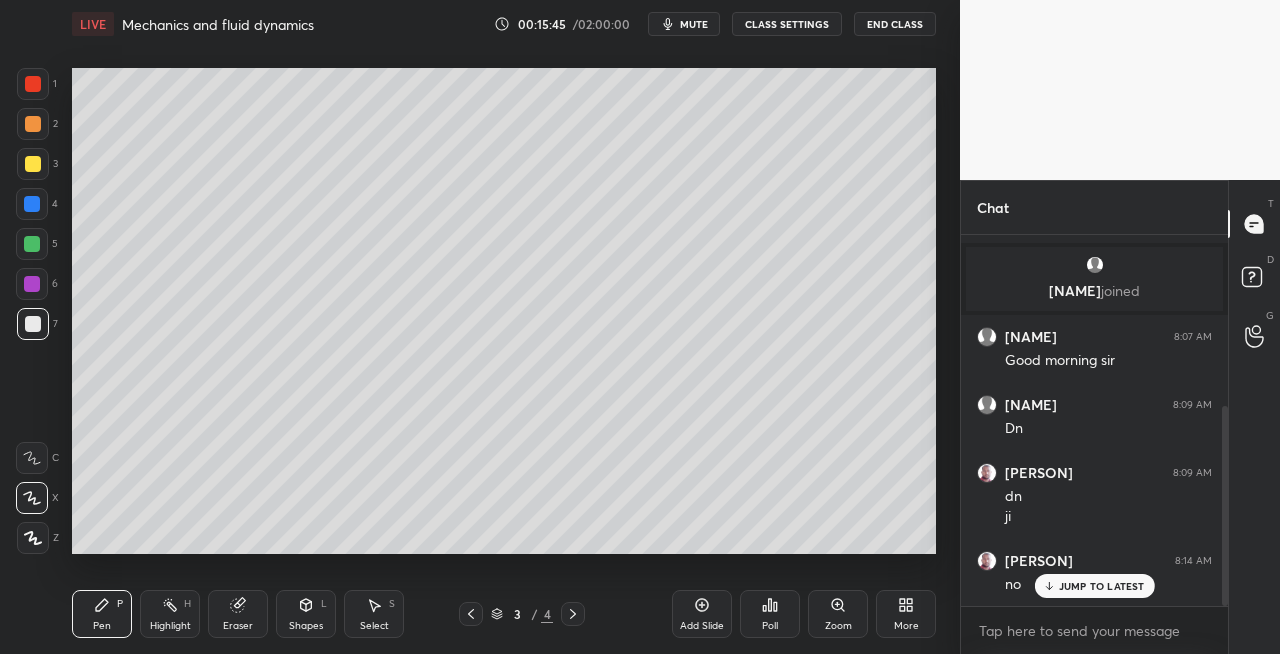 click 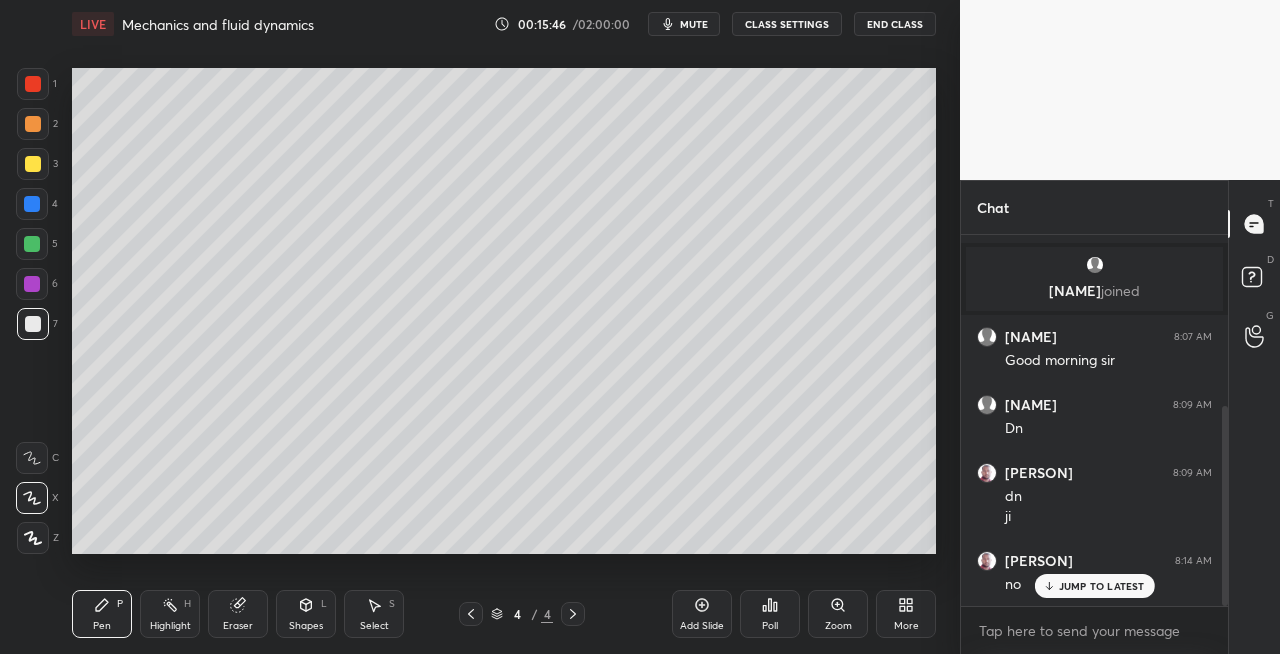 click on "3" at bounding box center (37, 164) 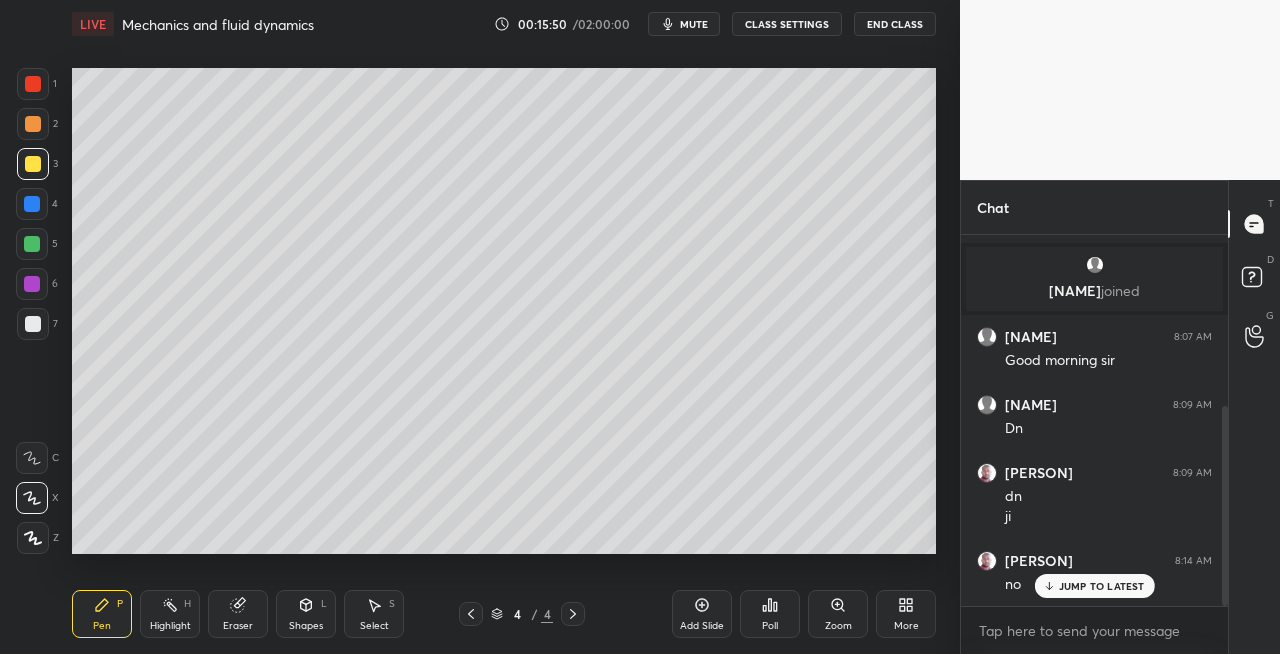 click on "Shapes" at bounding box center (306, 626) 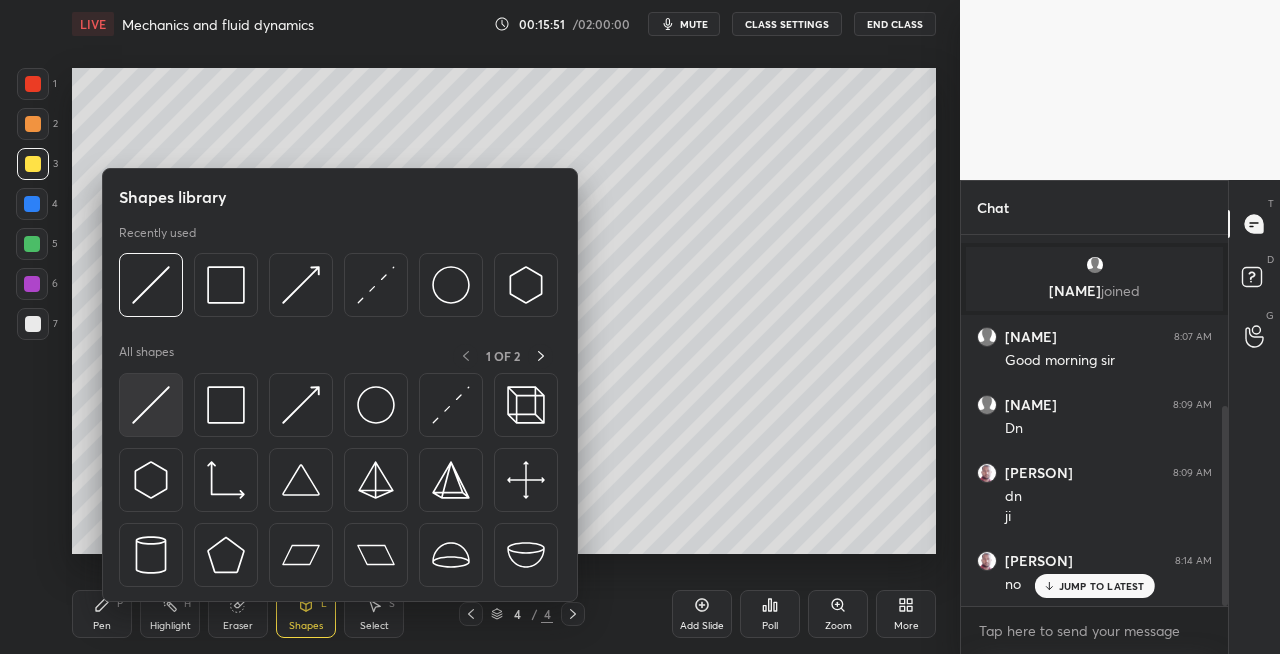 click at bounding box center [151, 405] 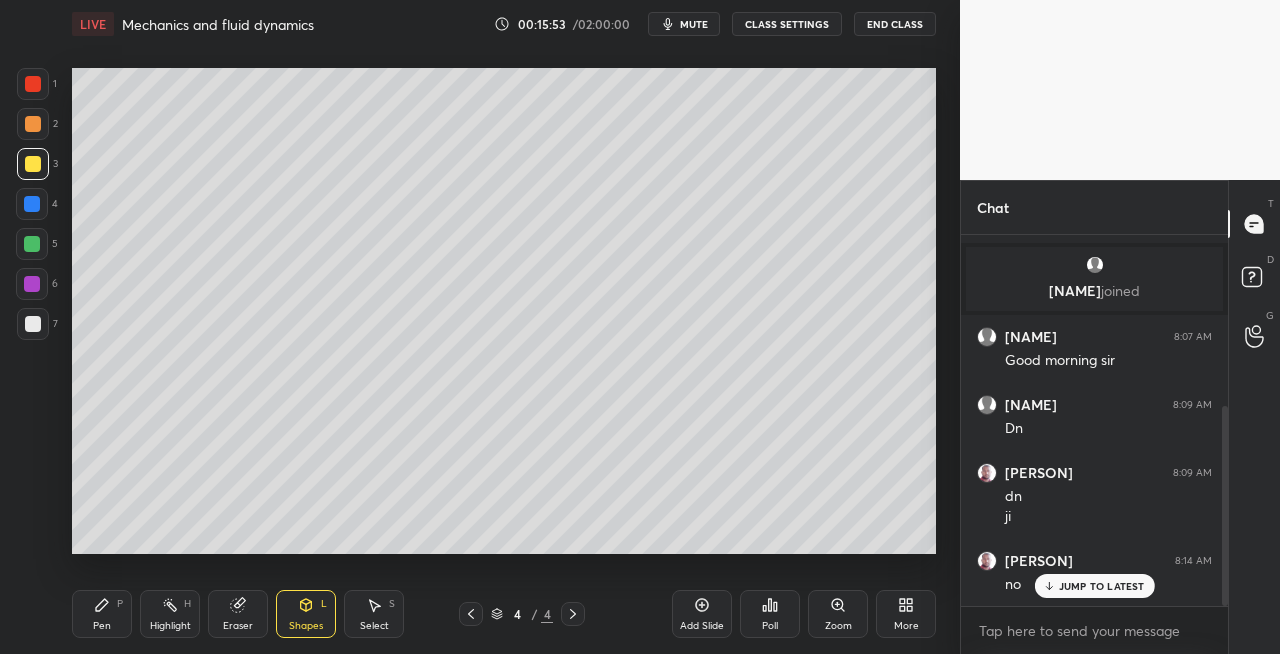 click on "Pen P" at bounding box center [102, 614] 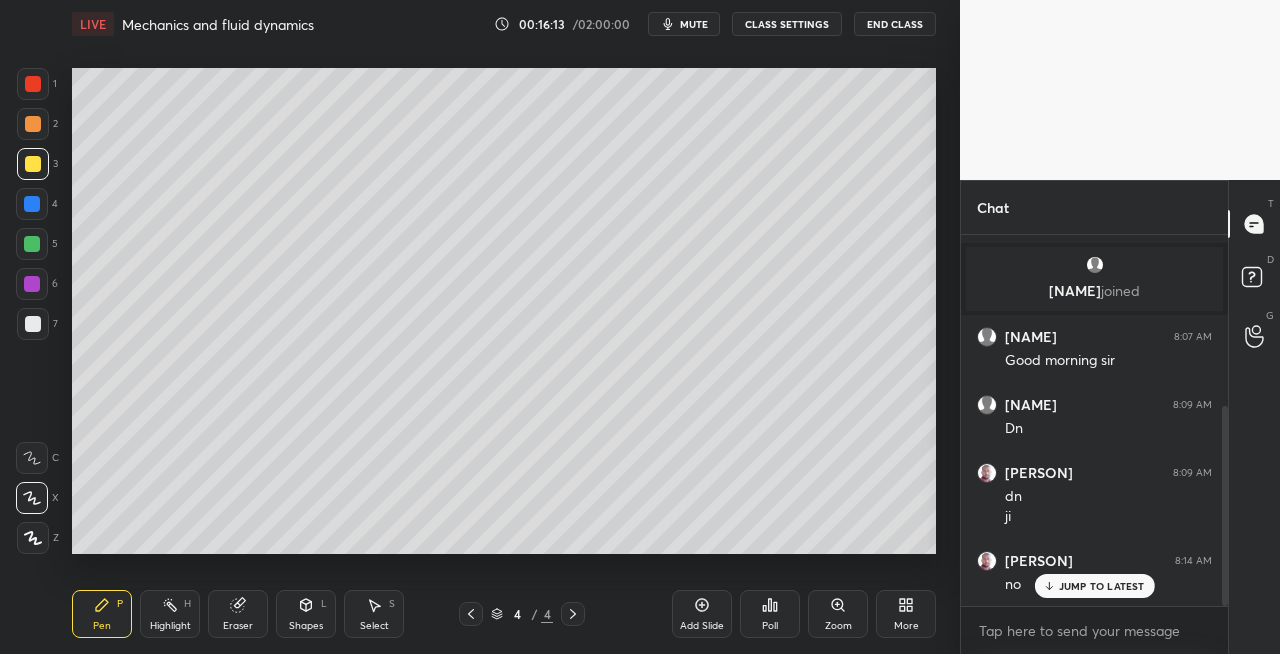 click 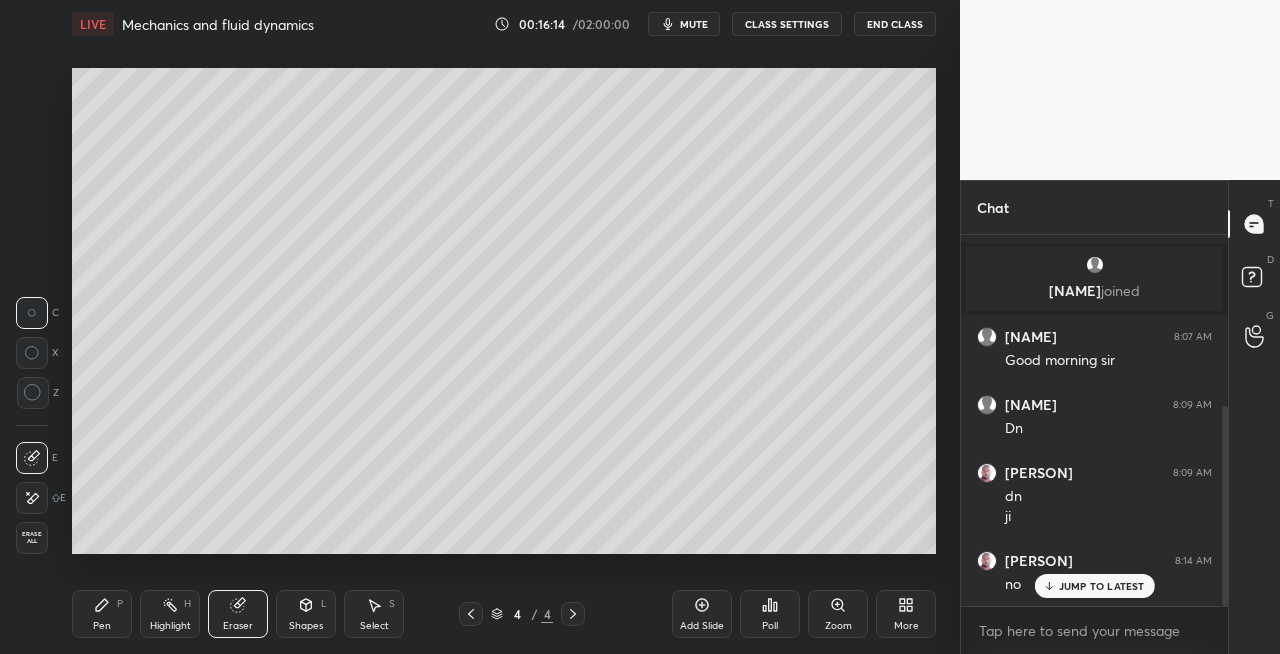 click on "Pen P" at bounding box center (102, 614) 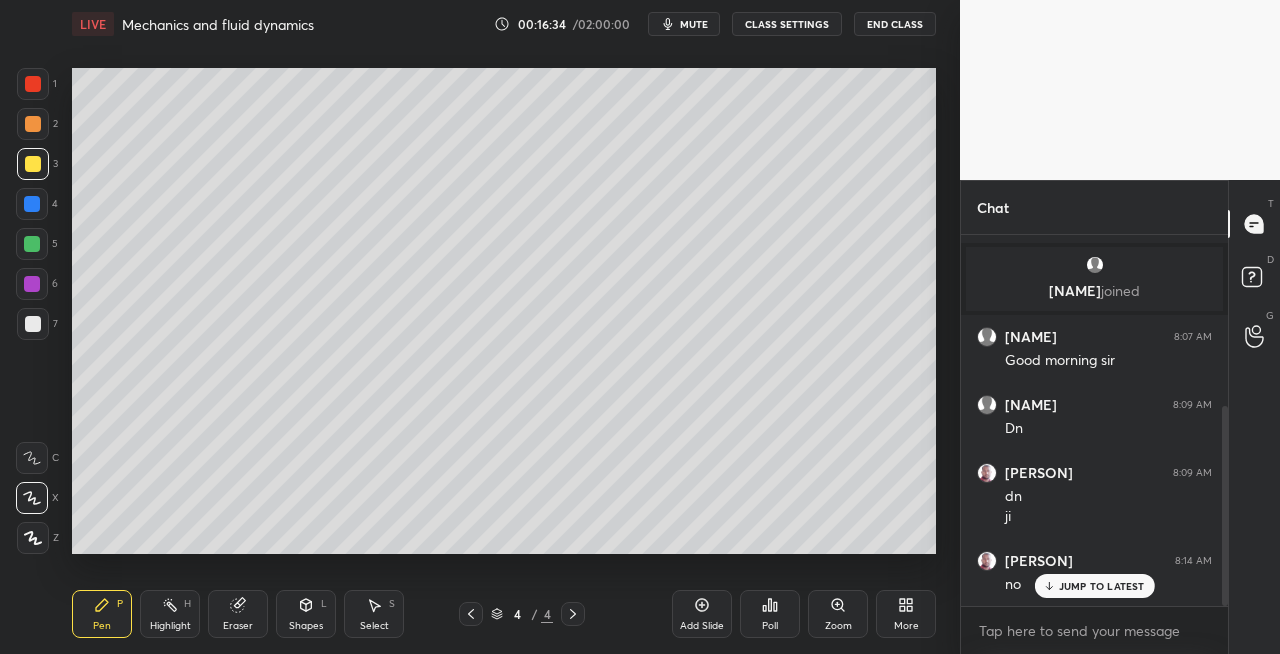 click at bounding box center (33, 324) 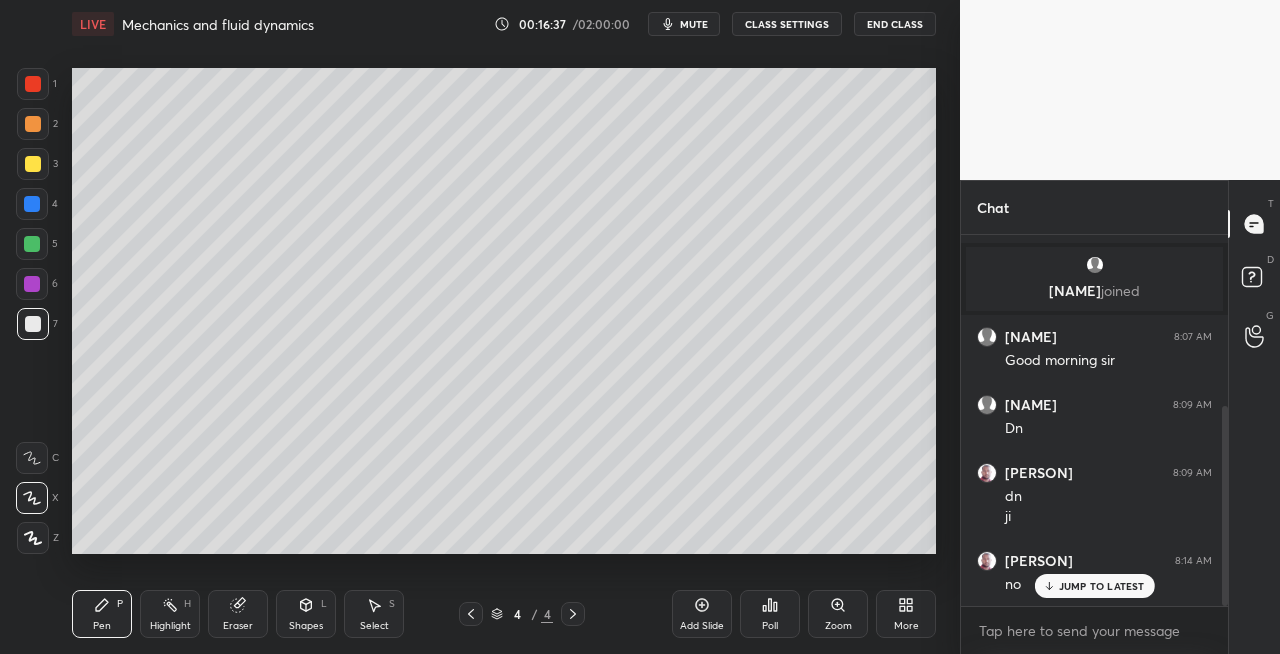 click on "Shapes L" at bounding box center (306, 614) 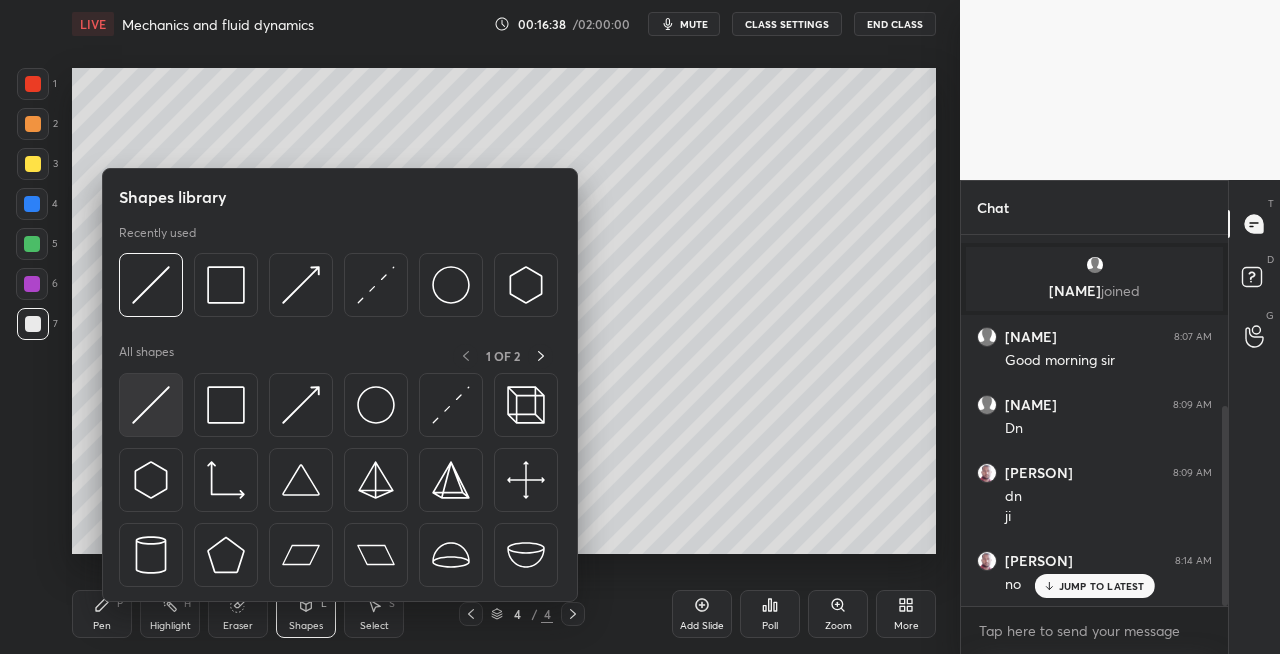 click at bounding box center [151, 405] 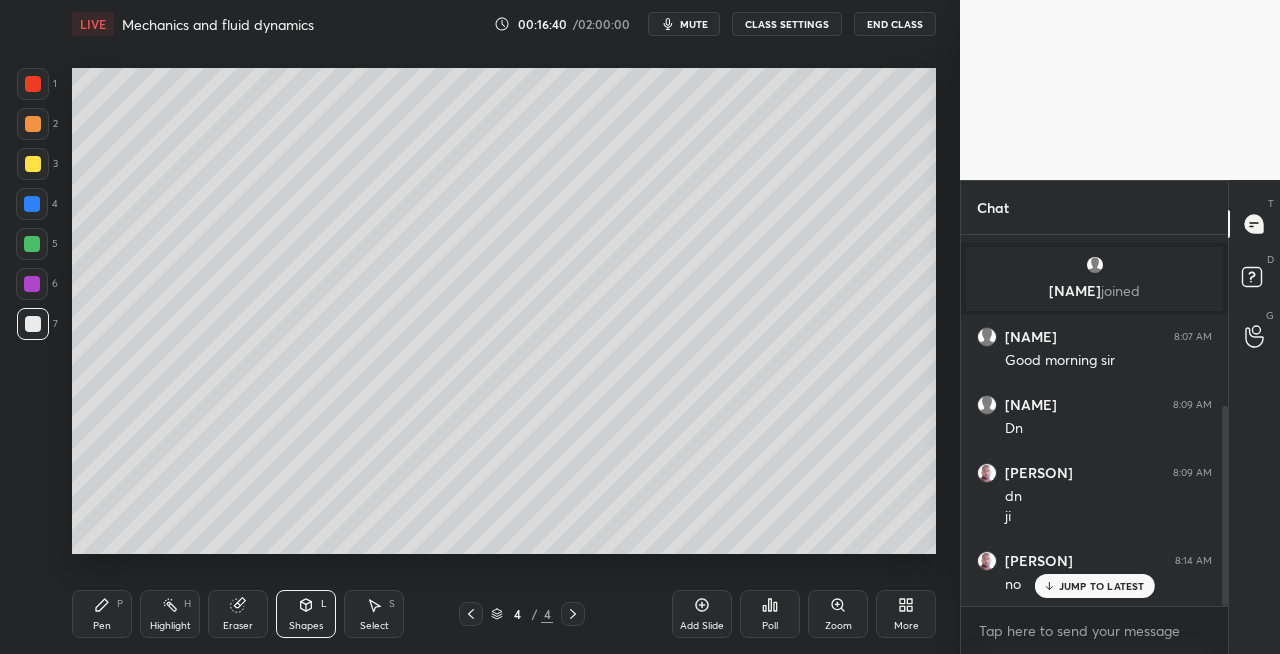 click 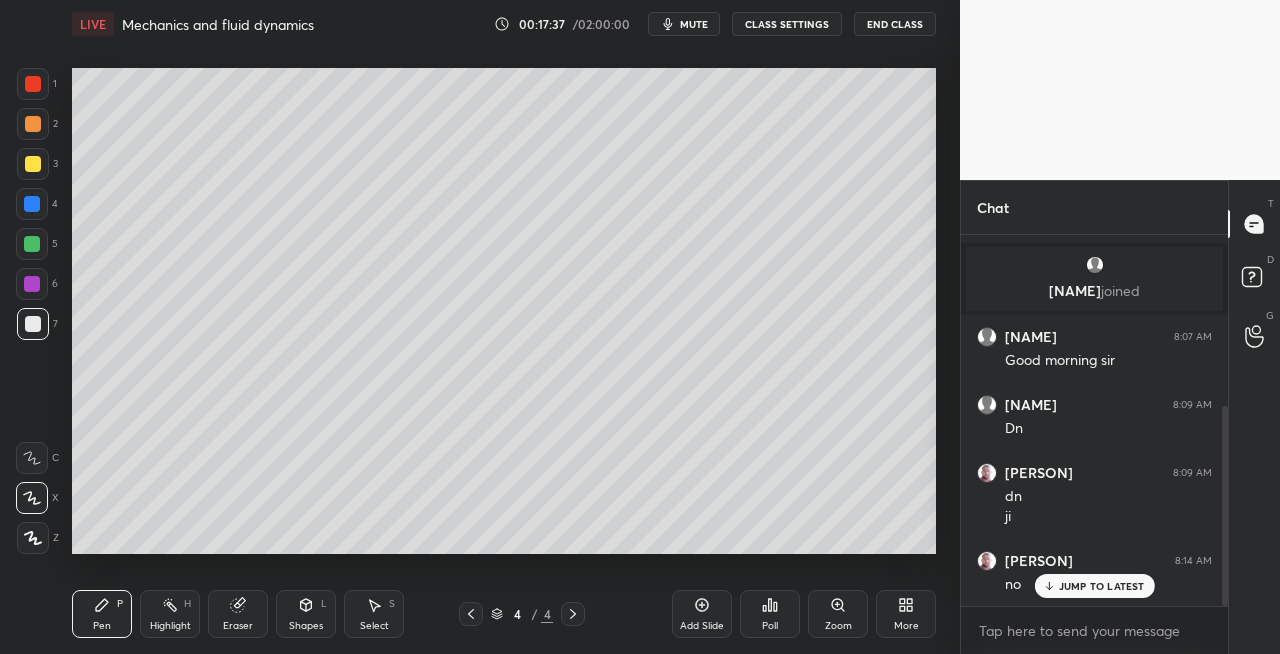click on "Eraser" at bounding box center [238, 614] 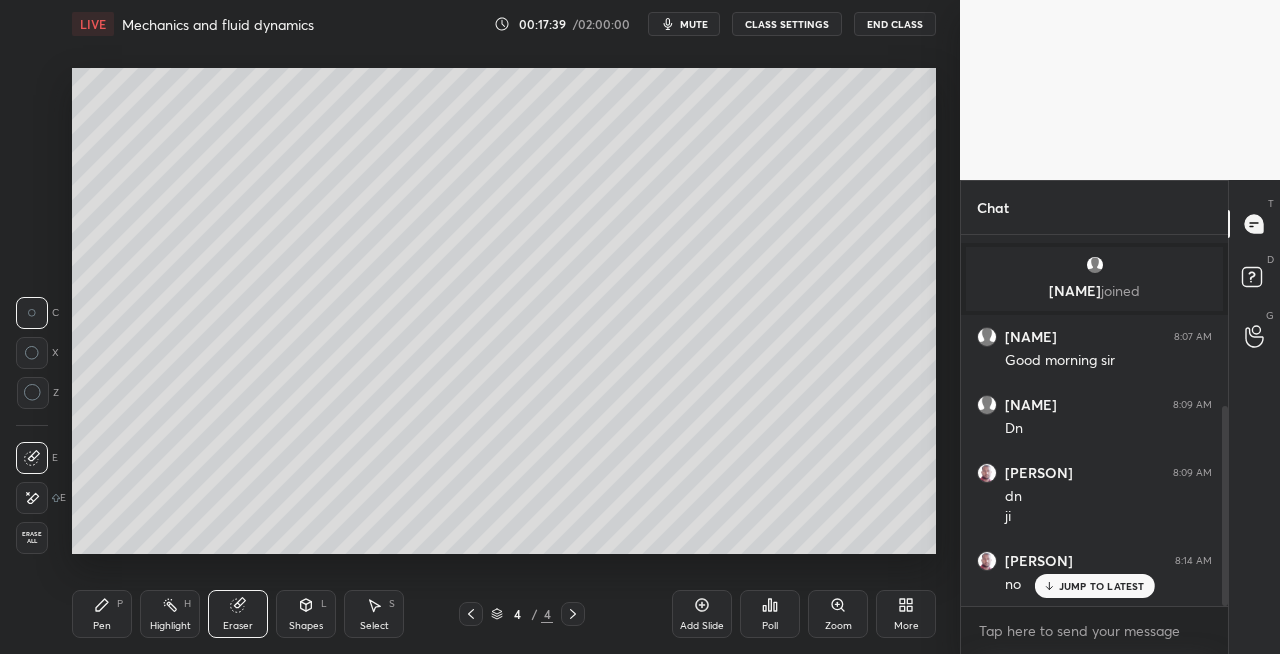 click on "Pen P" at bounding box center [102, 614] 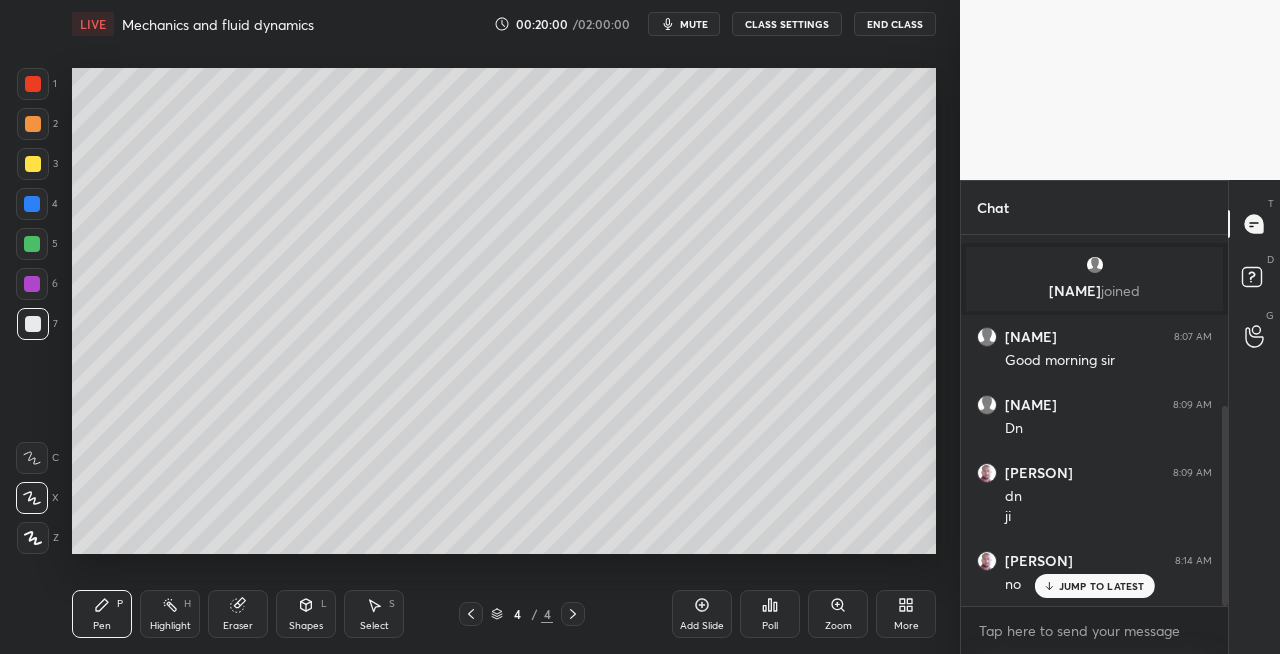 click 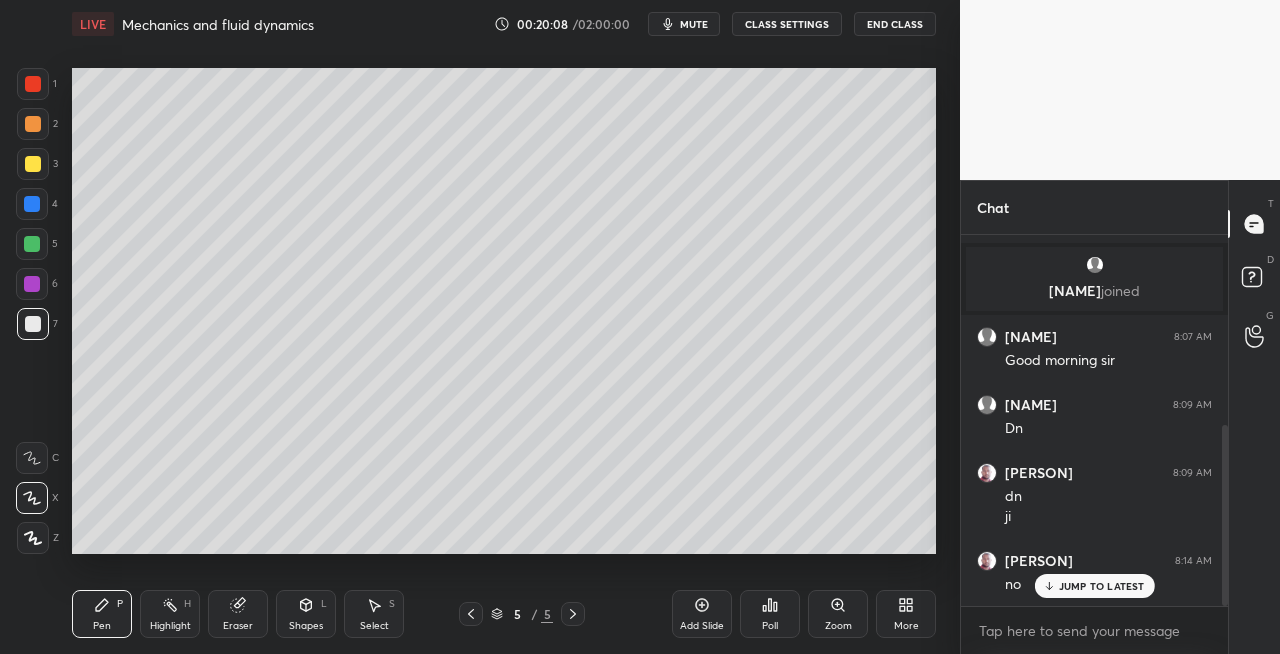 scroll, scrollTop: 388, scrollLeft: 0, axis: vertical 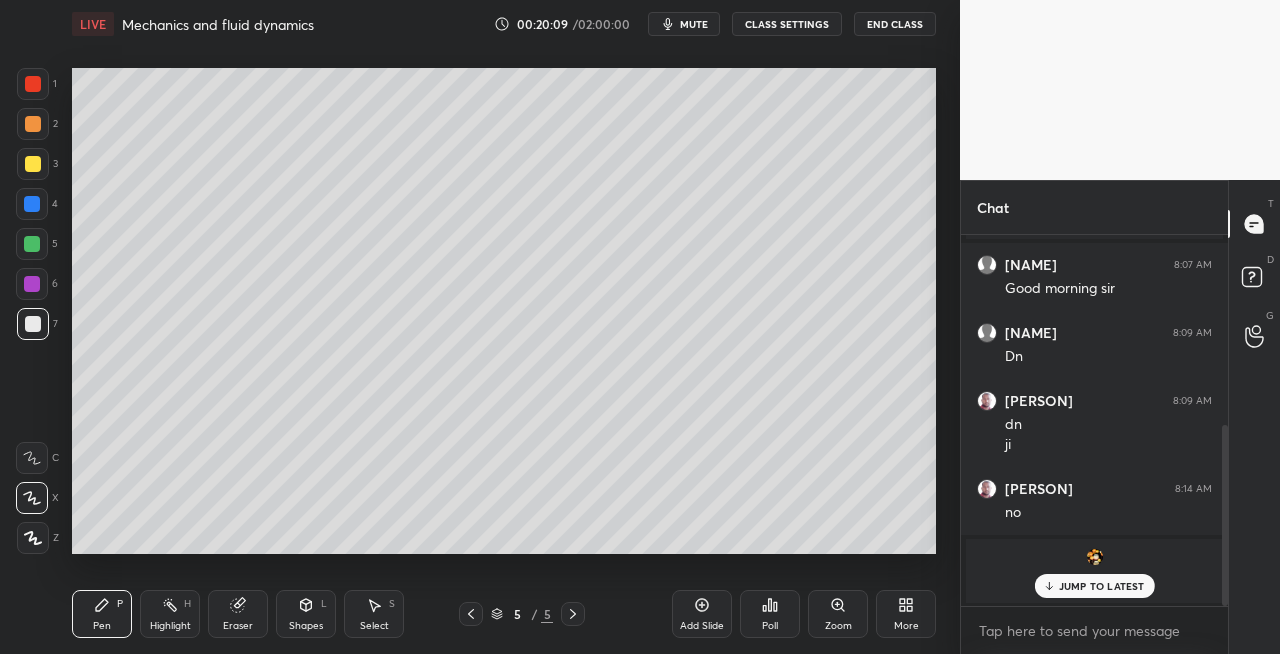 click 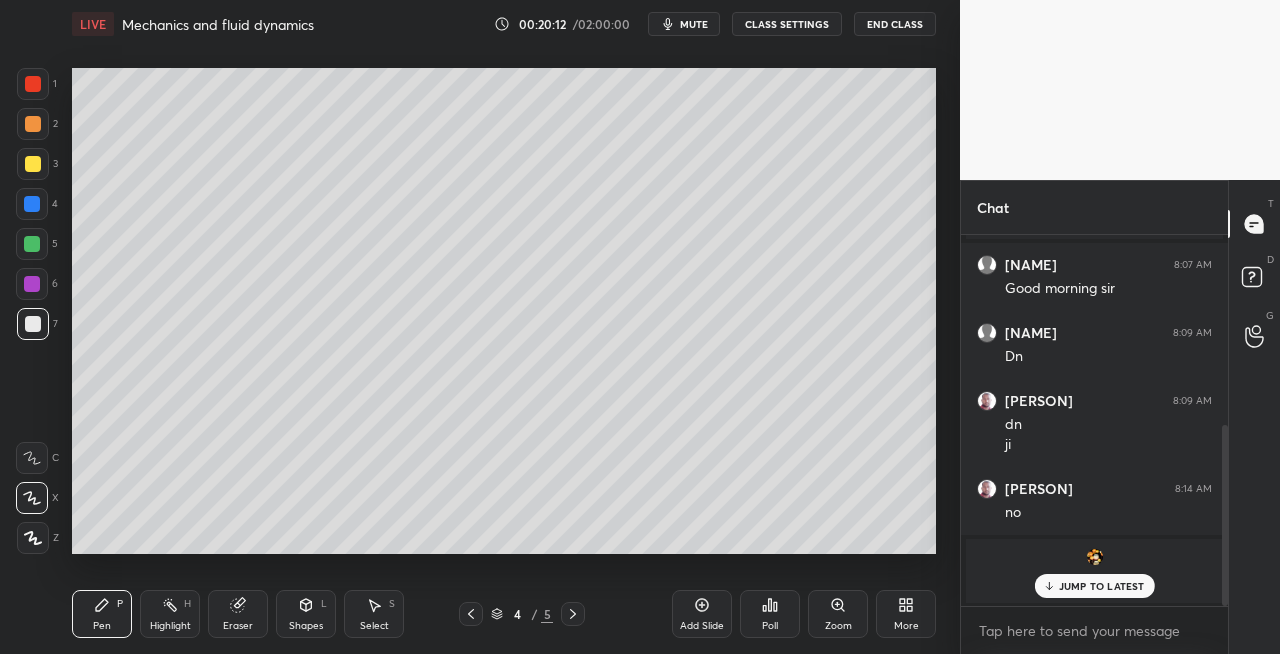 click 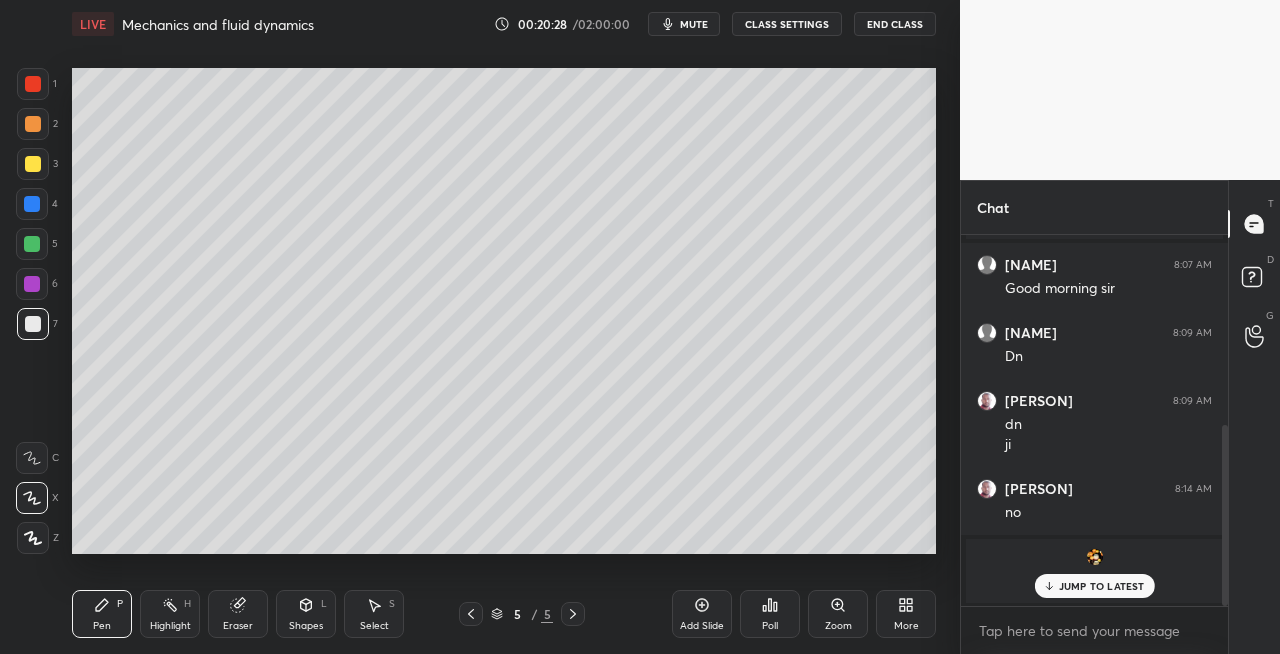 click 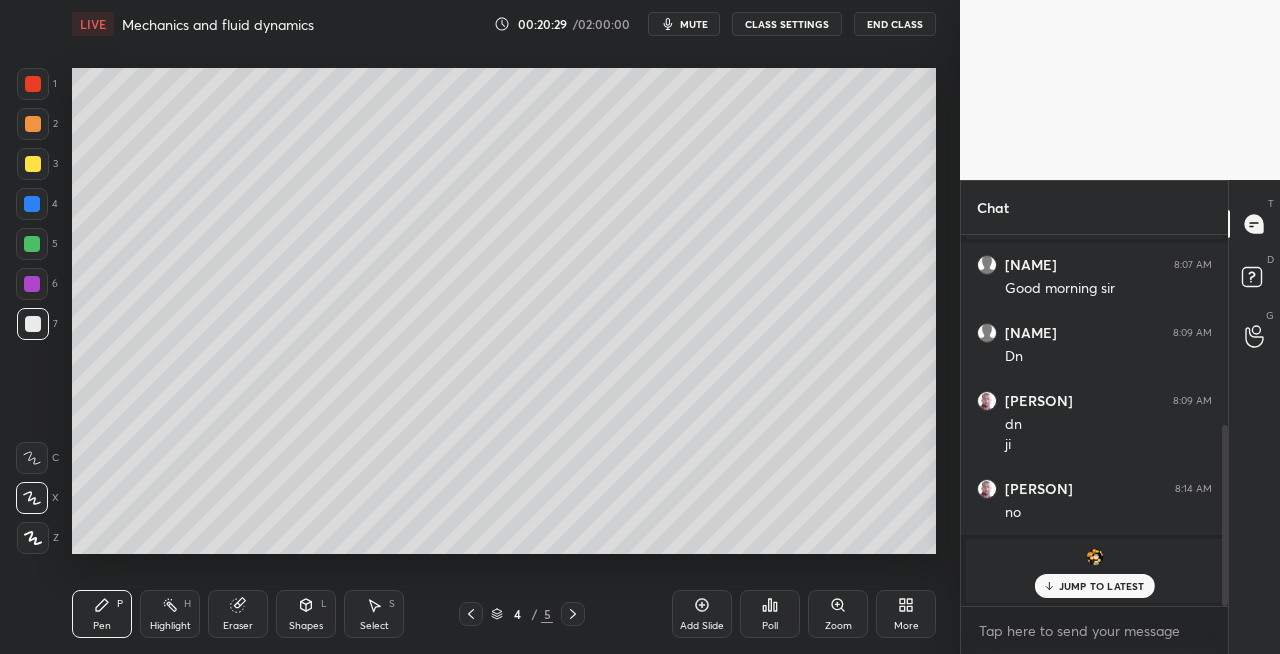 click 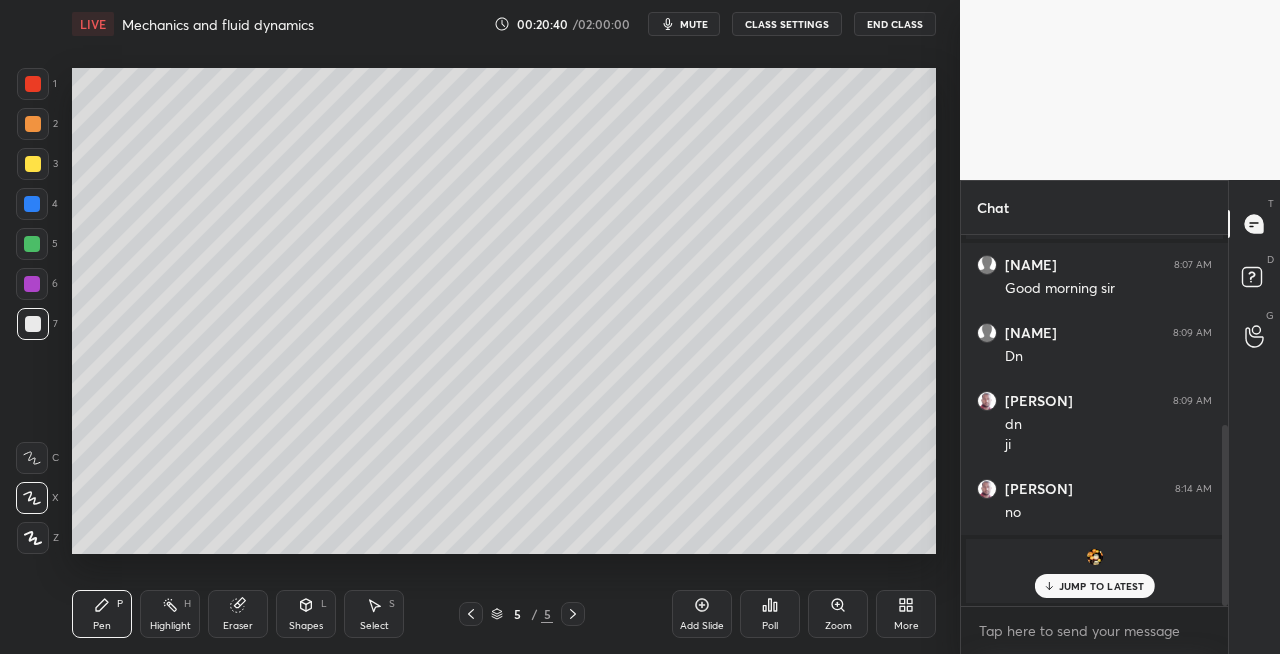click on "Eraser" at bounding box center [238, 614] 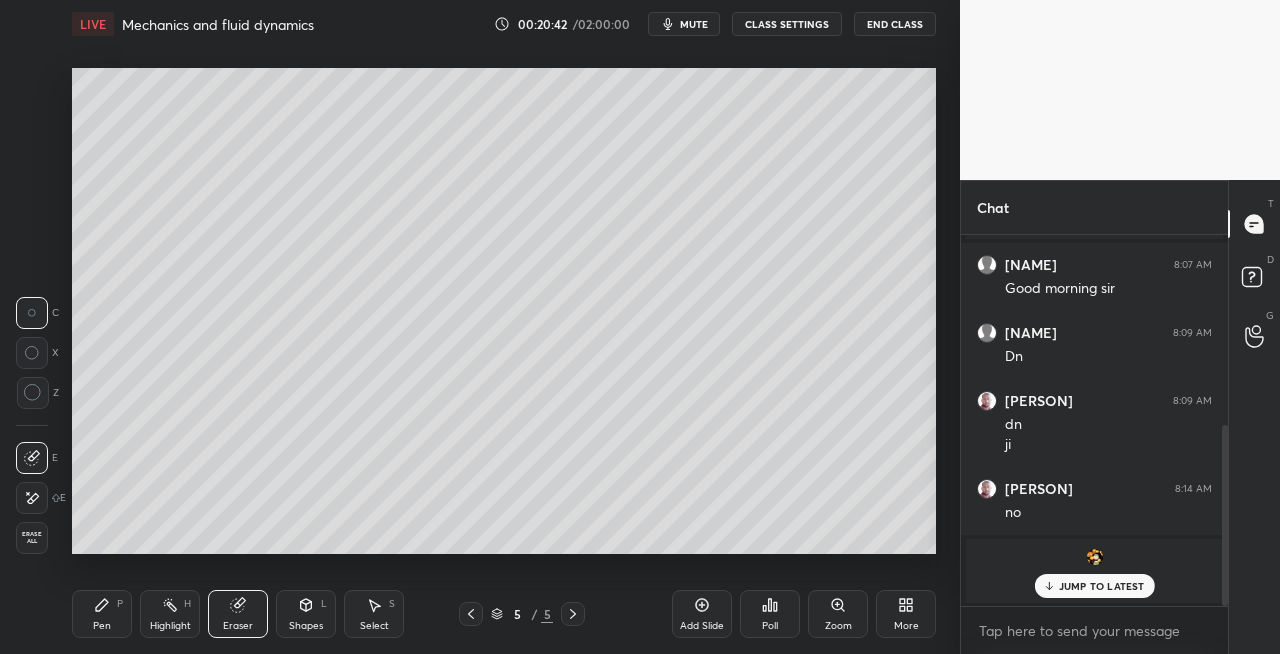click on "Pen P" at bounding box center [102, 614] 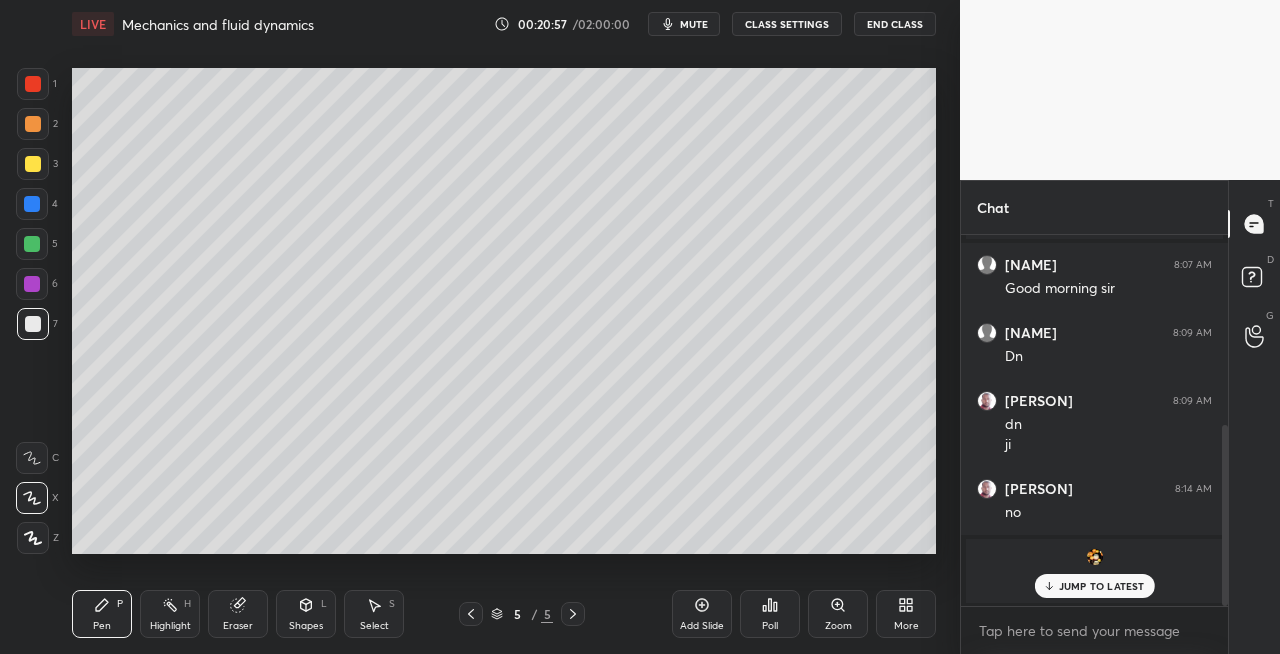 click on "Eraser" at bounding box center [238, 614] 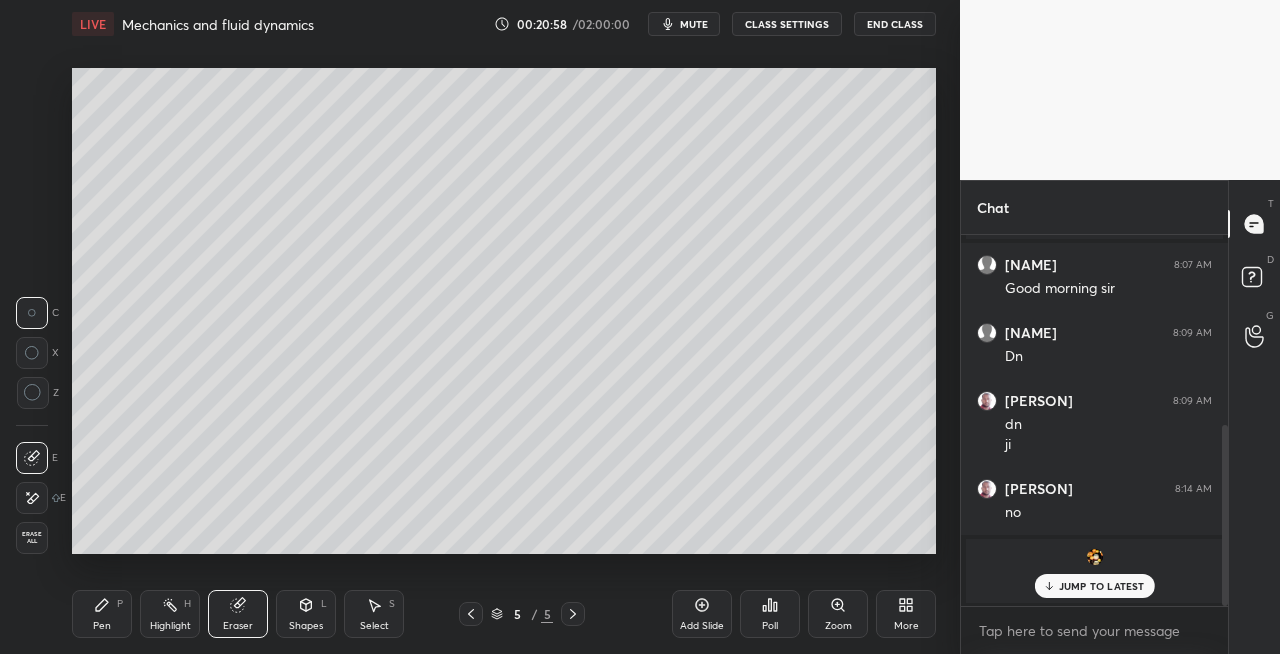 click on "Pen P" at bounding box center (102, 614) 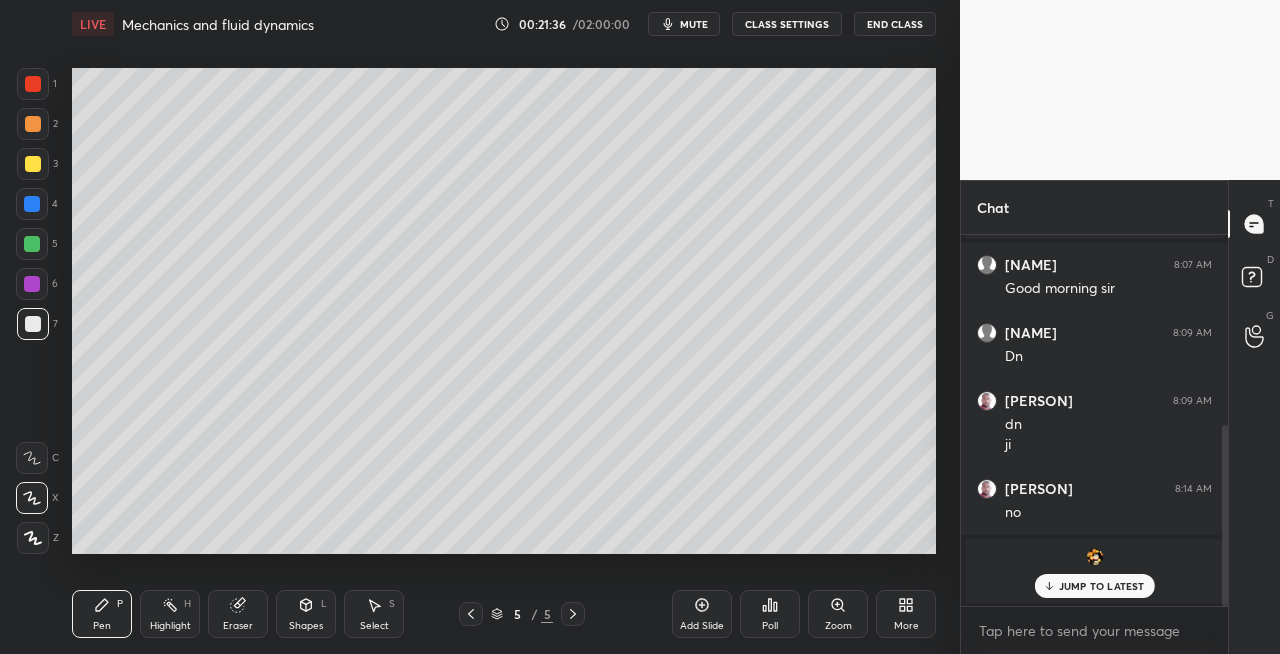 click on "Eraser" at bounding box center (238, 614) 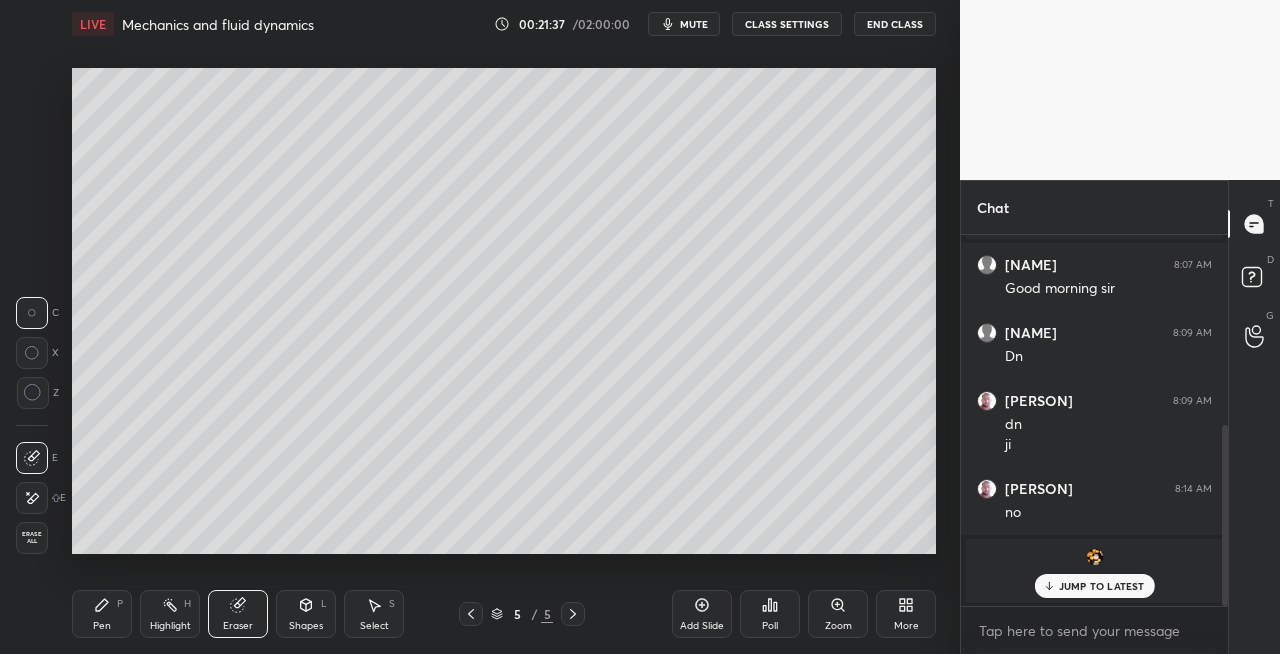 click on "Pen P" at bounding box center [102, 614] 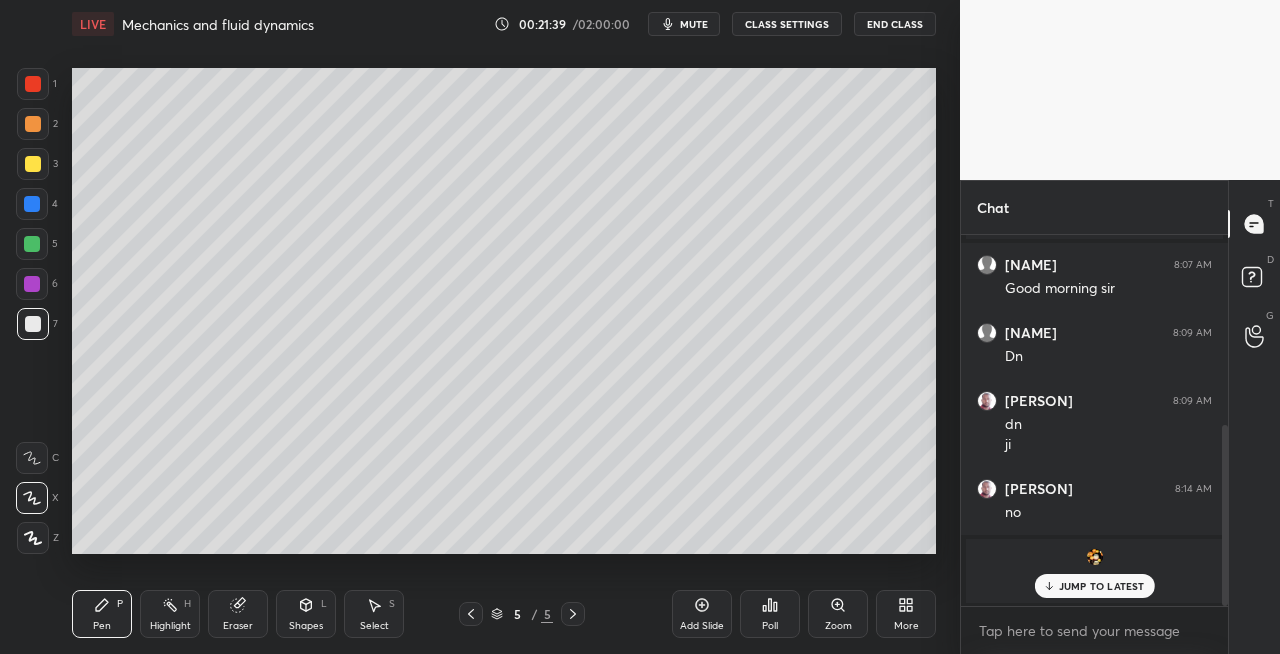 click on "Shapes L" at bounding box center [306, 614] 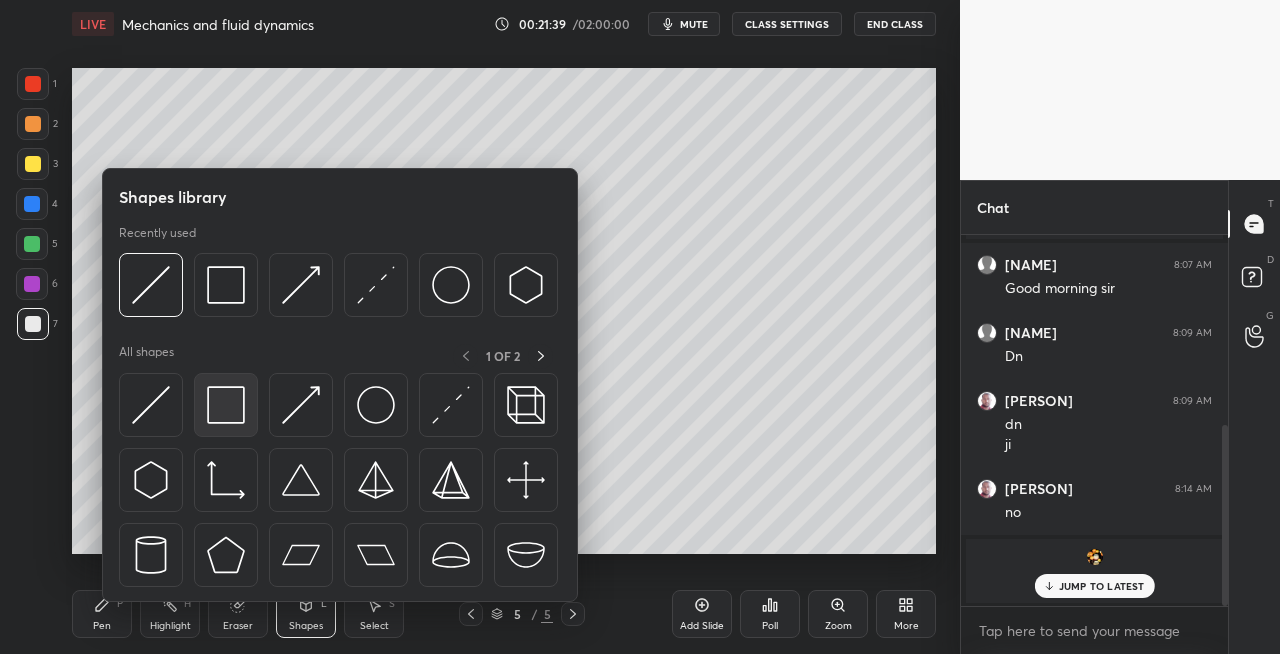 click at bounding box center [226, 405] 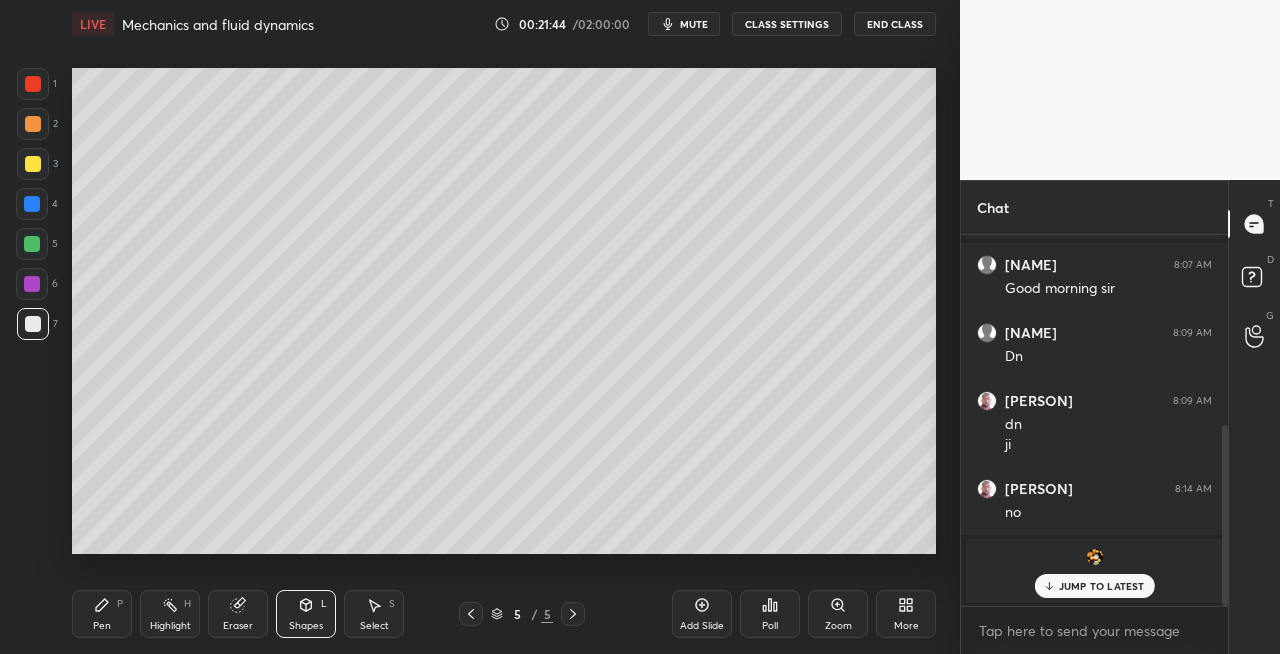 click 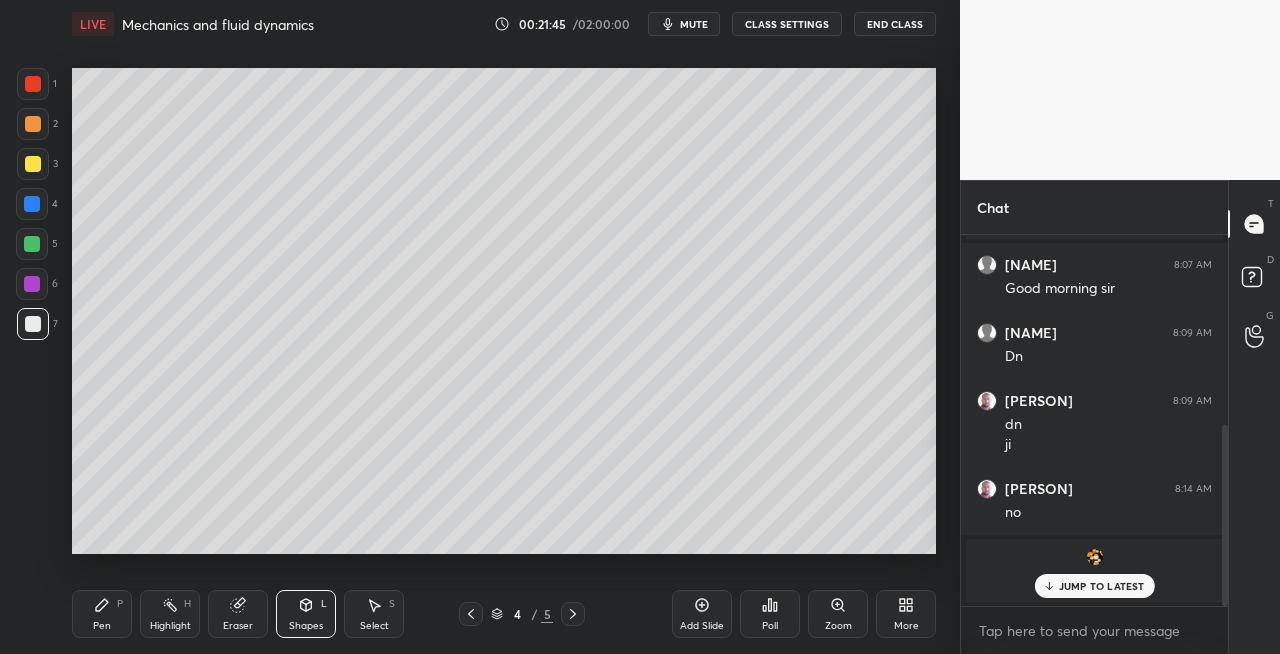 click 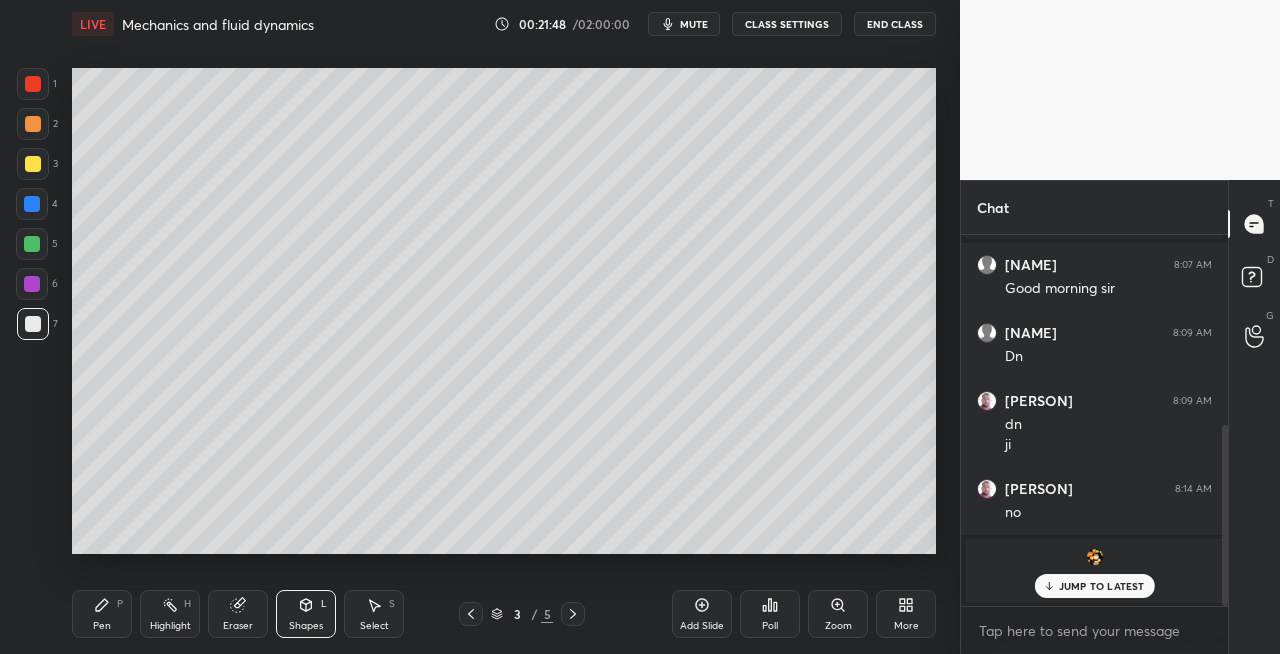 click 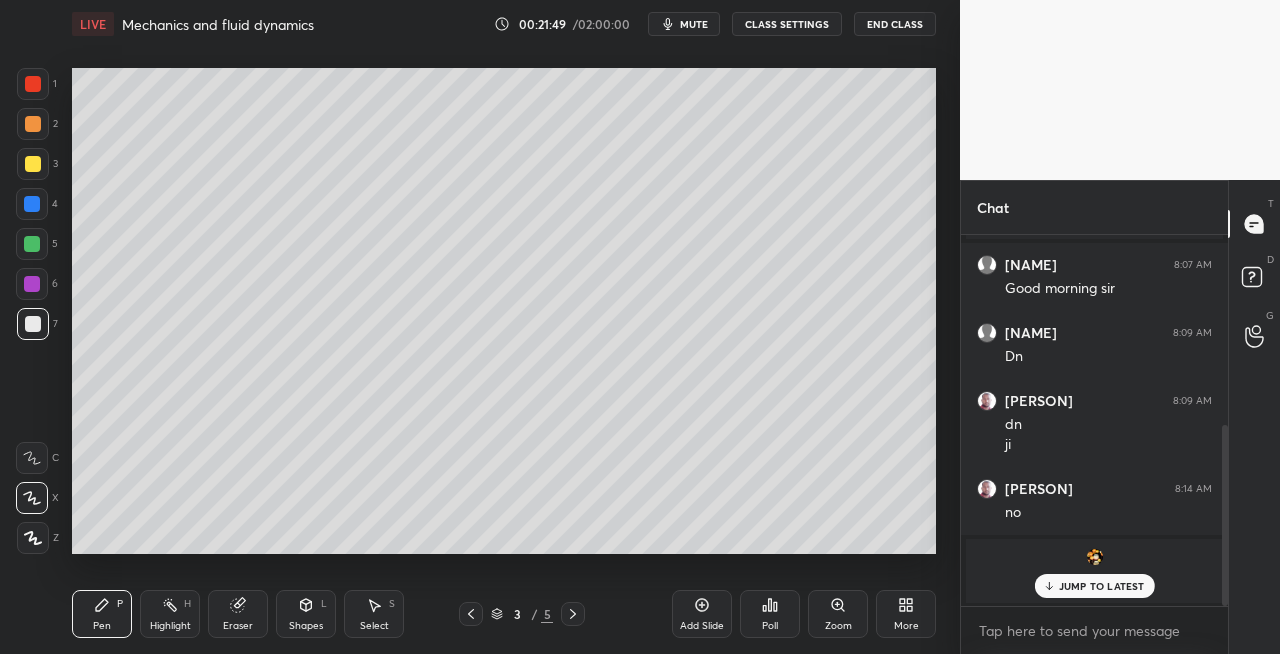 click on "Shapes L" at bounding box center [306, 614] 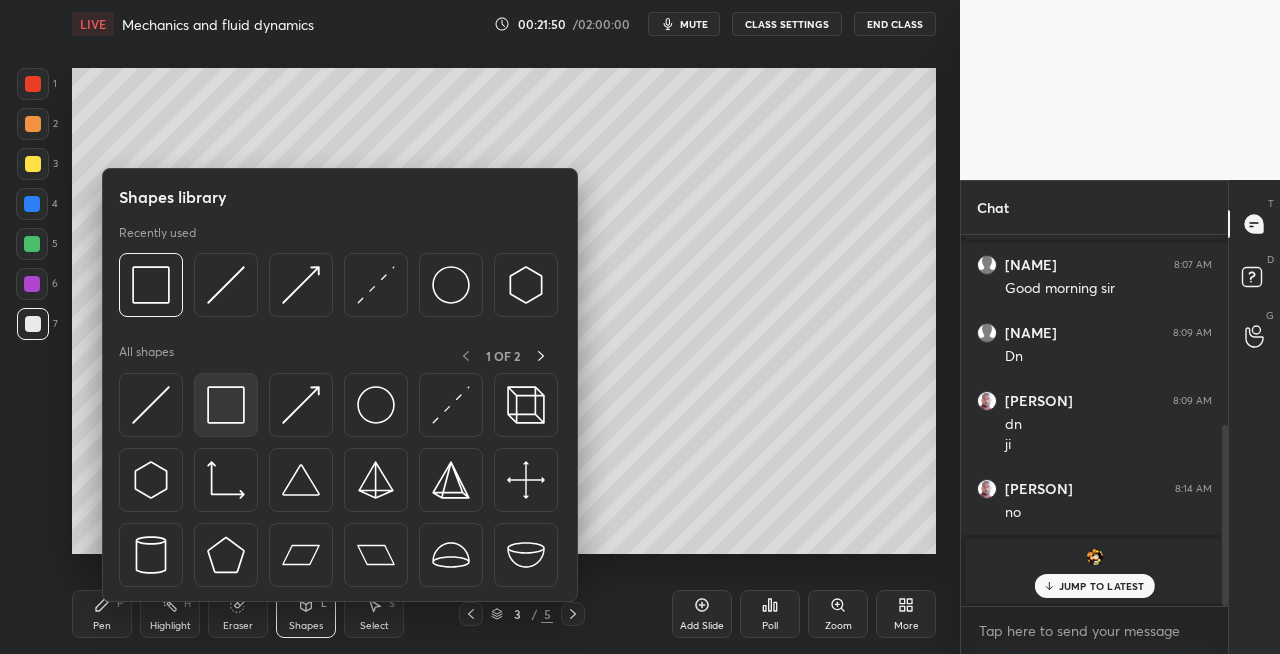 click at bounding box center [226, 405] 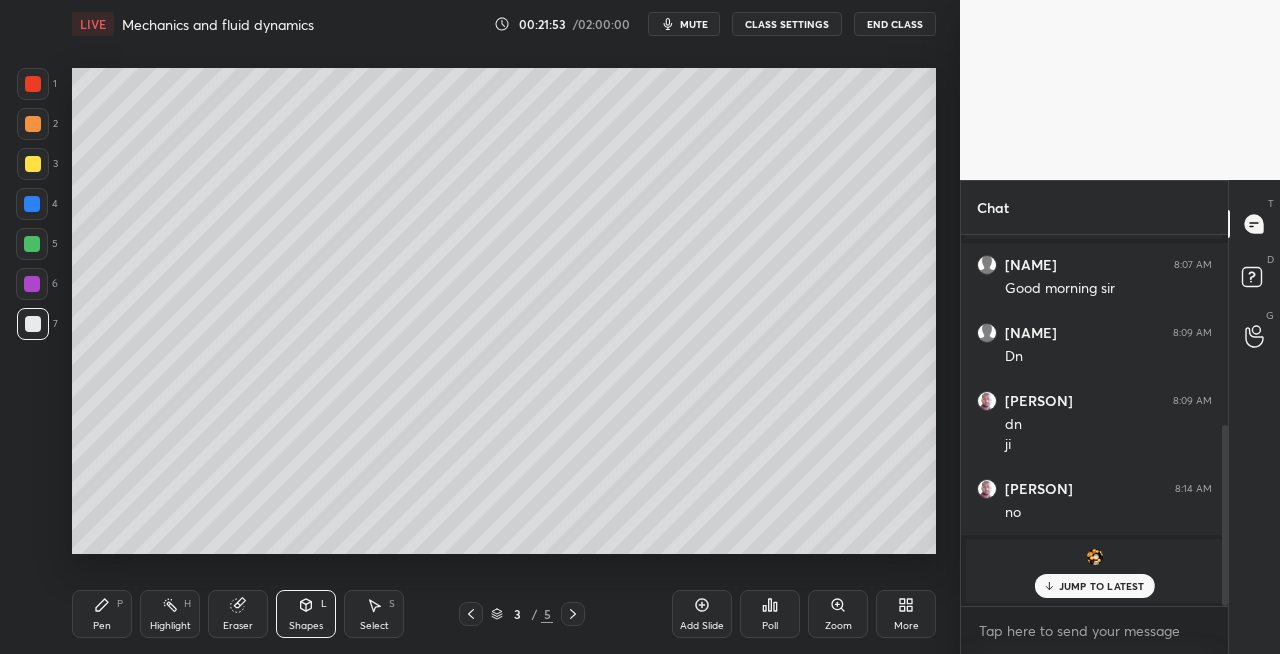 click 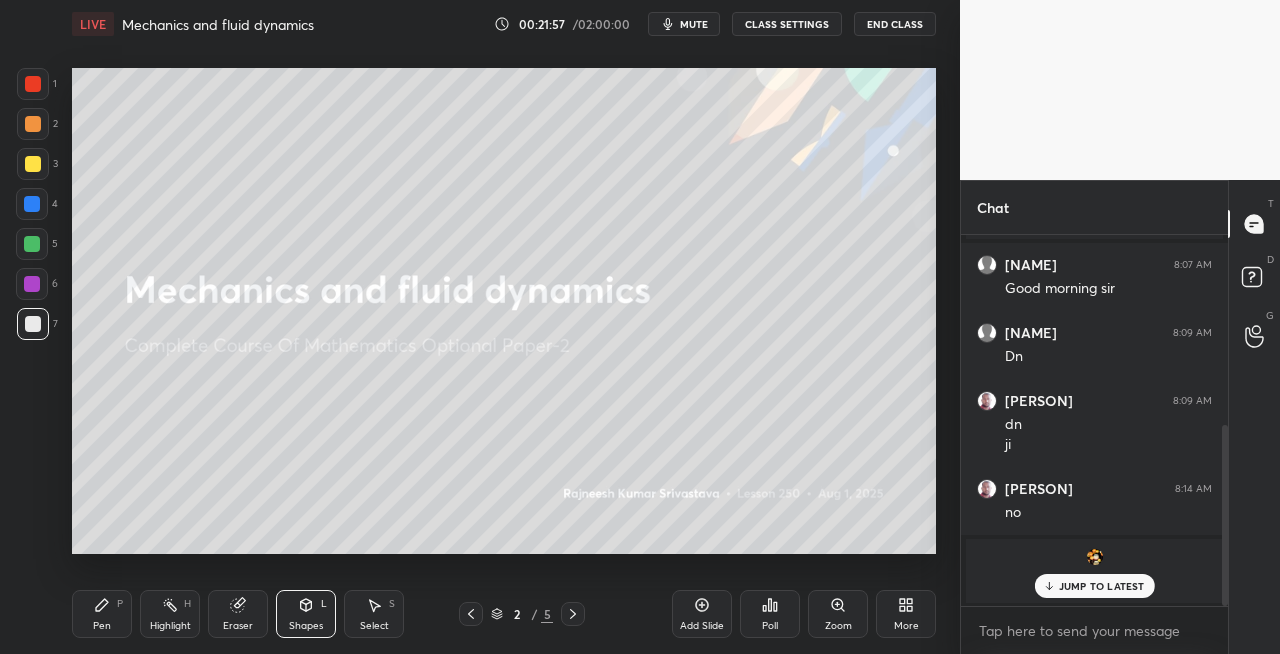 click 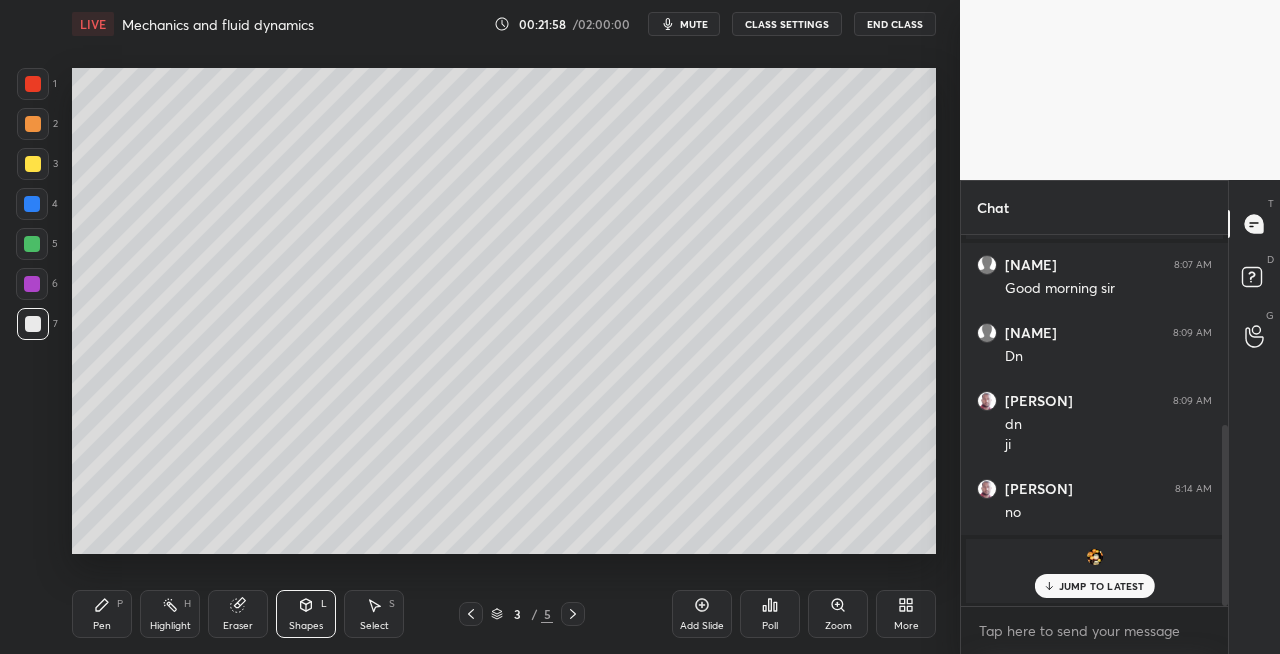 click 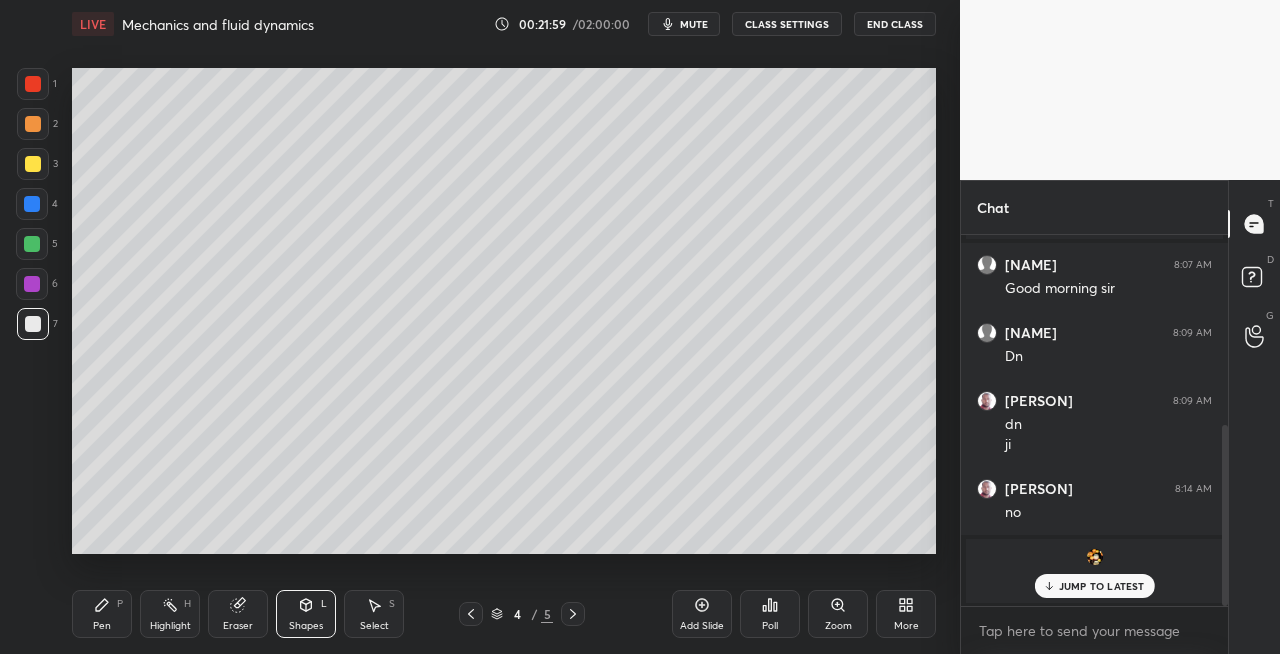 click 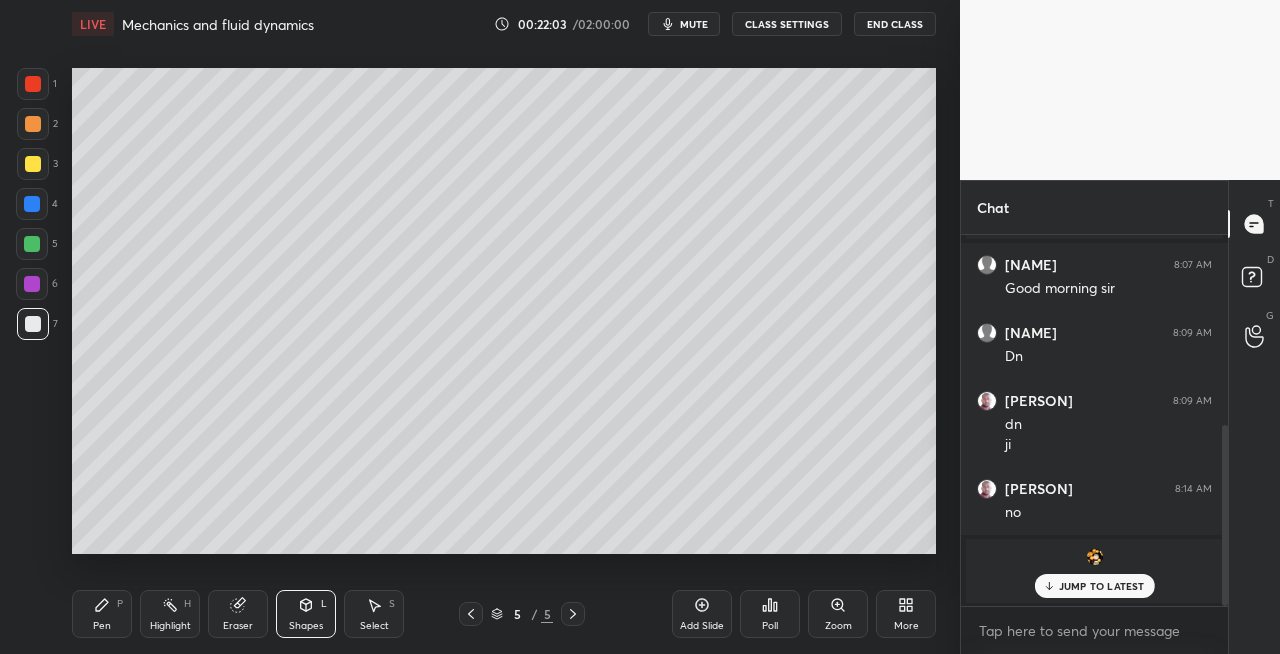 click 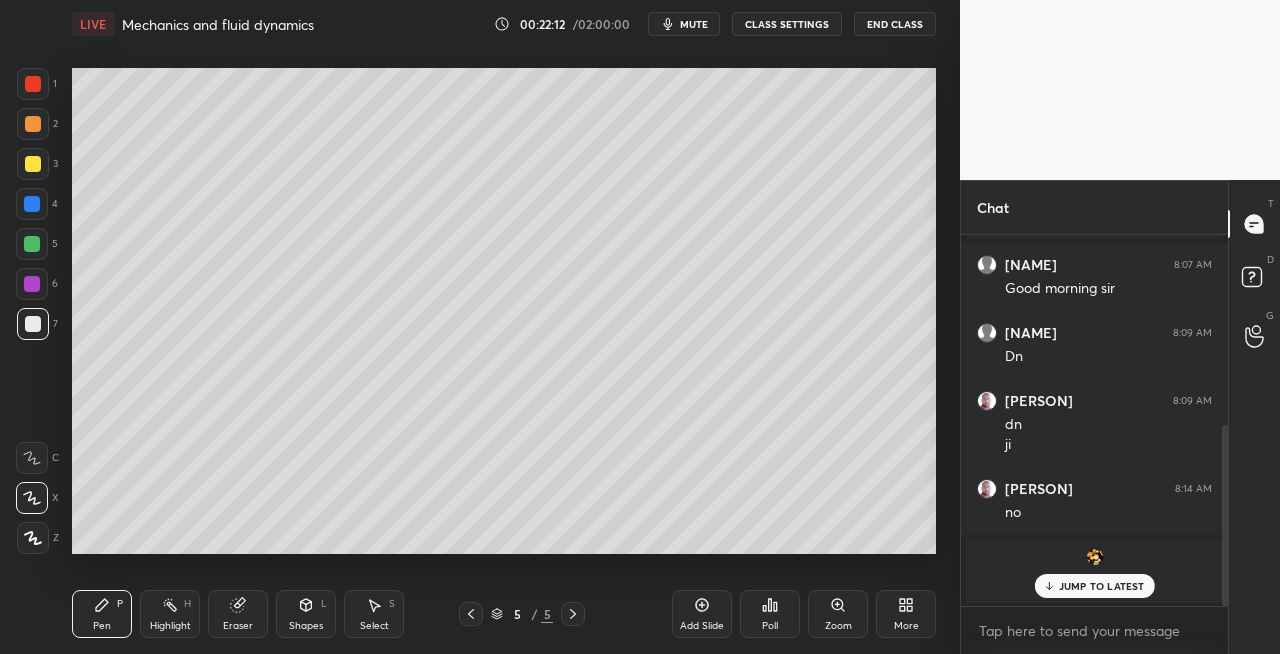 click at bounding box center [33, 164] 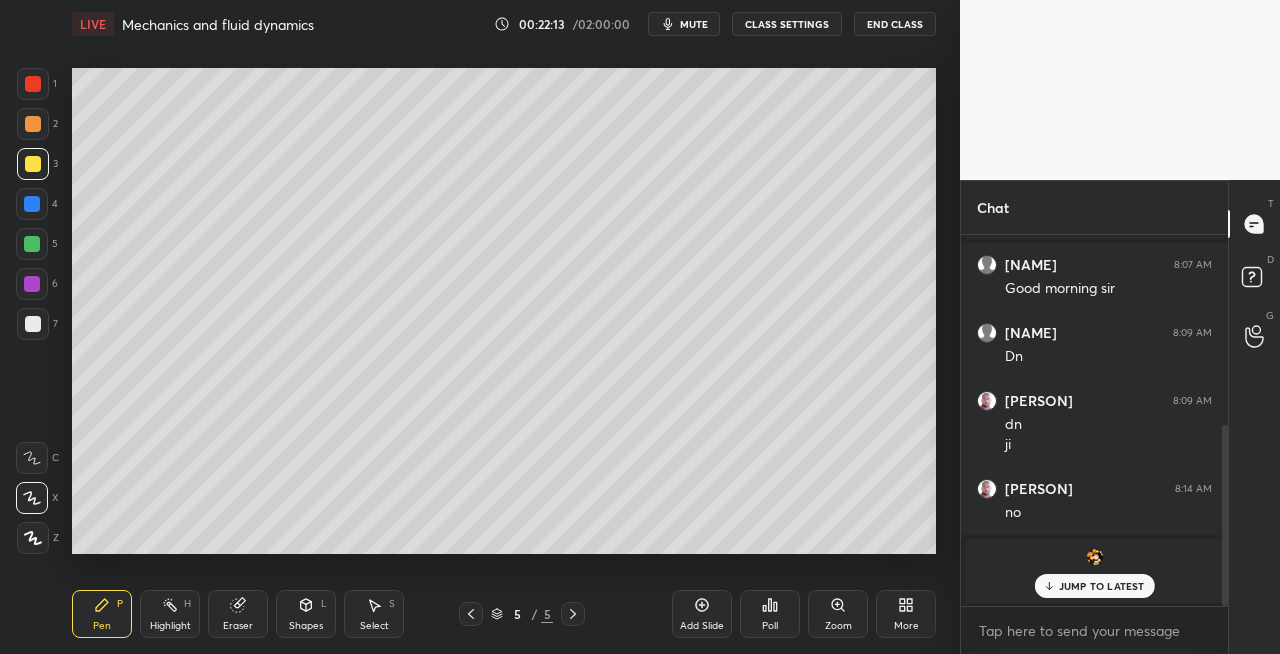 click at bounding box center (471, 614) 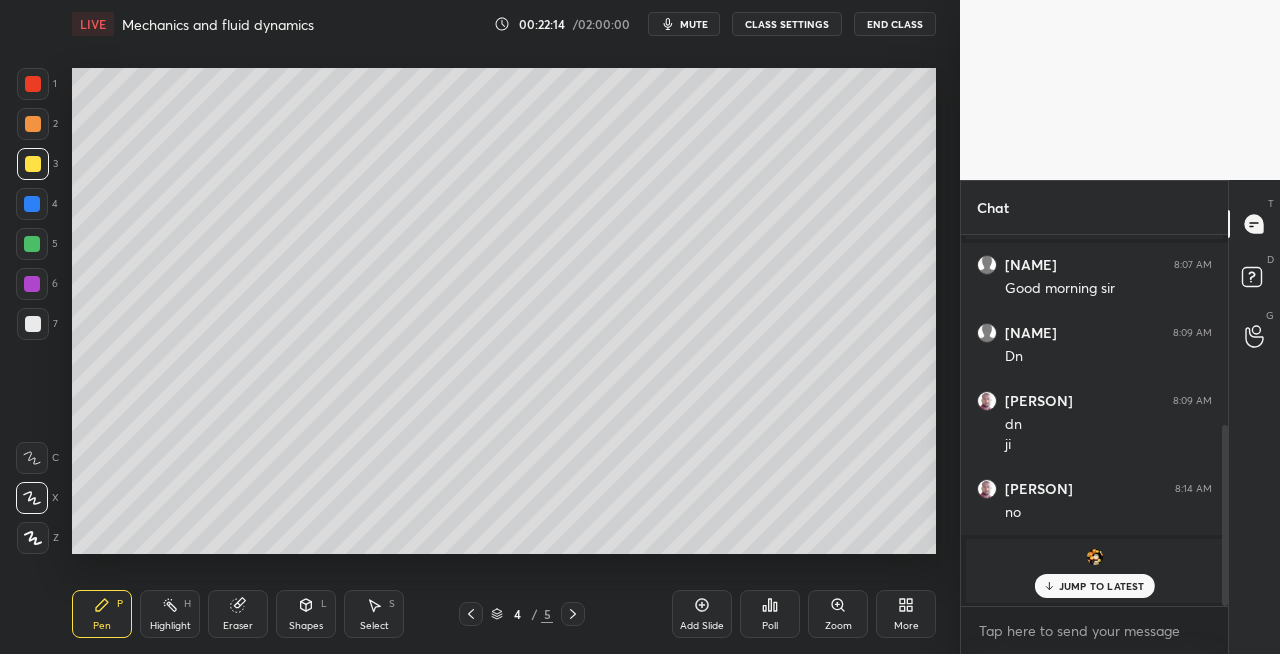 click 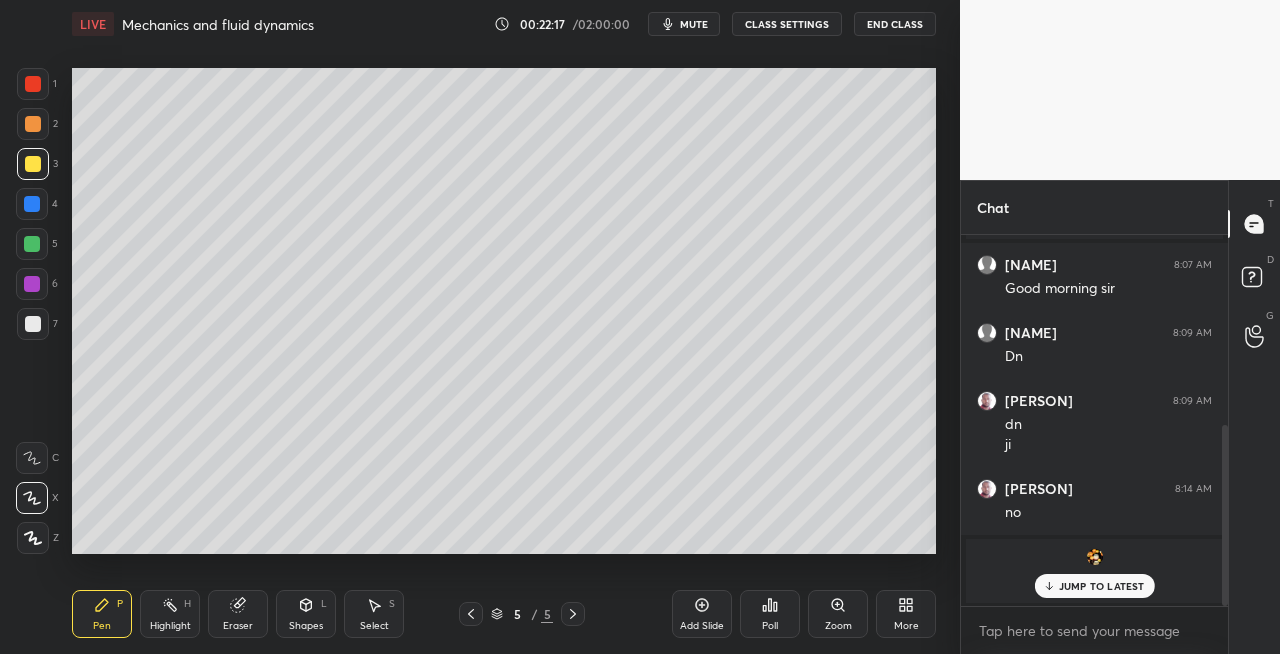 click on "Shapes" at bounding box center [306, 626] 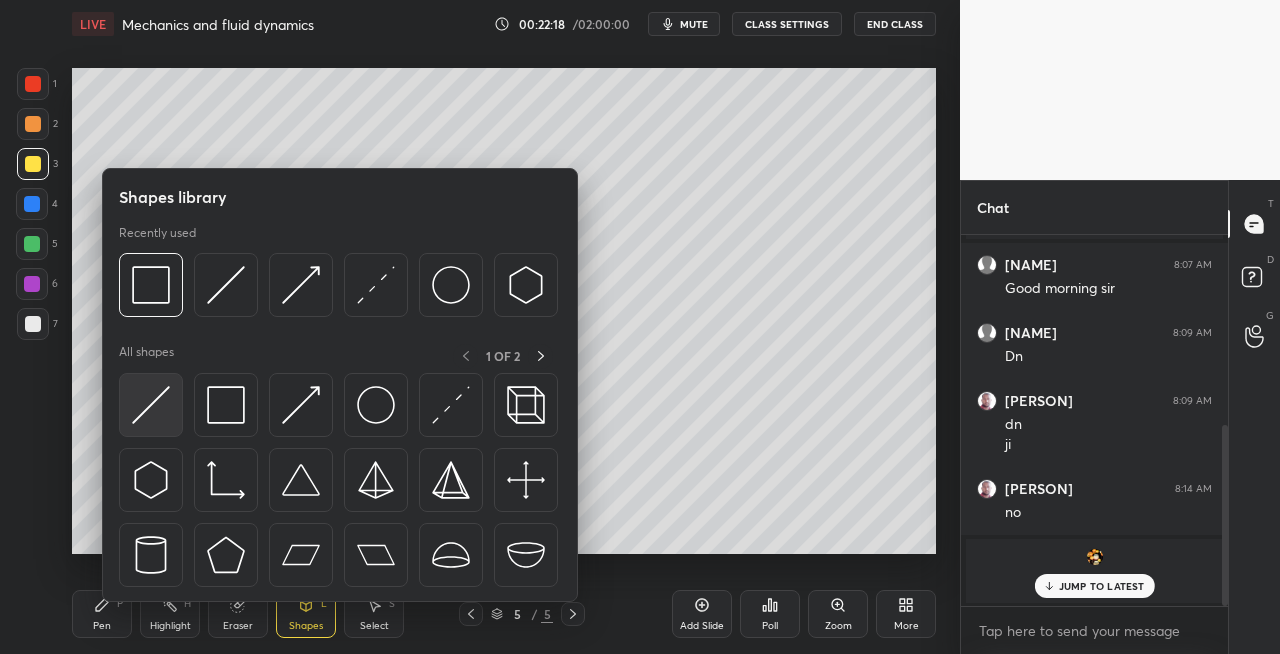 click at bounding box center (151, 405) 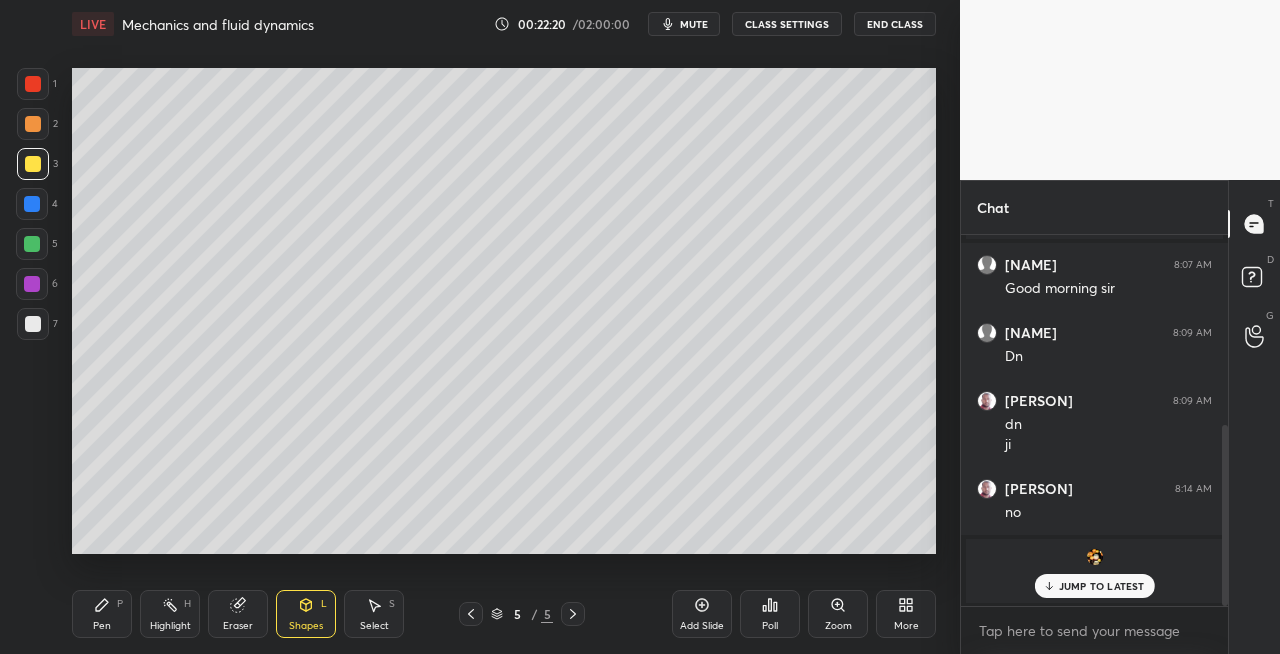 click on "Pen P" at bounding box center (102, 614) 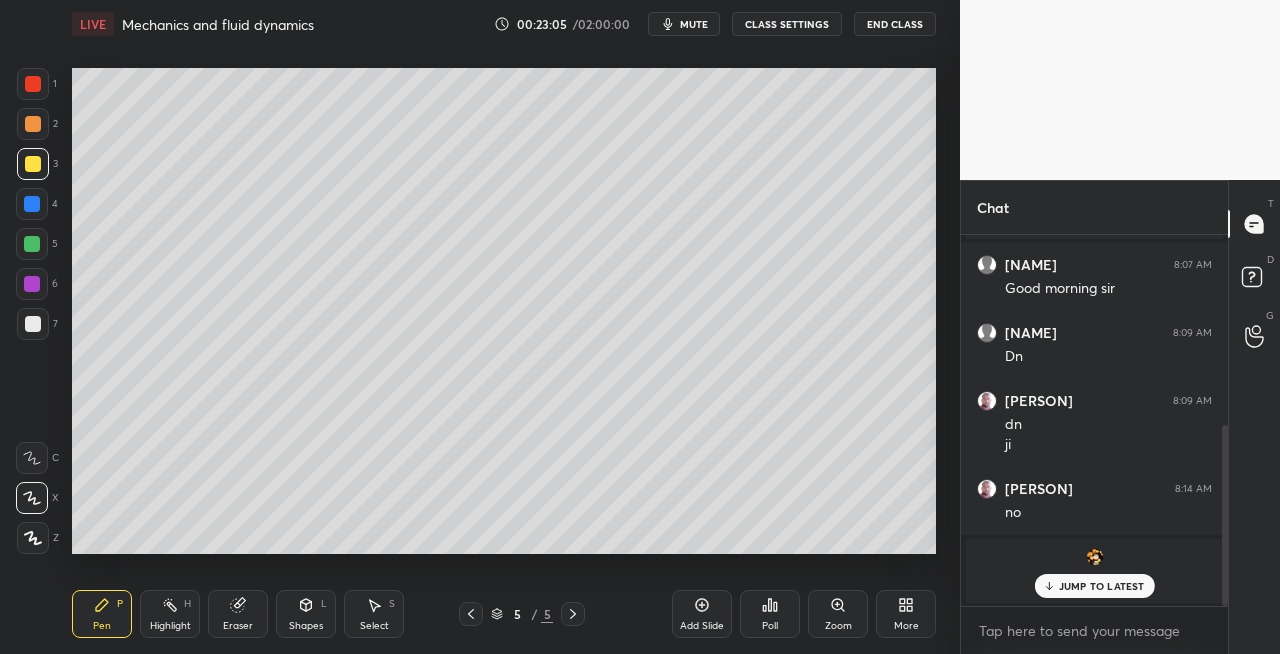 click at bounding box center [33, 324] 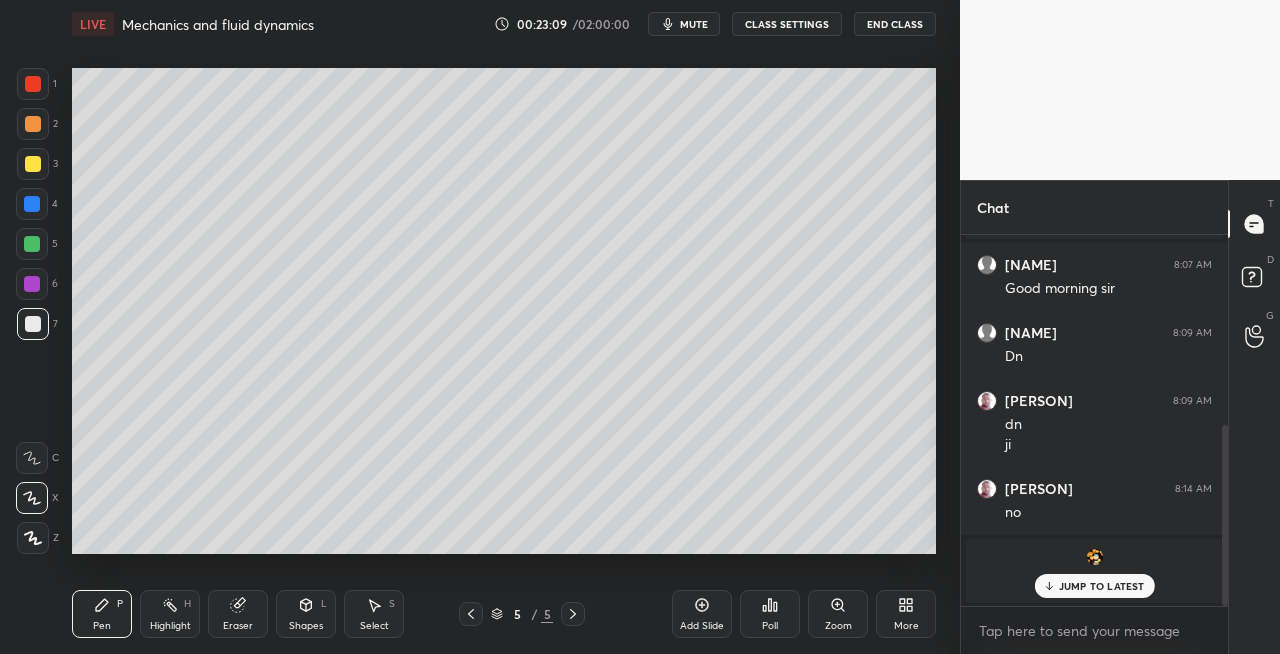 click 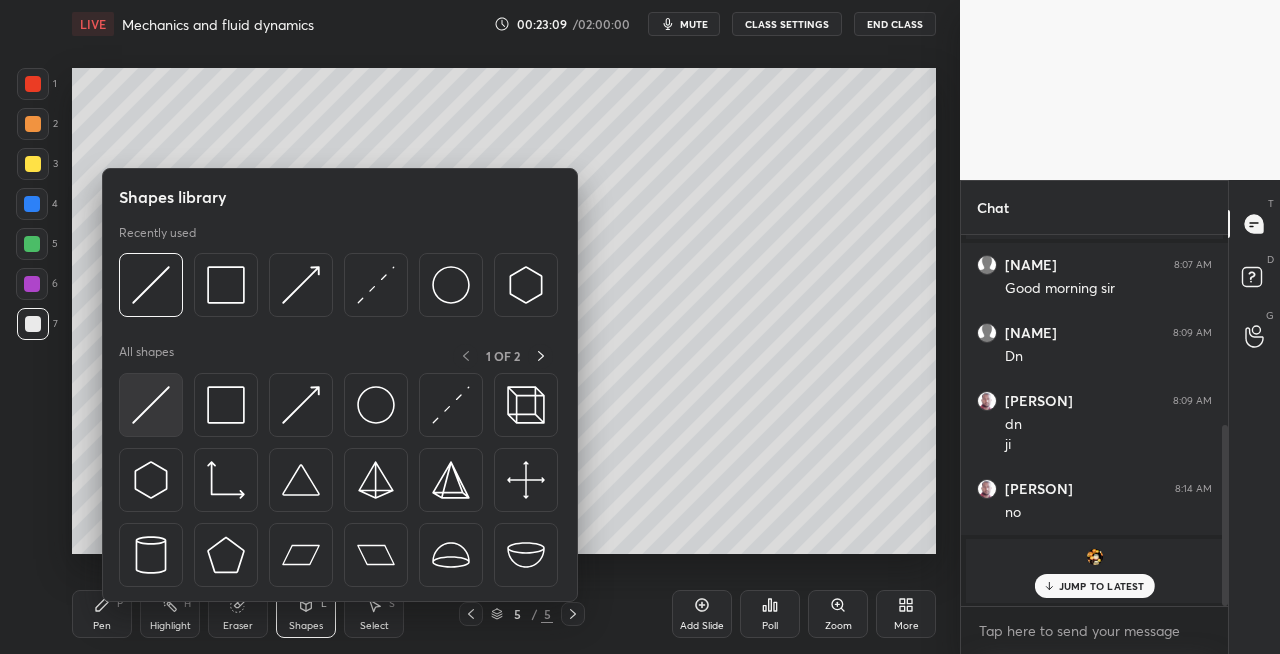 click at bounding box center (151, 405) 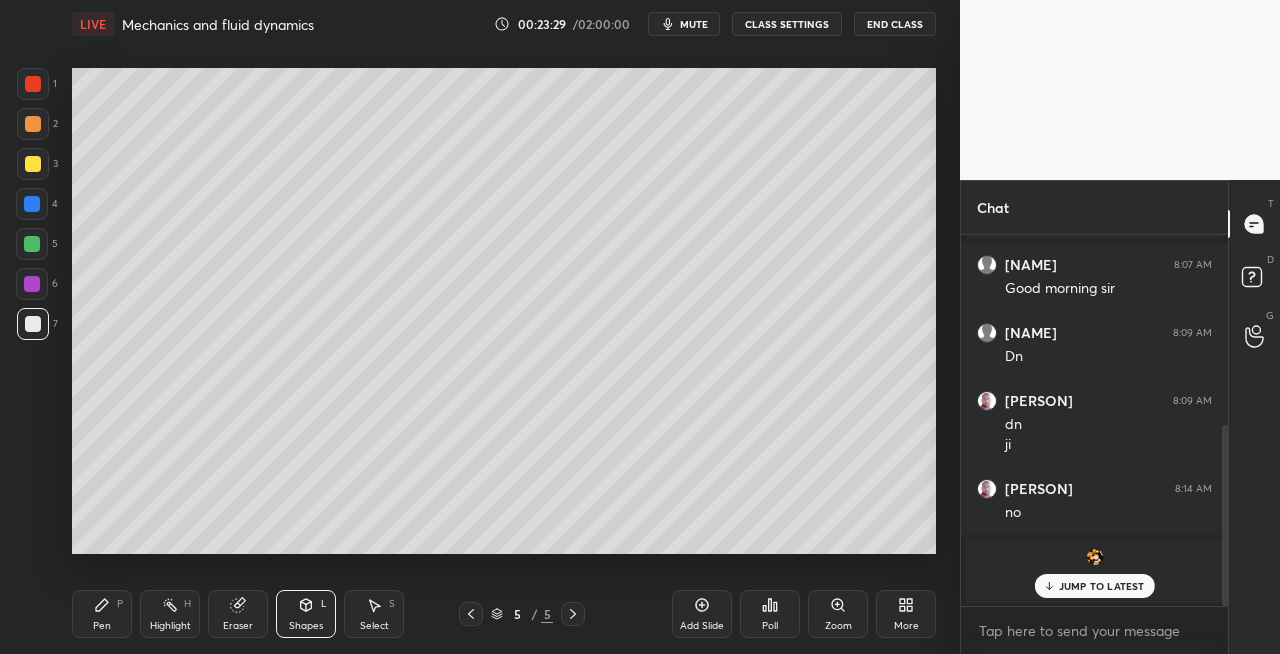 click on "Pen P Highlight H Eraser Shapes L Select S 5 / 5 Add Slide Poll Zoom More" at bounding box center (504, 614) 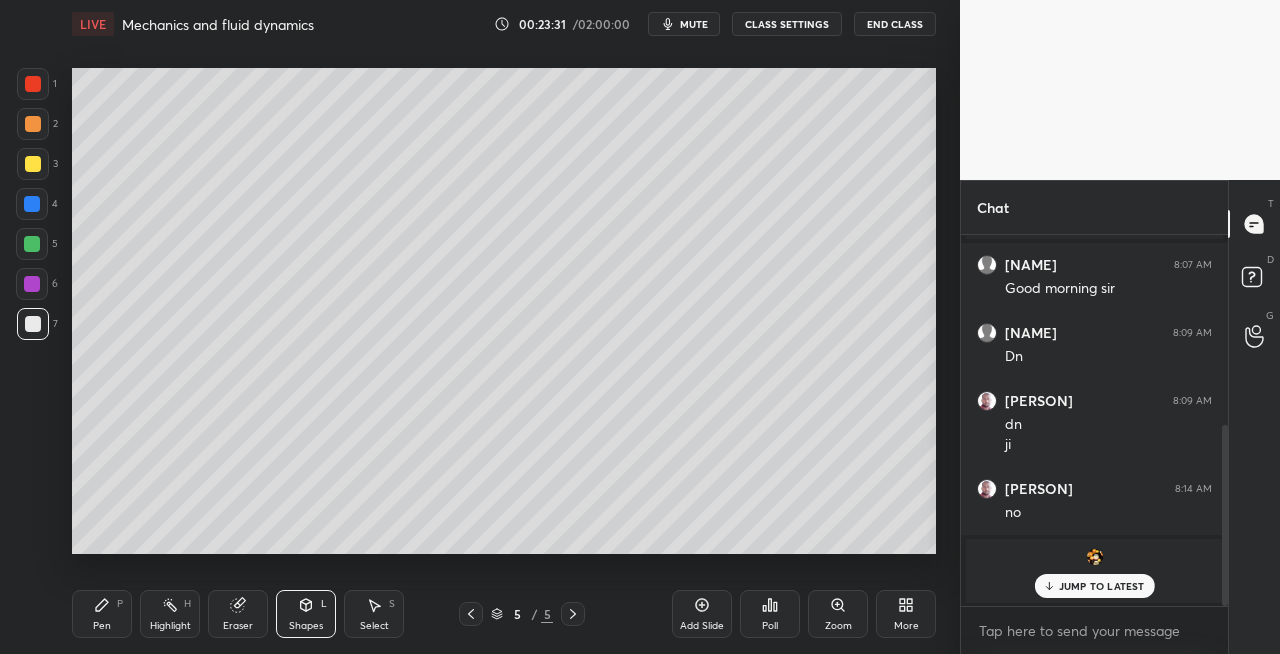 click on "Pen P" at bounding box center (102, 614) 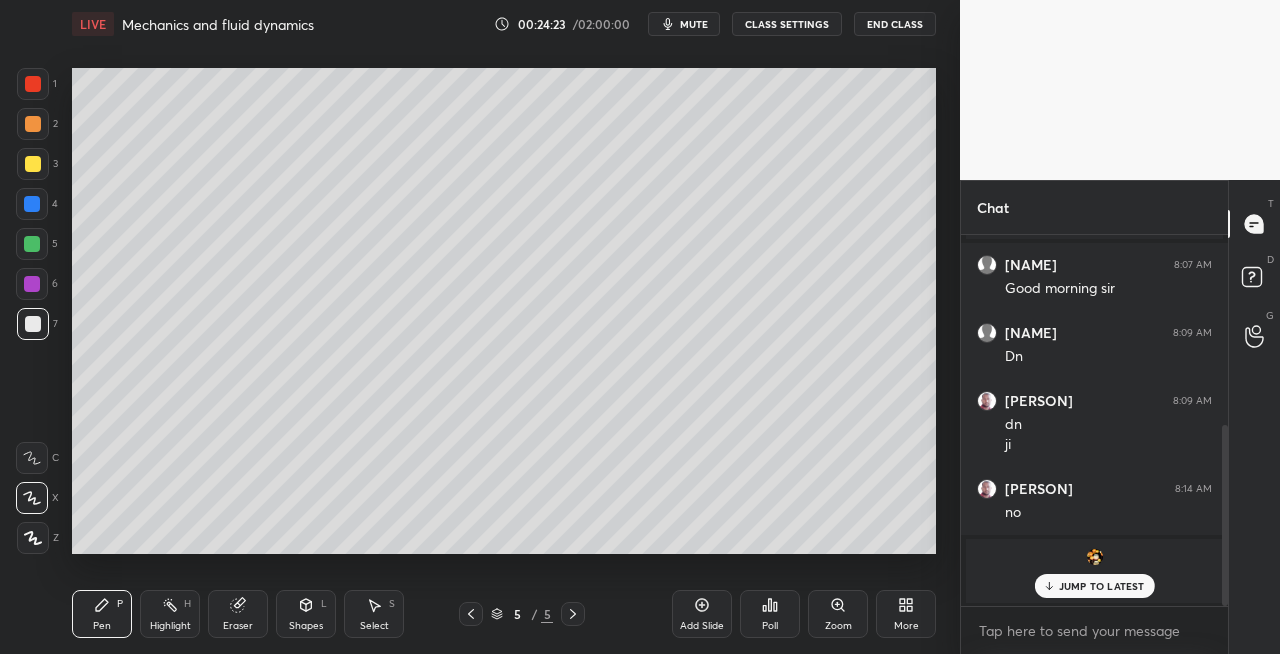 click on "Eraser" at bounding box center (238, 614) 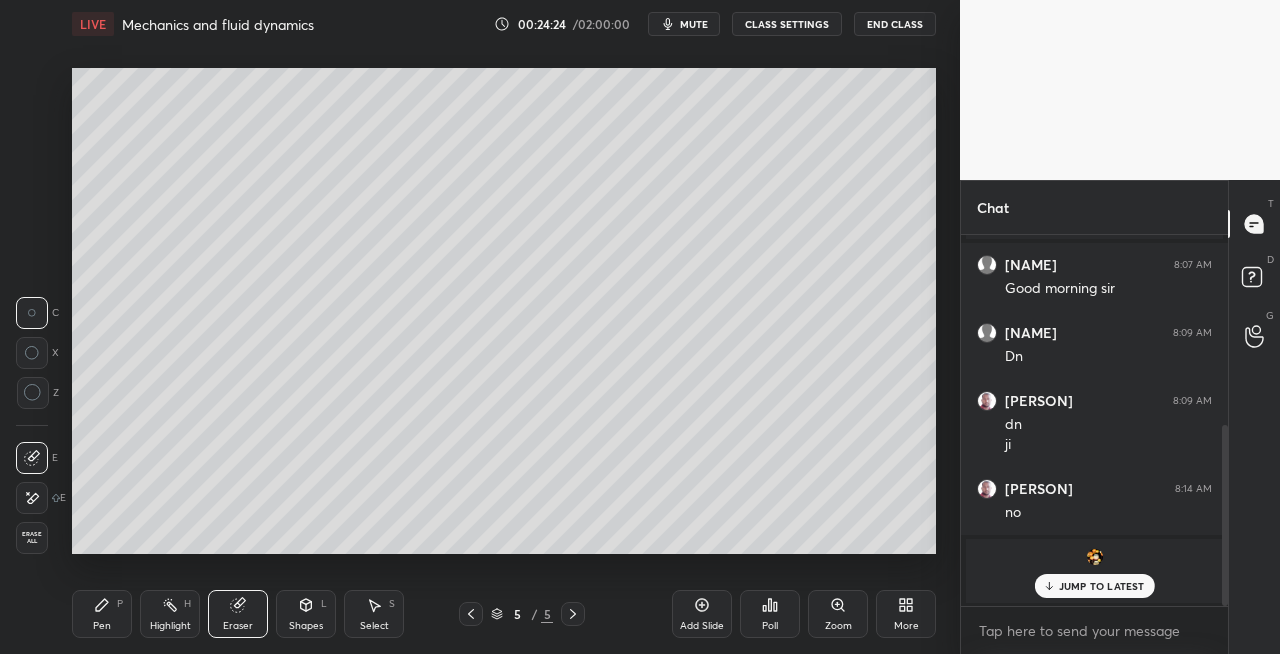 click 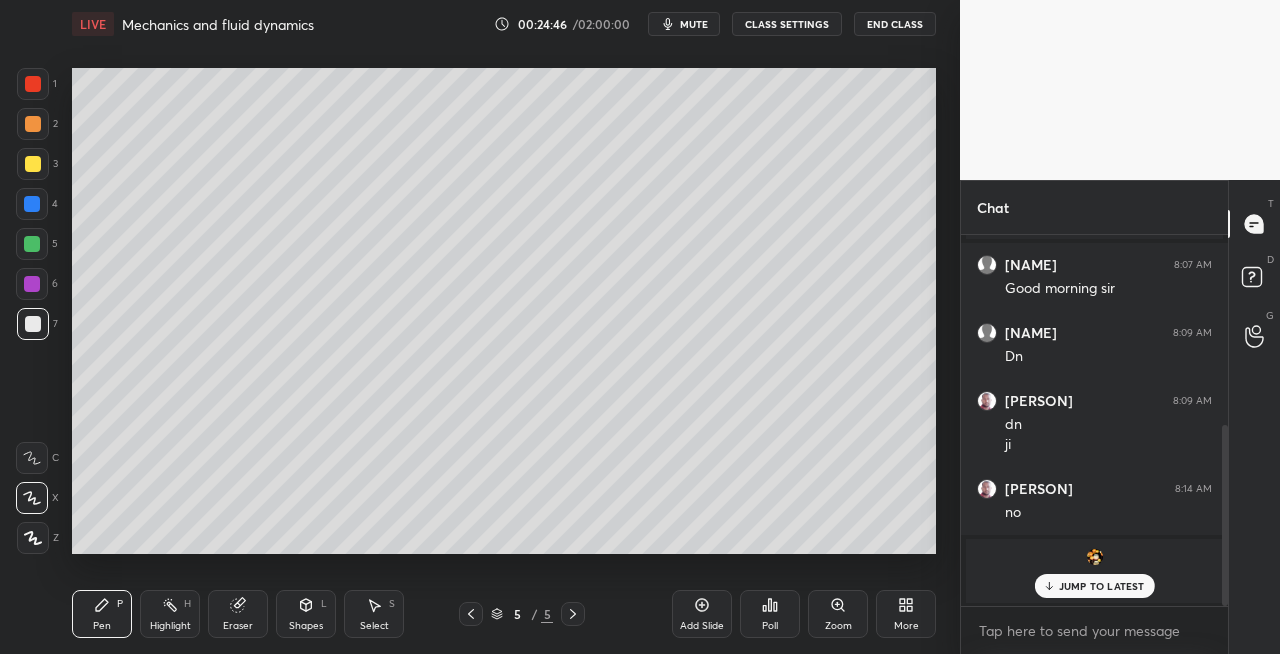 click on "Eraser" at bounding box center (238, 614) 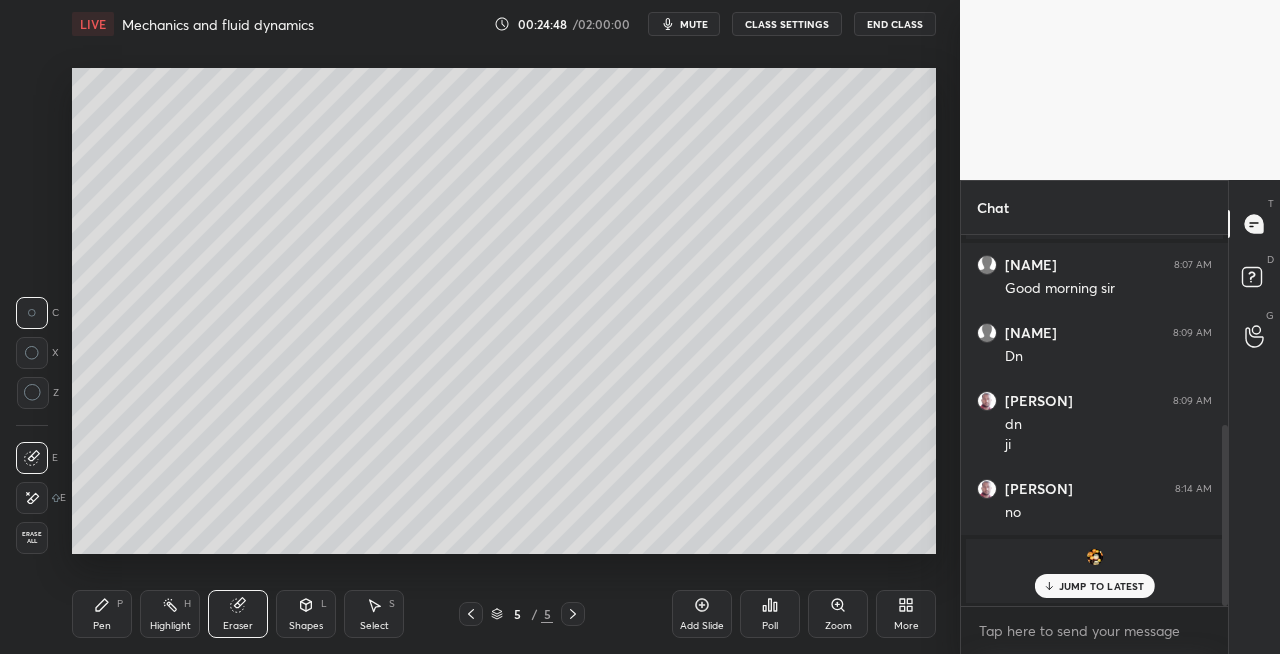 click on "Pen P" at bounding box center [102, 614] 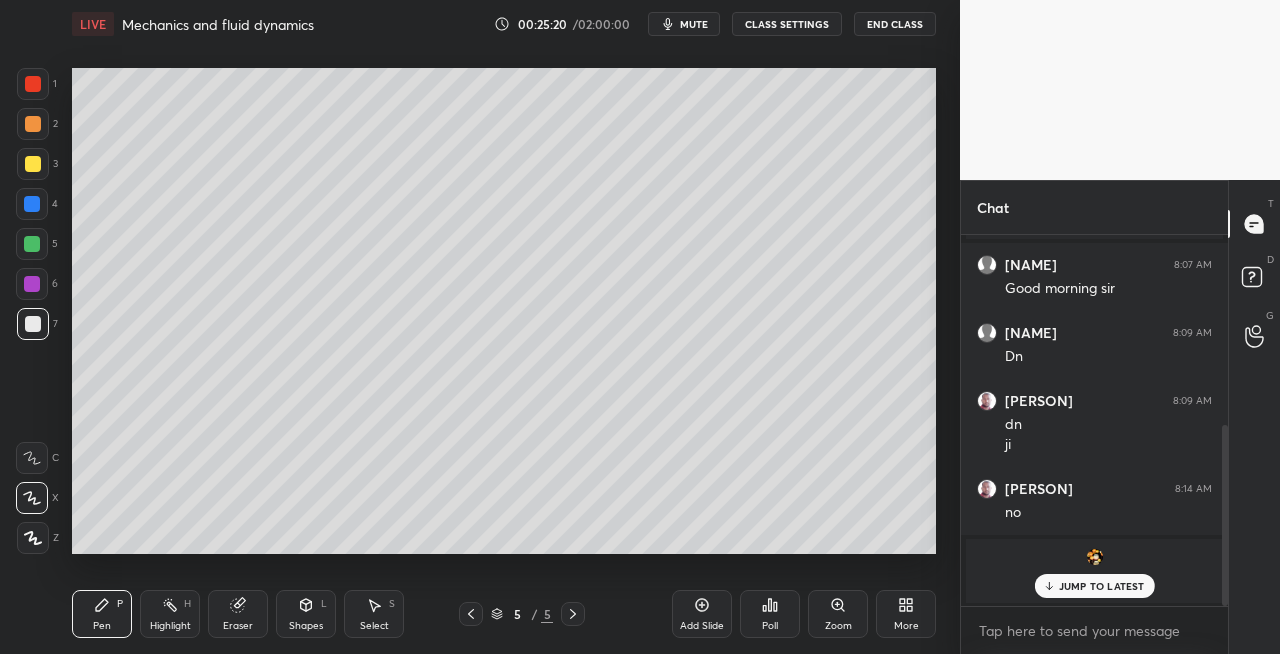 click on "Setting up your live class Poll for   secs No correct answer Start poll" at bounding box center [504, 311] 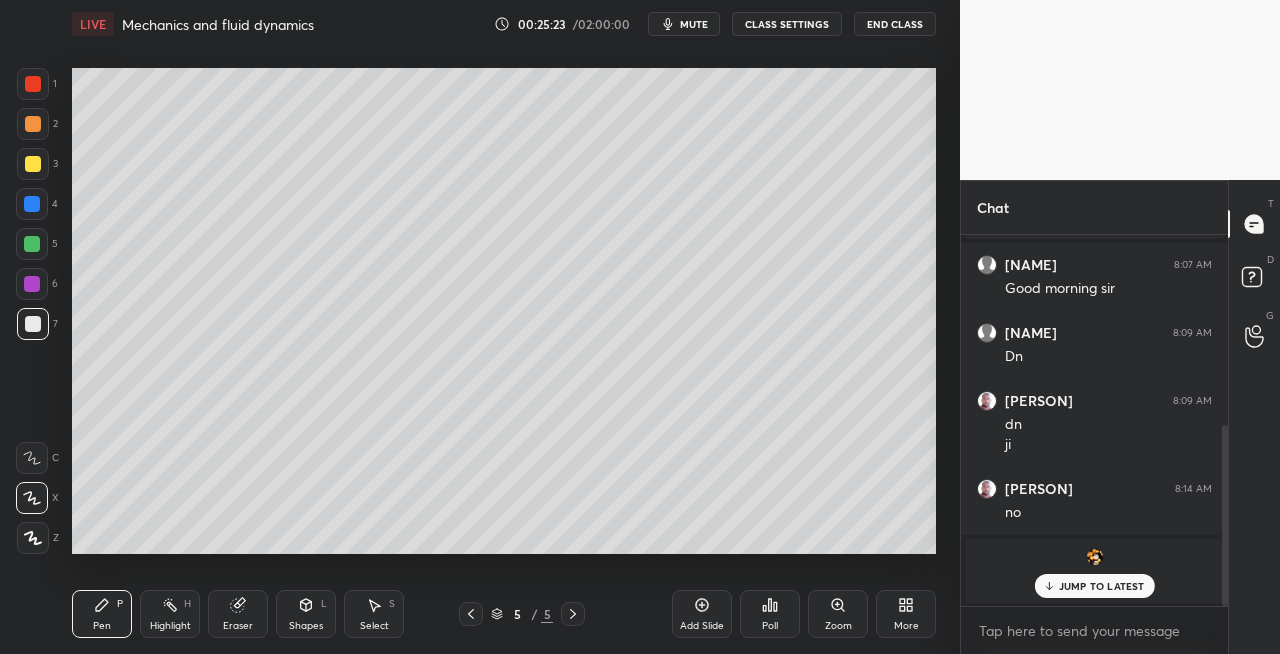 click on "Eraser" at bounding box center (238, 614) 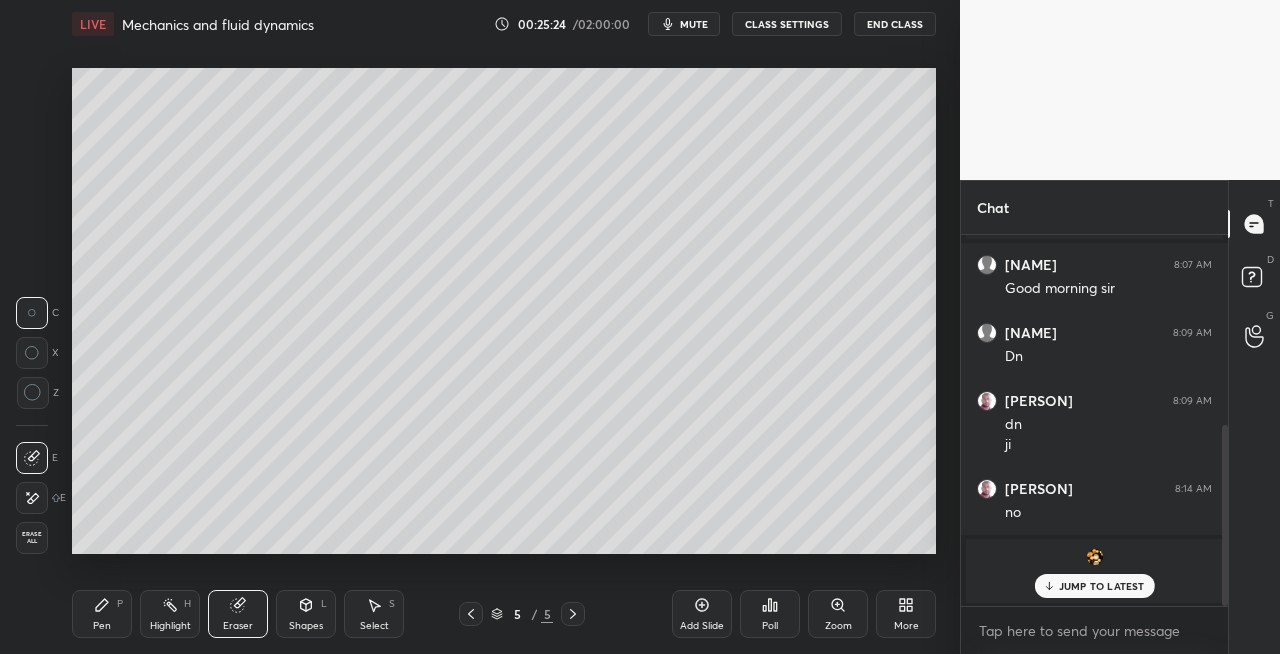 click on "Pen P" at bounding box center (102, 614) 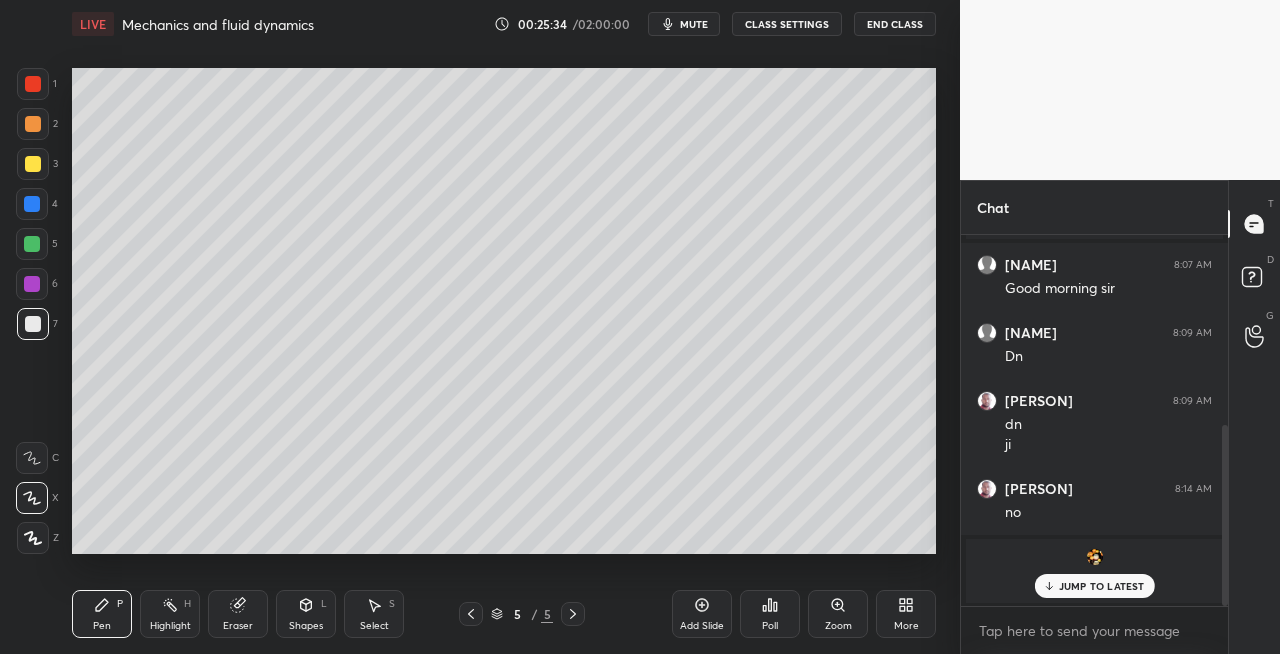 click on "Shapes L" at bounding box center [306, 614] 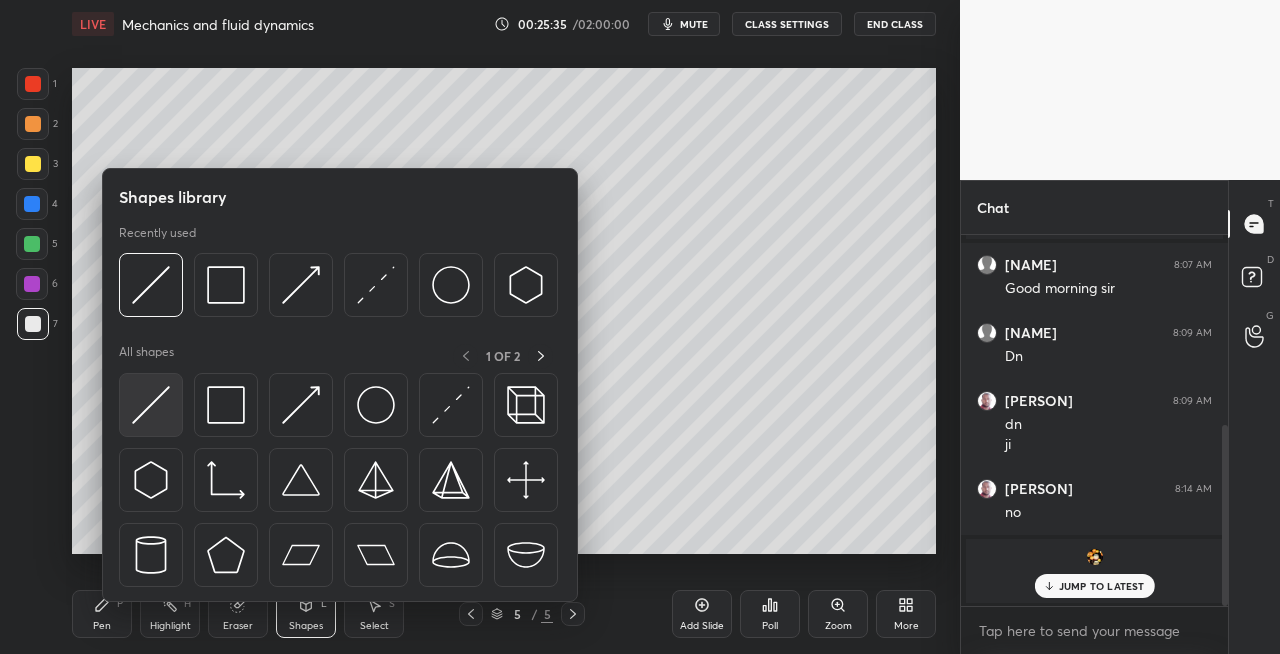 click at bounding box center (151, 405) 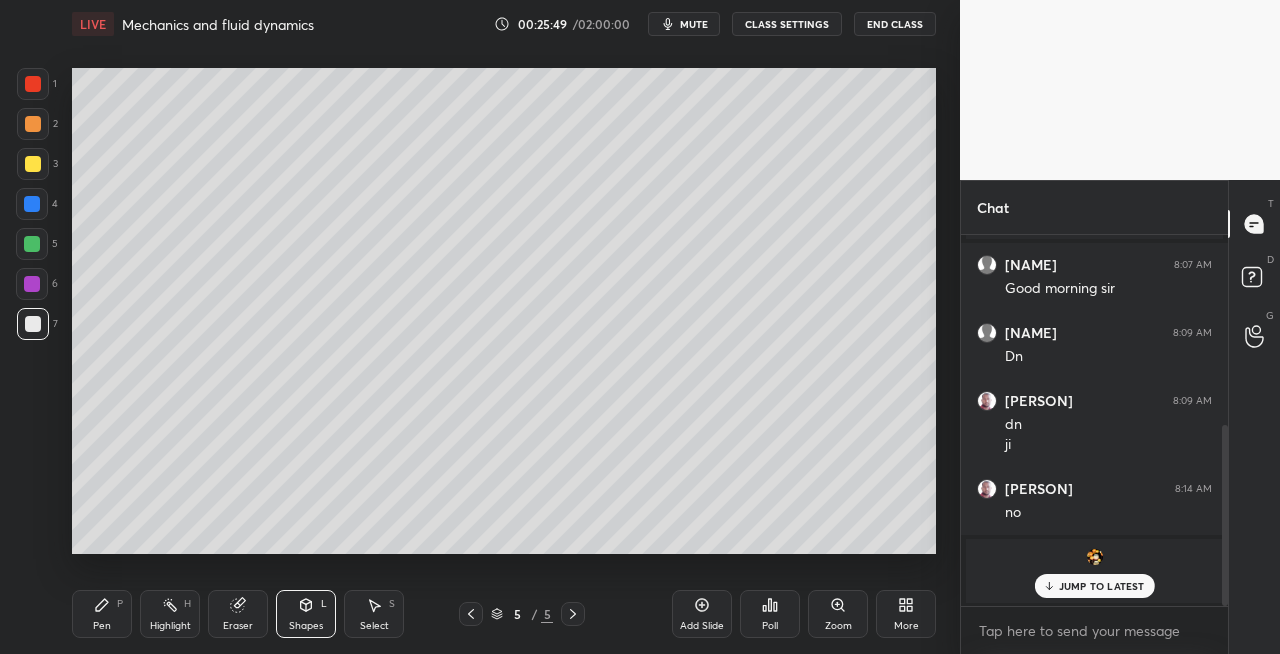 click 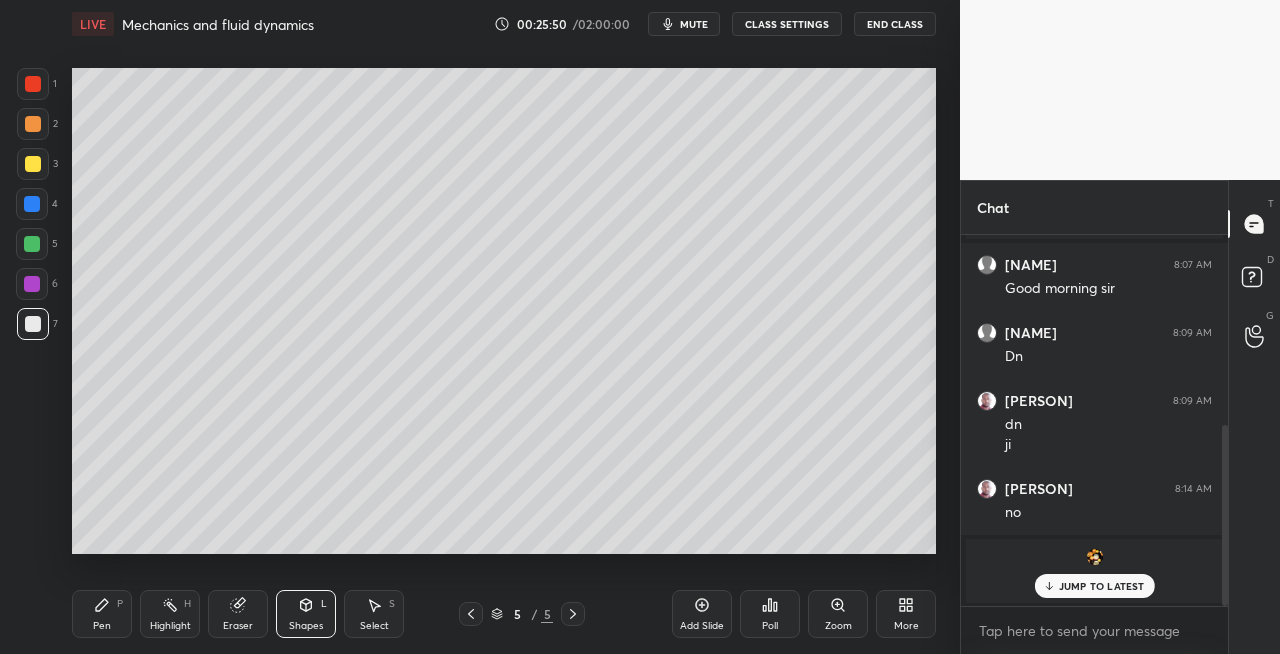 click on "Add Slide" at bounding box center (702, 614) 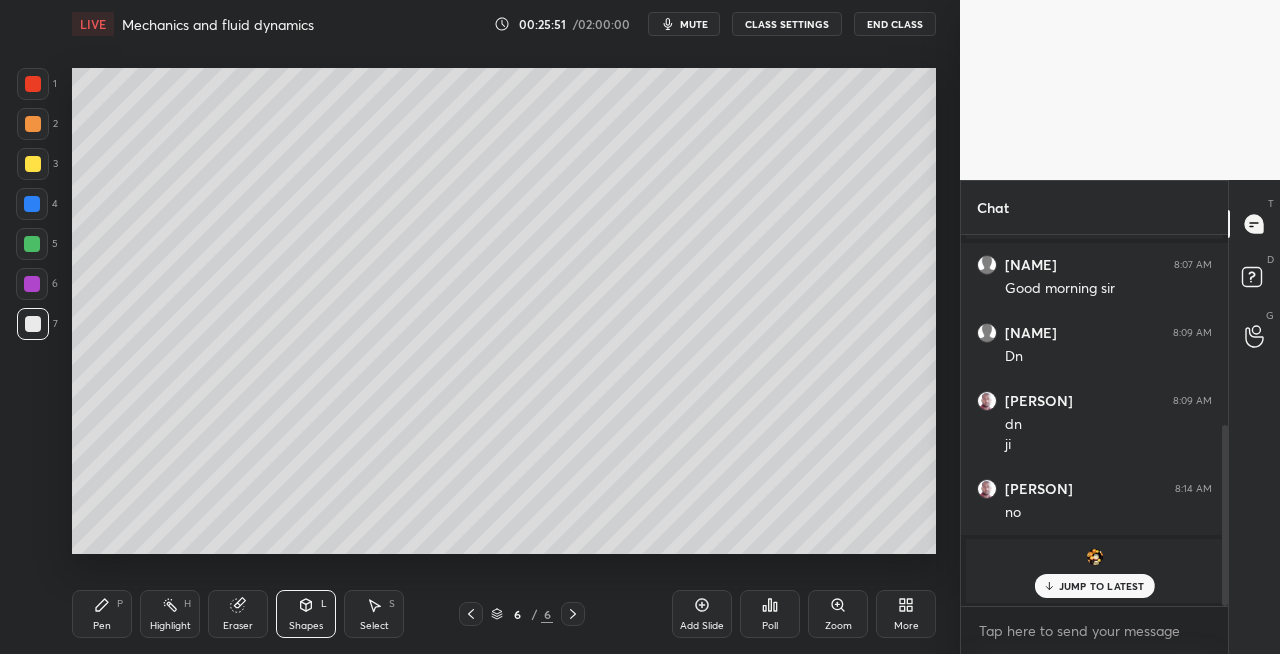 click on "Pen" at bounding box center (102, 626) 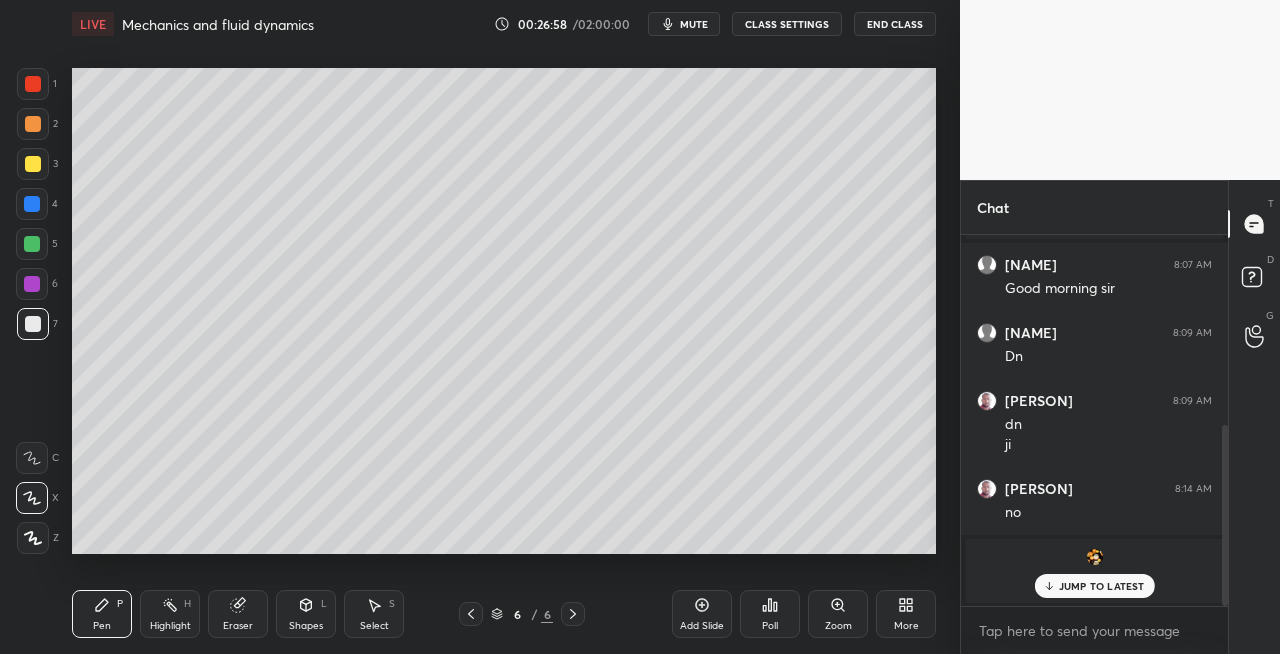 click on "Shapes L" at bounding box center [306, 614] 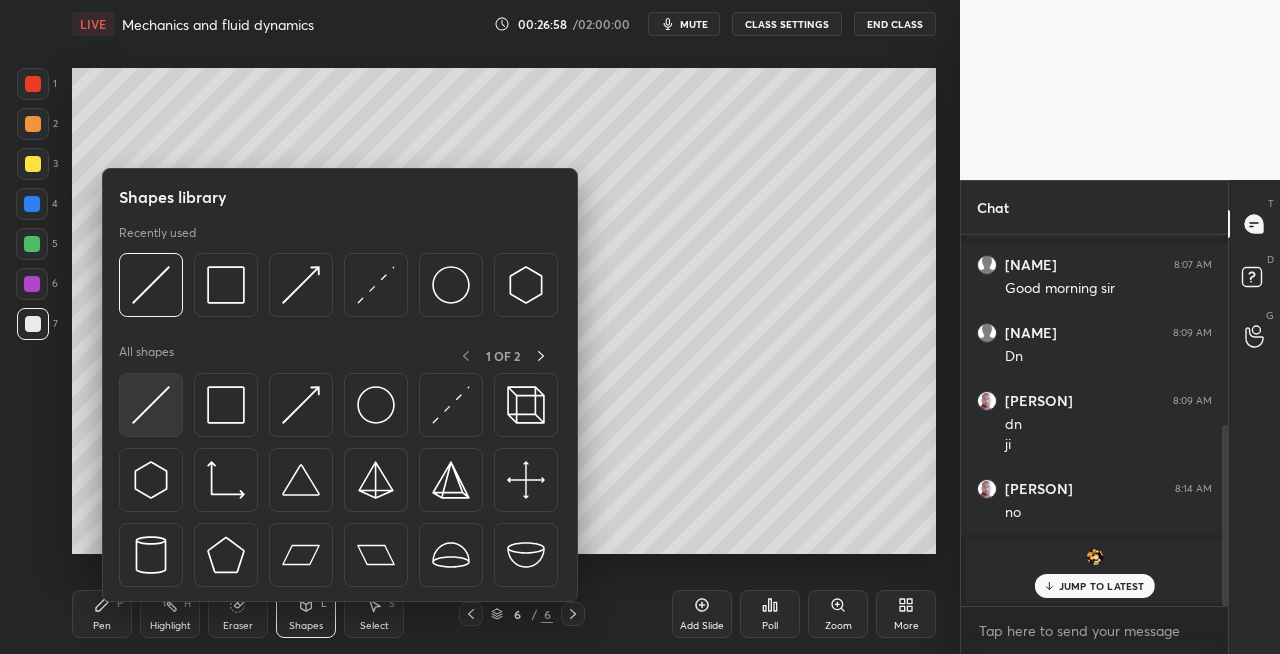 click at bounding box center (151, 405) 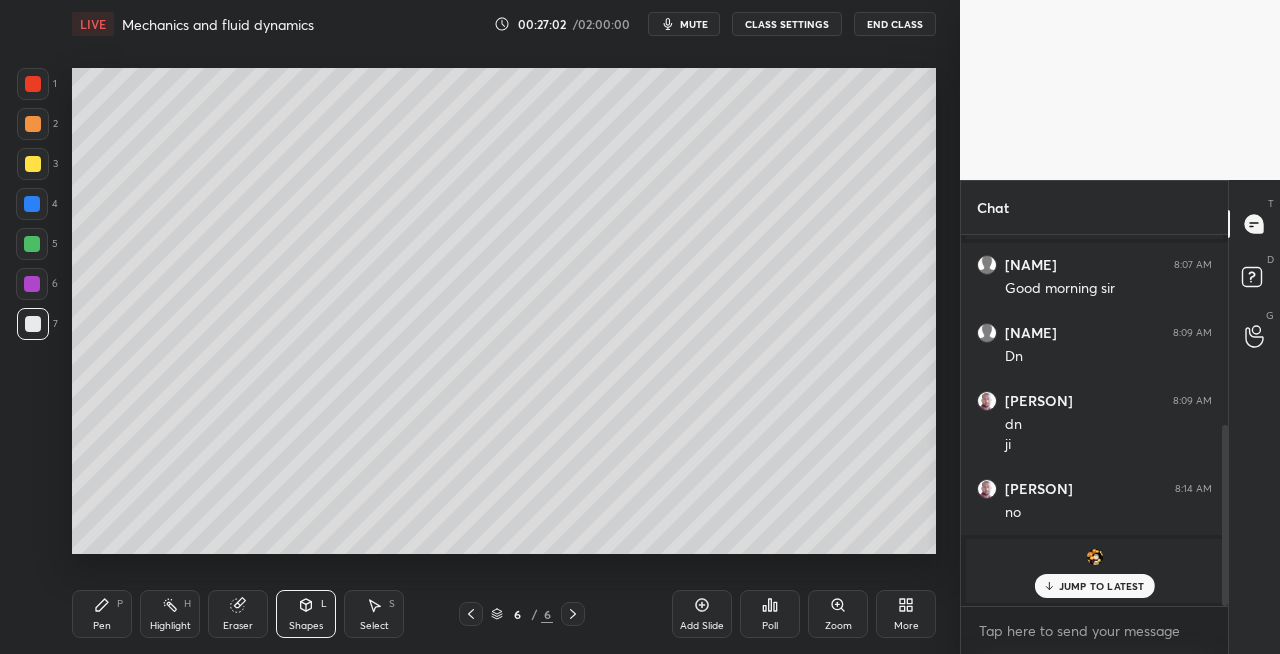 click on "Pen P" at bounding box center [102, 614] 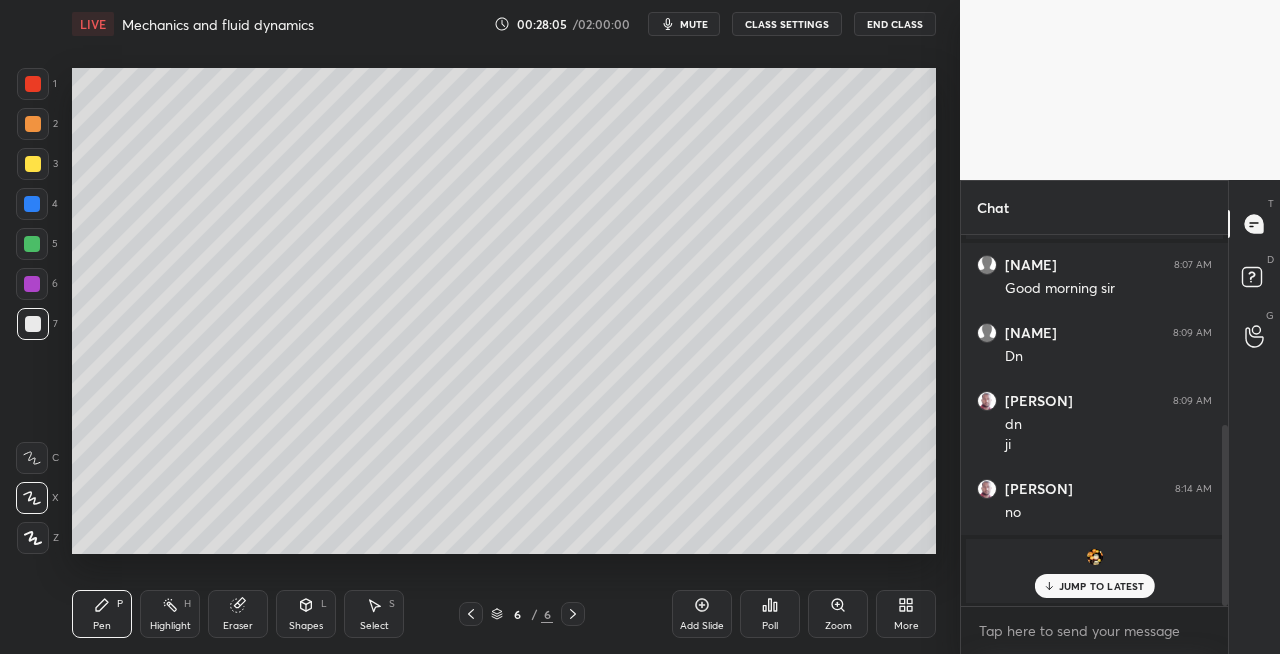 click on "Eraser" at bounding box center (238, 626) 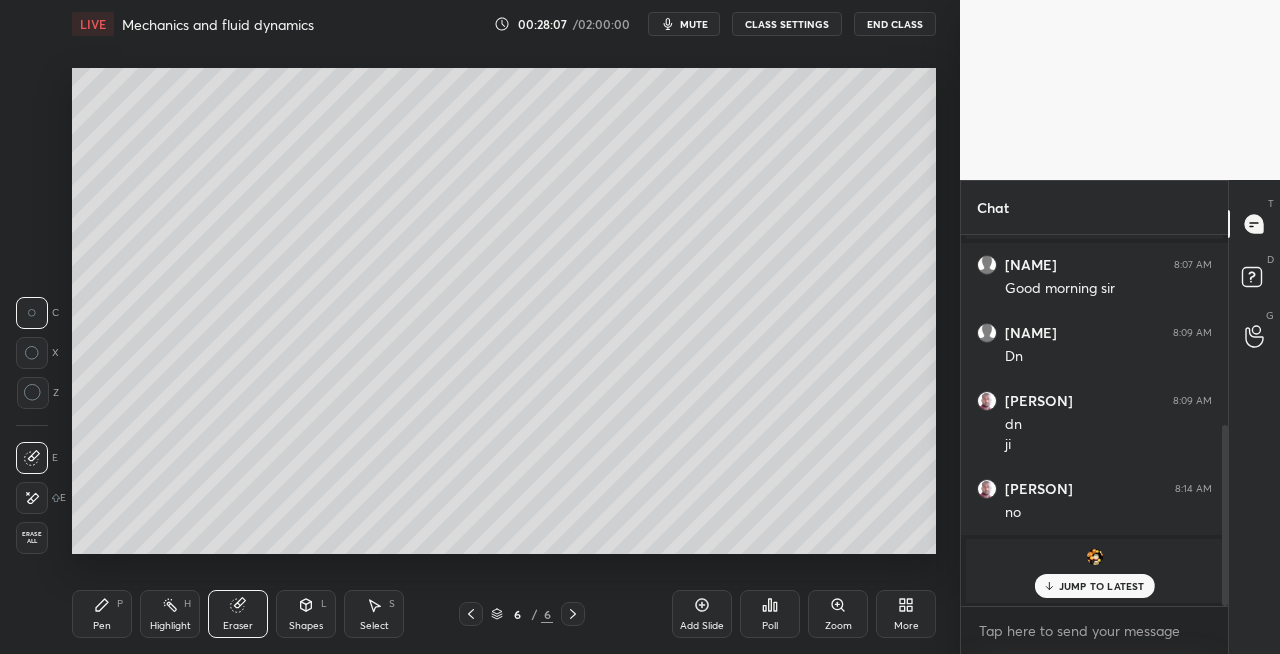 click on "Pen P" at bounding box center (102, 614) 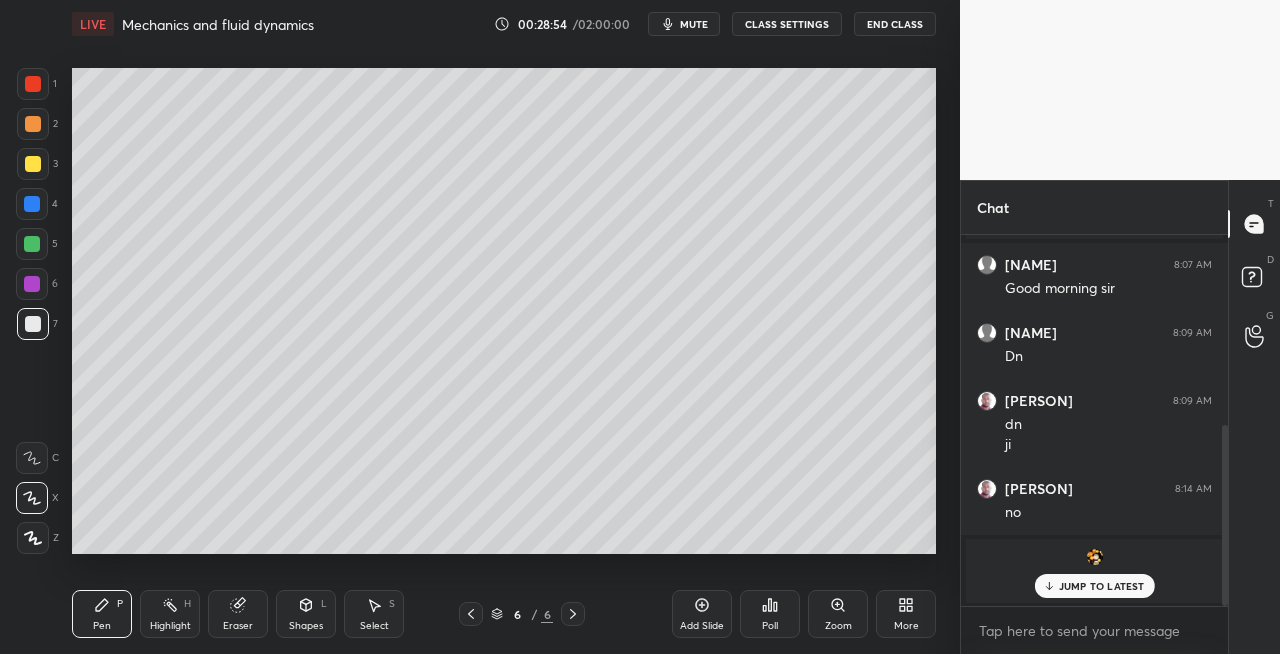 click on "Eraser" at bounding box center (238, 626) 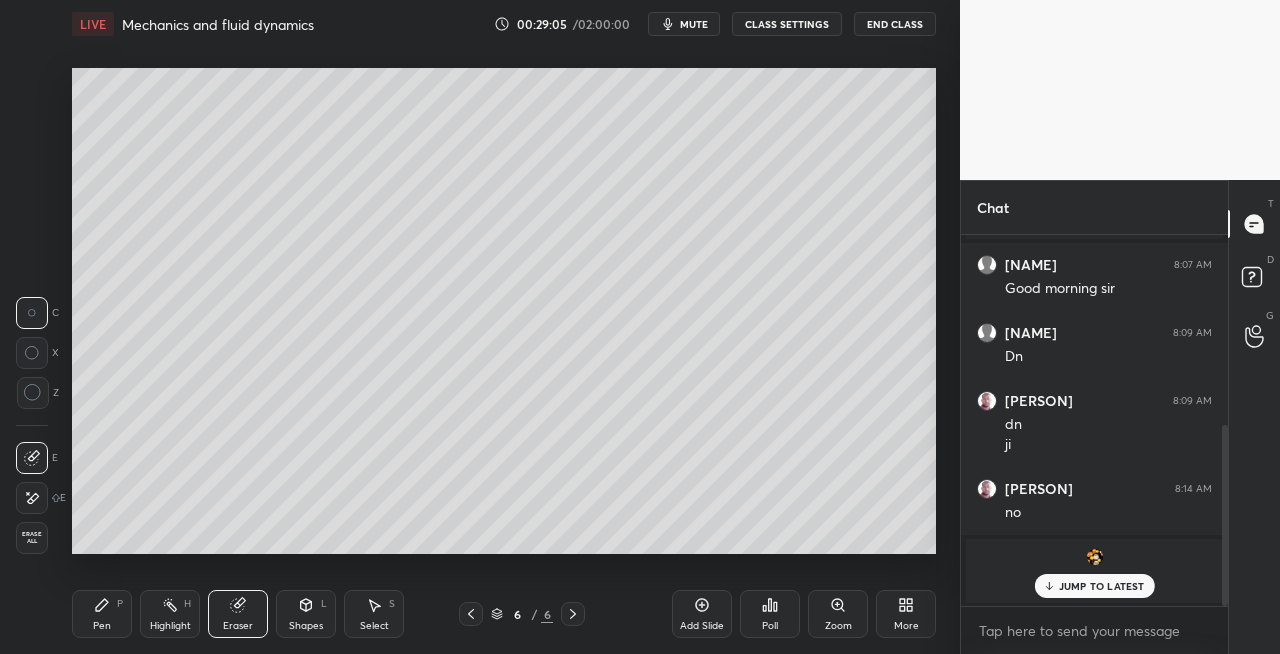 click on "Pen P" at bounding box center (102, 614) 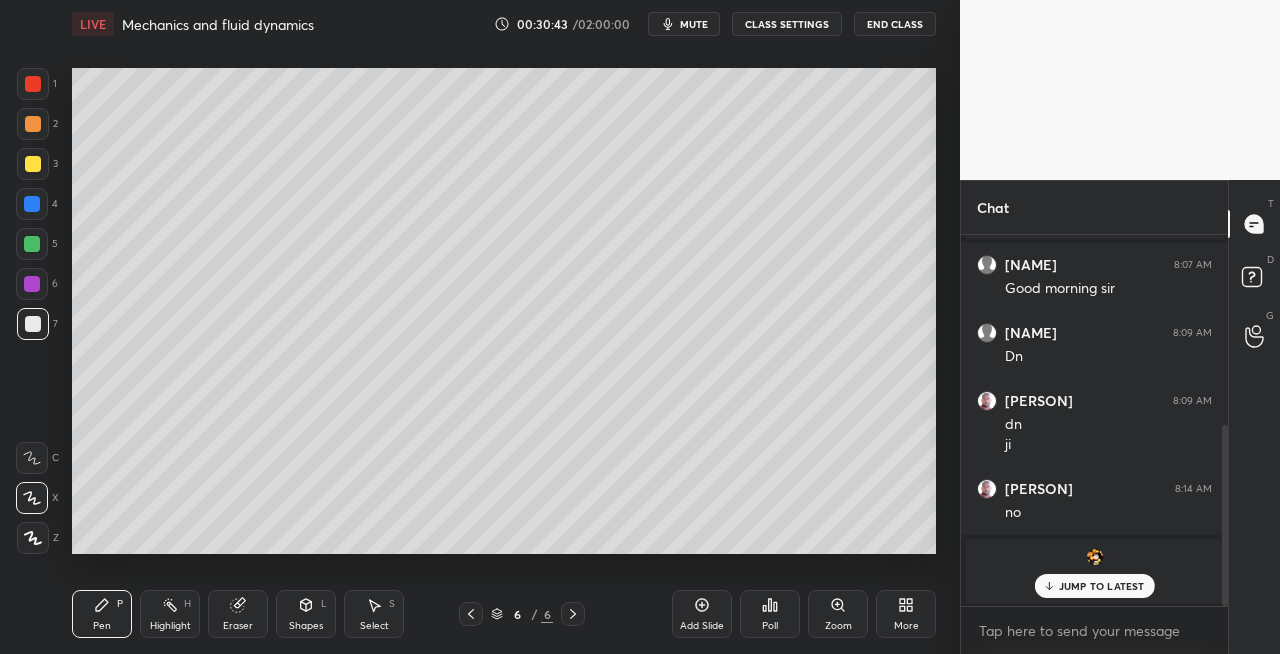 click on "Setting up your live class Poll for   secs No correct answer Start poll" at bounding box center (504, 311) 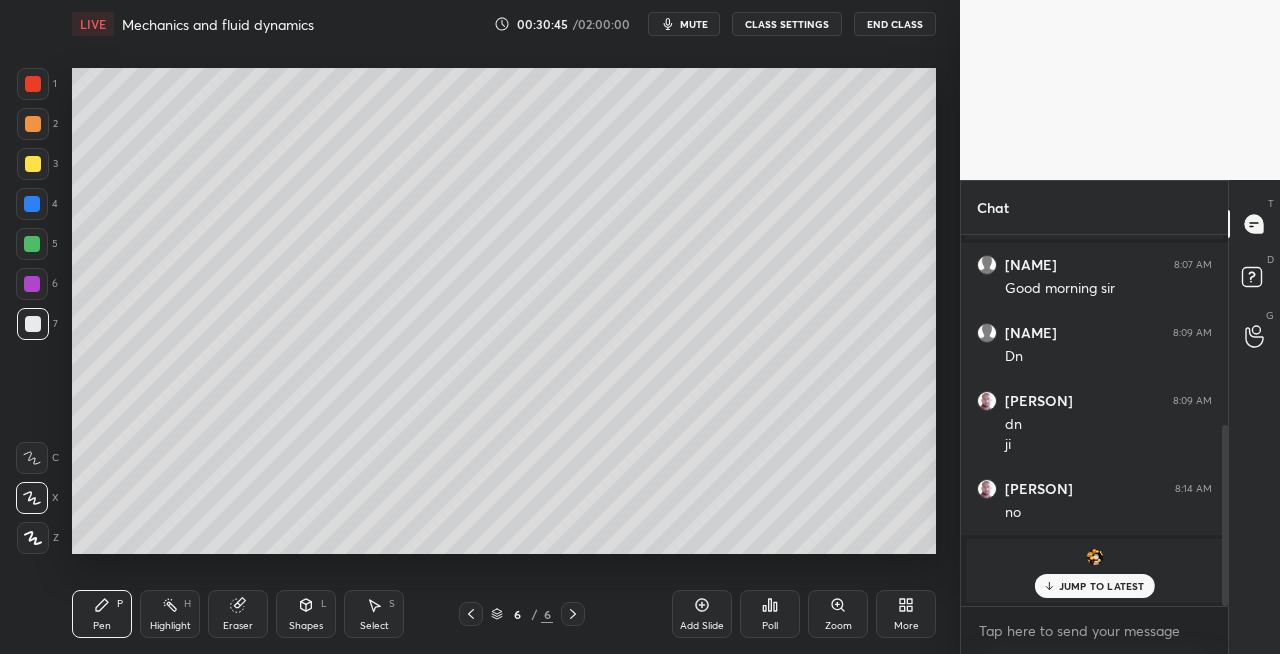 click on "Setting up your live class Poll for   secs No correct answer Start poll" at bounding box center [504, 311] 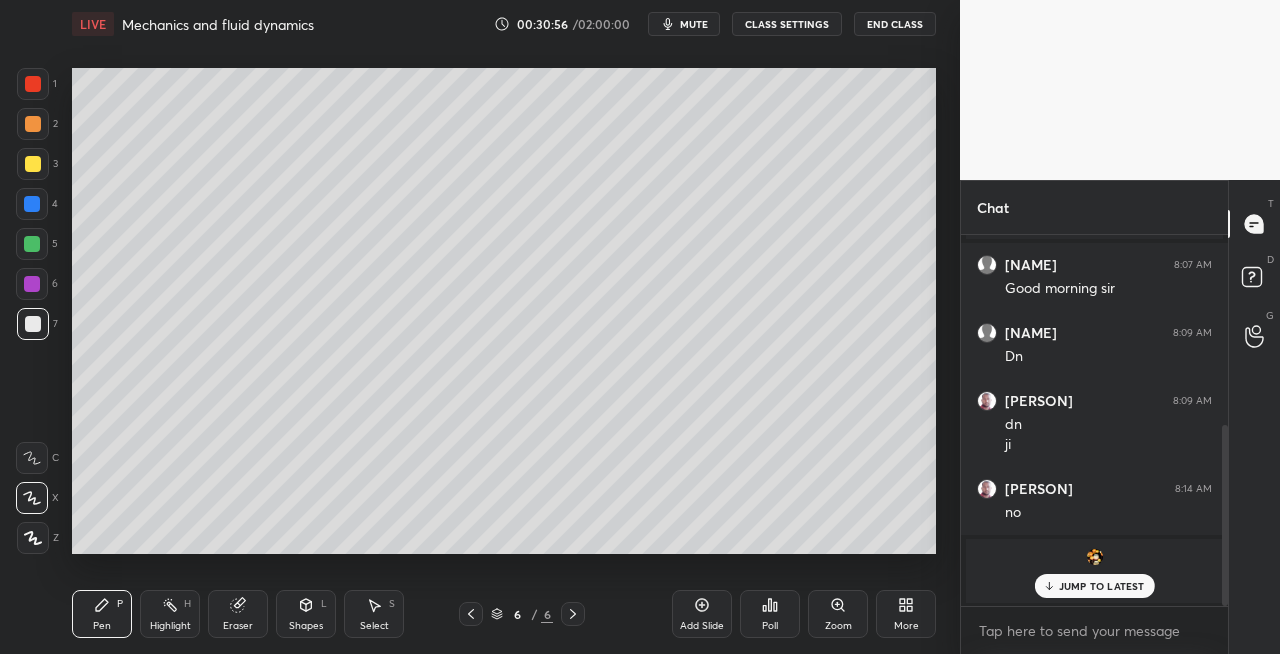 click 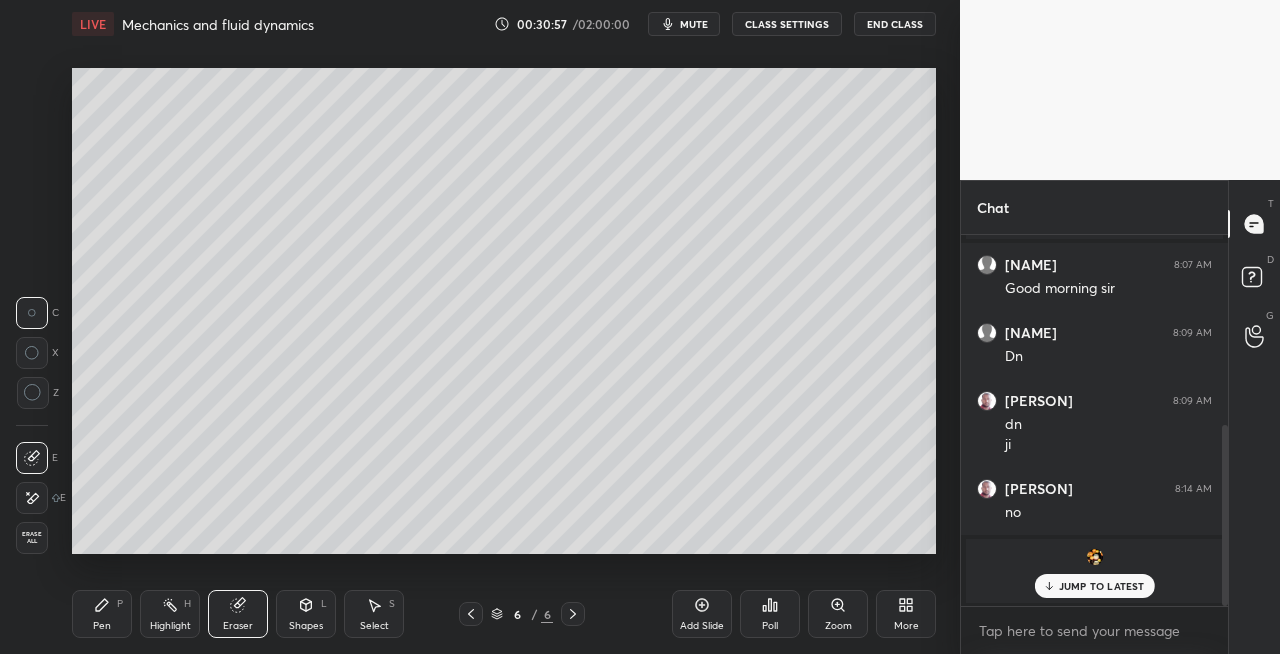 click on "Pen P" at bounding box center [102, 614] 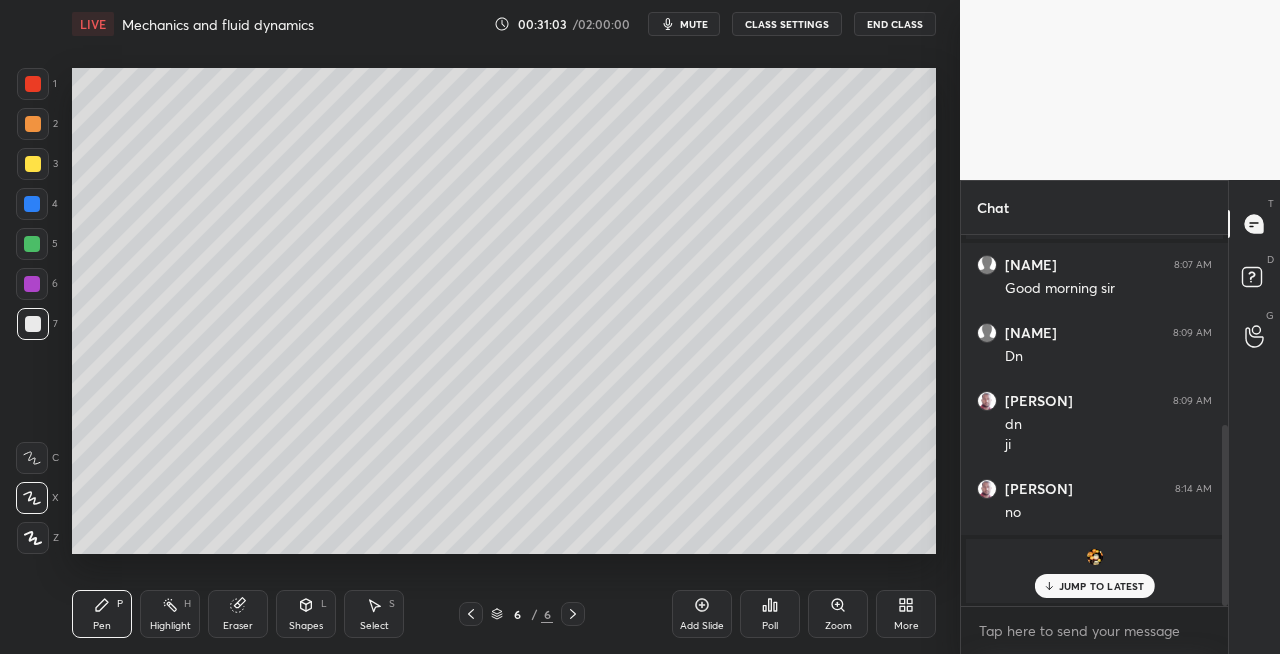 click on "Shapes L" at bounding box center (306, 614) 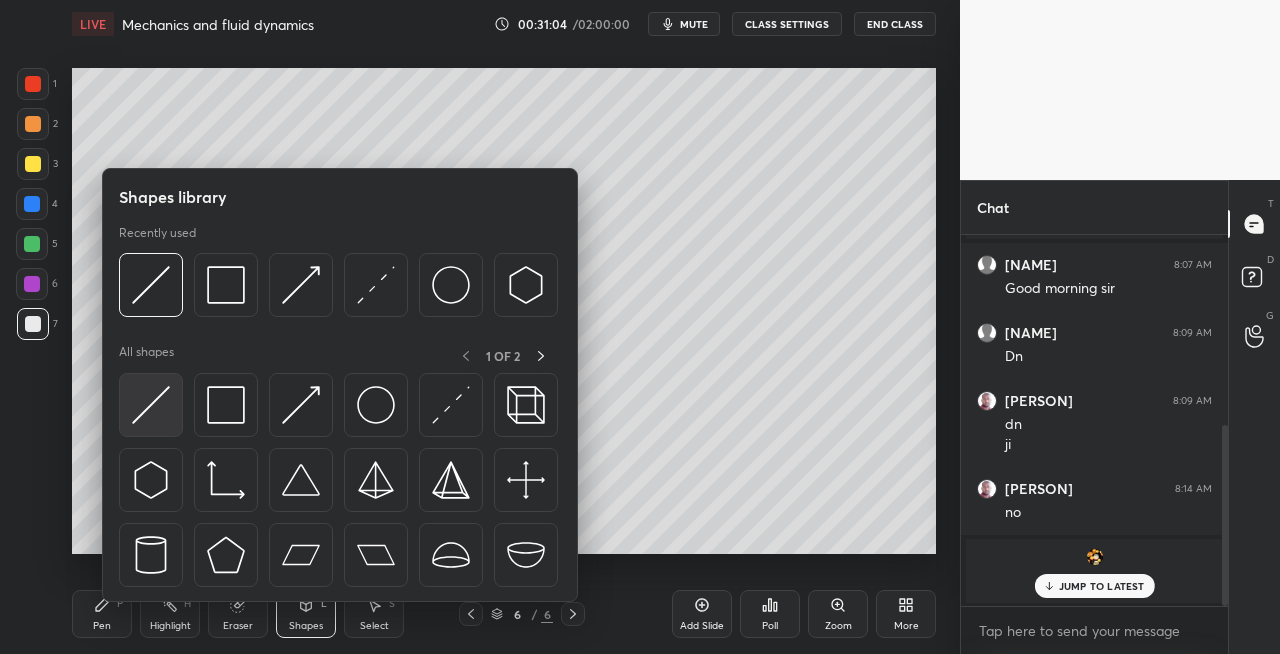 click at bounding box center (151, 405) 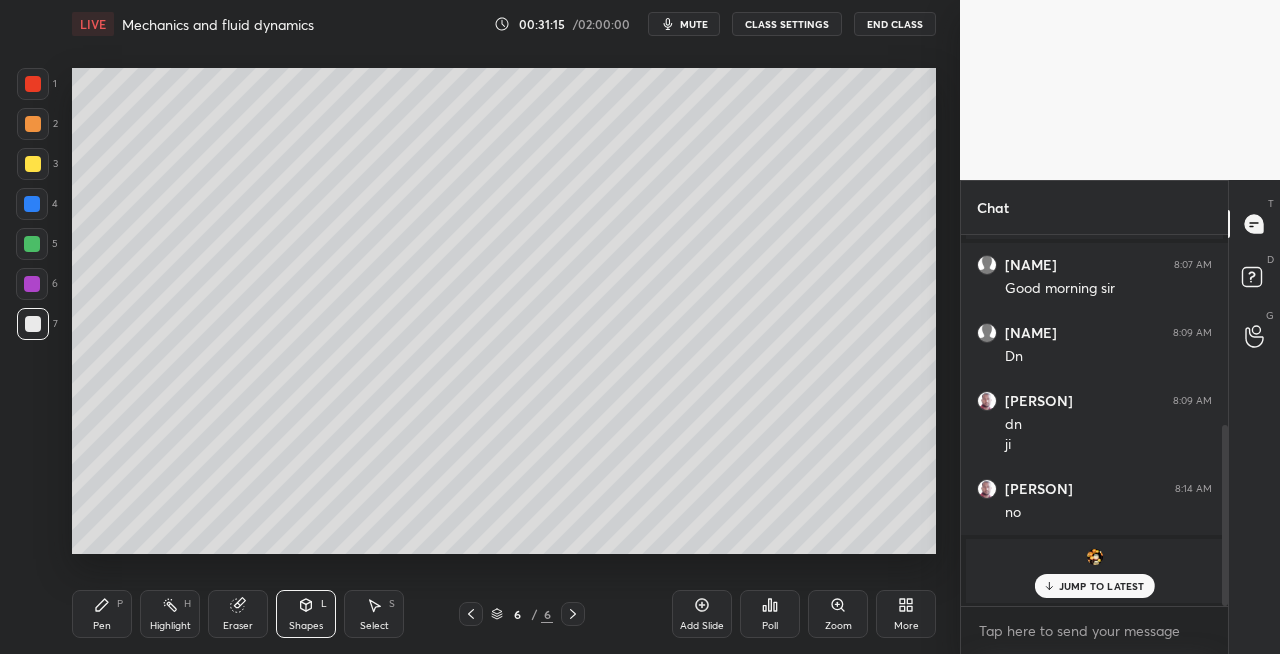click on "Pen P" at bounding box center (102, 614) 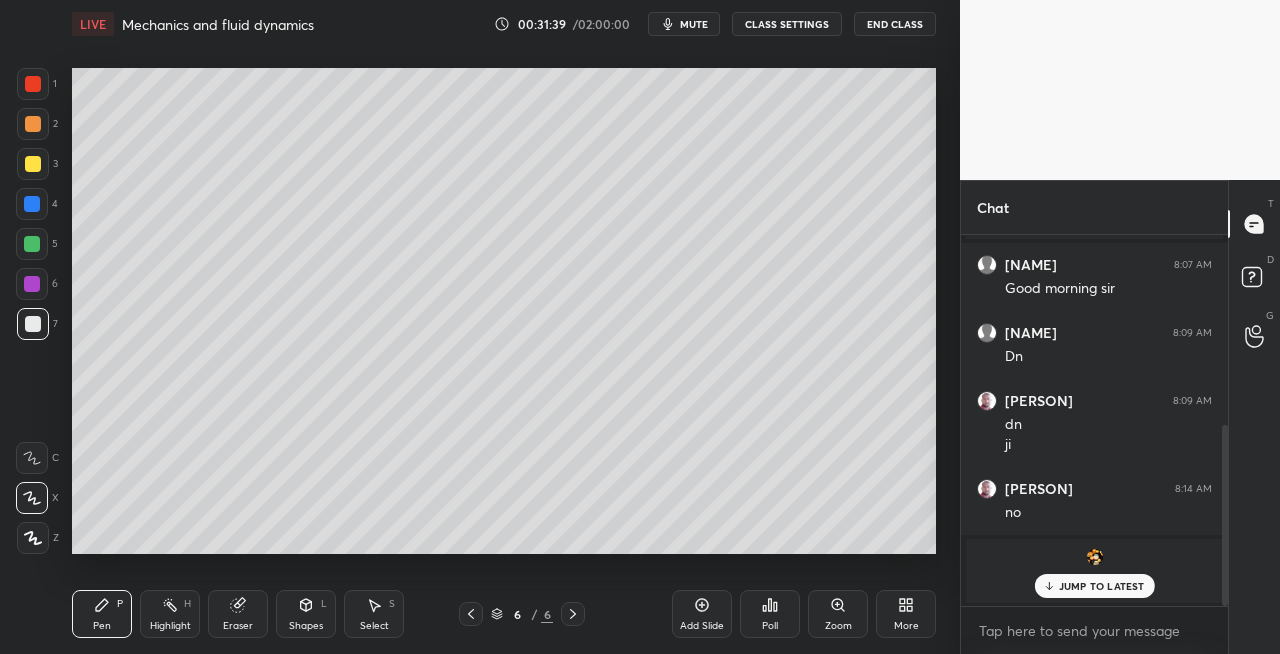 click 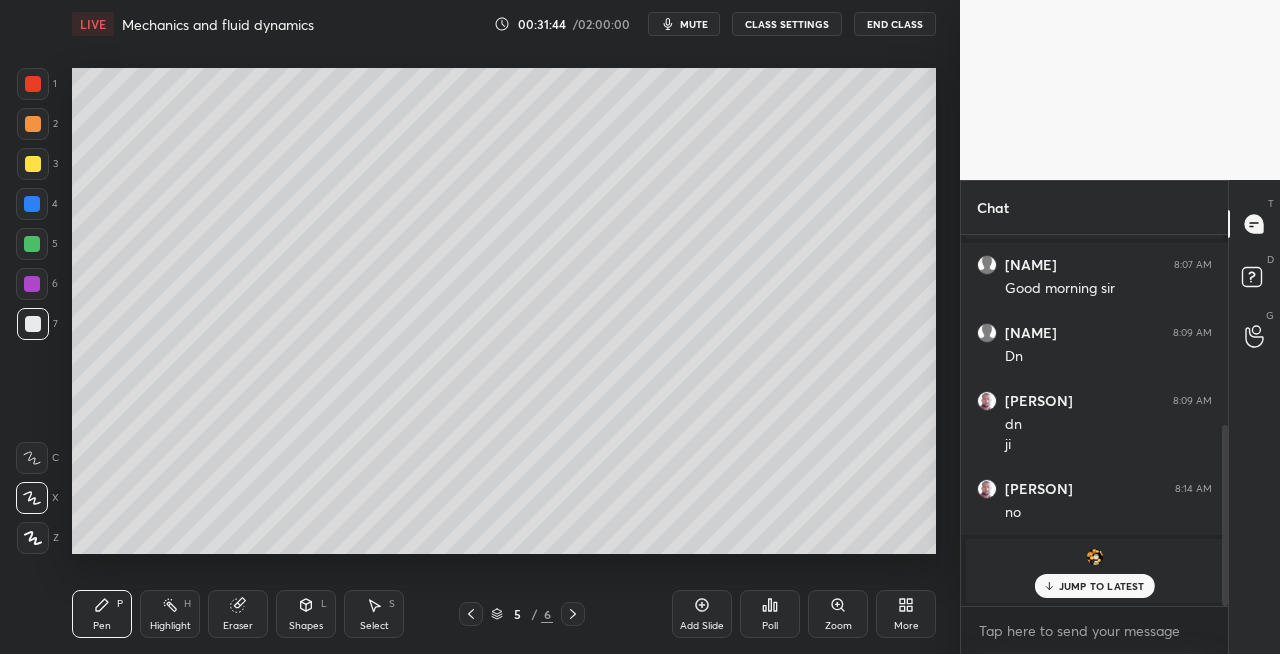 click 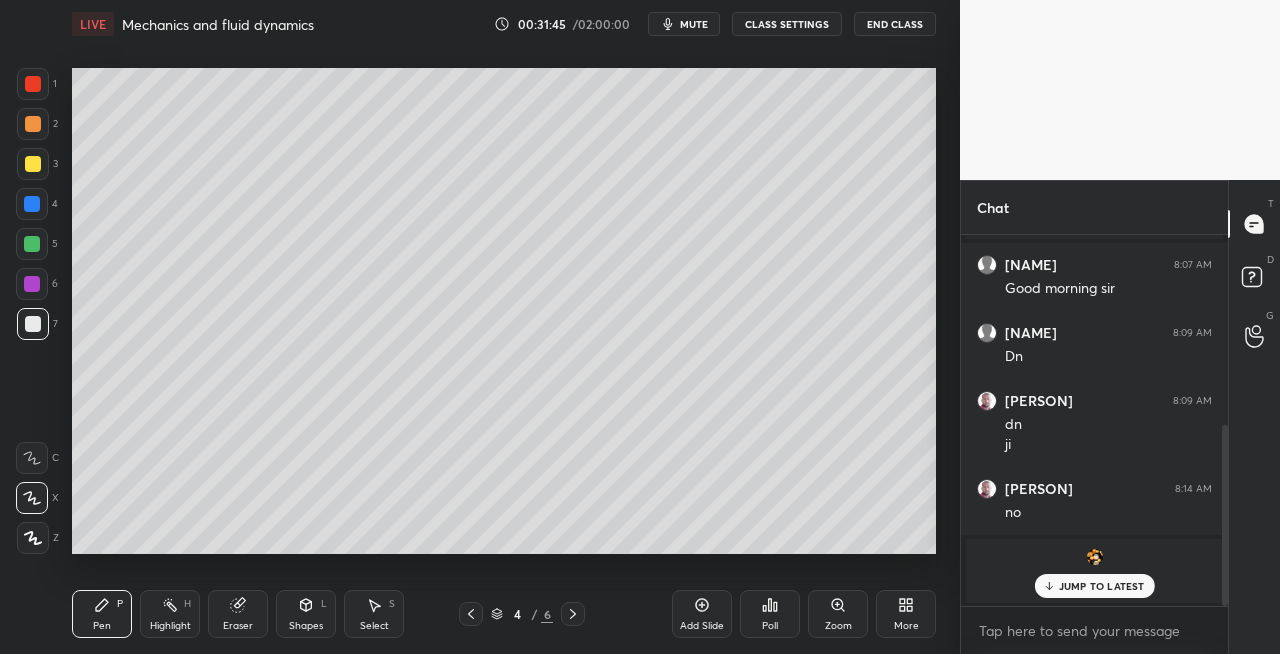 click 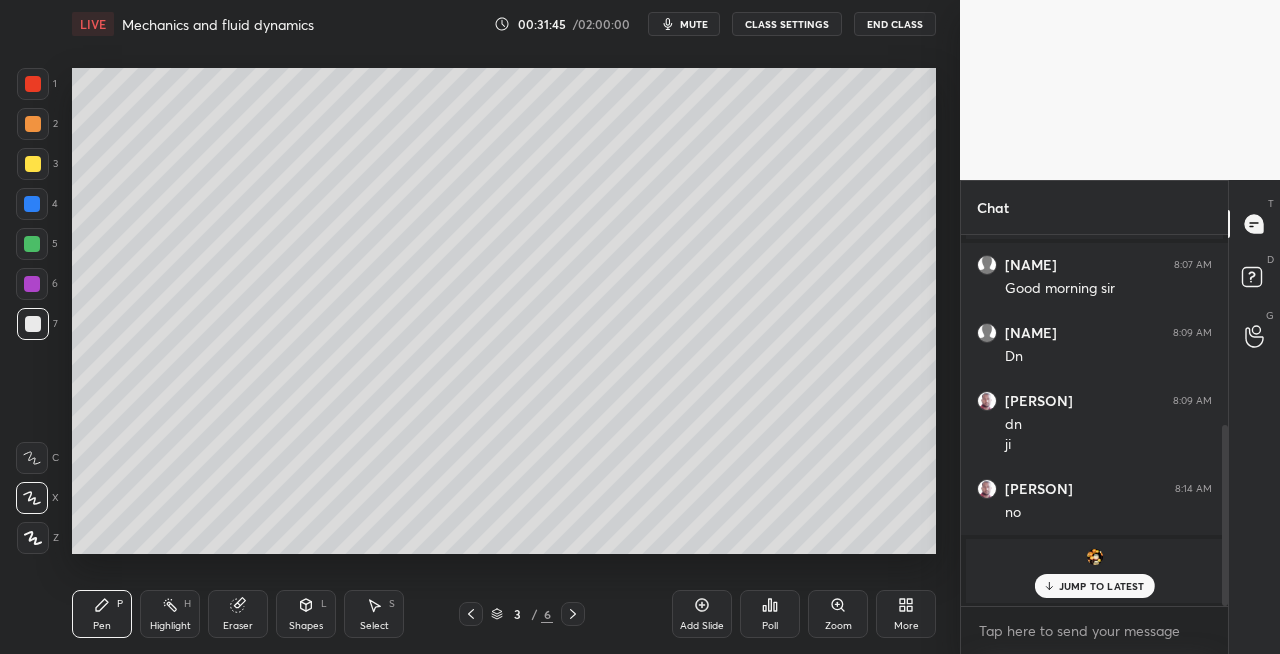 click 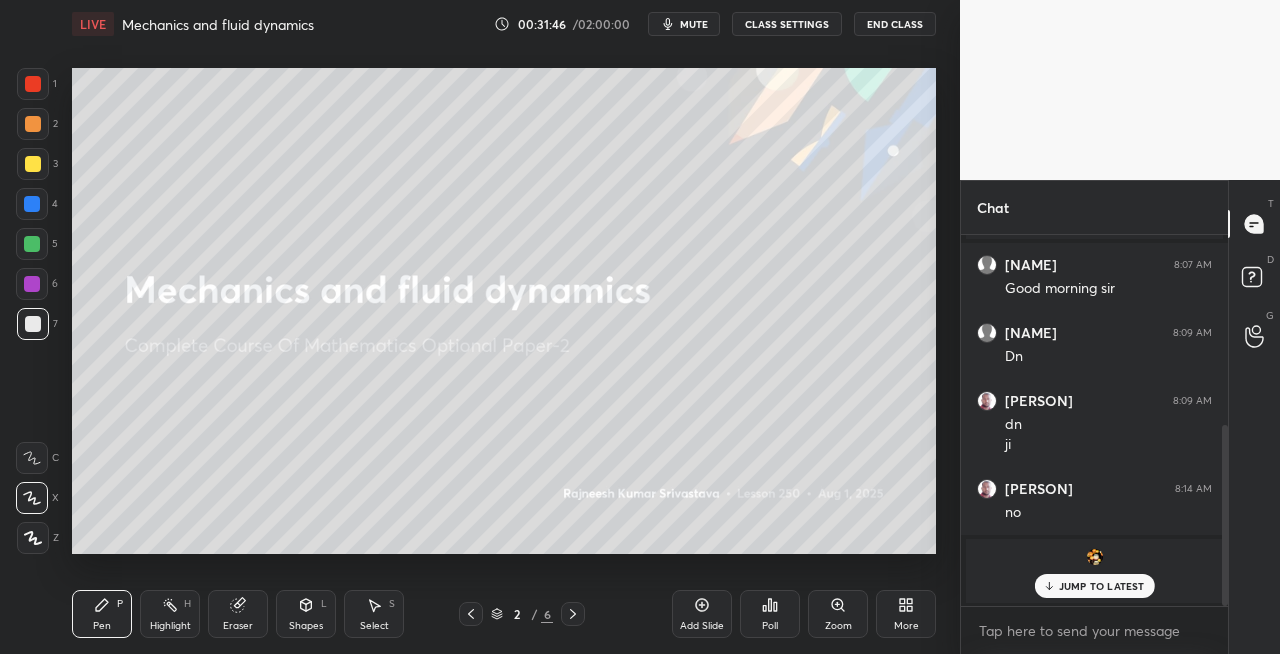 click 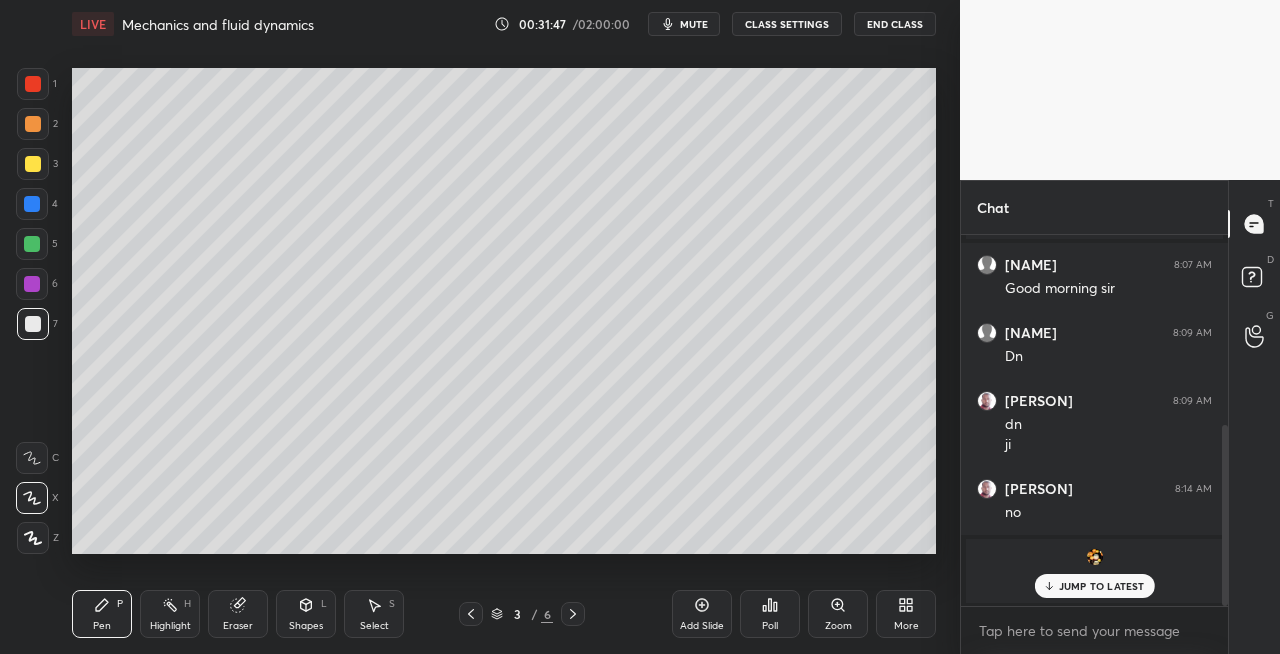 click 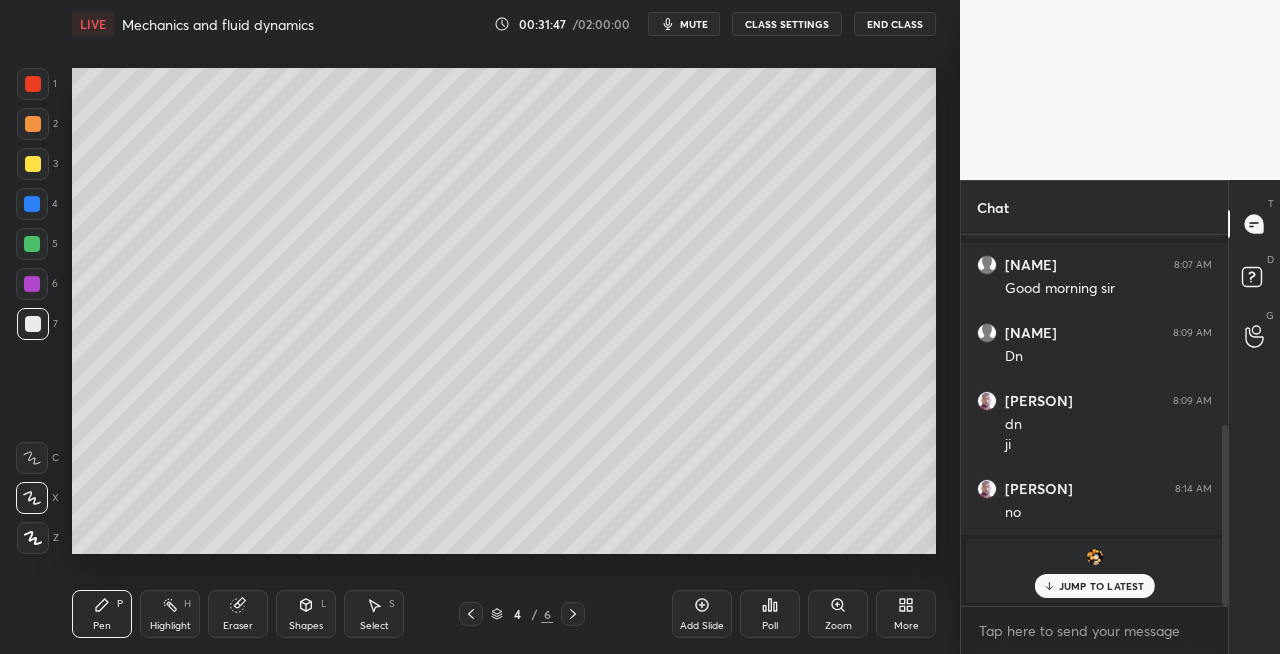 click 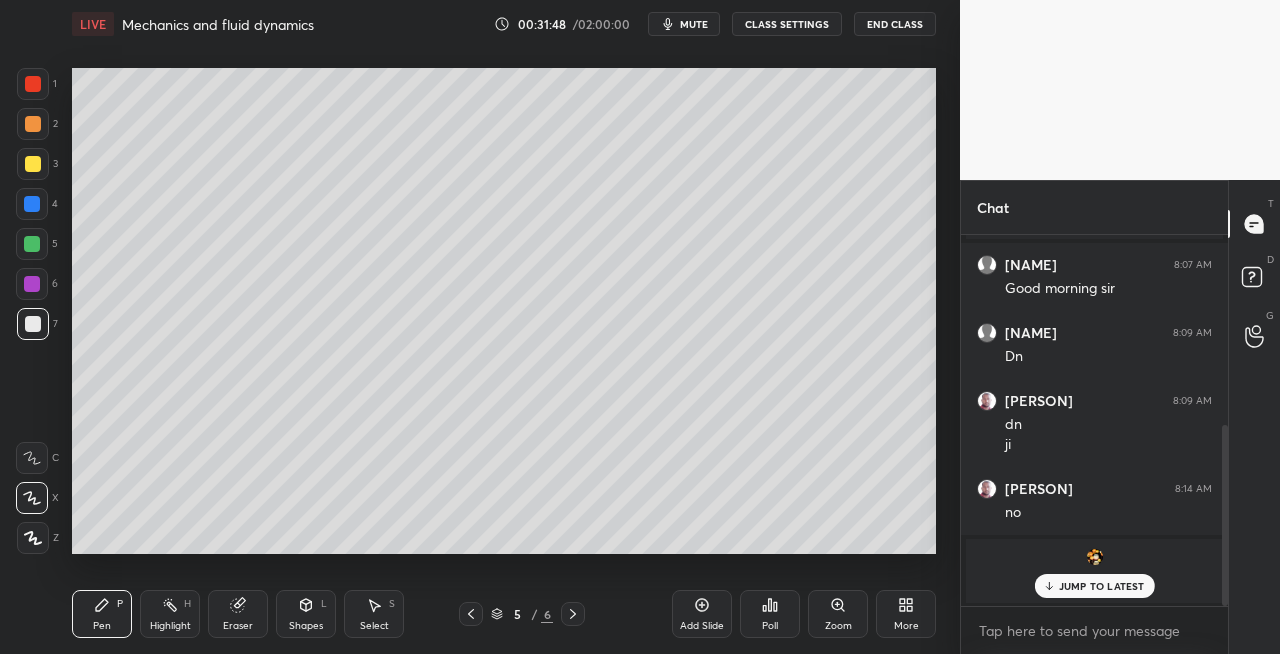 click 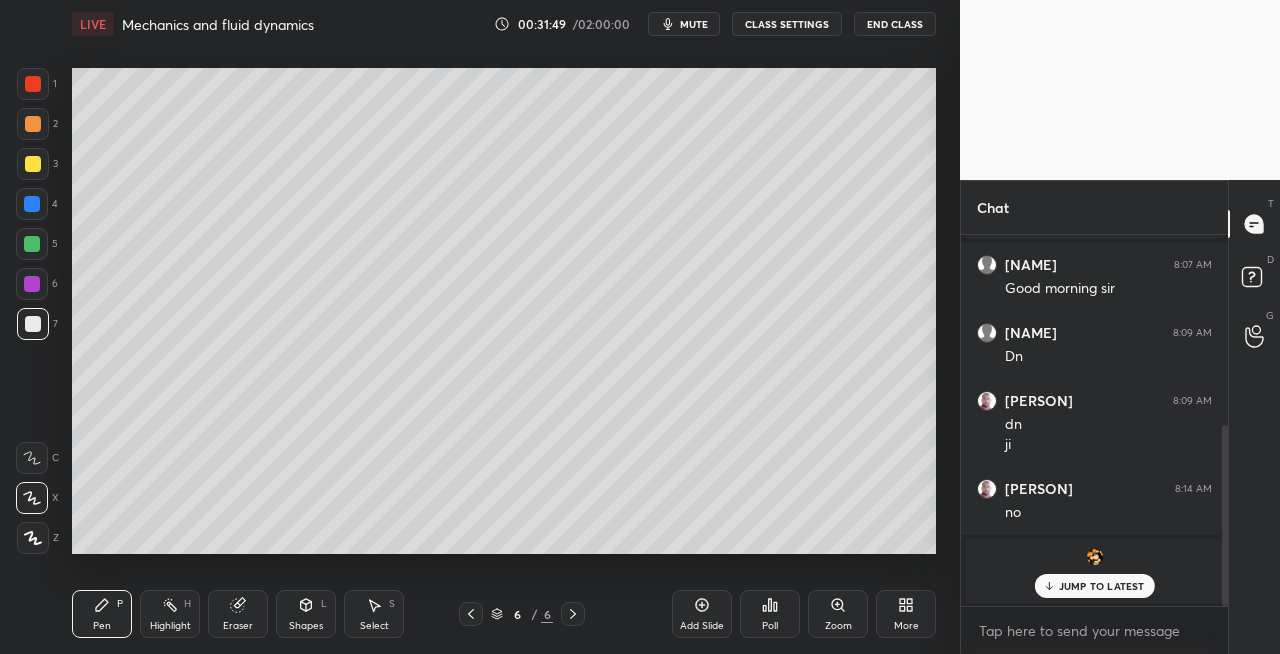click 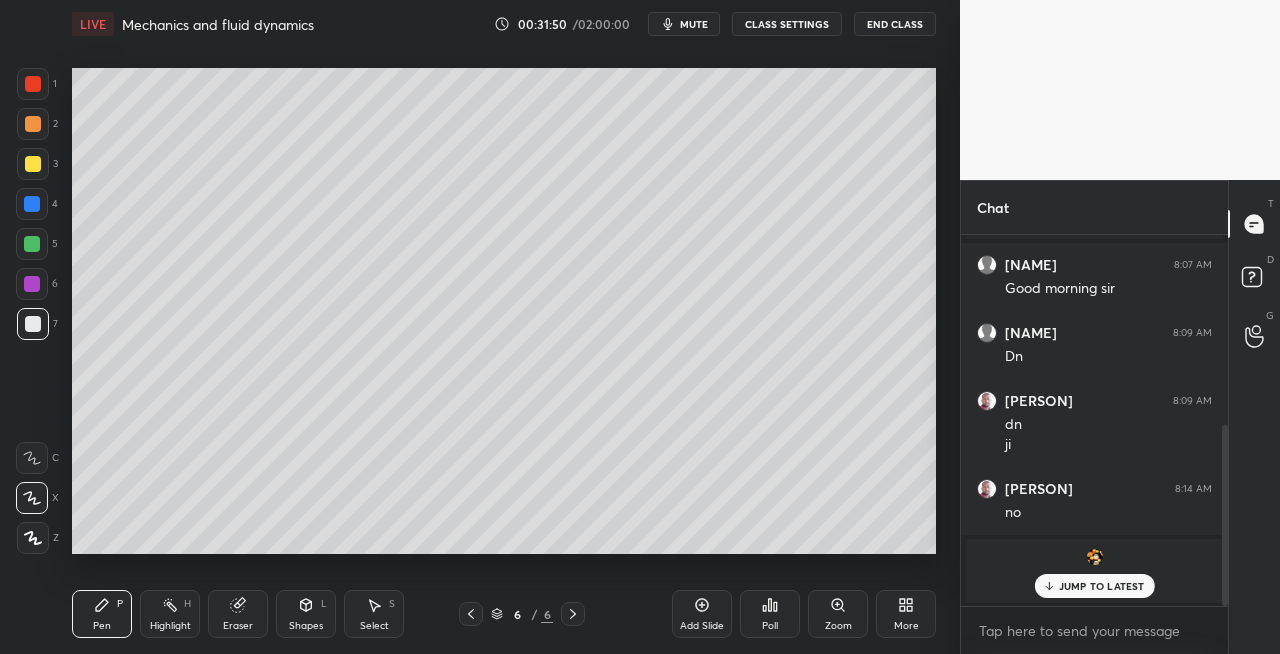 click on "Add Slide" at bounding box center [702, 626] 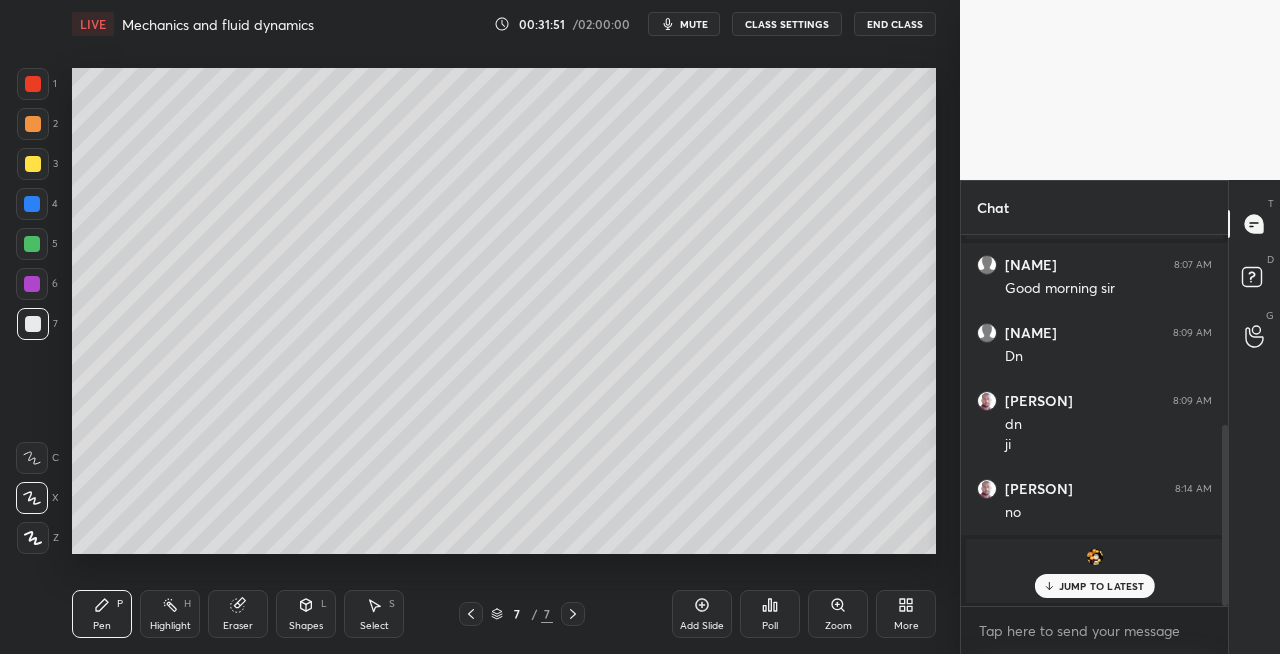 click on "3" at bounding box center (37, 164) 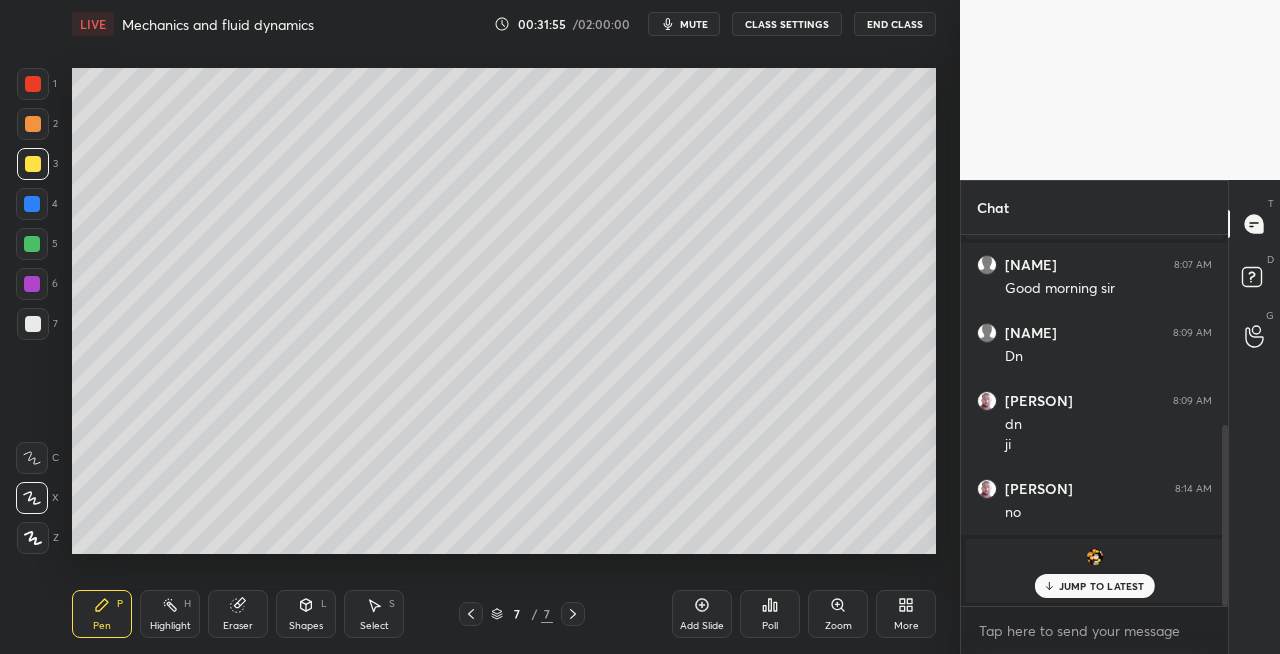 click on "Shapes L" at bounding box center [306, 614] 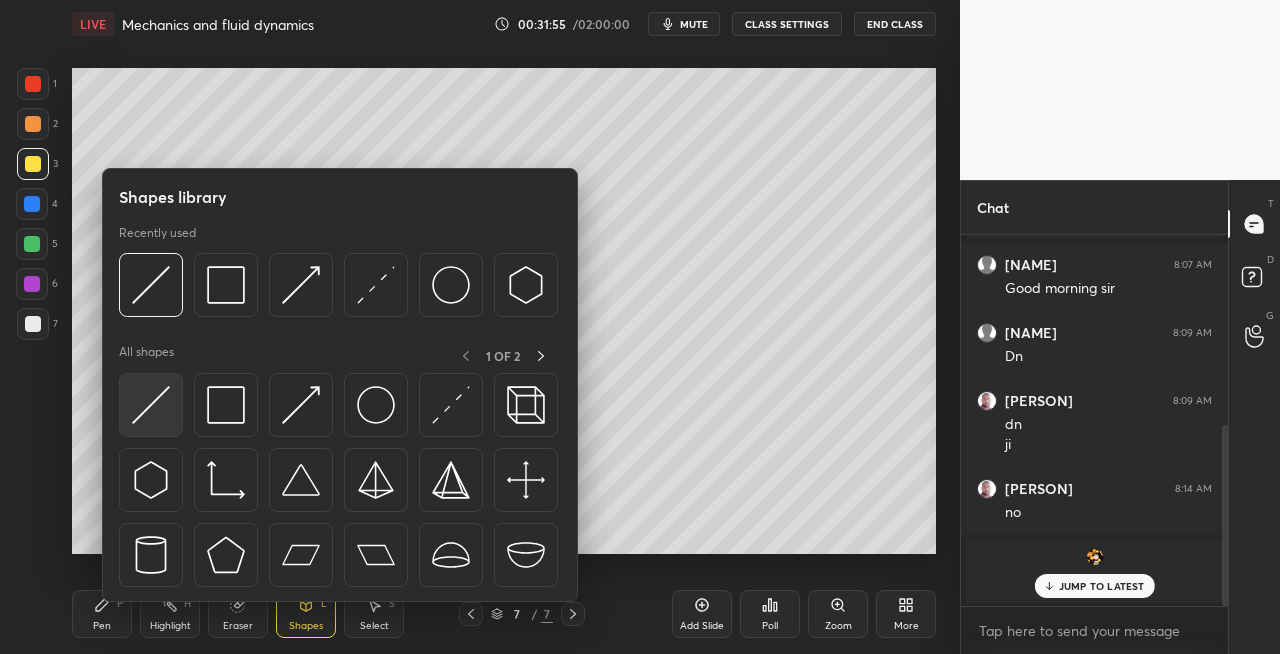 click at bounding box center (151, 405) 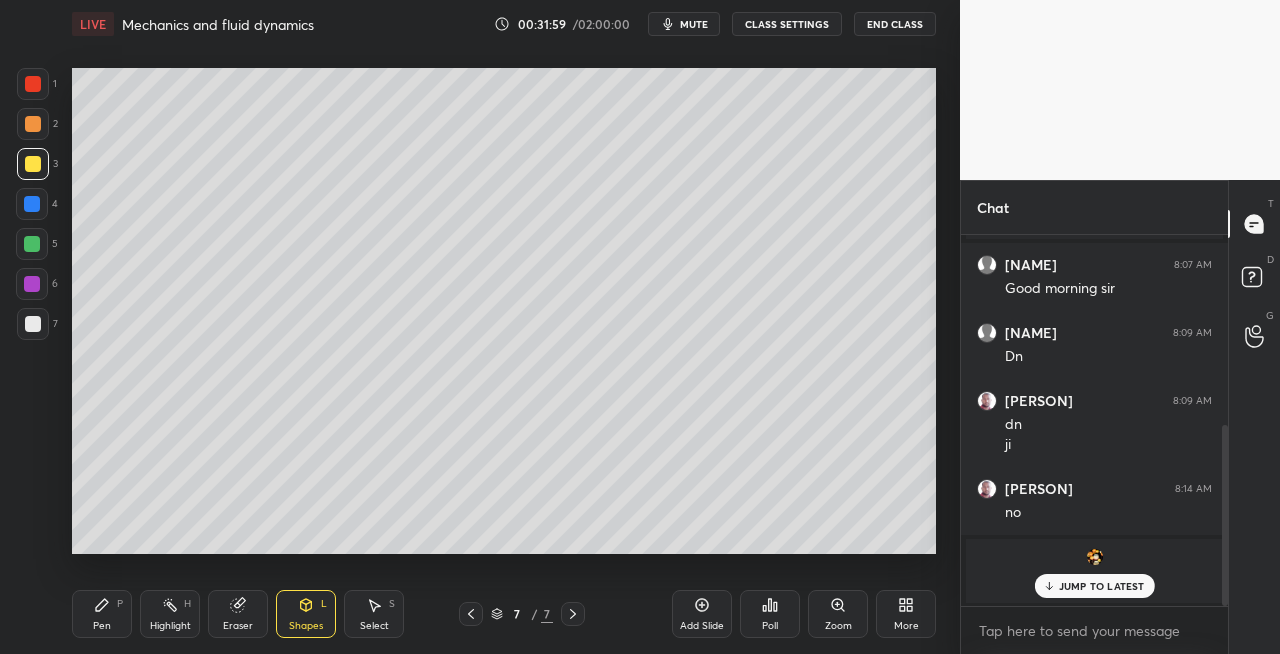 click on "Pen P" at bounding box center [102, 614] 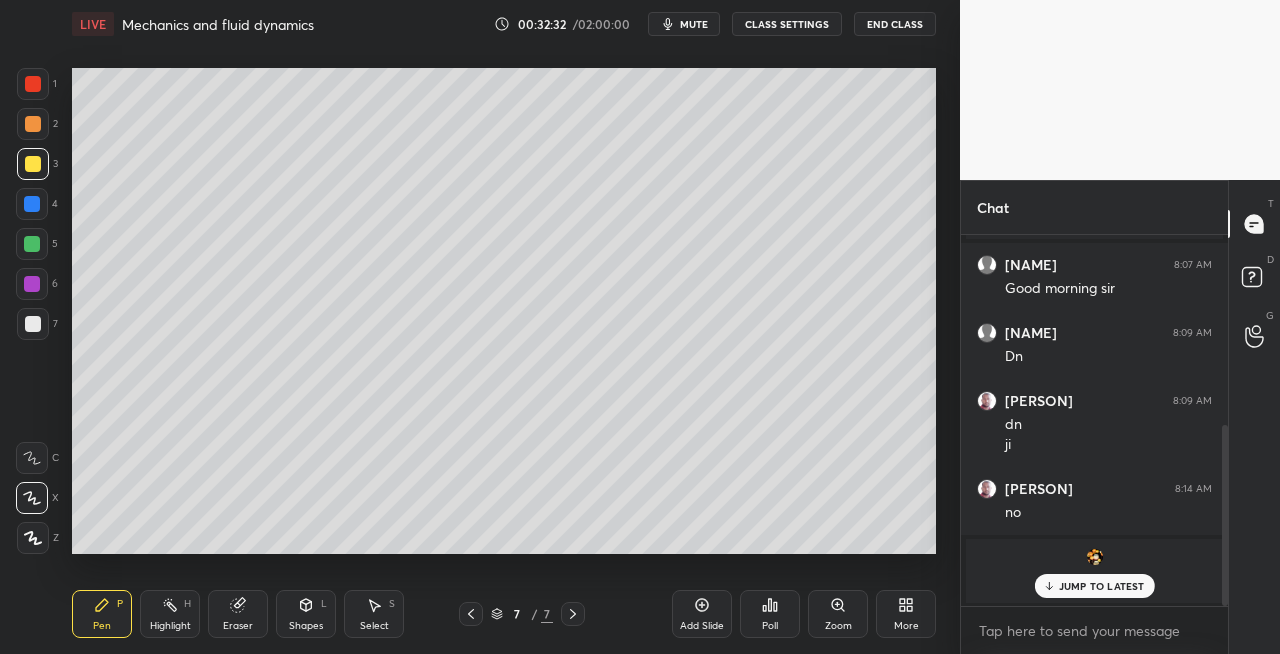 click on "Eraser" at bounding box center (238, 626) 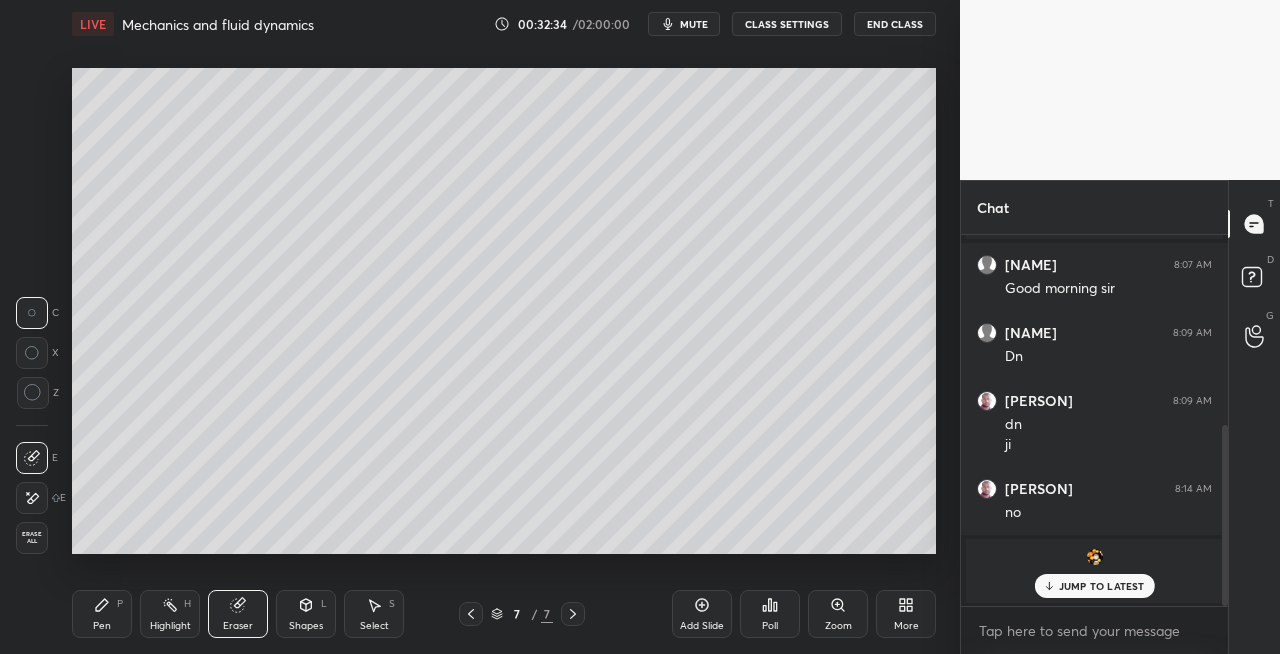 click on "Pen" at bounding box center (102, 626) 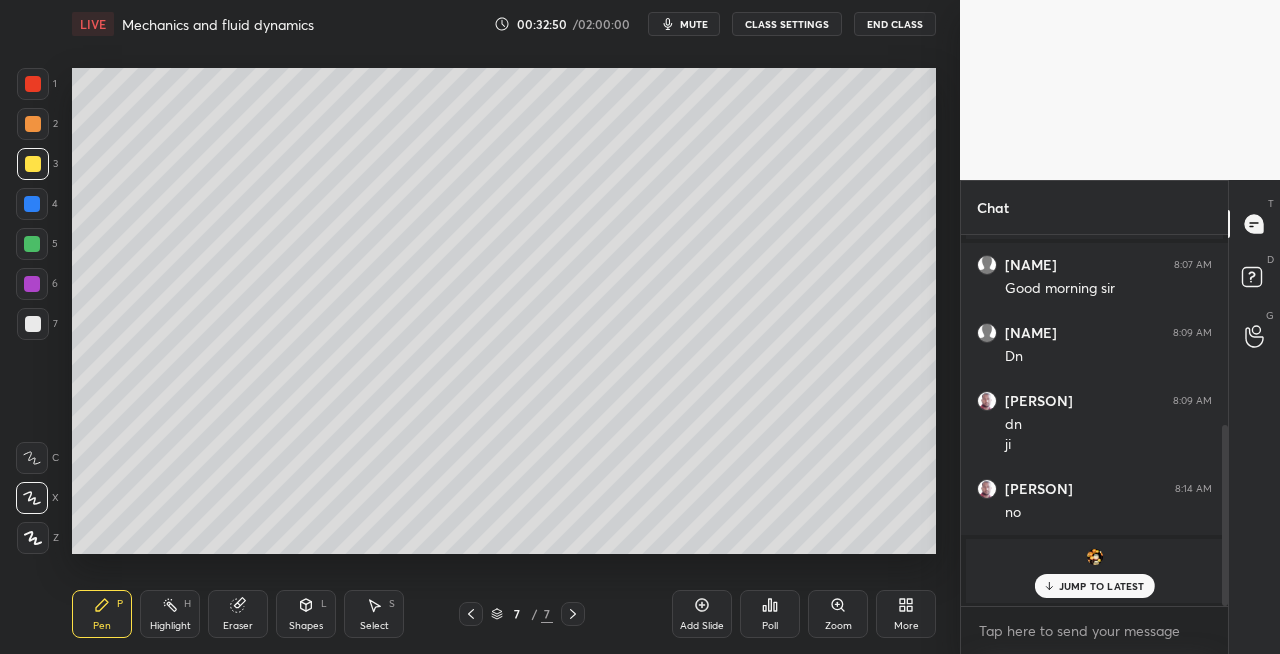 click at bounding box center [33, 324] 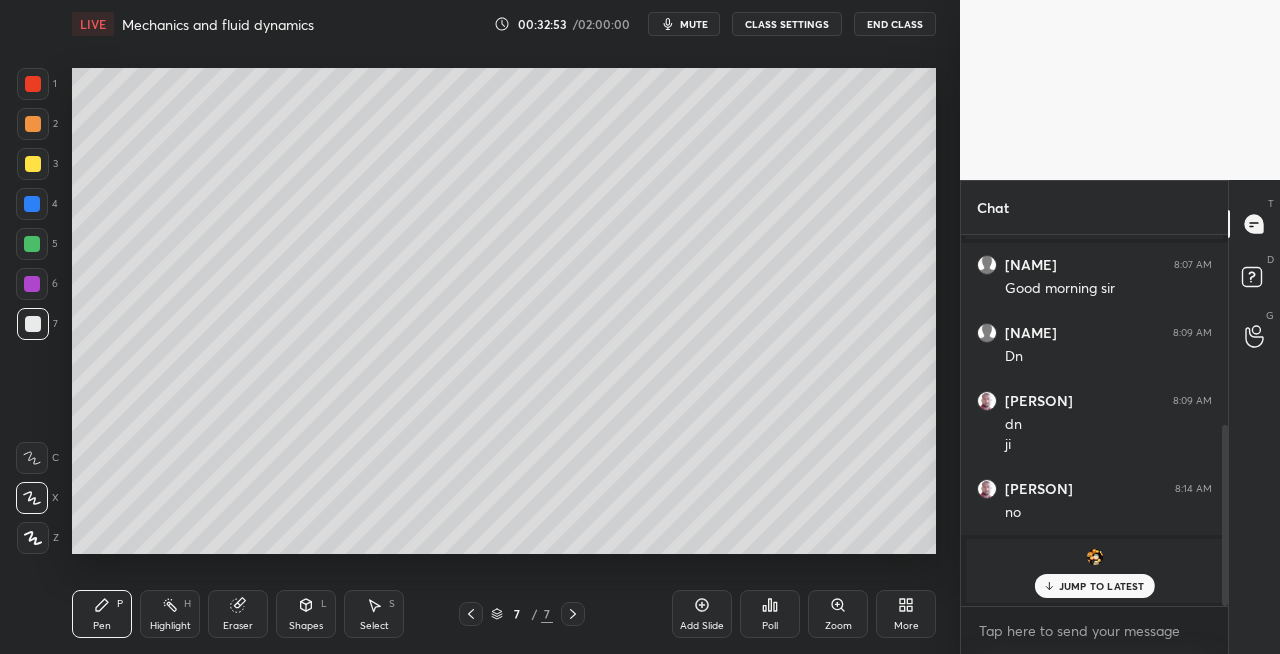 click 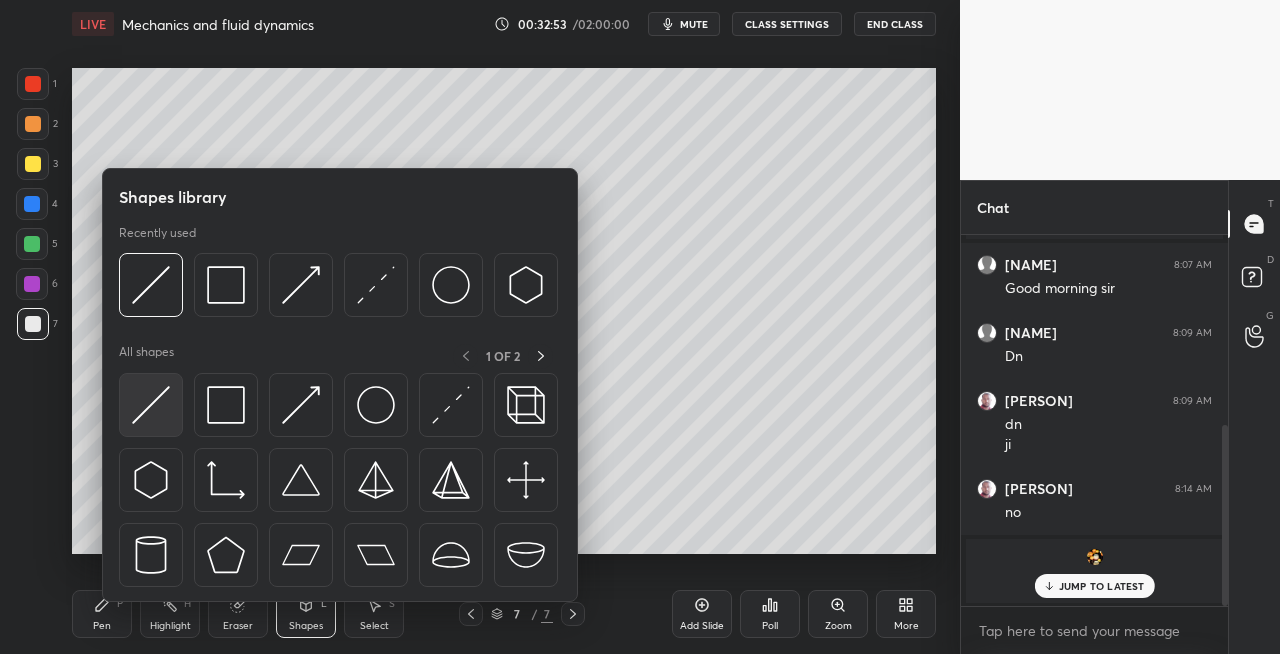 click at bounding box center [151, 405] 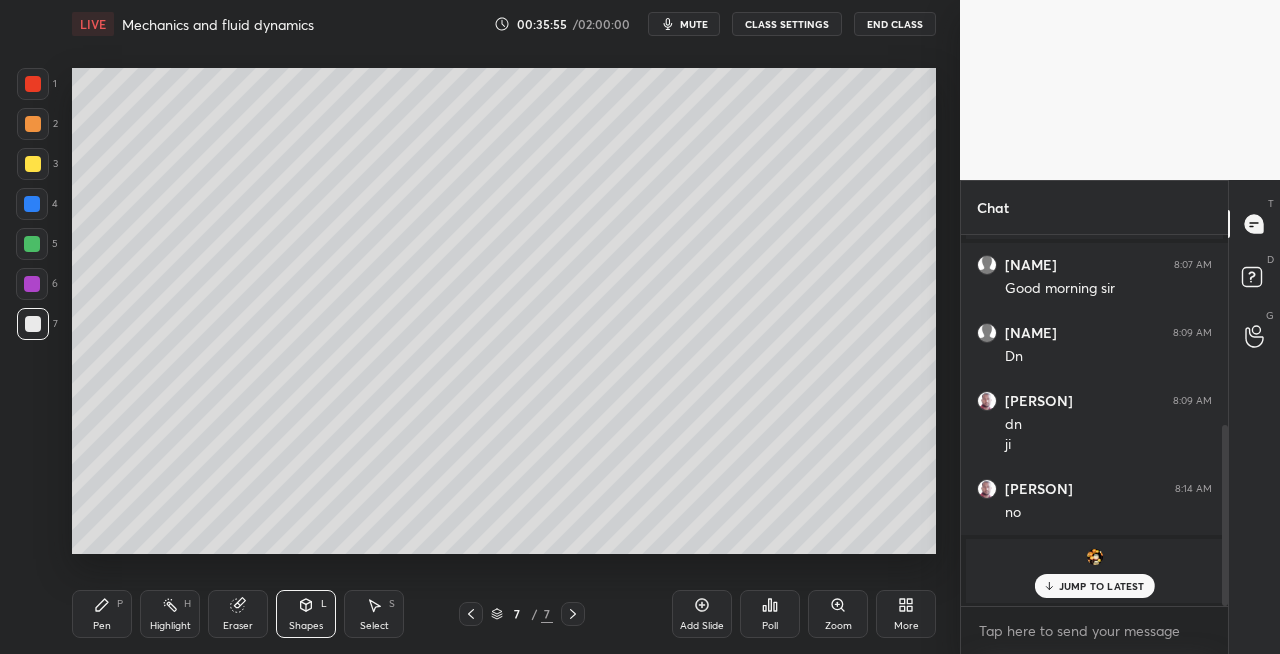 click on "Pen P" at bounding box center [102, 614] 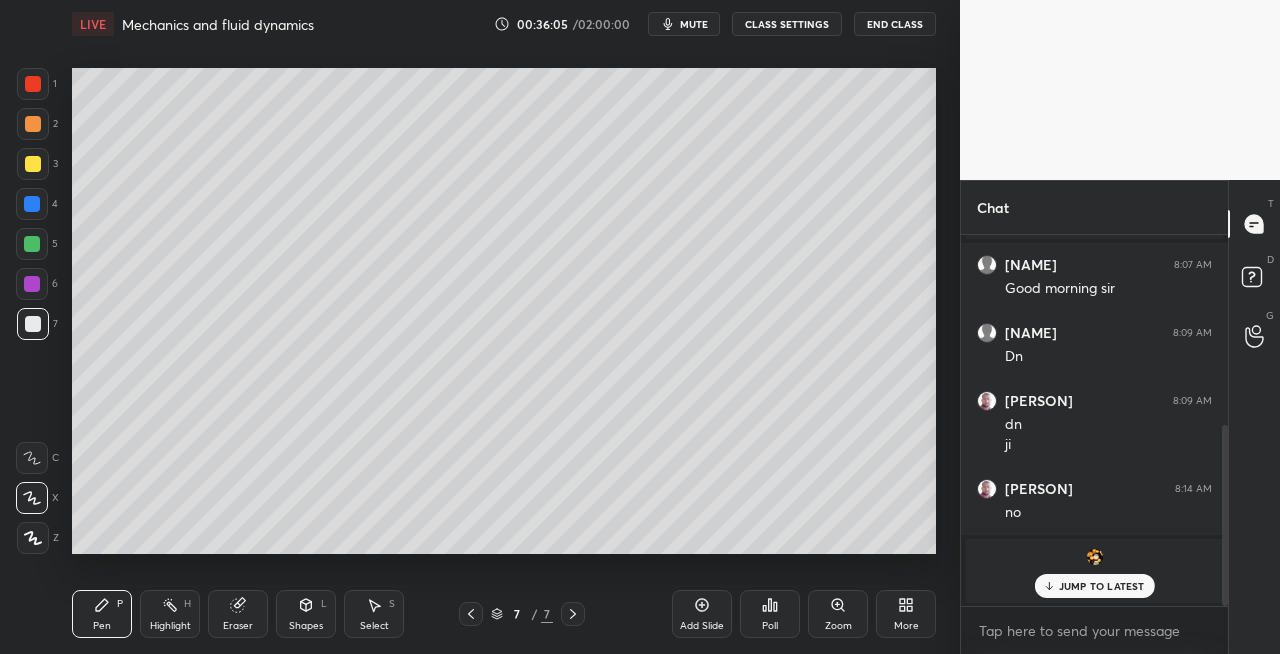 click on "Eraser" at bounding box center [238, 626] 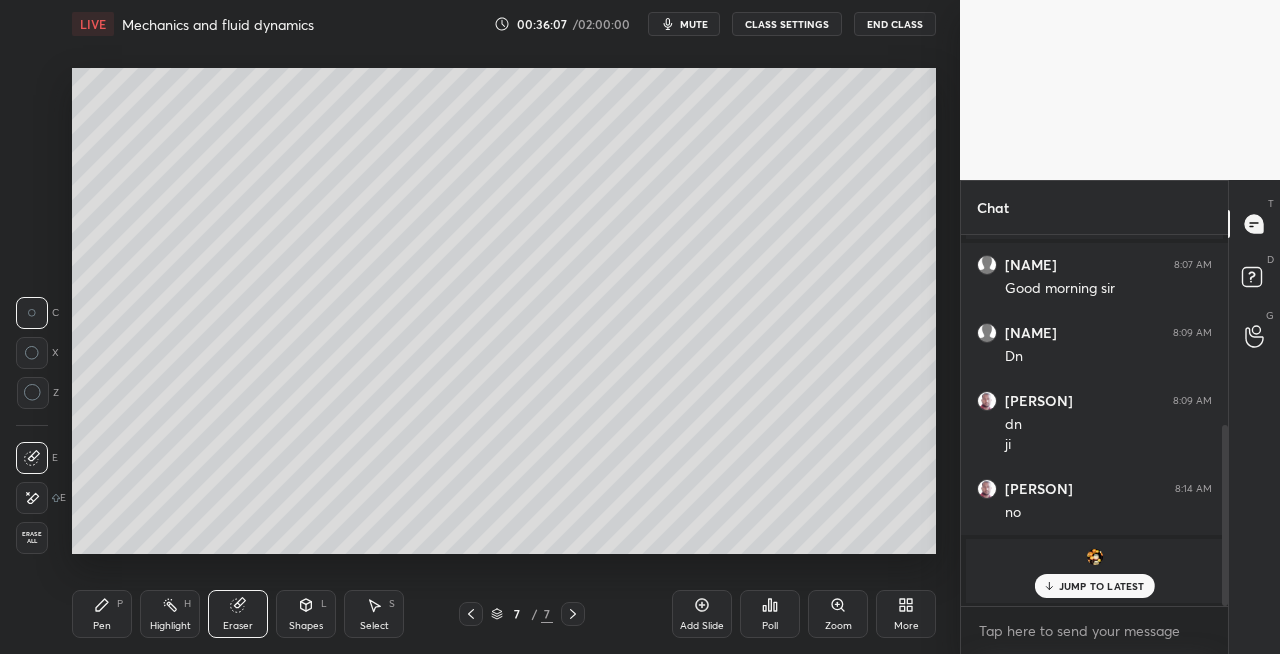 click on "Pen P" at bounding box center [102, 614] 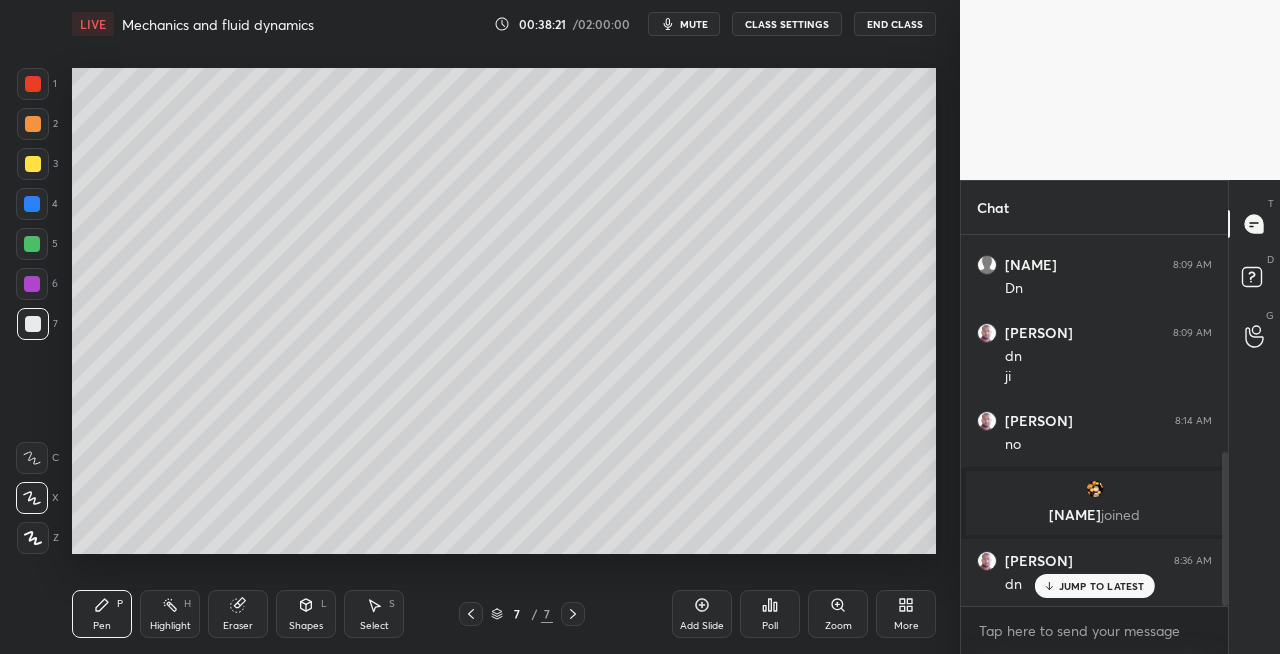 scroll, scrollTop: 524, scrollLeft: 0, axis: vertical 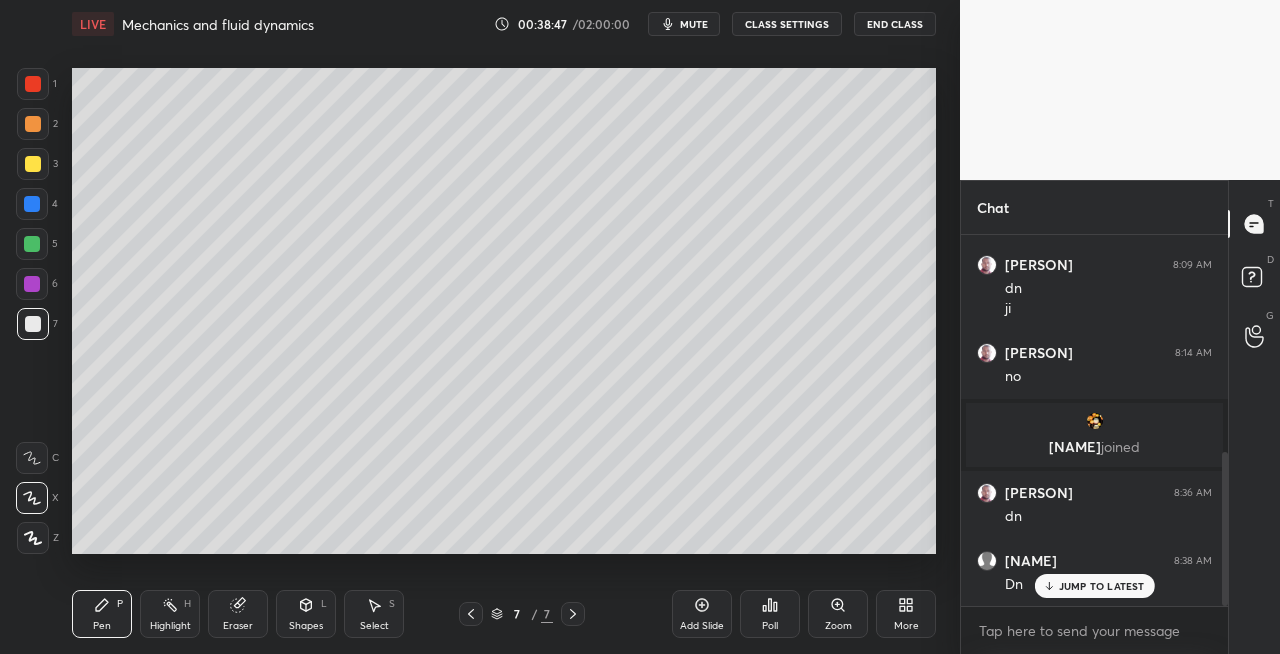 click on "Eraser" at bounding box center (238, 614) 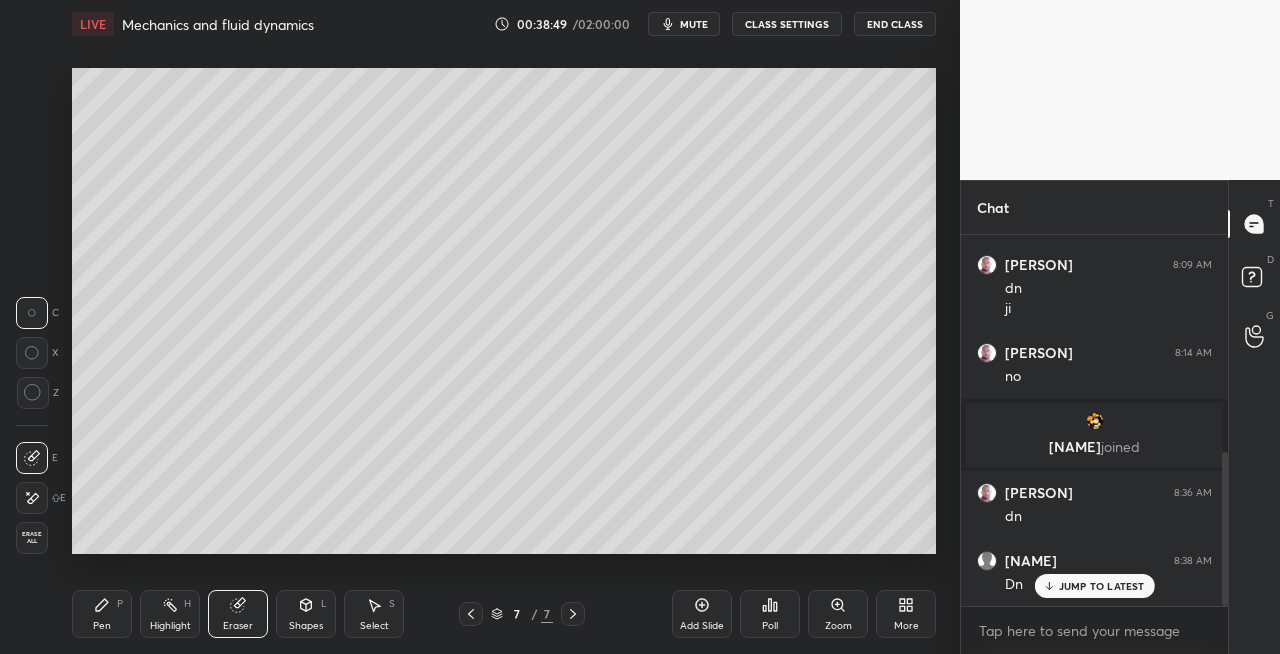 click on "Pen P" at bounding box center [102, 614] 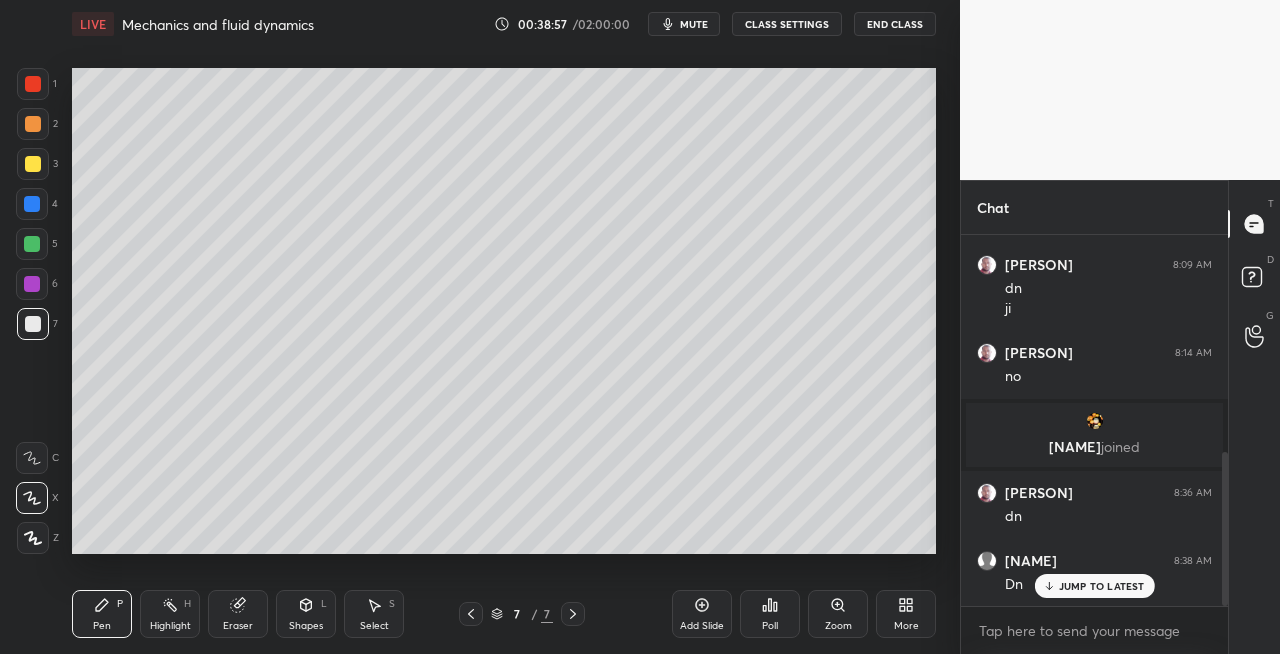 click 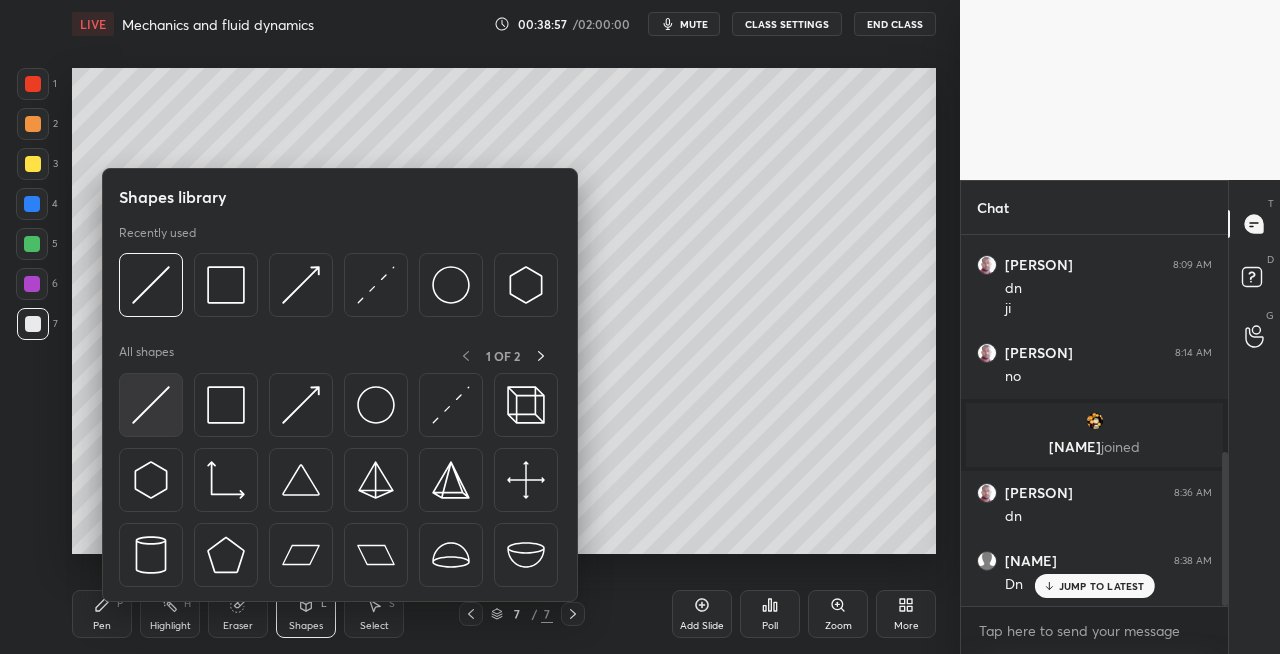click at bounding box center [151, 405] 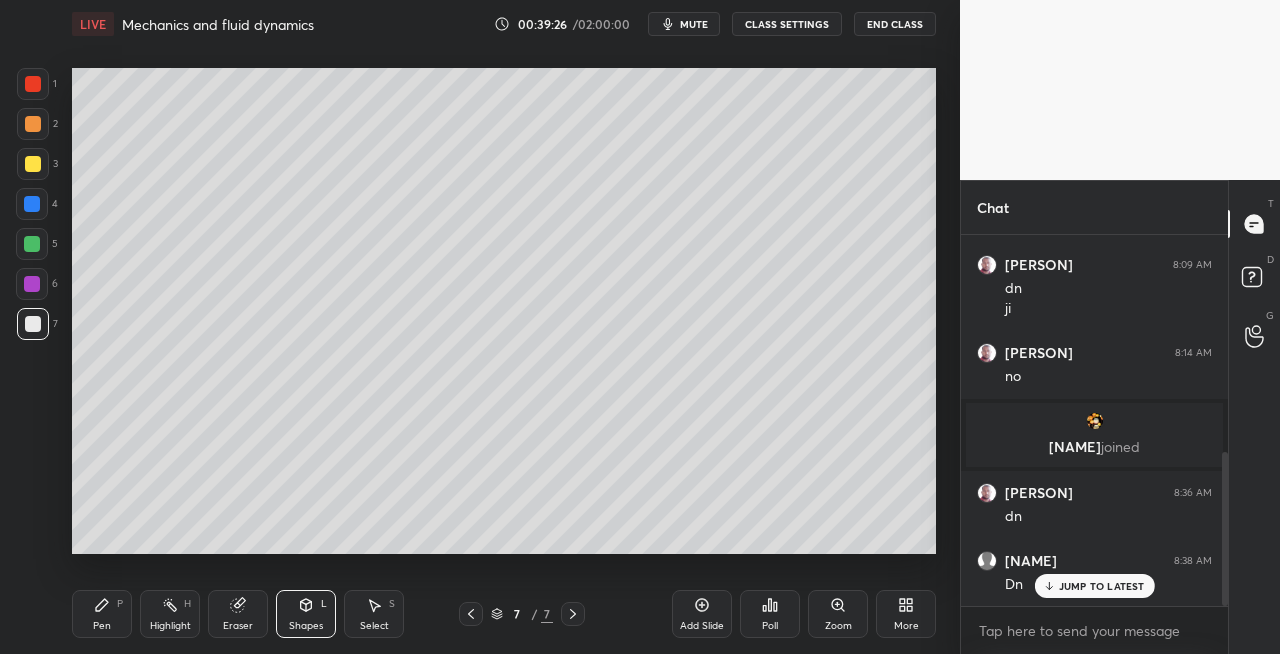 click at bounding box center [33, 164] 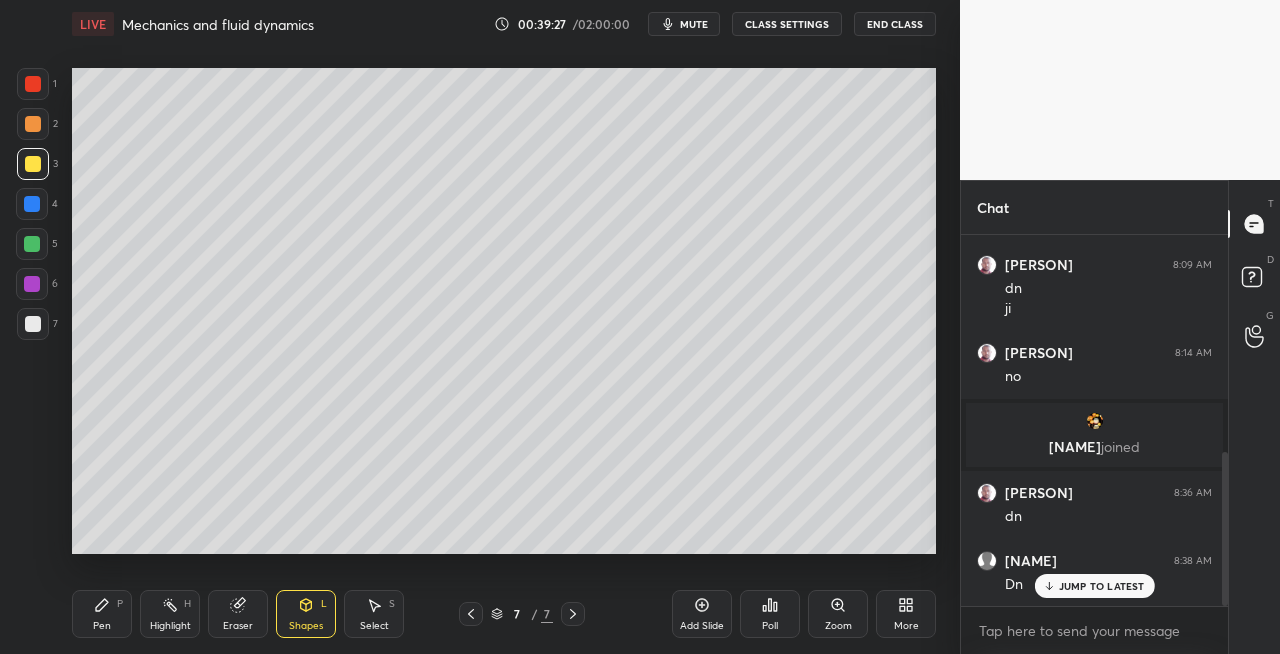 click on "Pen P" at bounding box center (102, 614) 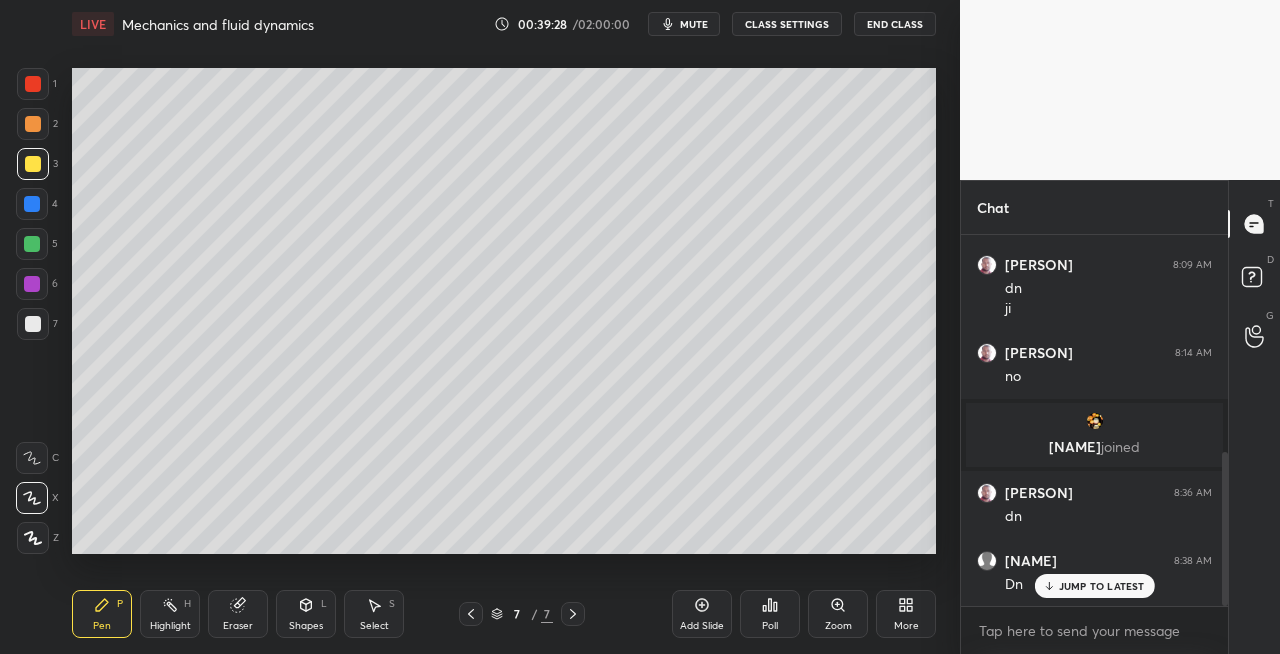 click 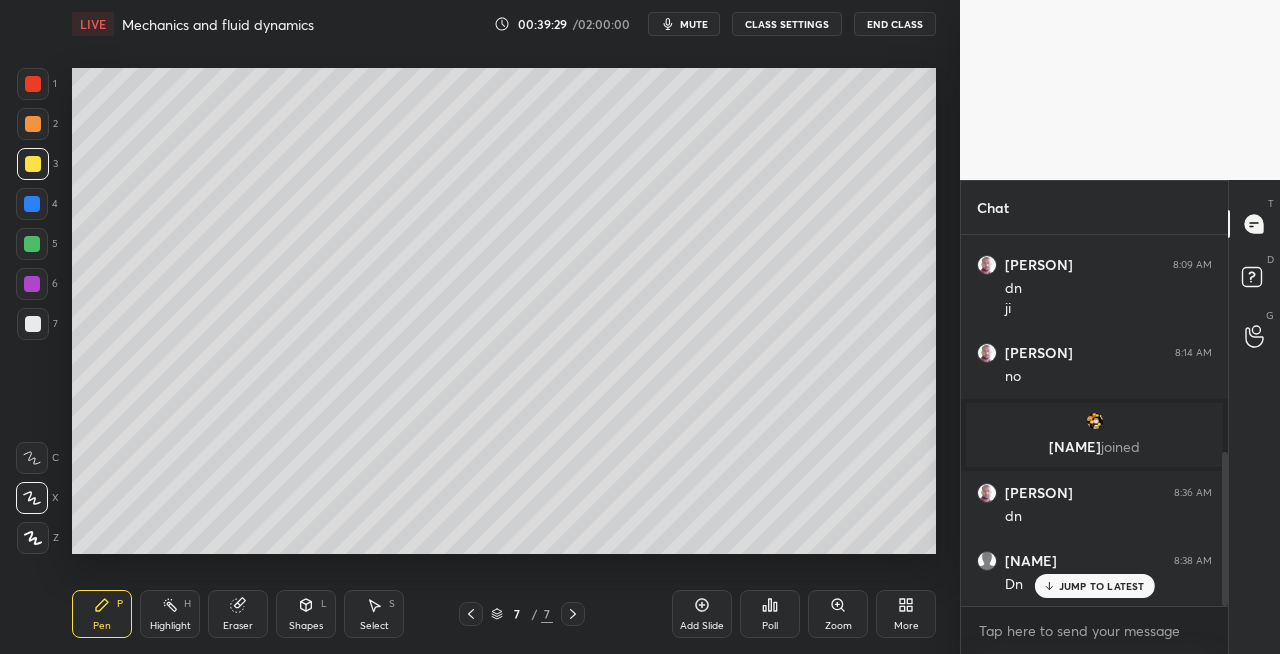 click on "Add Slide" at bounding box center (702, 626) 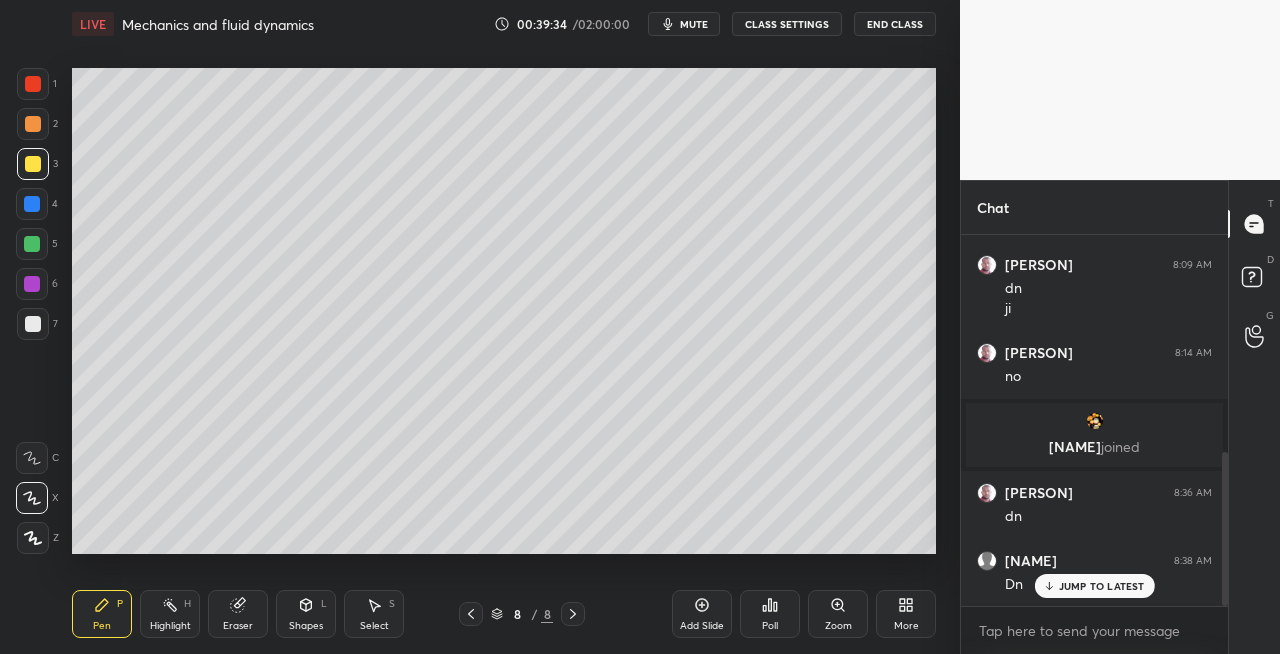 click 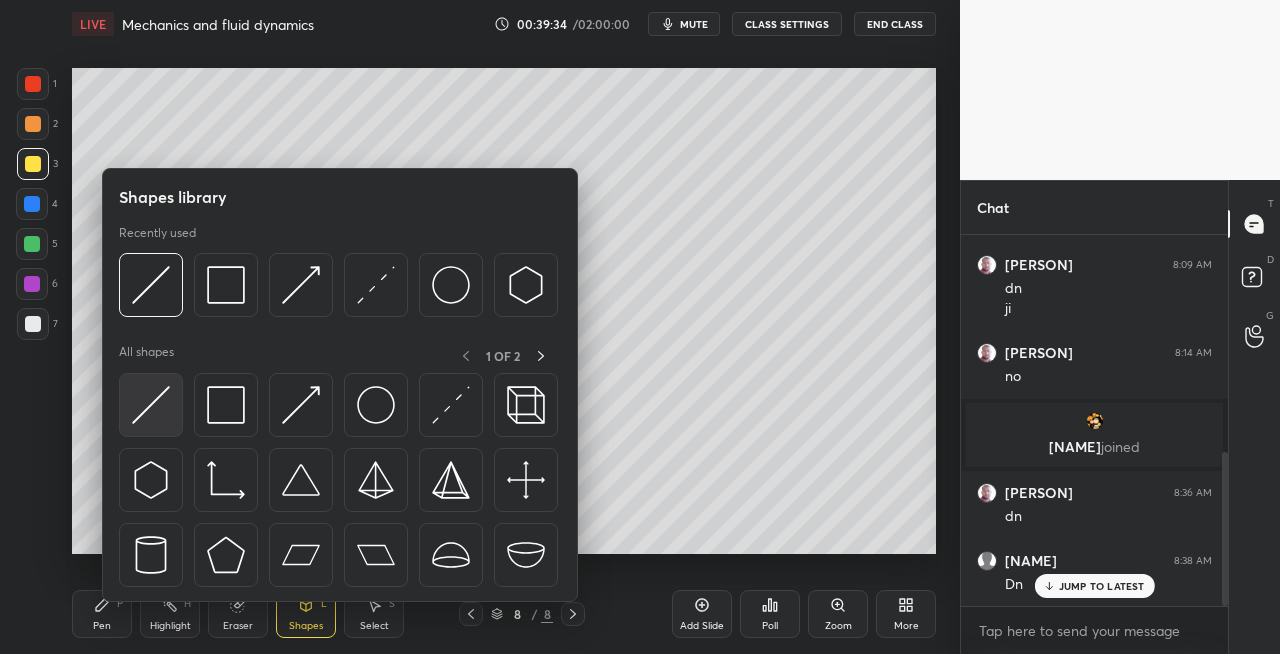 click at bounding box center (151, 405) 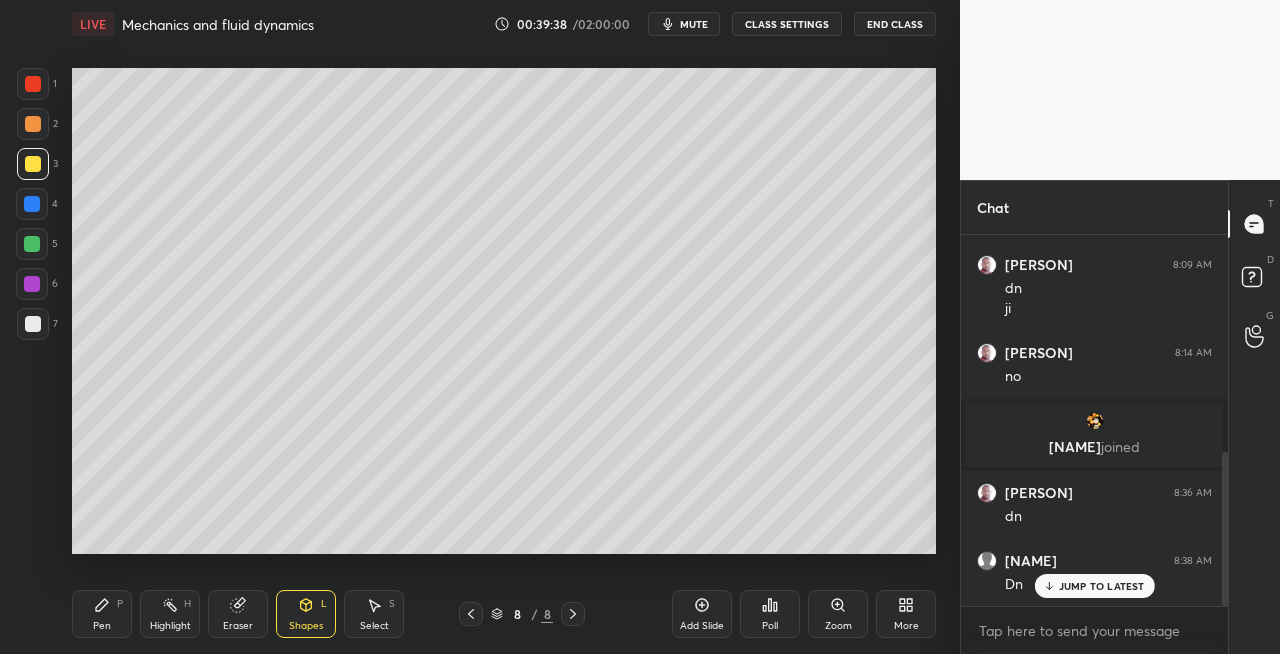 click on "Pen" at bounding box center [102, 626] 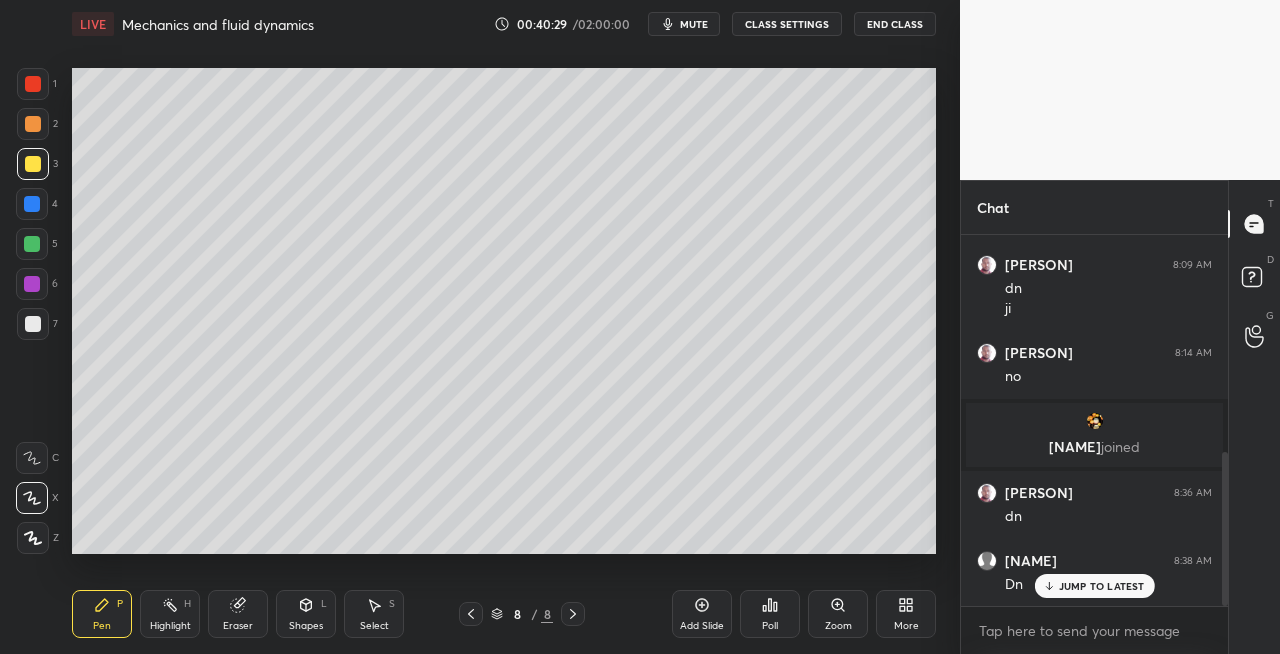 click at bounding box center [33, 324] 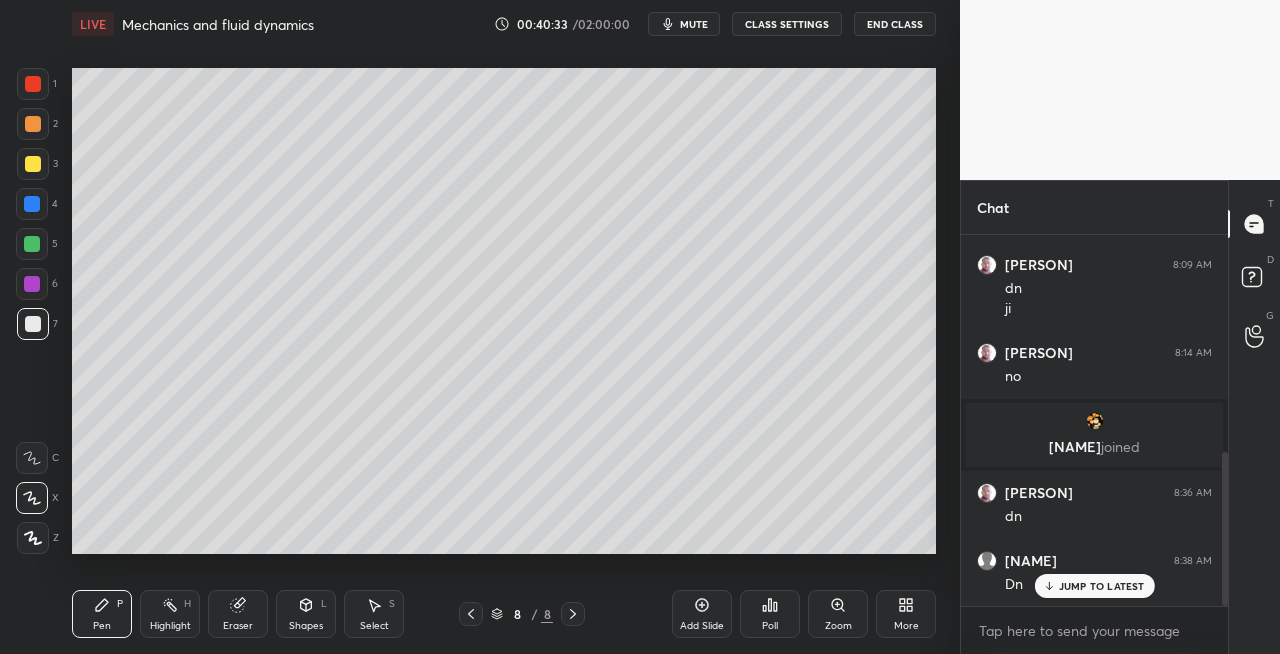 click on "Shapes L" at bounding box center [306, 614] 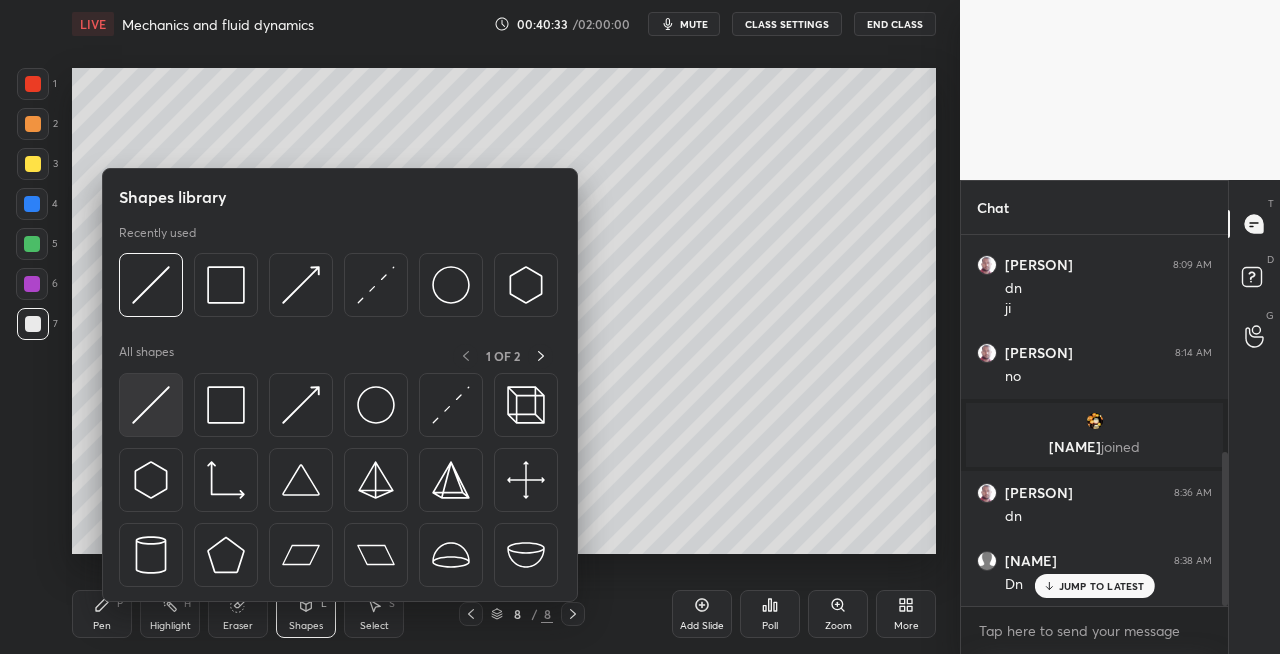 click at bounding box center [151, 405] 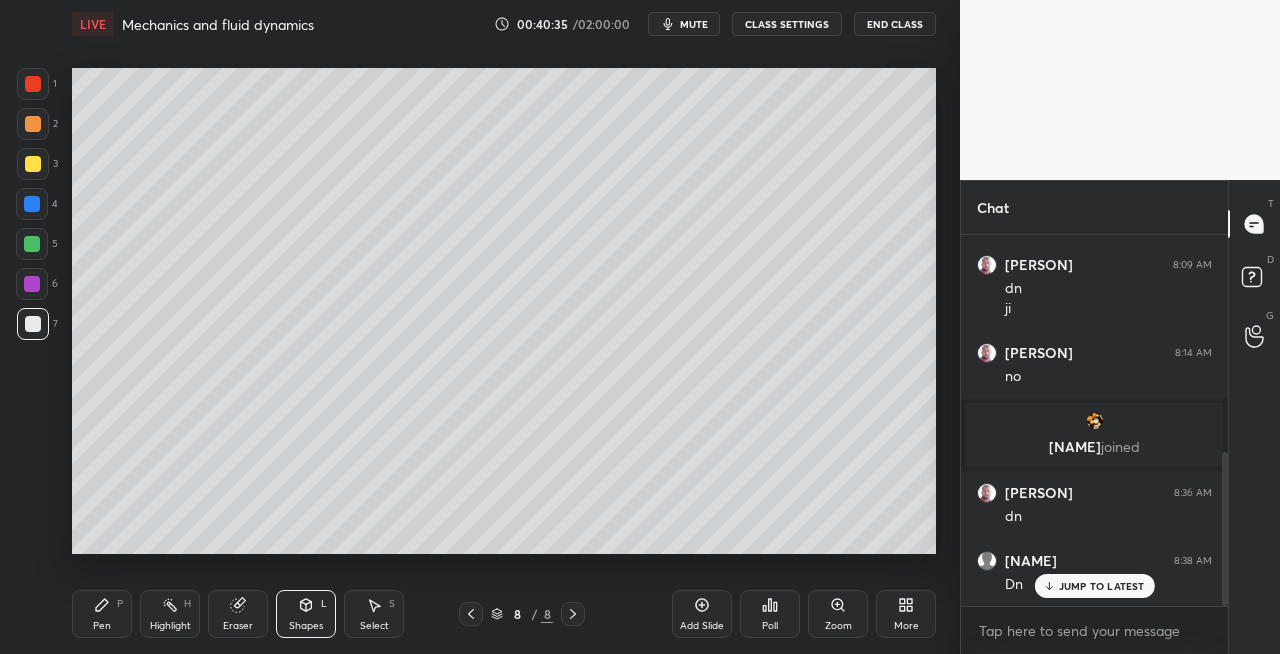 click on "Pen P" at bounding box center [102, 614] 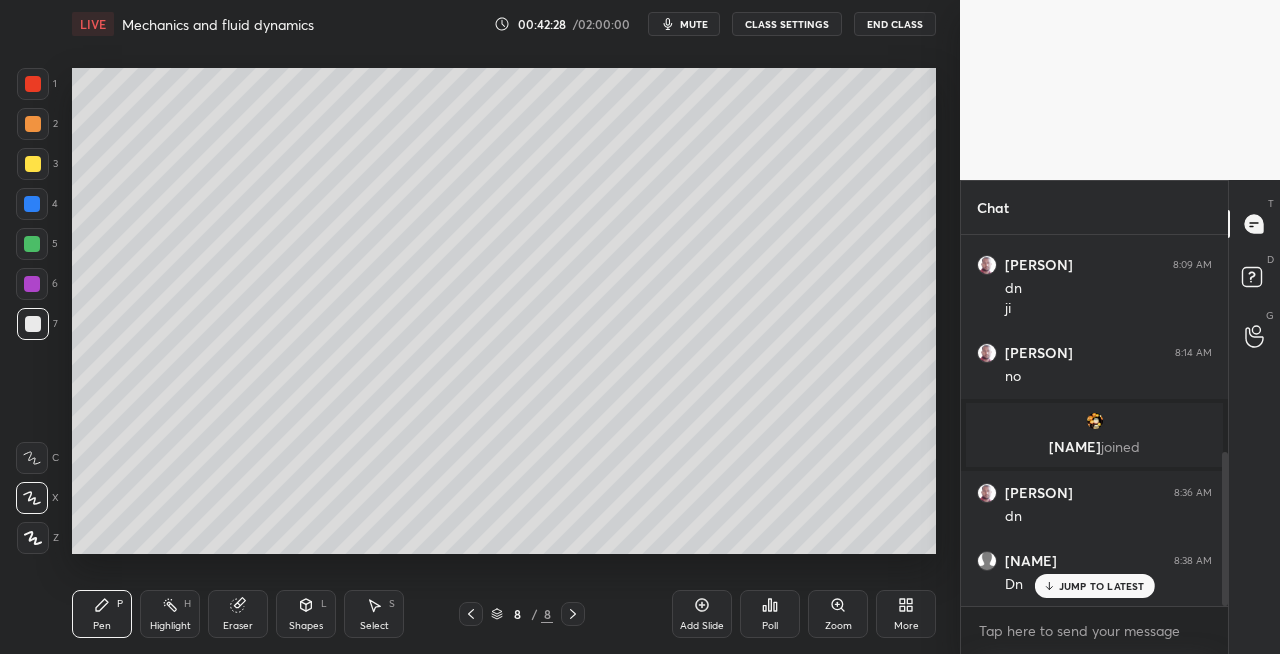 click 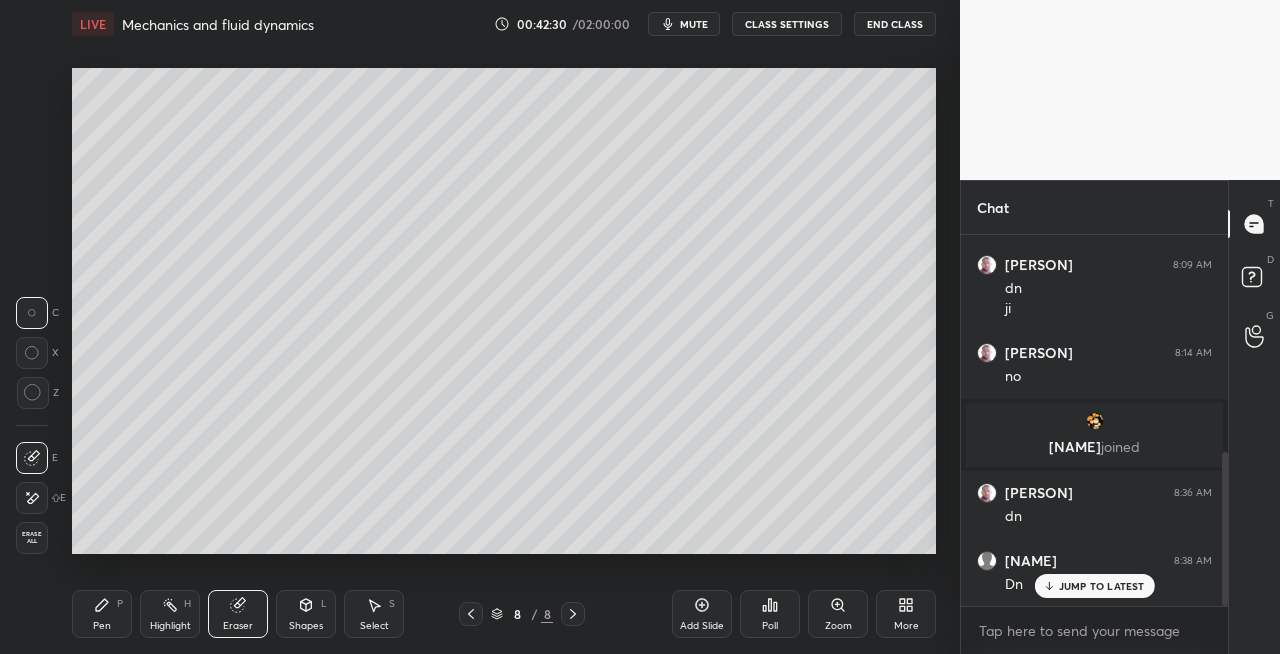 click on "Pen P" at bounding box center (102, 614) 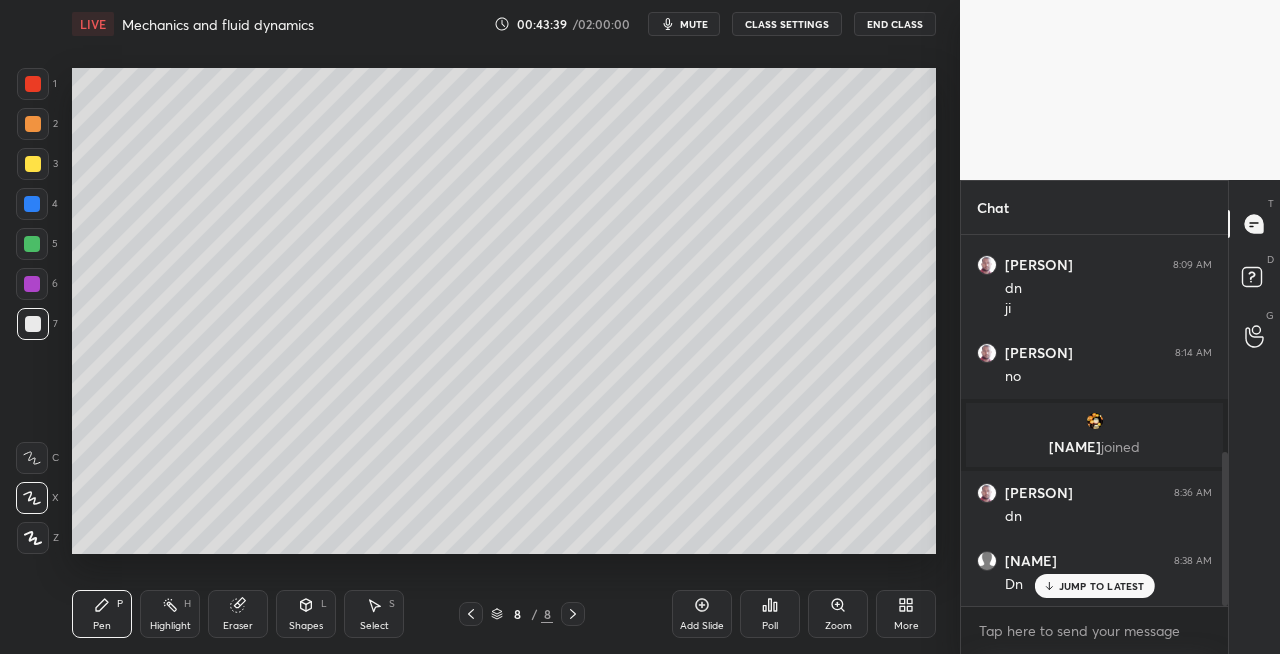 click on "Eraser" at bounding box center [238, 614] 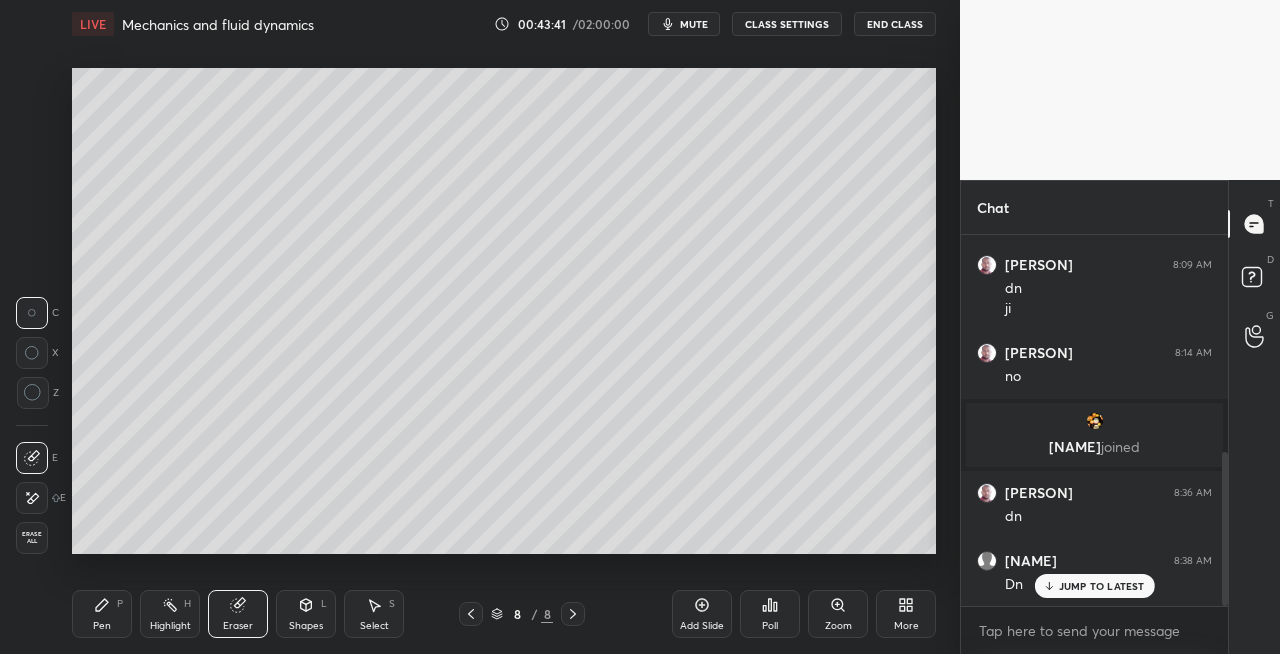 click on "Pen P" at bounding box center (102, 614) 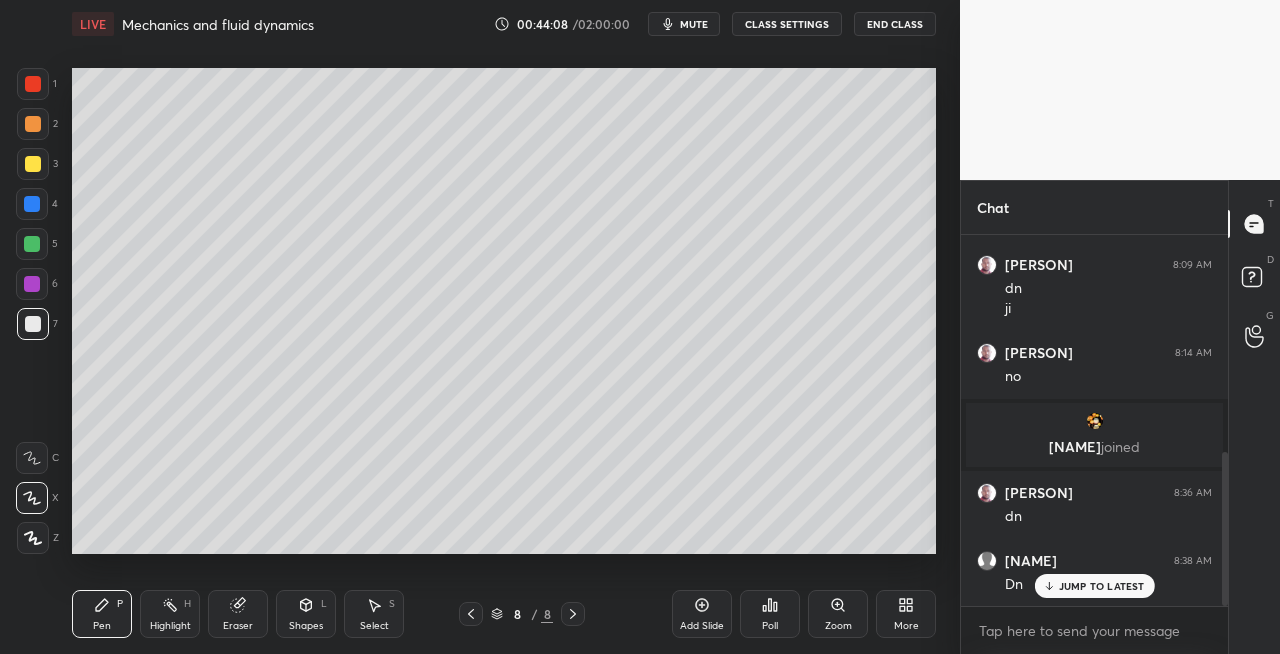 click on "Eraser" at bounding box center [238, 614] 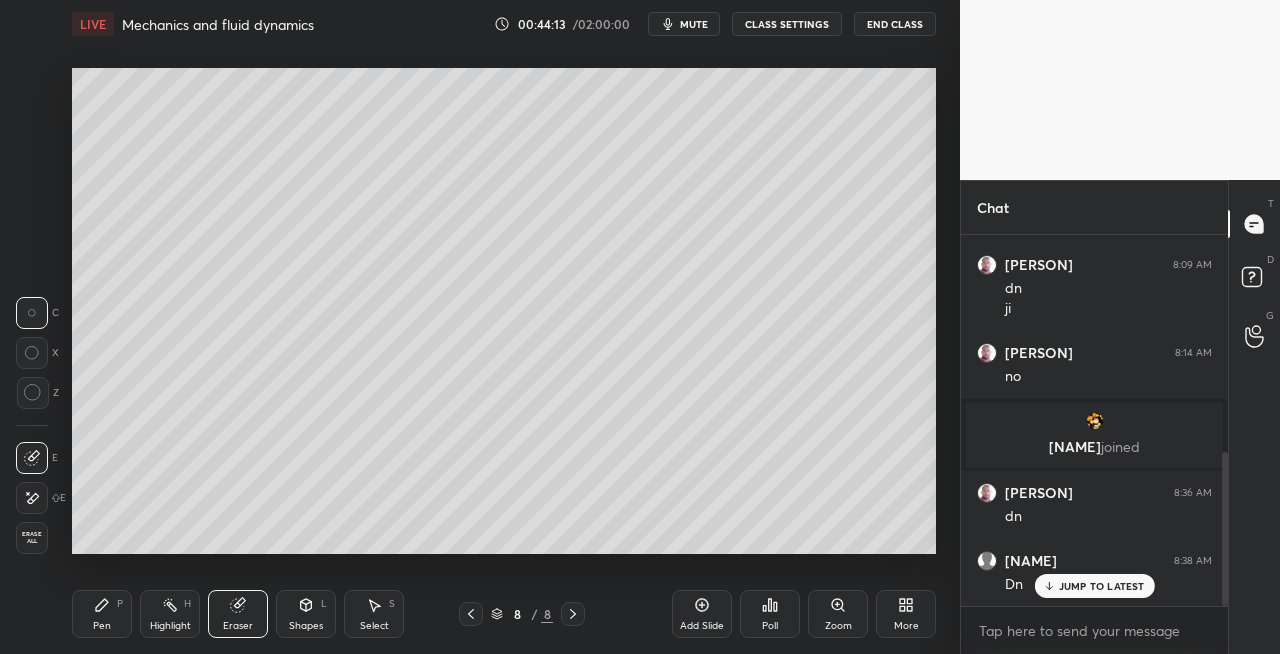click 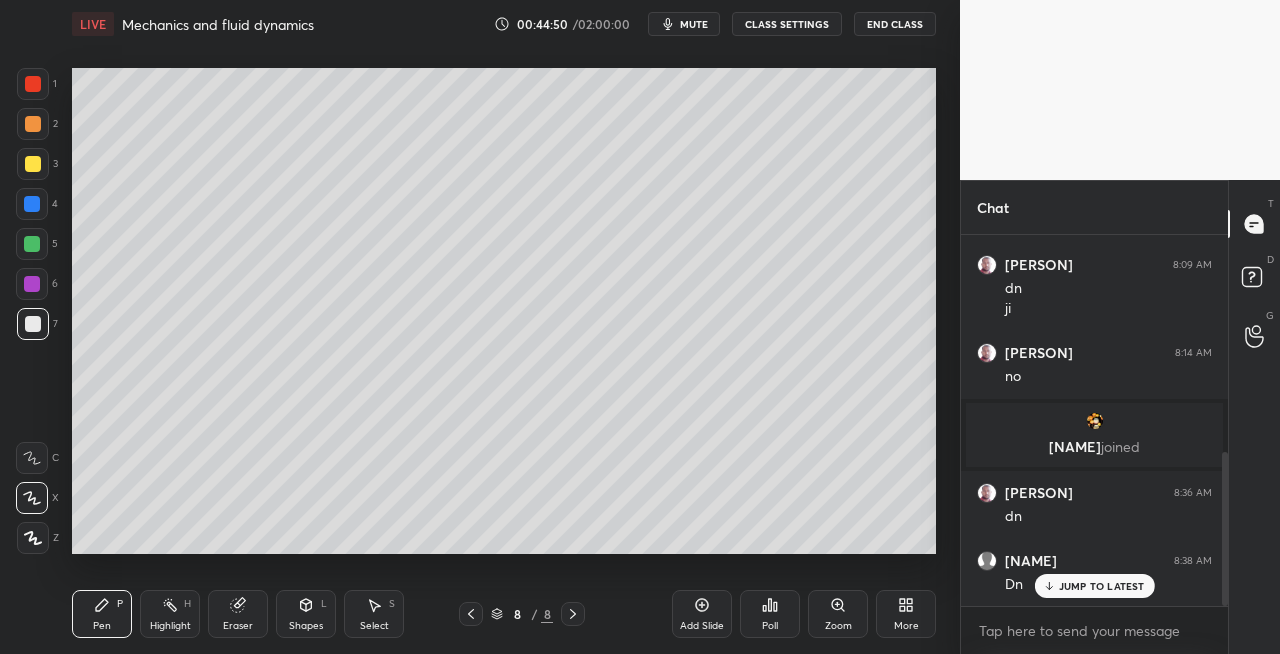 click on "Eraser" at bounding box center [238, 614] 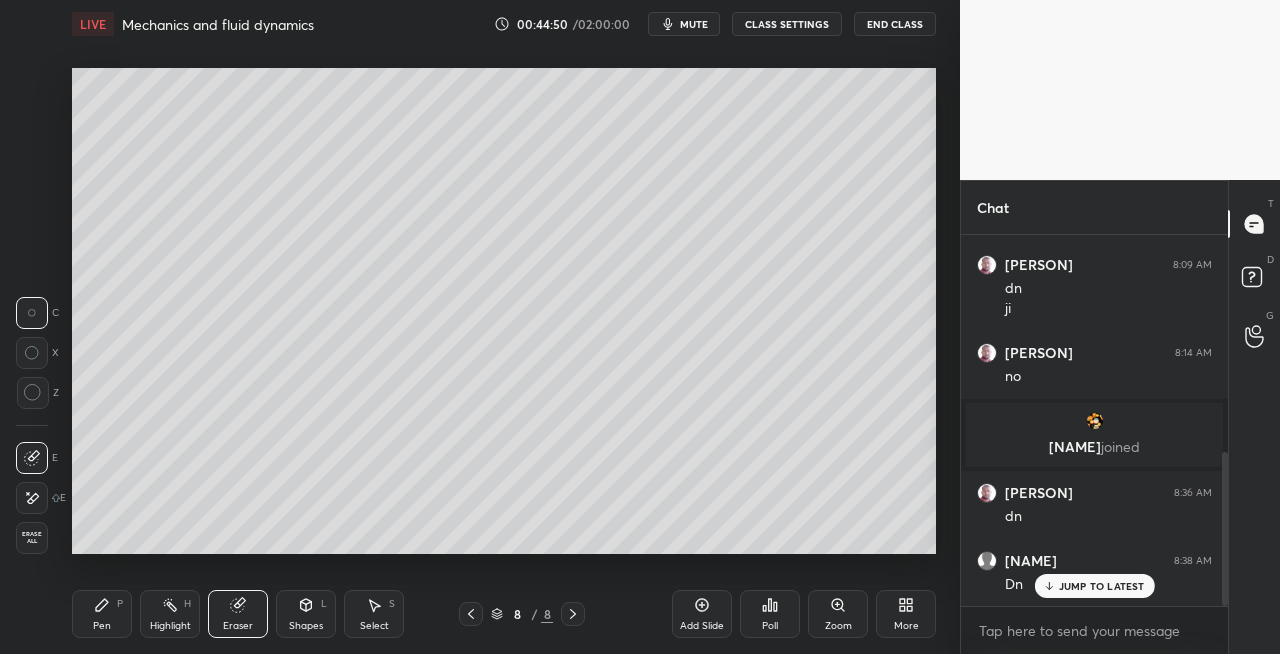 click on "Pen P" at bounding box center (102, 614) 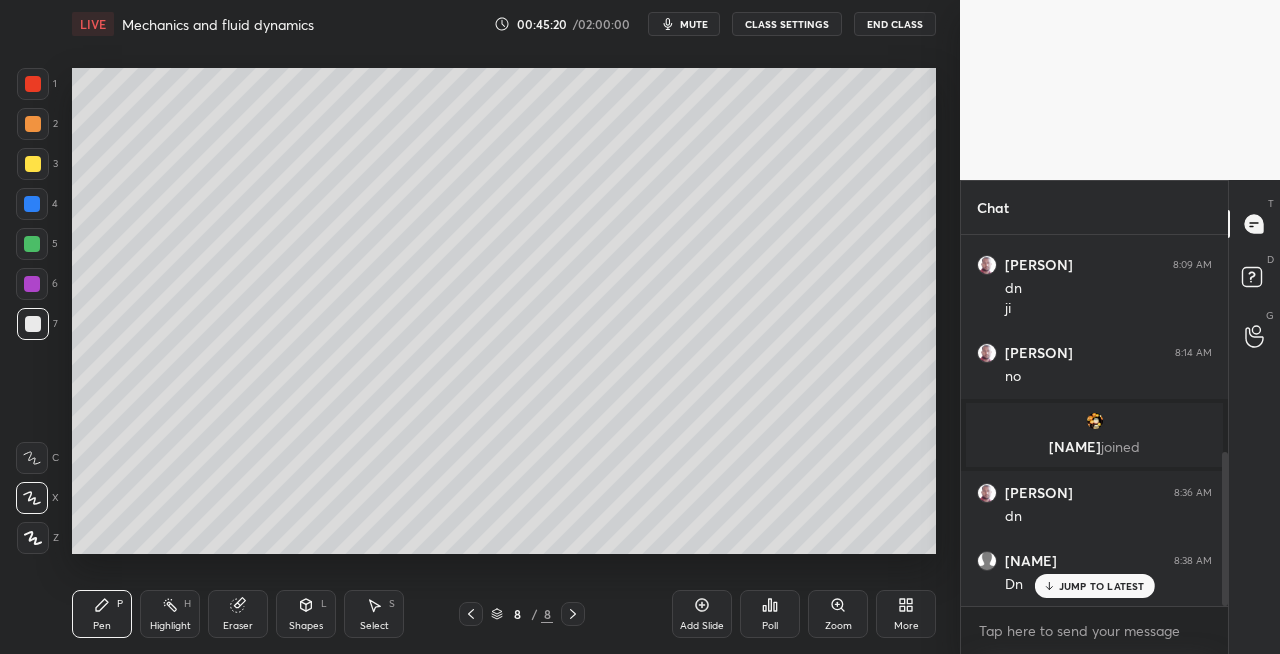 click on "Setting up your live class Poll for   secs No correct answer Start poll" at bounding box center (504, 311) 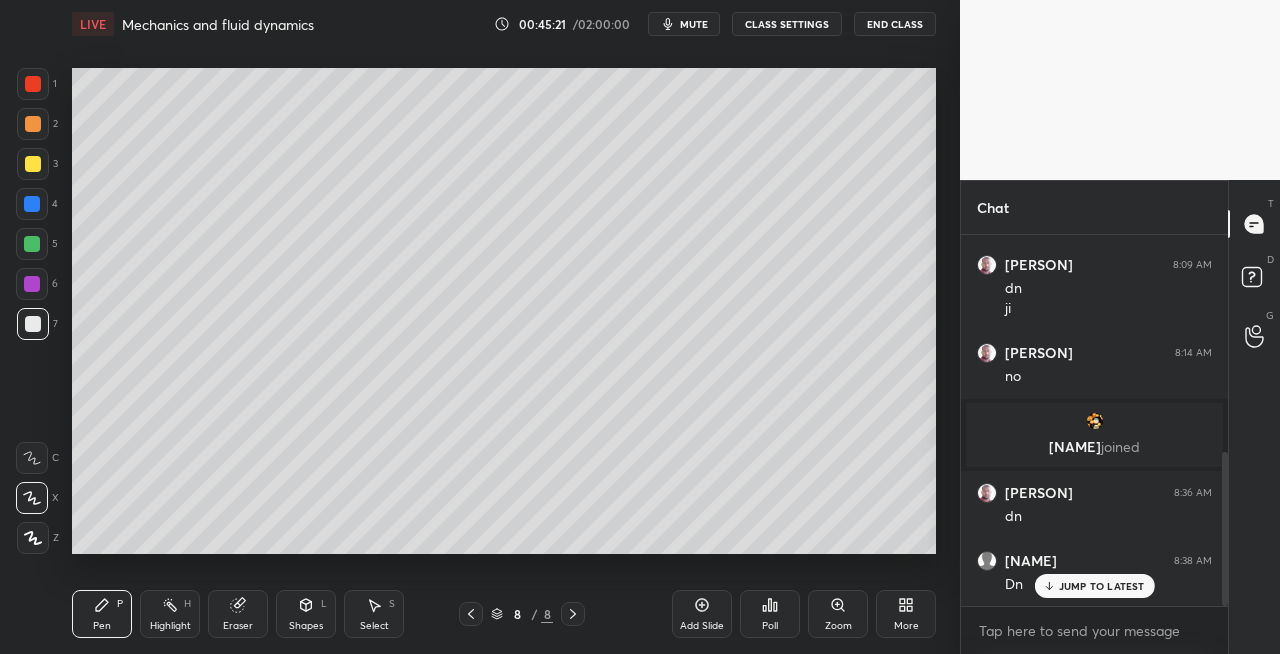 click on "Setting up your live class Poll for   secs No correct answer Start poll" at bounding box center (504, 311) 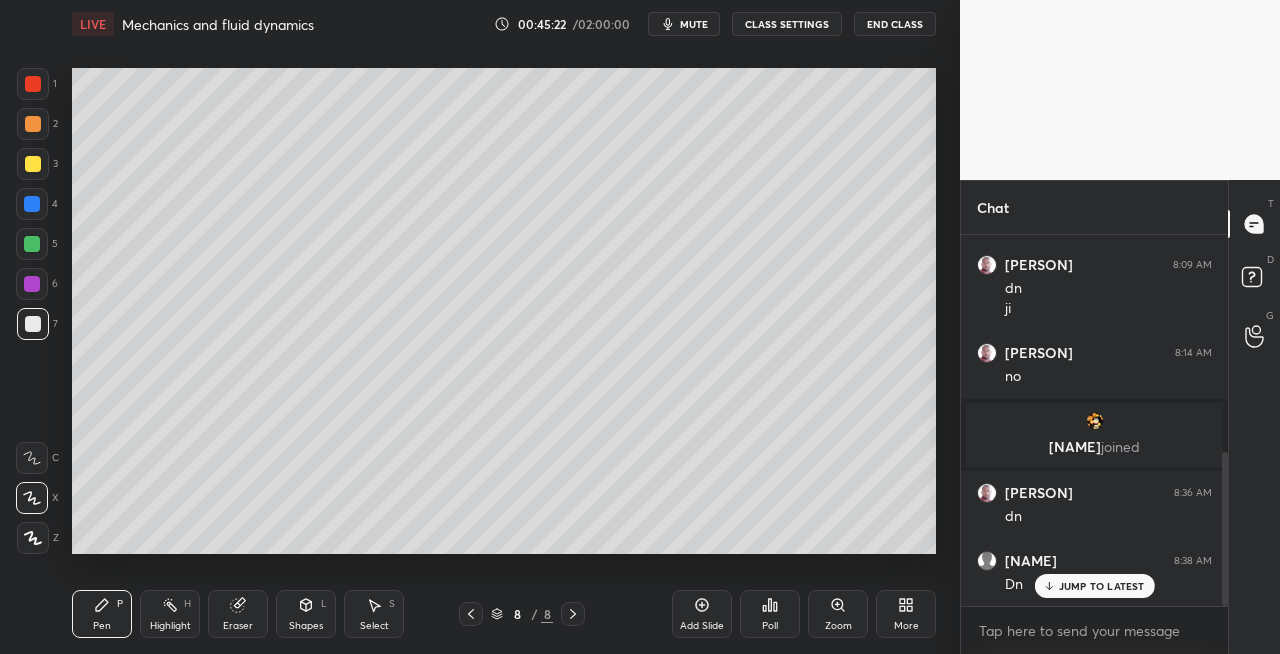 click on "Eraser" at bounding box center (238, 614) 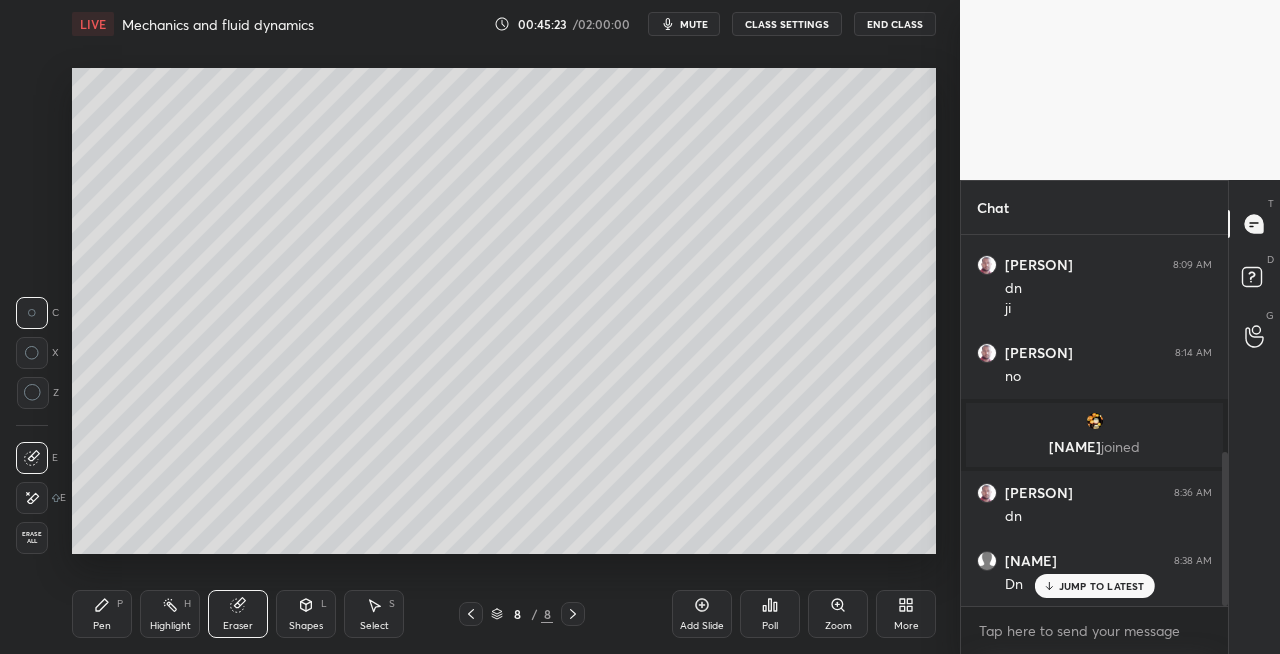 click on "Pen P" at bounding box center (102, 614) 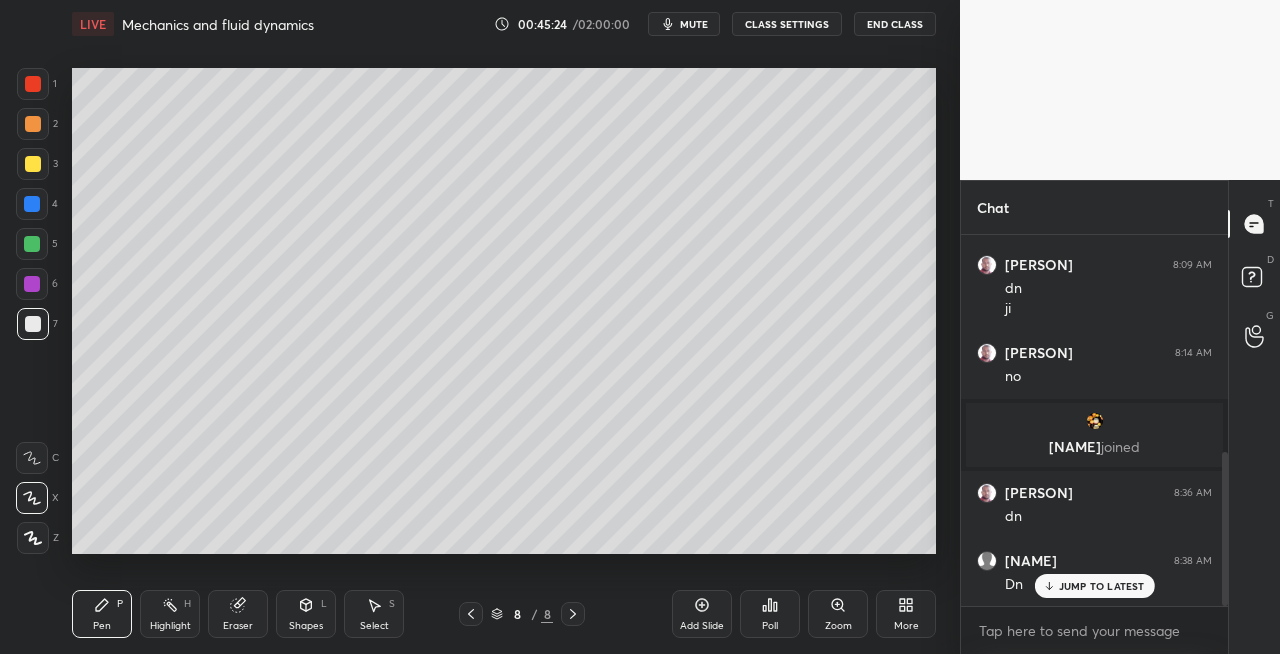 click on "Setting up your live class Poll for   secs No correct answer Start poll" at bounding box center (504, 311) 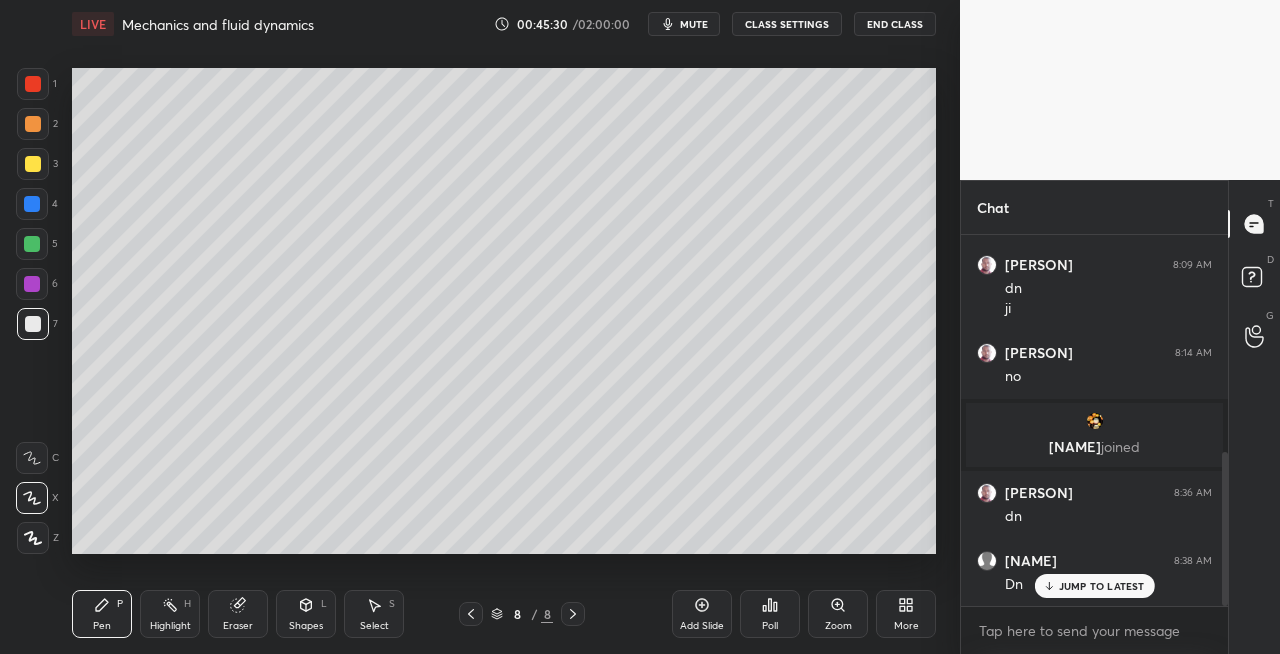 click 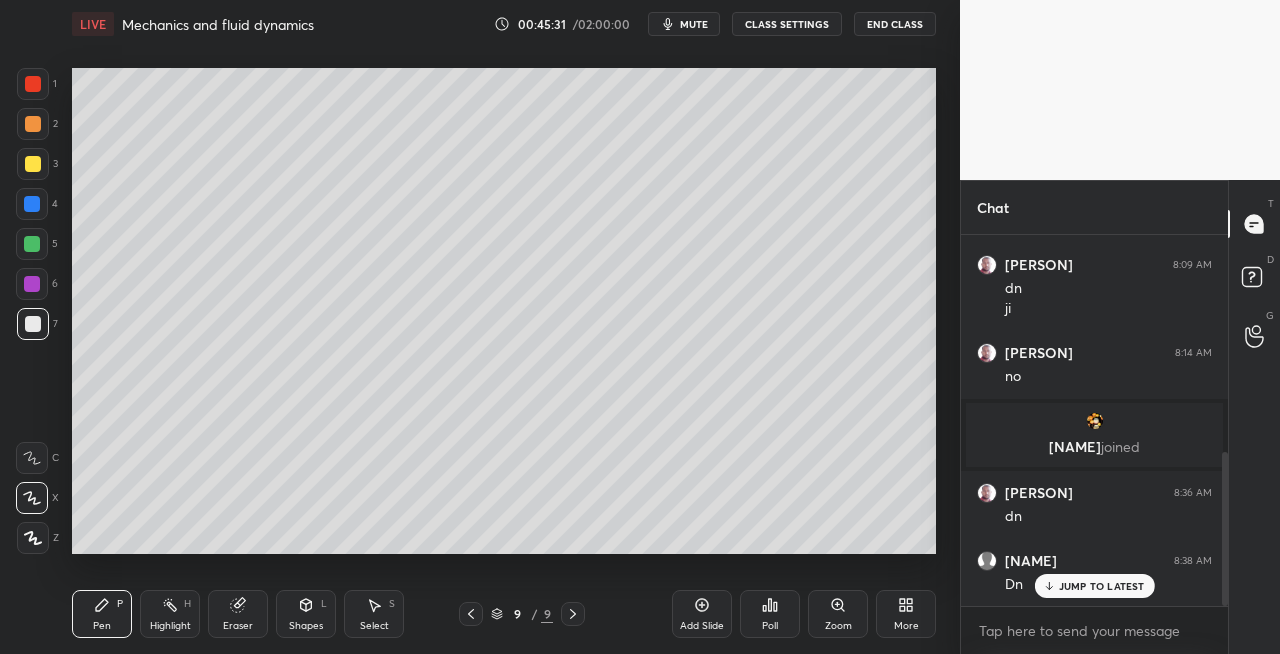 click at bounding box center [471, 614] 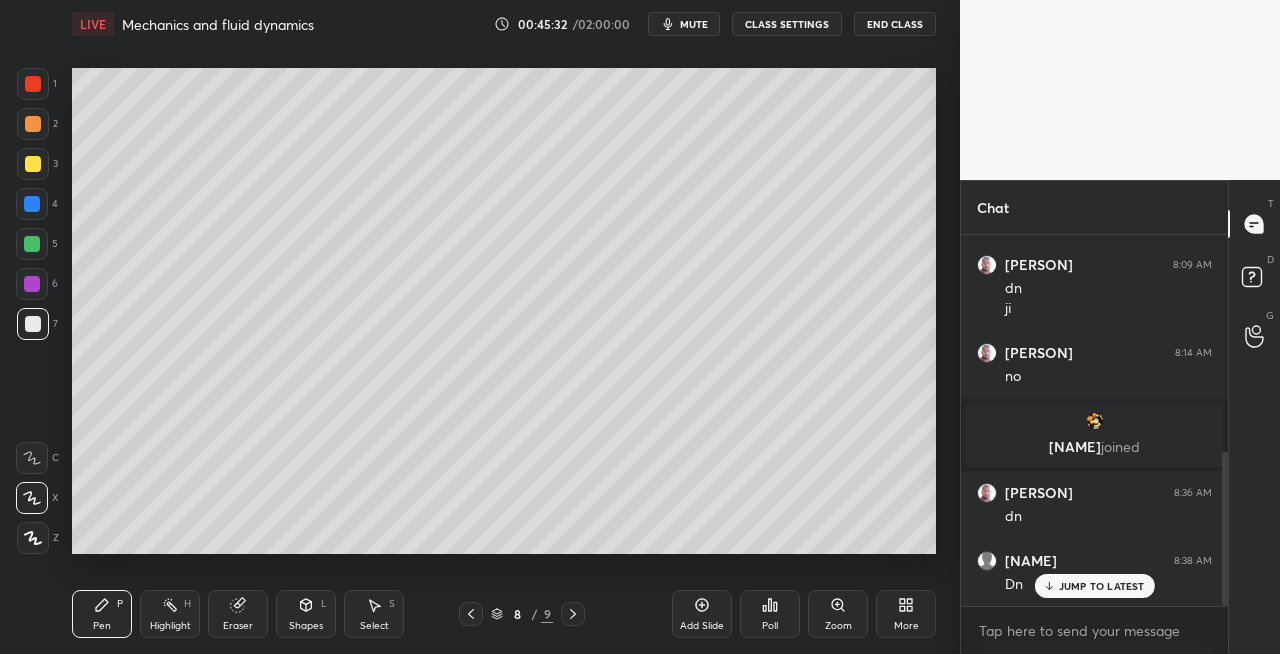 click 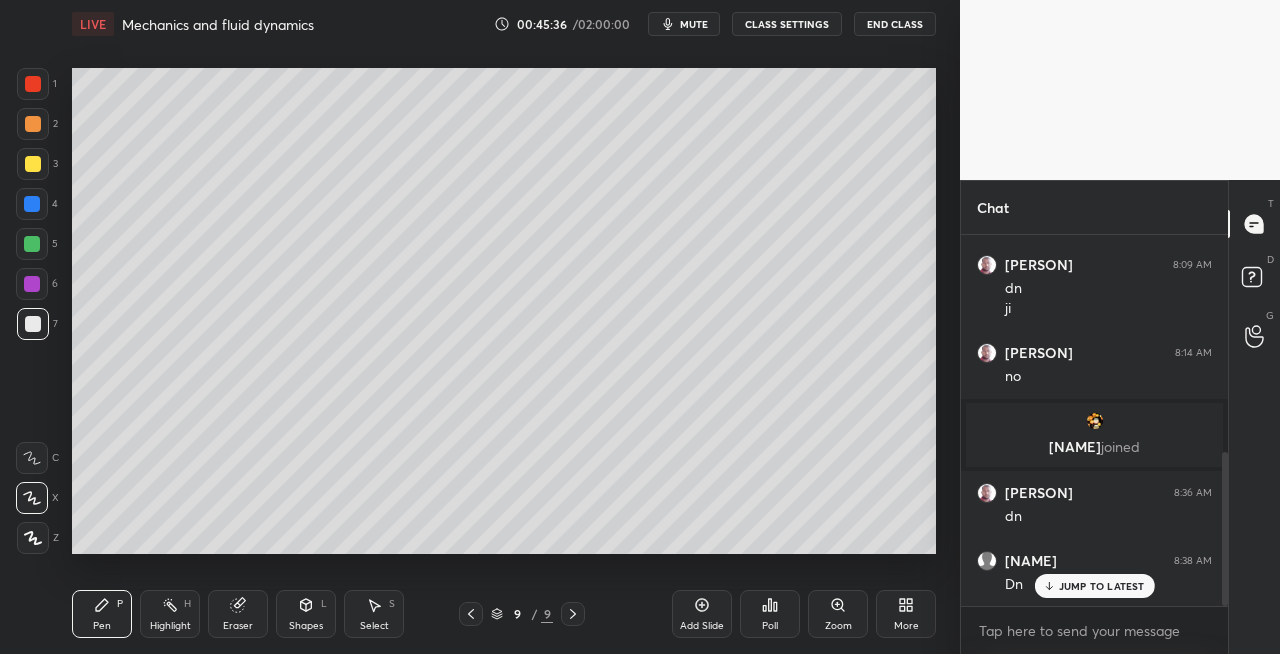 click 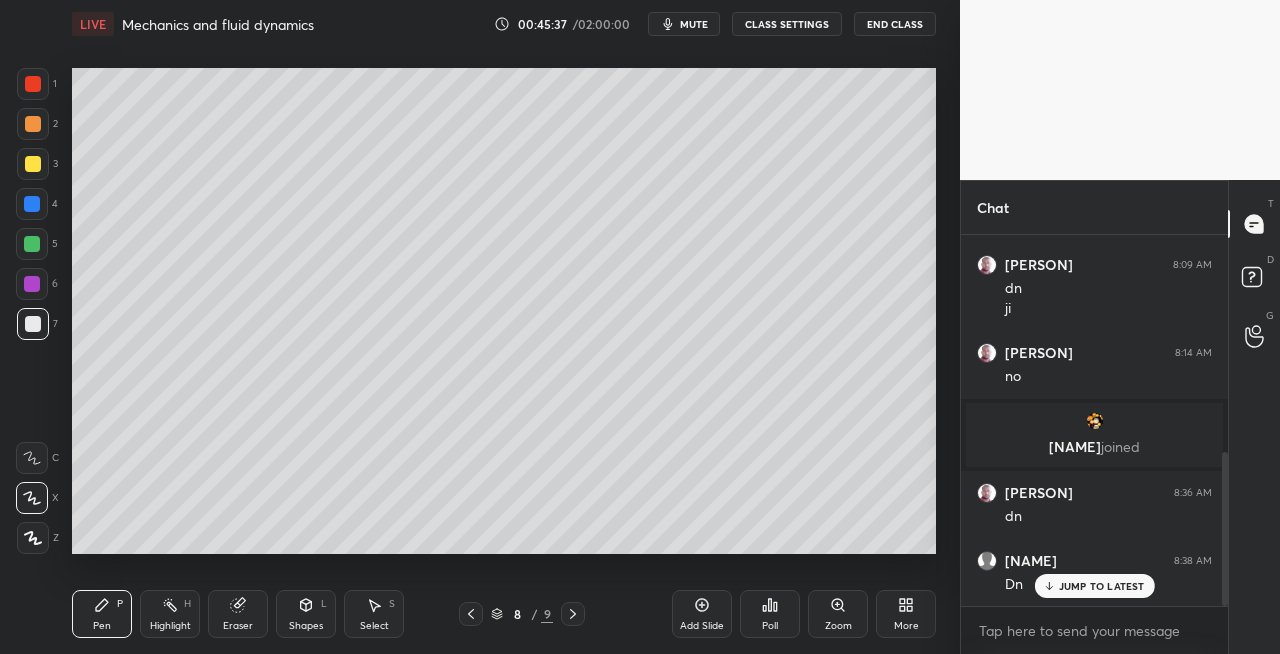 click 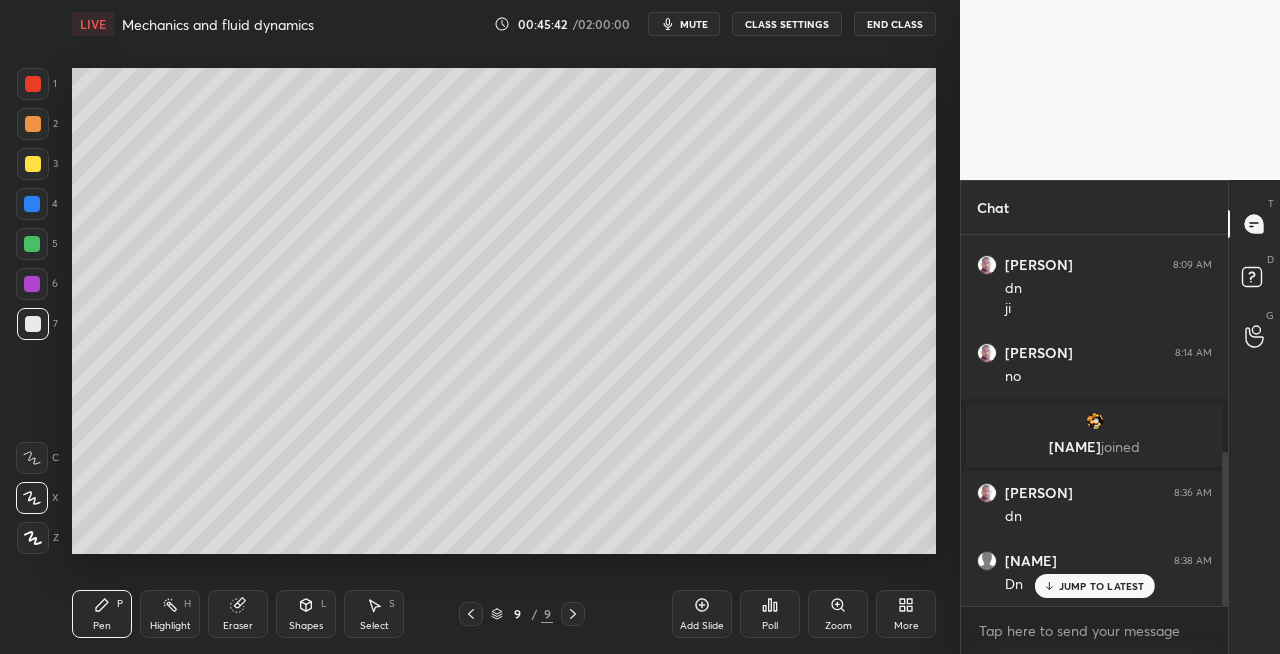 click 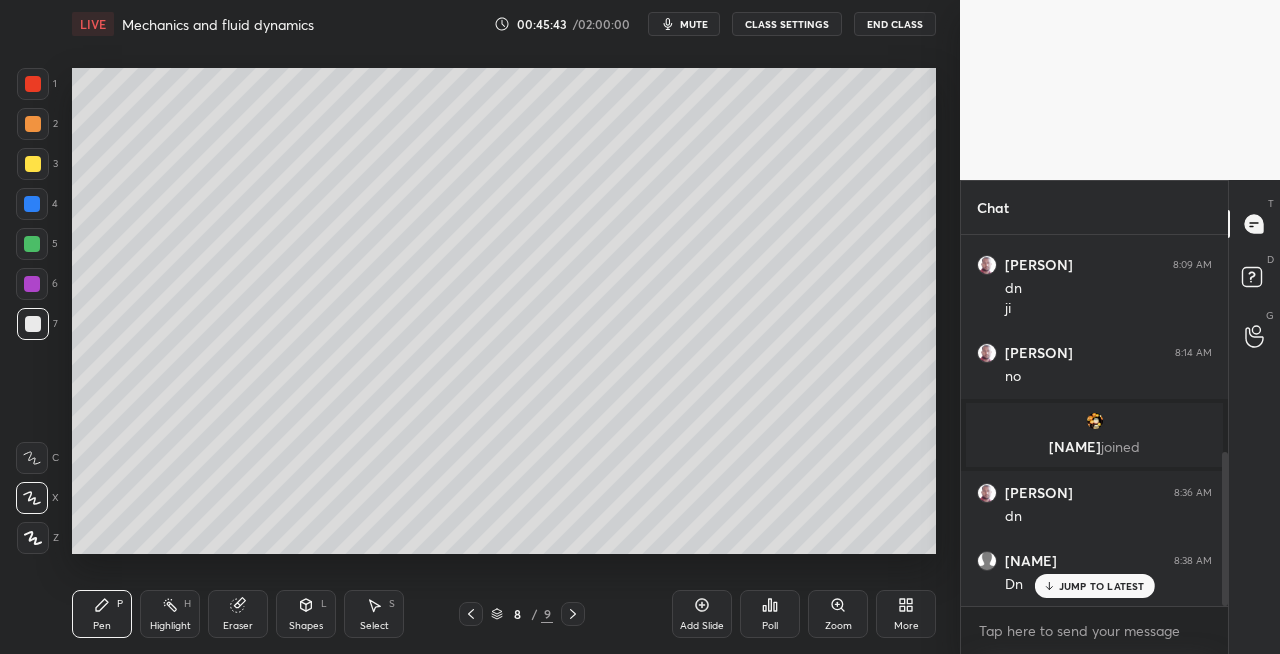 click 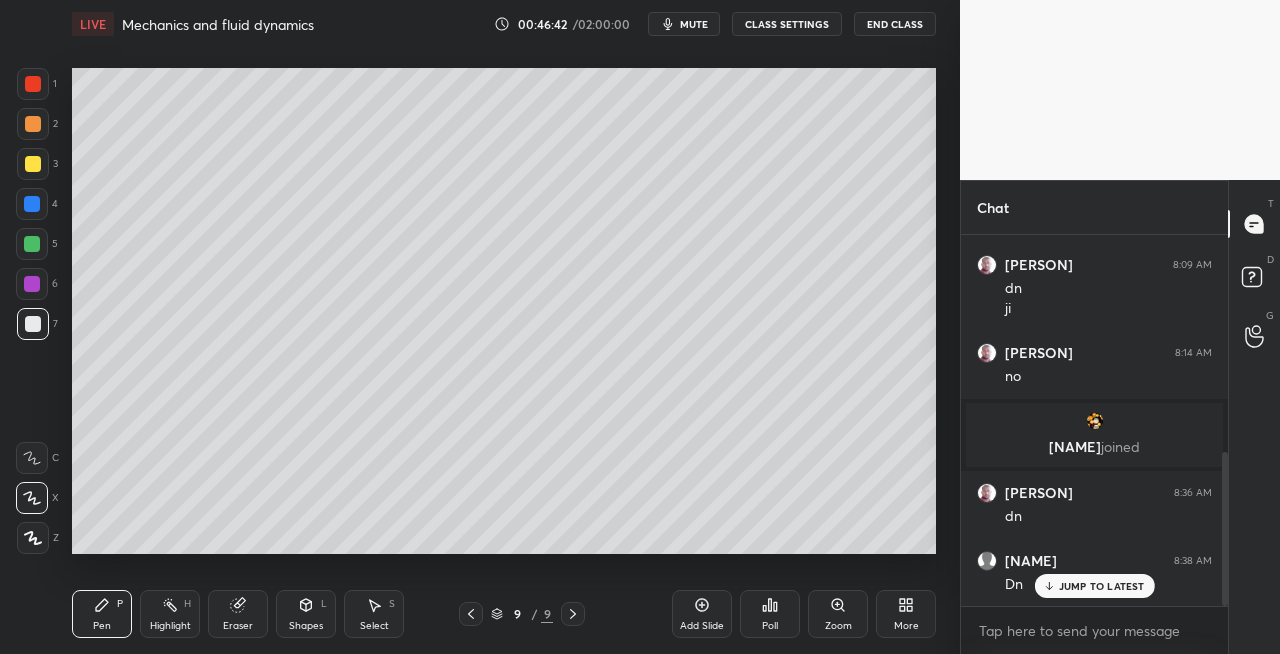 click on "Shapes L" at bounding box center (306, 614) 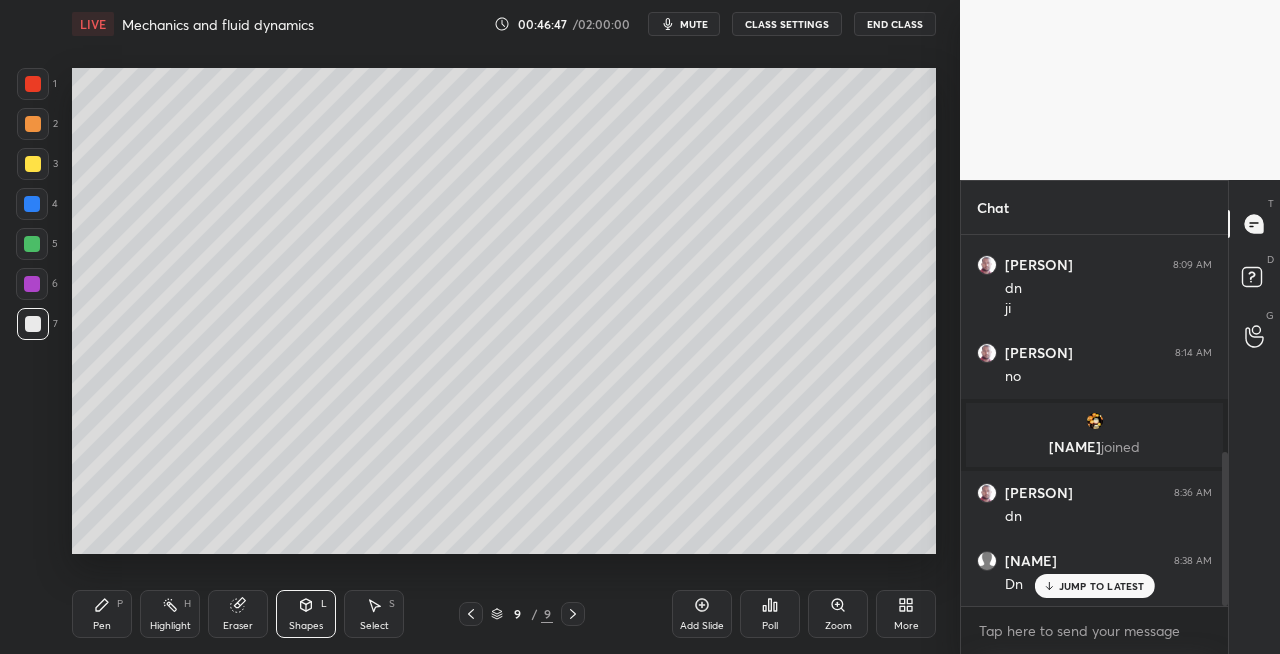 click 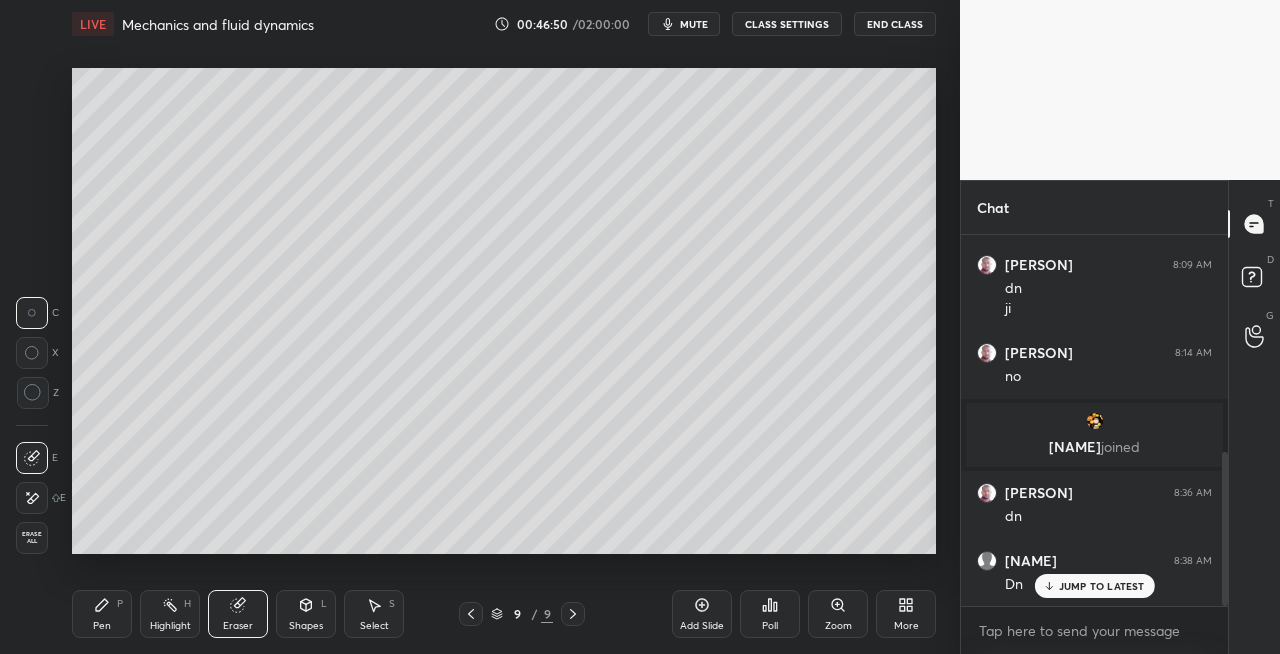click on "Pen P" at bounding box center (102, 614) 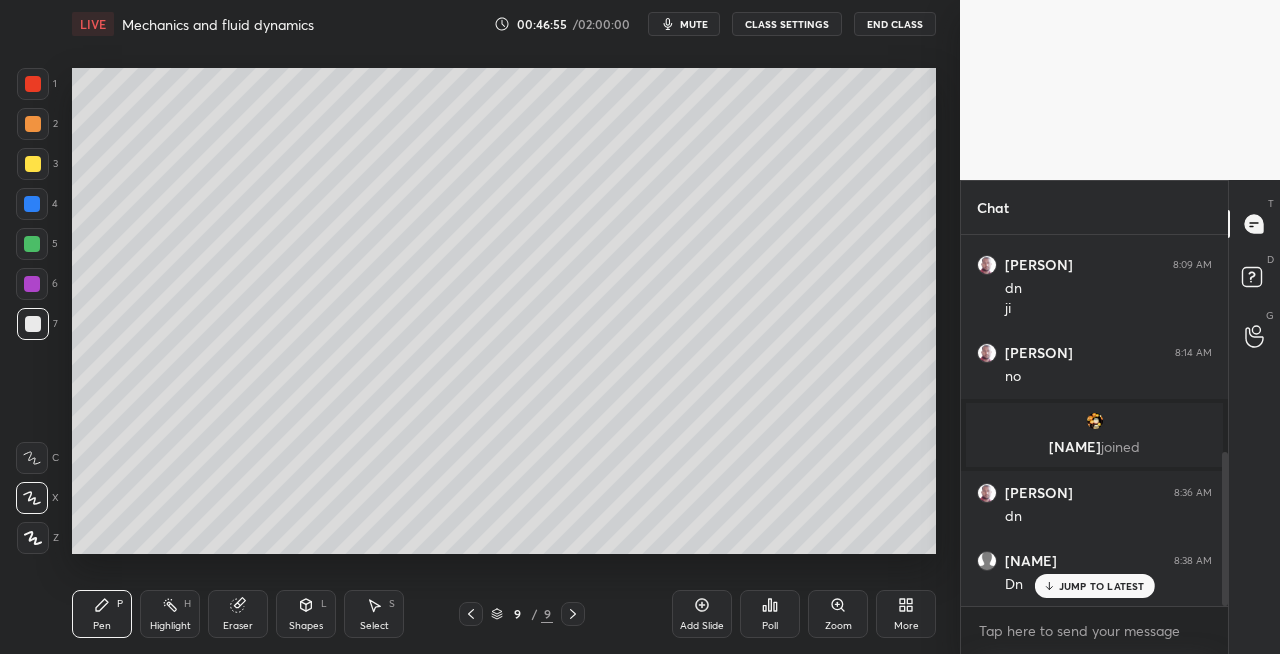 click on "Shapes L" at bounding box center [306, 614] 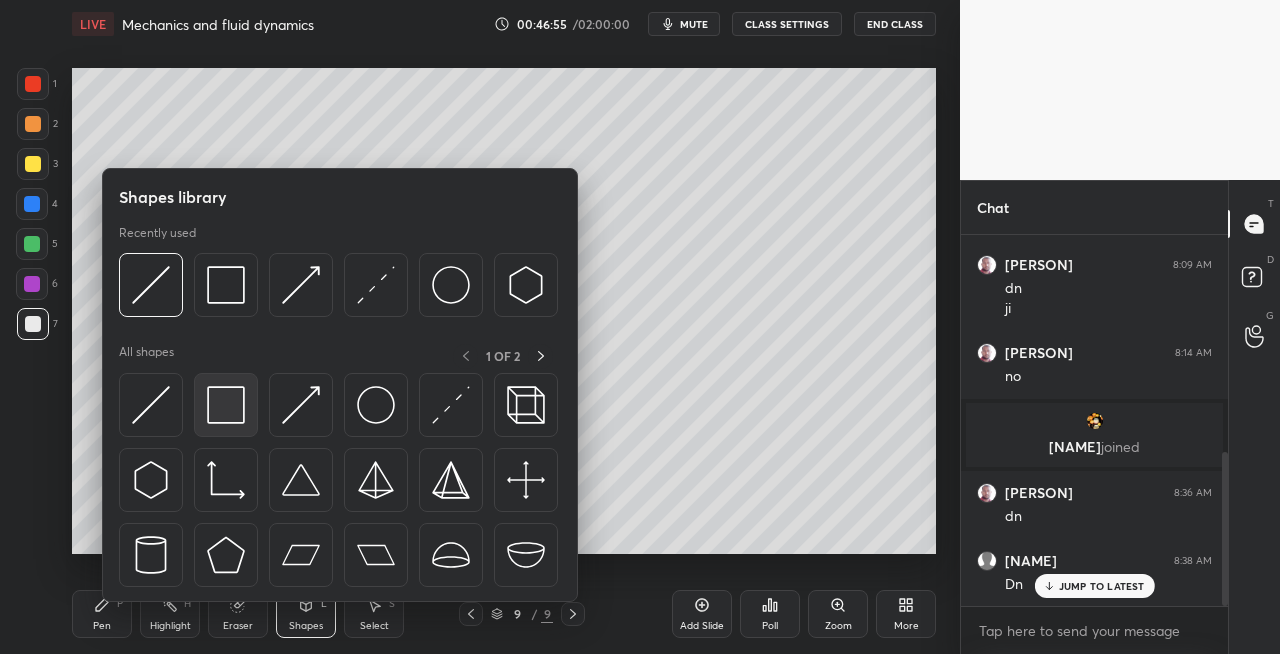 click at bounding box center (226, 405) 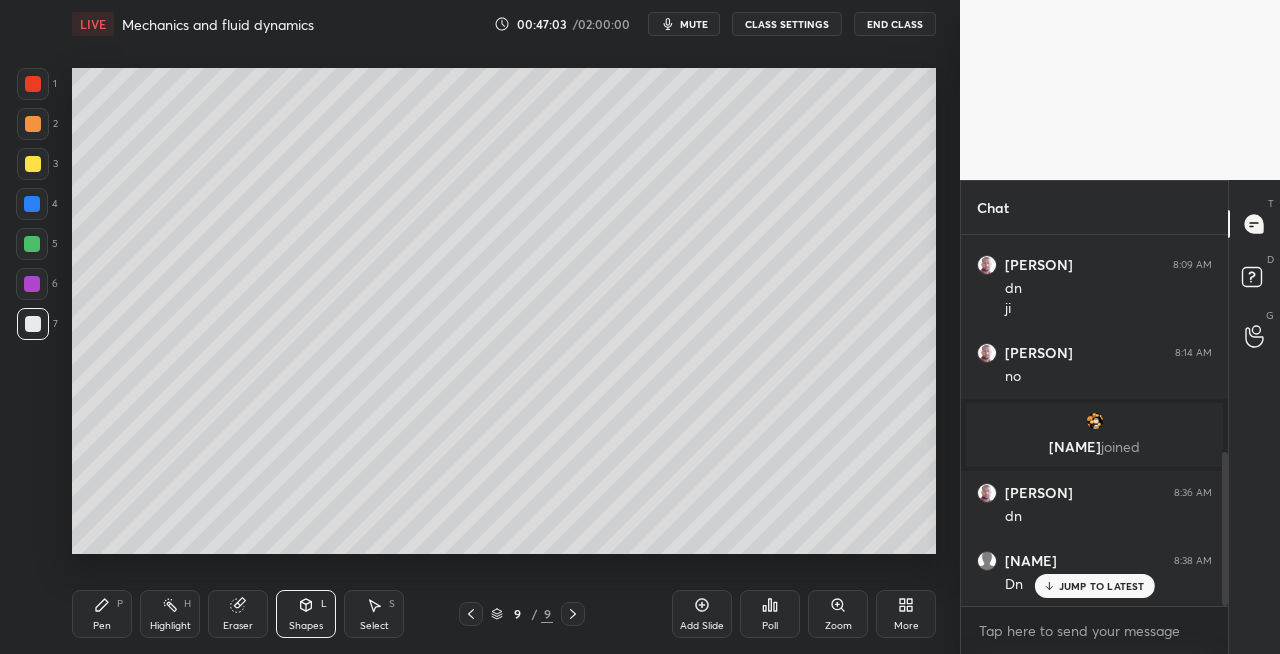 click on "Pen P Highlight H Eraser Shapes L Select S" at bounding box center (222, 614) 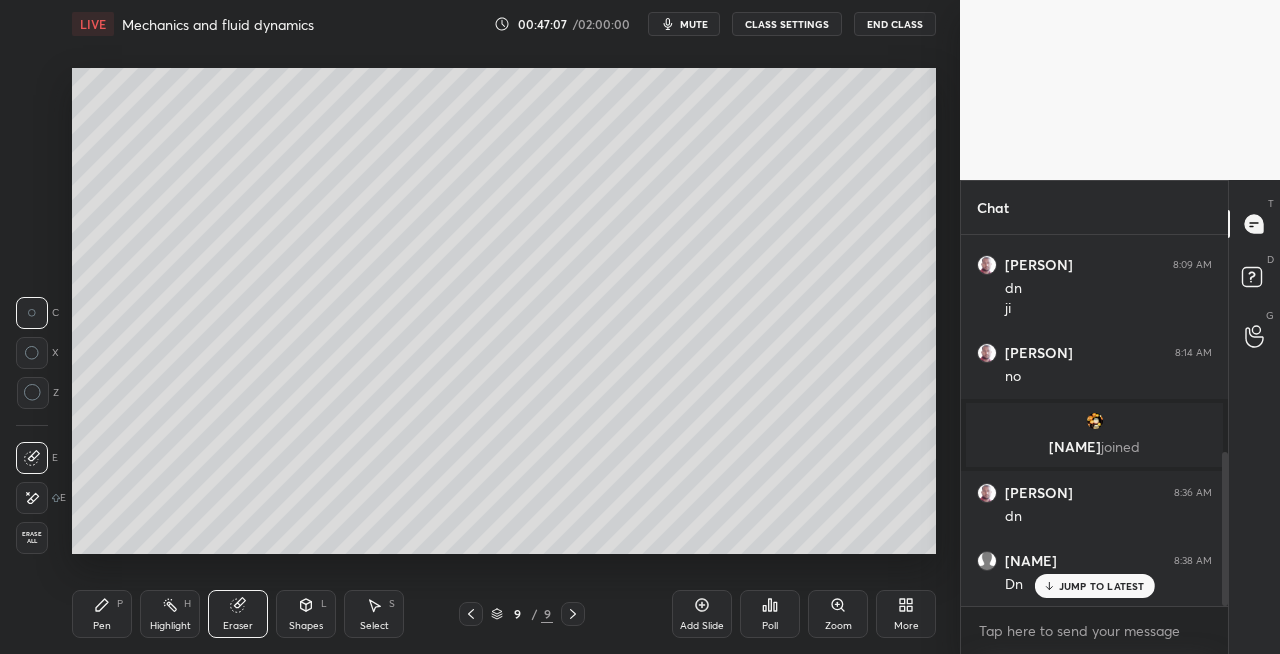 click on "Pen P" at bounding box center (102, 614) 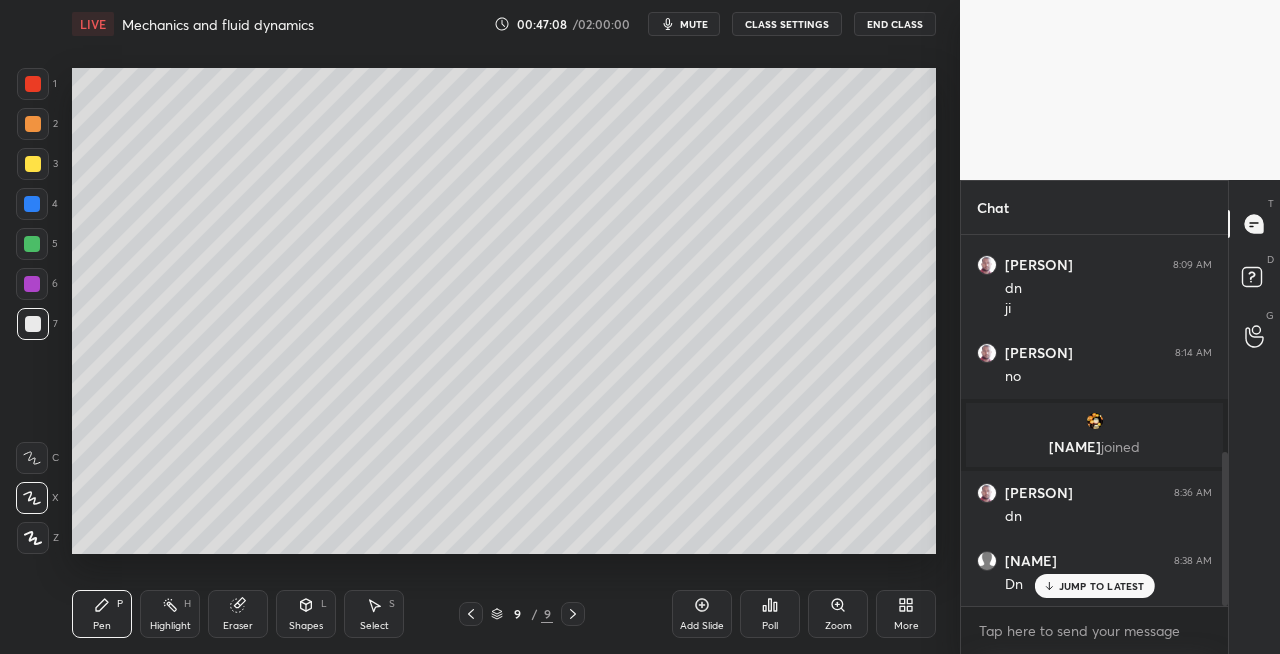 click 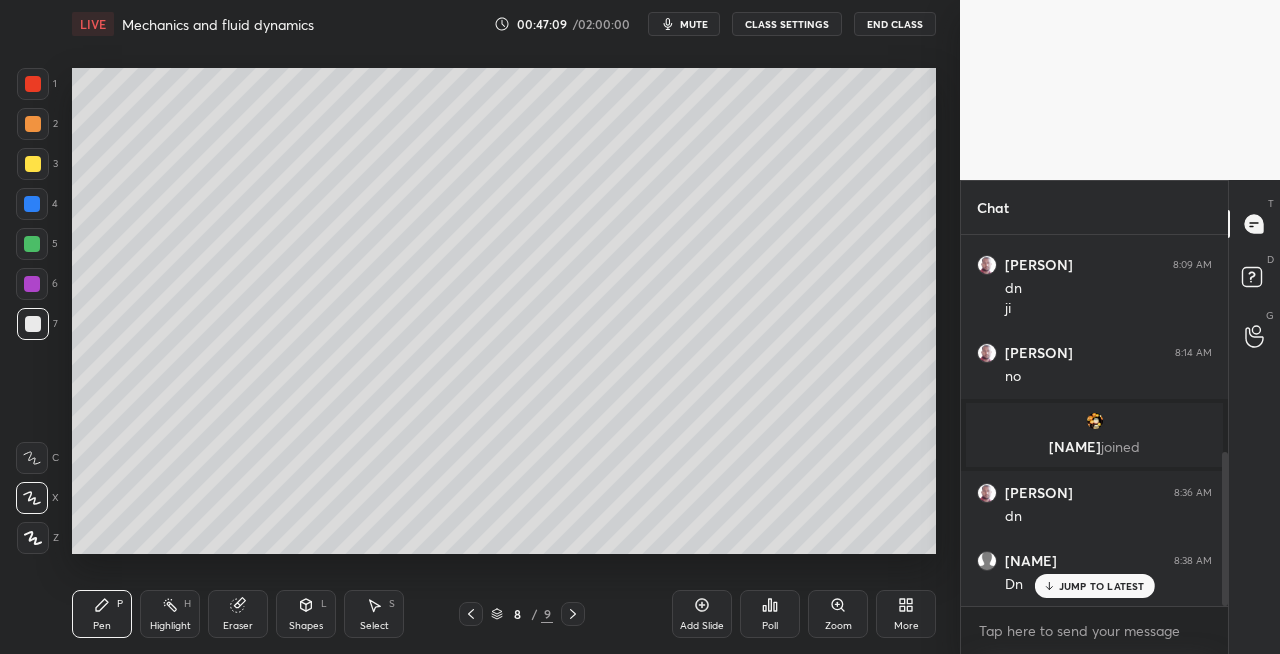 click at bounding box center [573, 614] 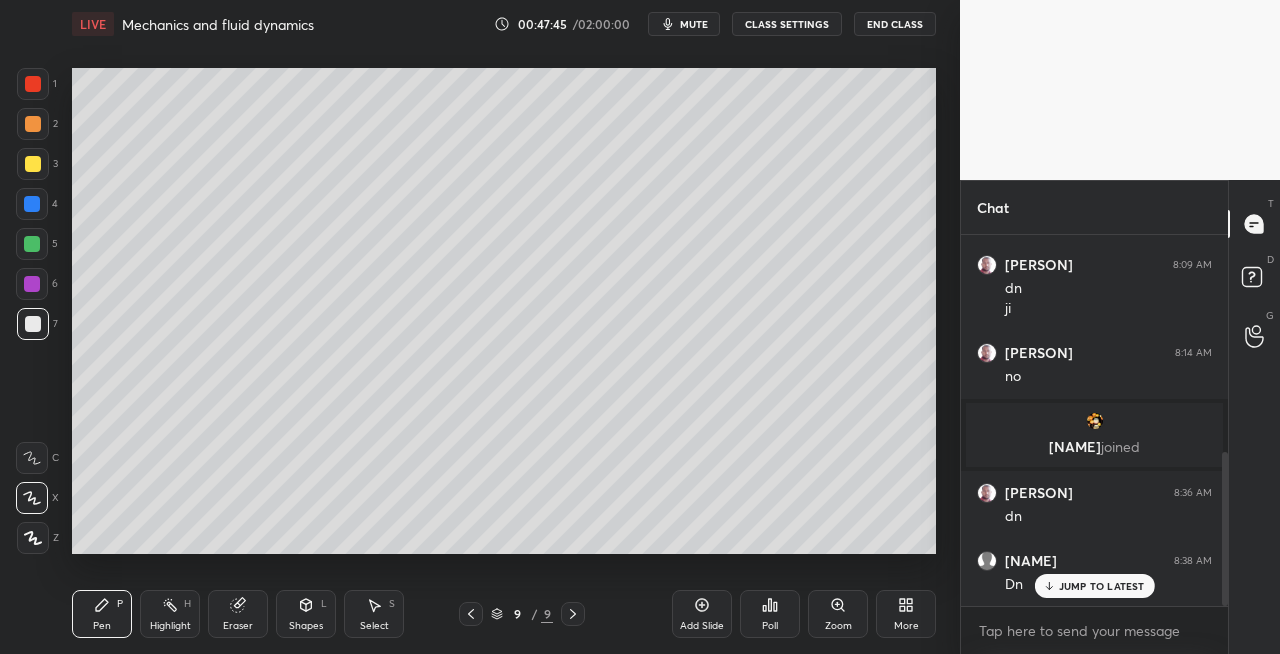 click at bounding box center (33, 164) 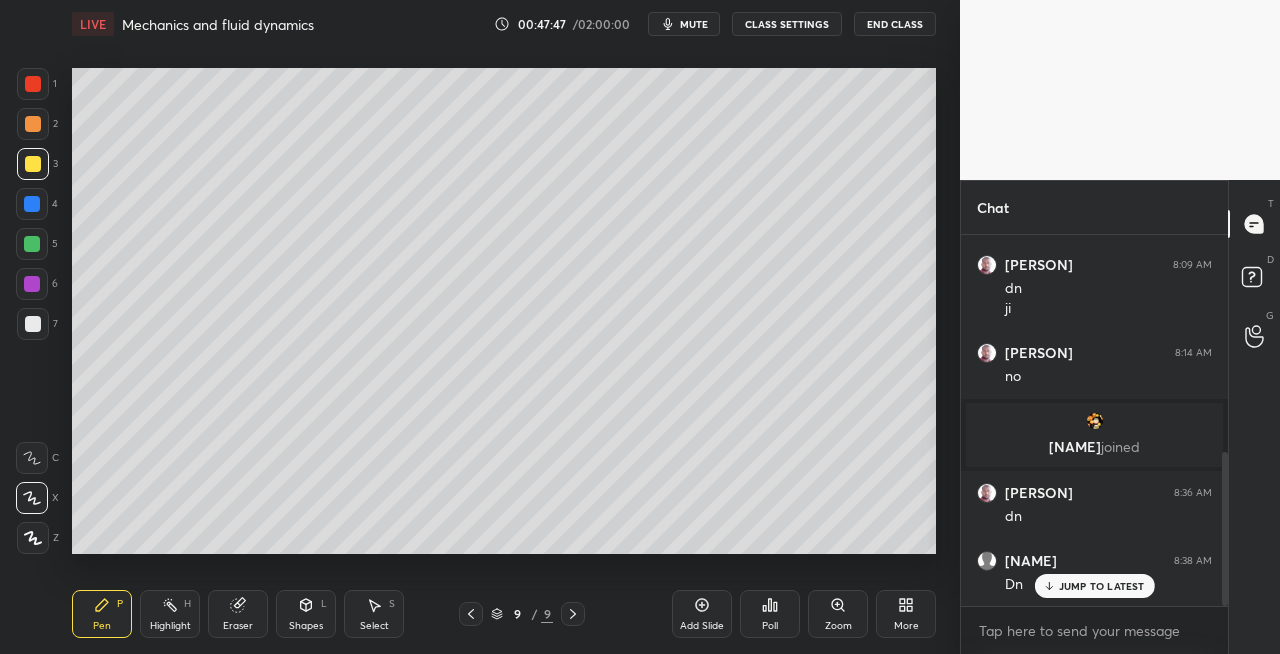 click 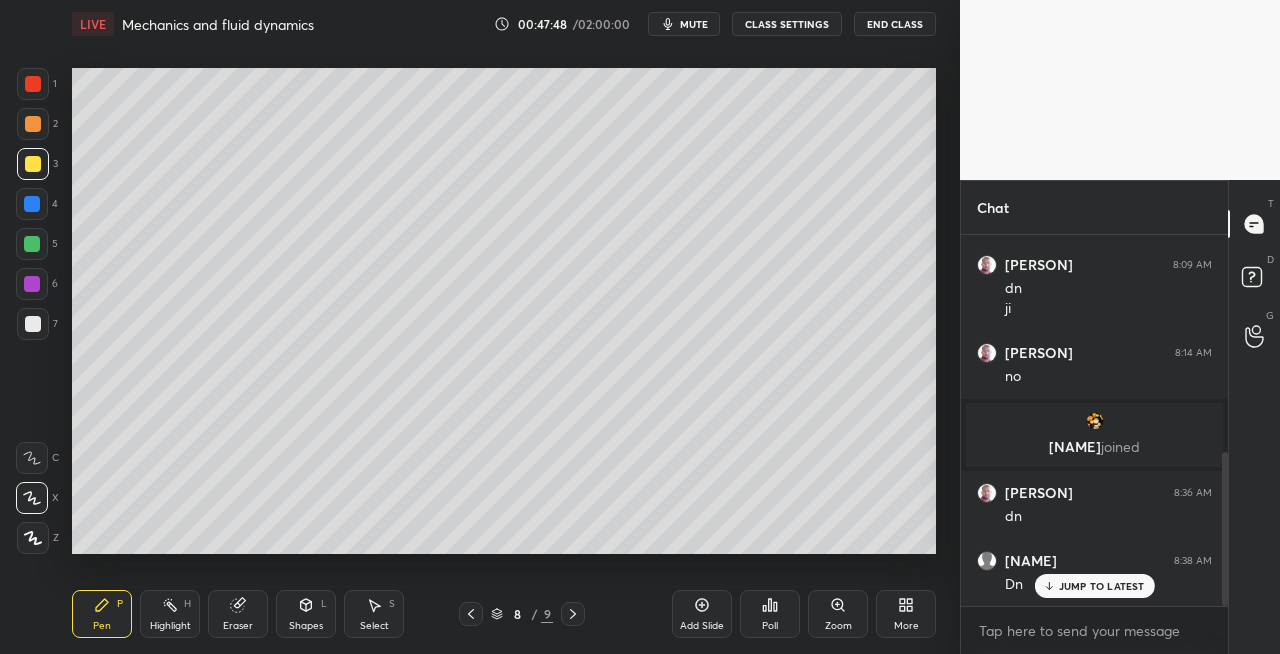 click 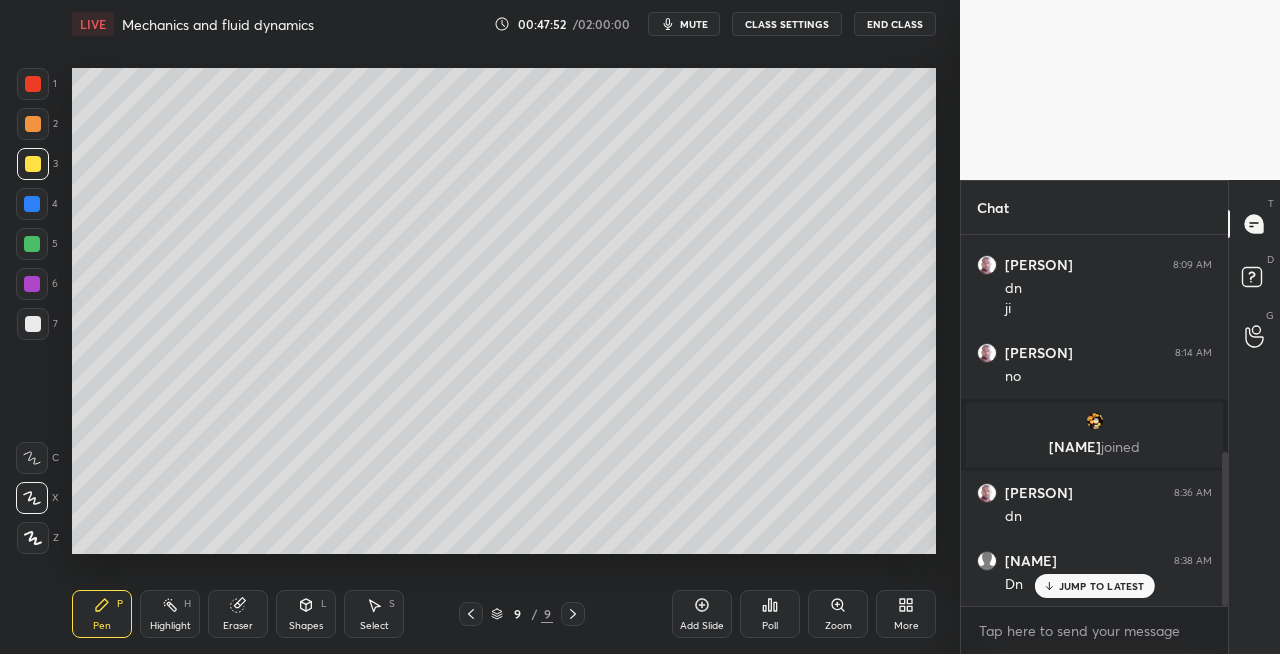 click 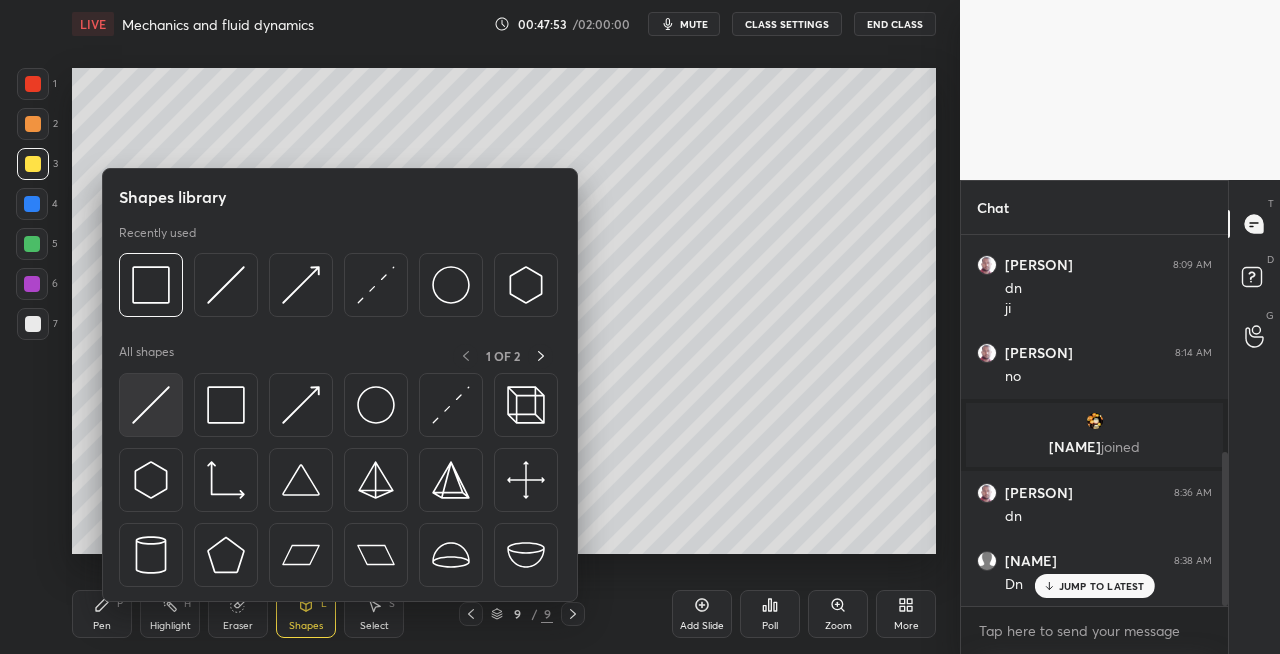 click at bounding box center [151, 405] 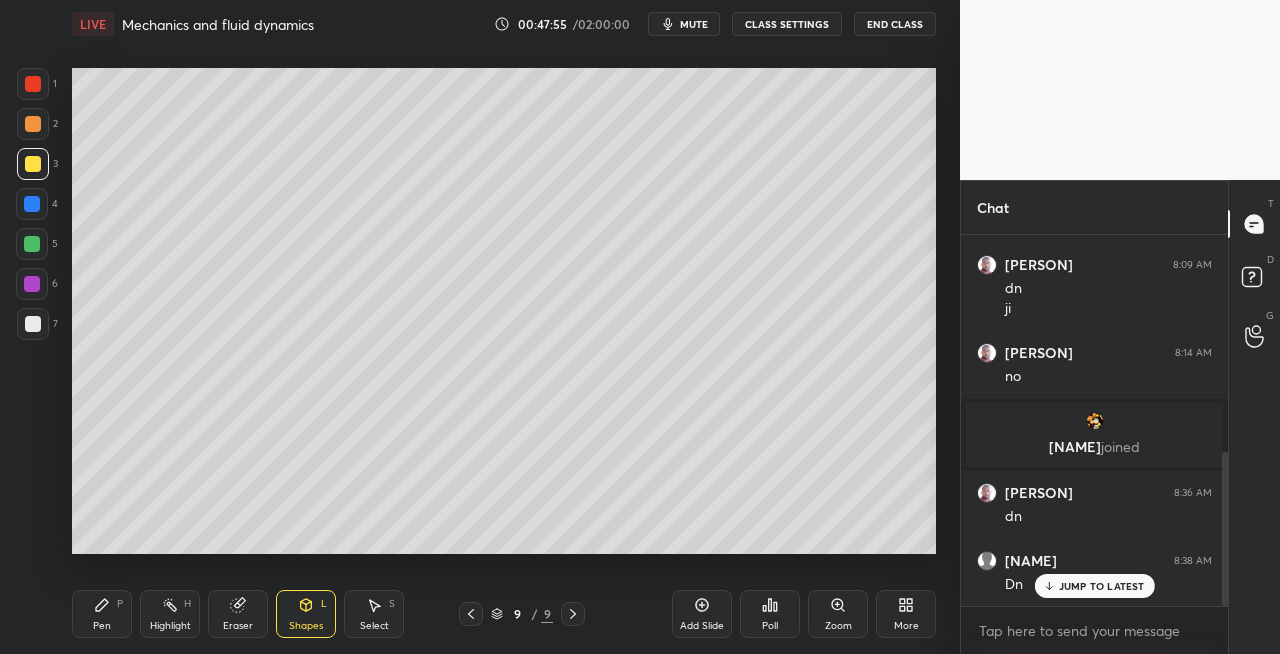 click on "Pen P" at bounding box center [102, 614] 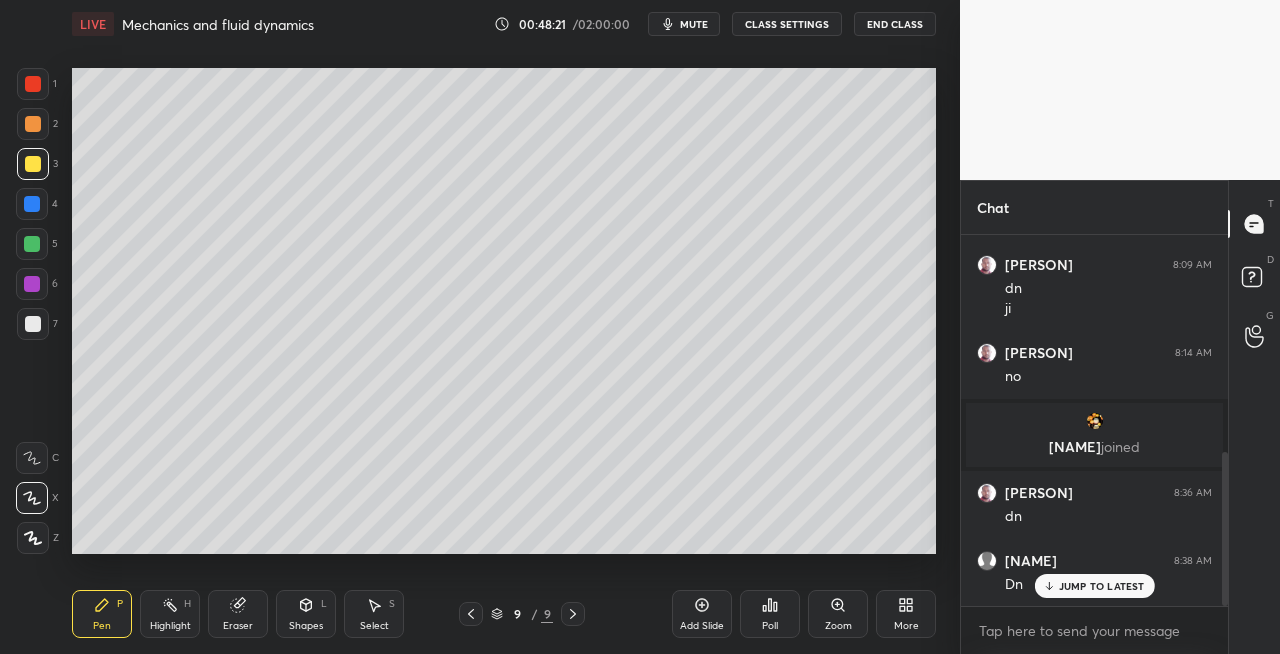 click on "Eraser" at bounding box center [238, 626] 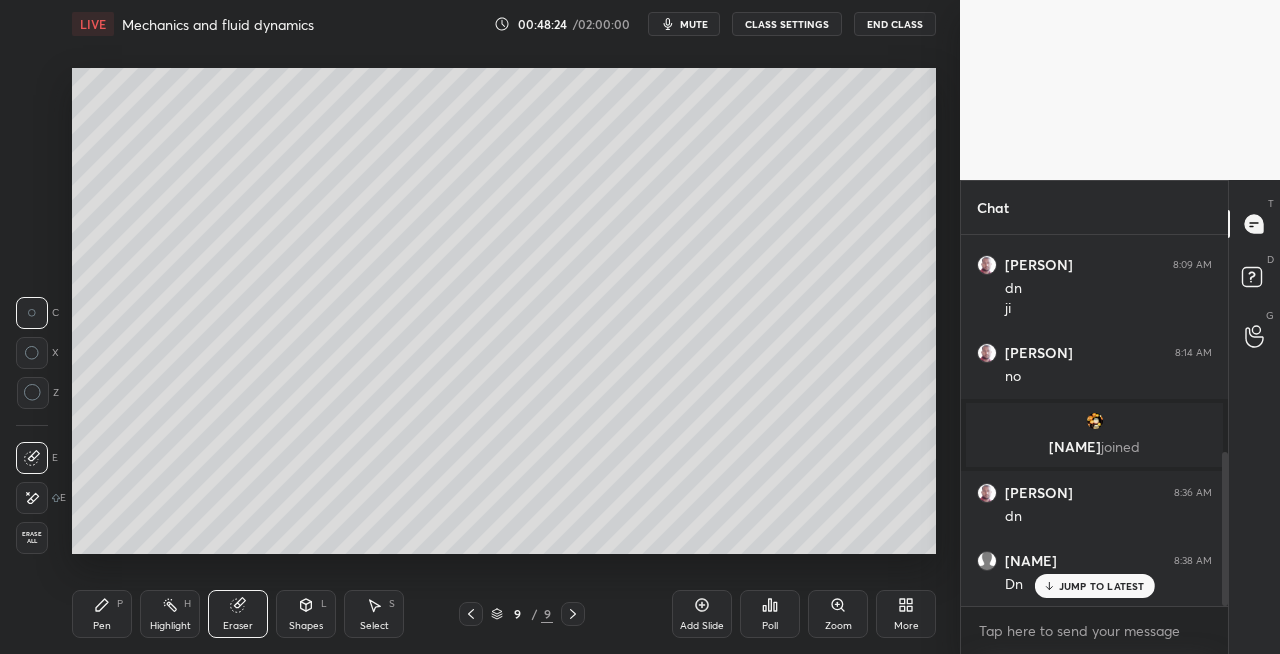 click on "Pen P" at bounding box center (102, 614) 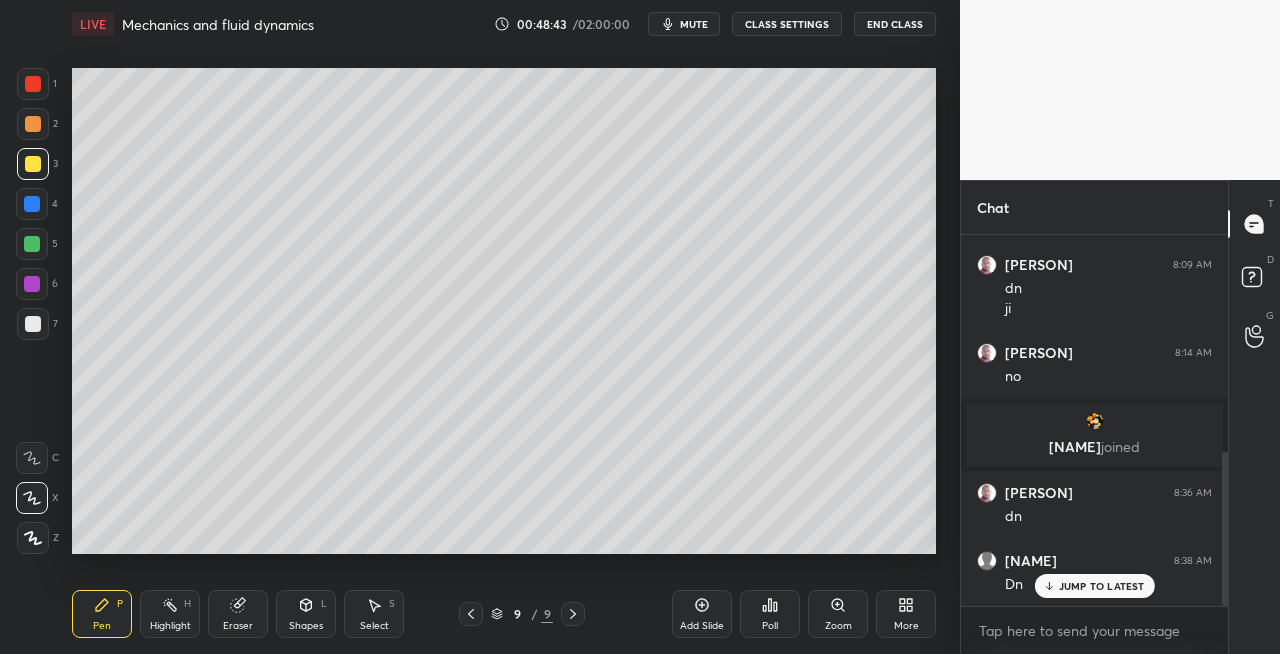 click on "Eraser" at bounding box center [238, 614] 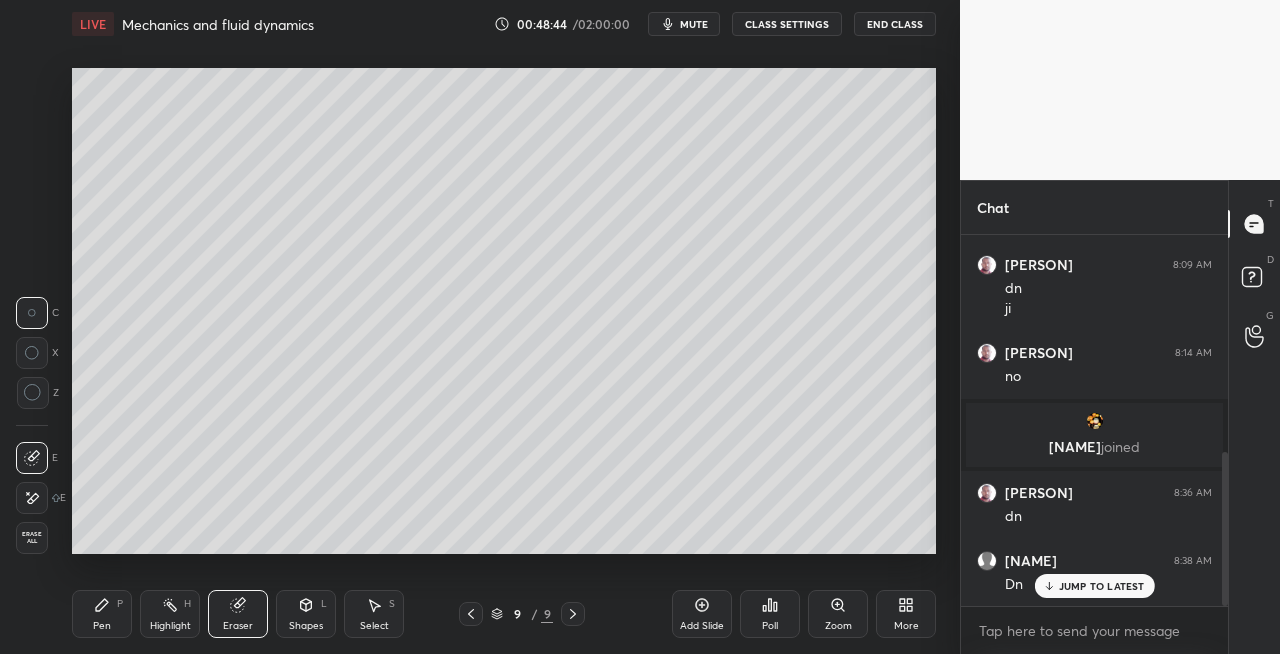 click on "Pen P" at bounding box center (102, 614) 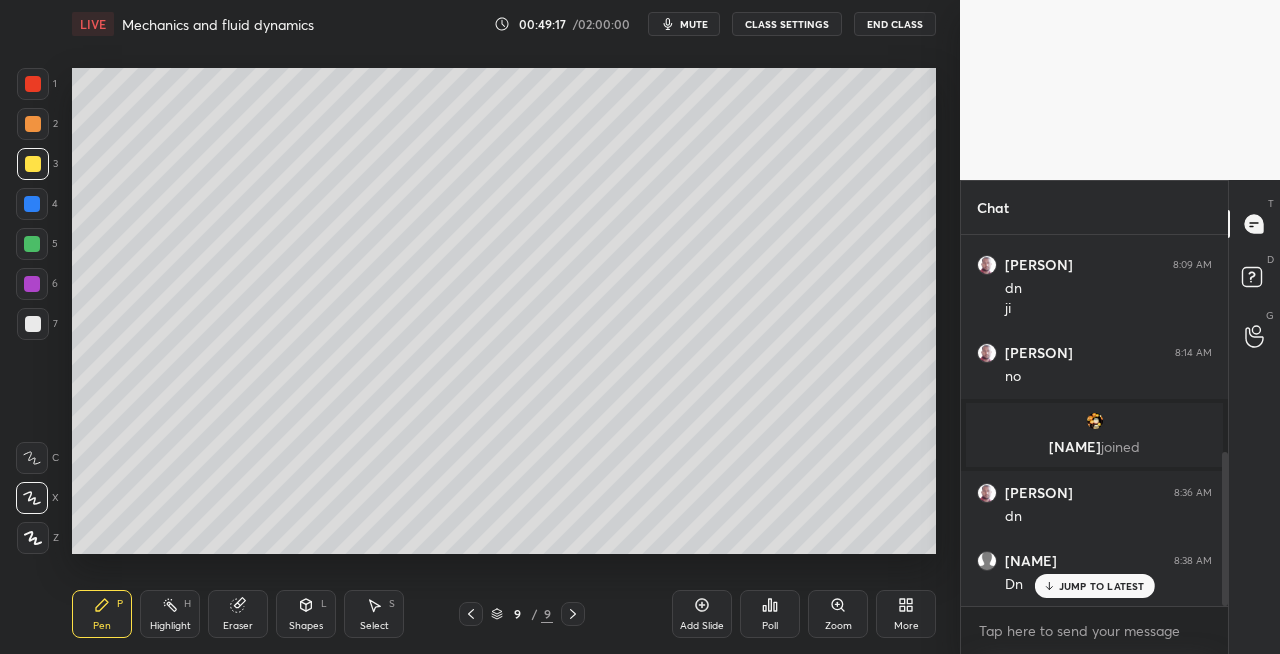 click at bounding box center (33, 324) 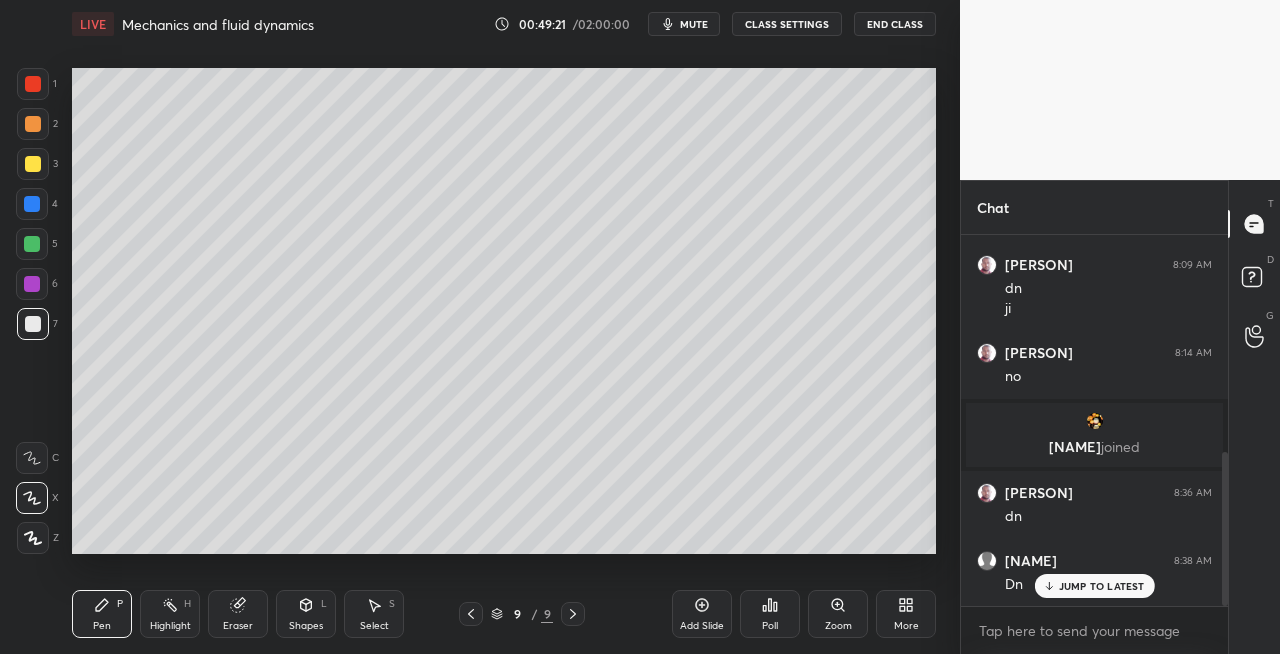 click on "Shapes L" at bounding box center [306, 614] 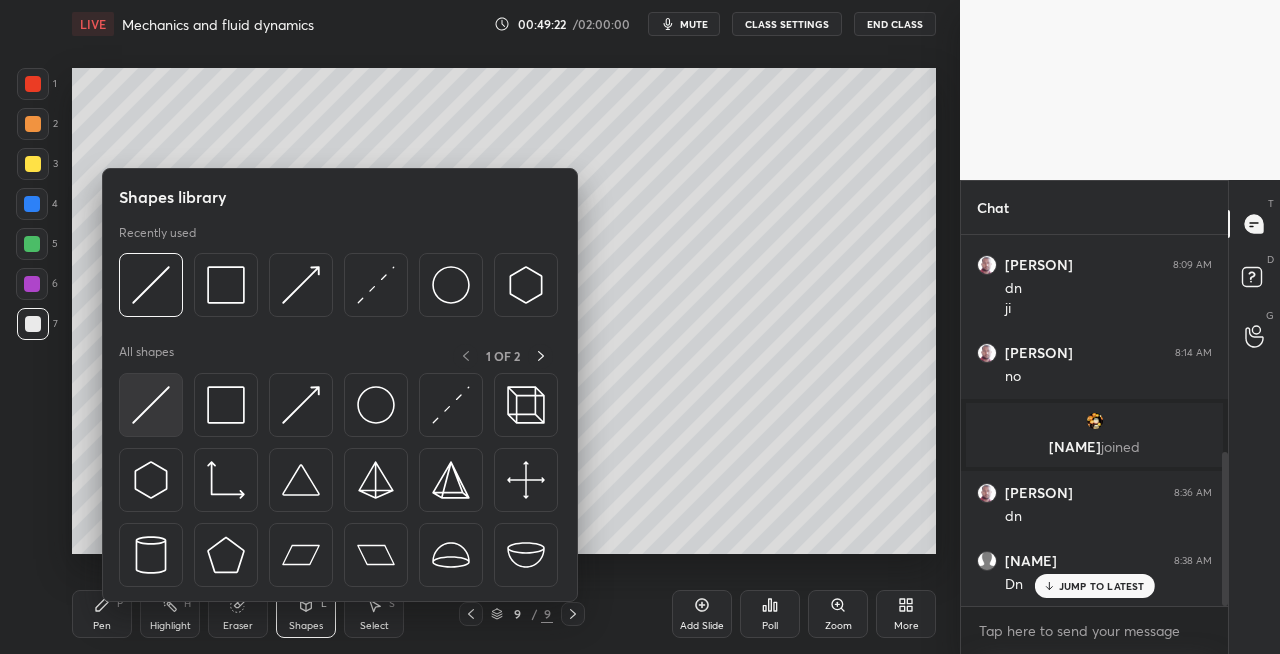click at bounding box center [151, 405] 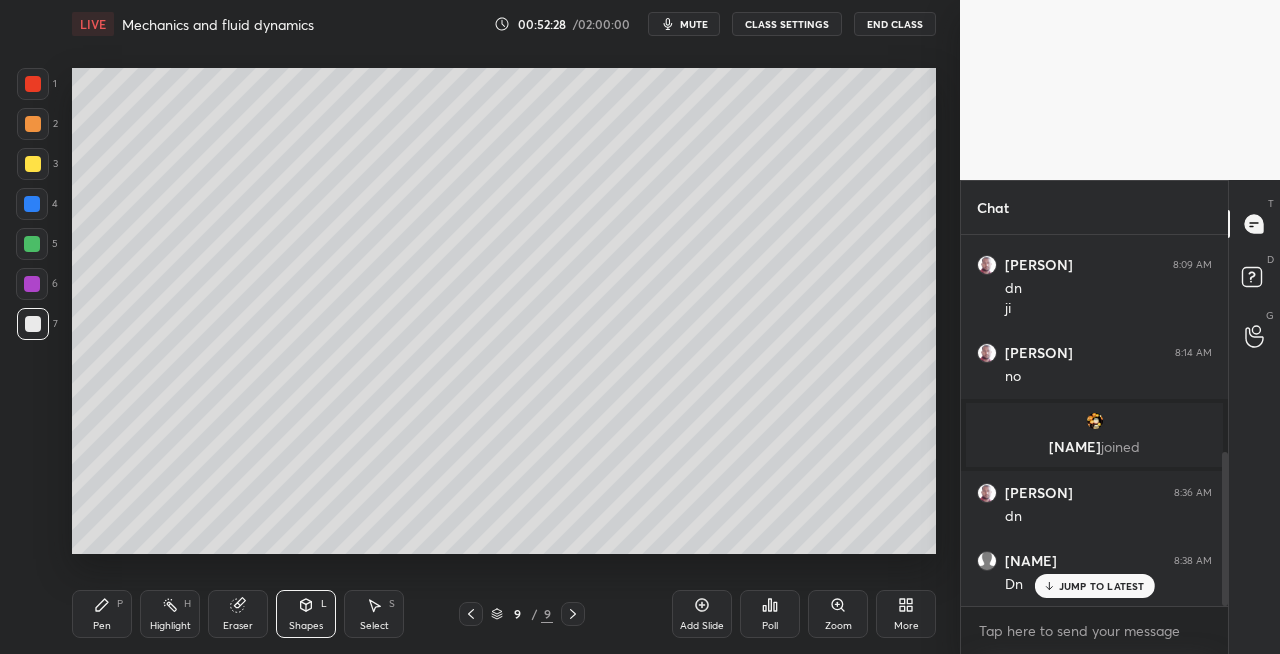 click on "Pen P Highlight H Eraser Shapes L Select S" at bounding box center [222, 614] 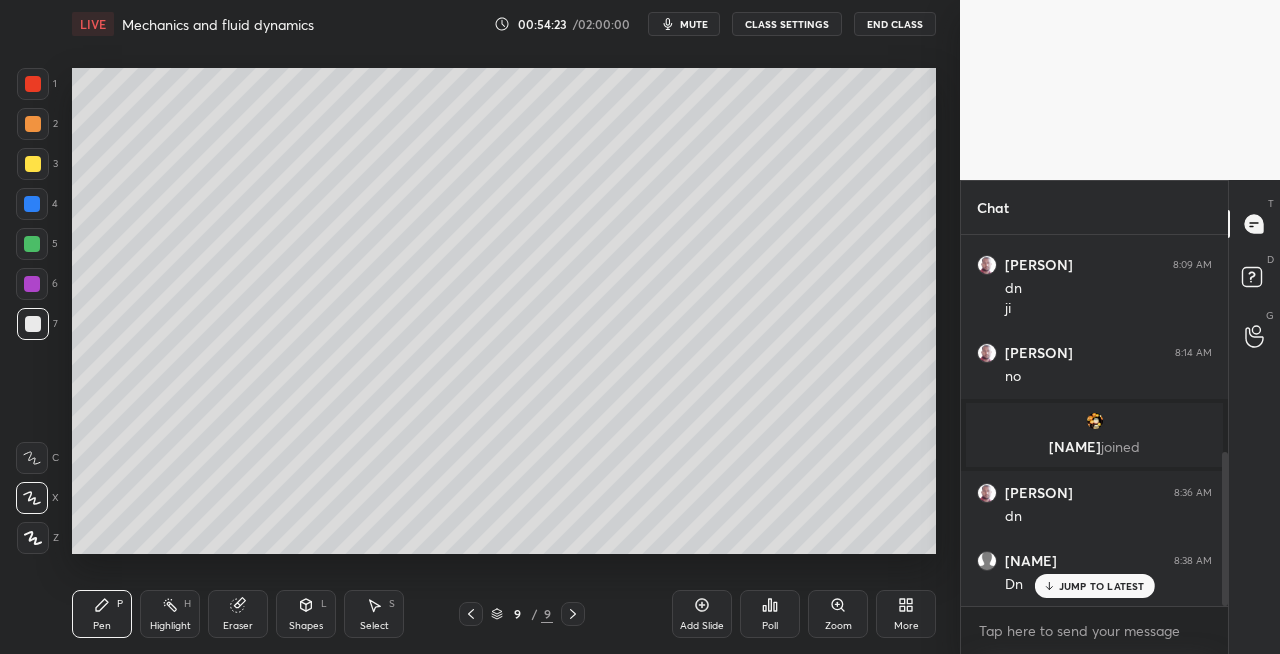 click on "Setting up your live class Poll for   secs No correct answer Start poll" at bounding box center (504, 311) 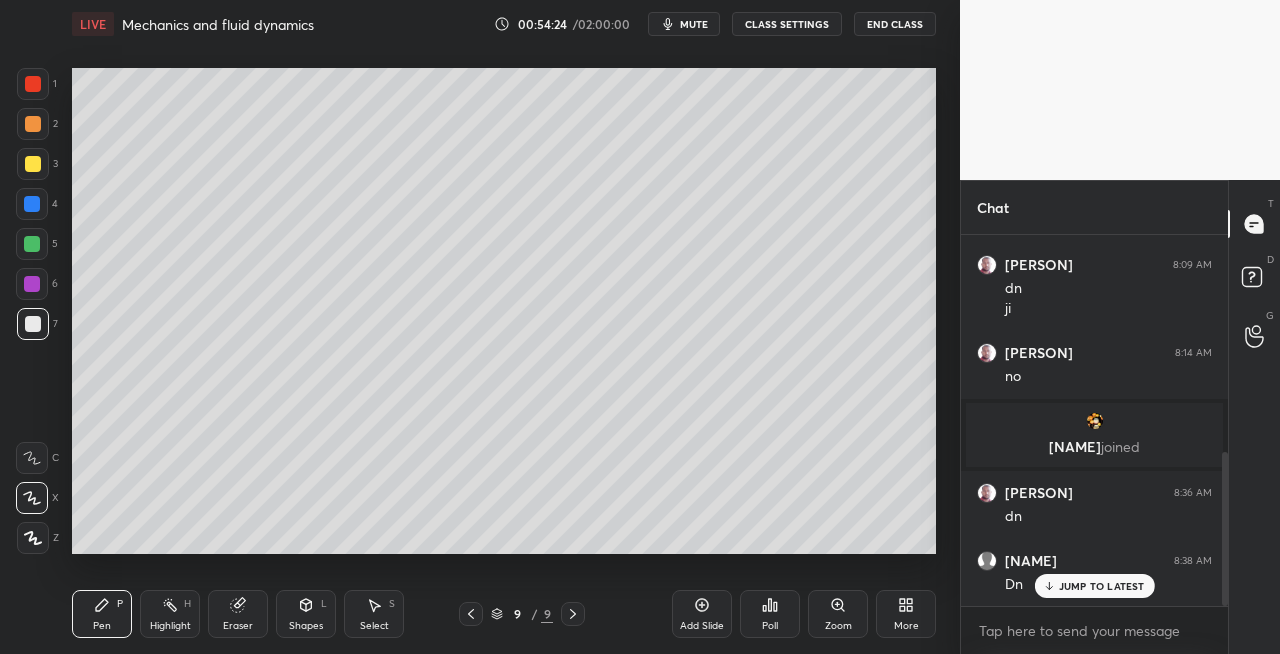 click on "Setting up your live class Poll for   secs No correct answer Start poll" at bounding box center (504, 311) 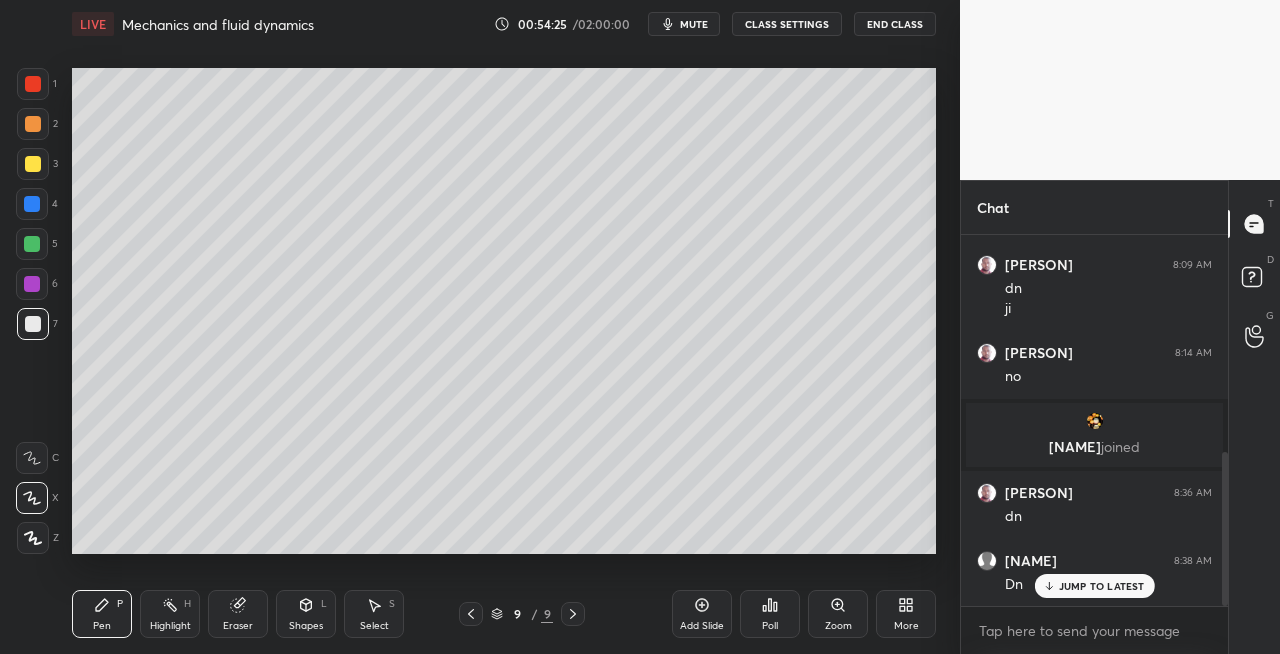 click on "Eraser" at bounding box center [238, 614] 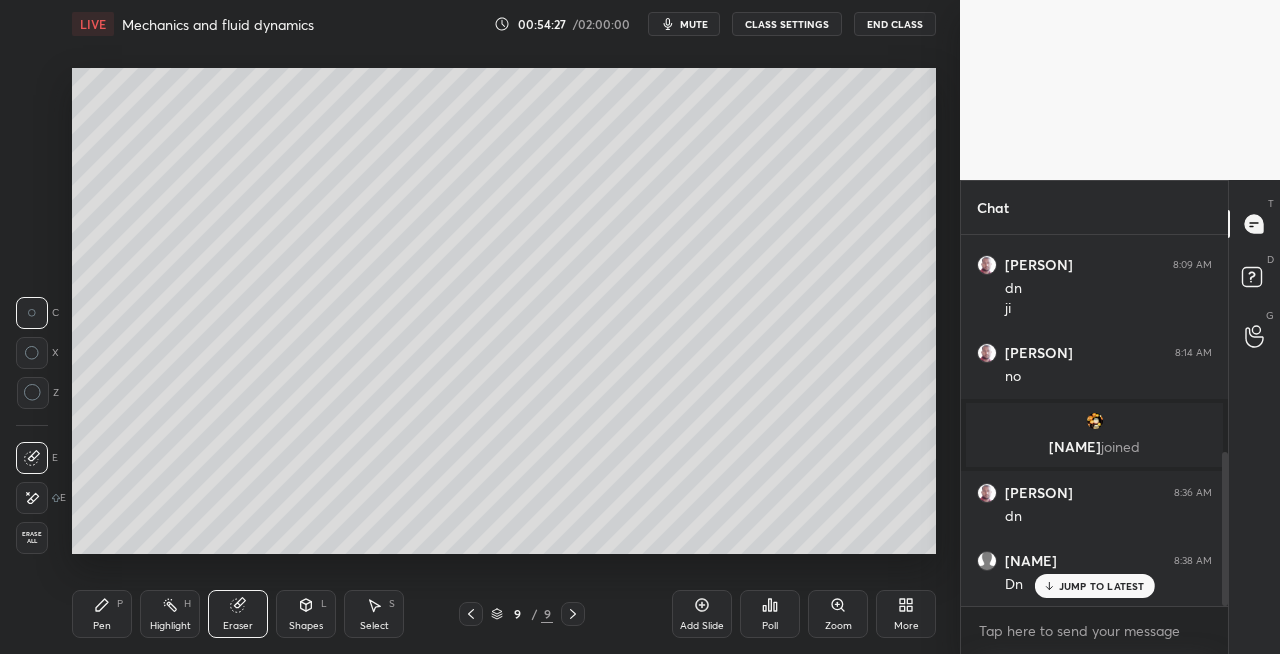 click 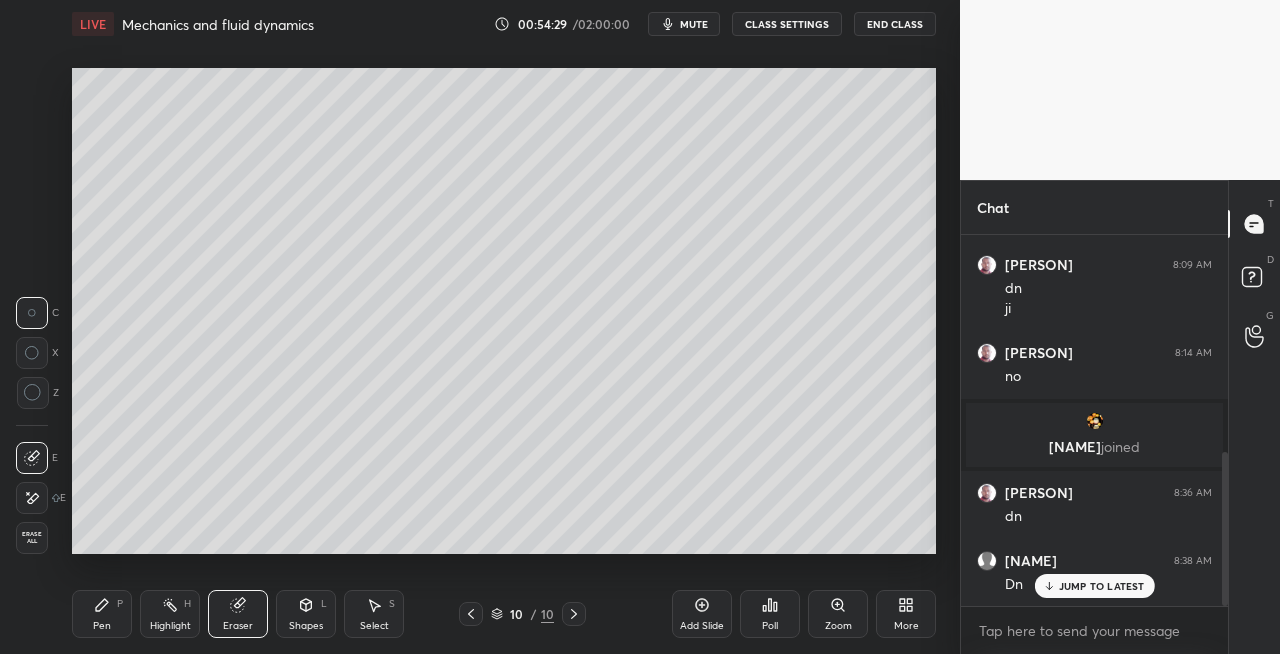 click on "Pen P" at bounding box center (102, 614) 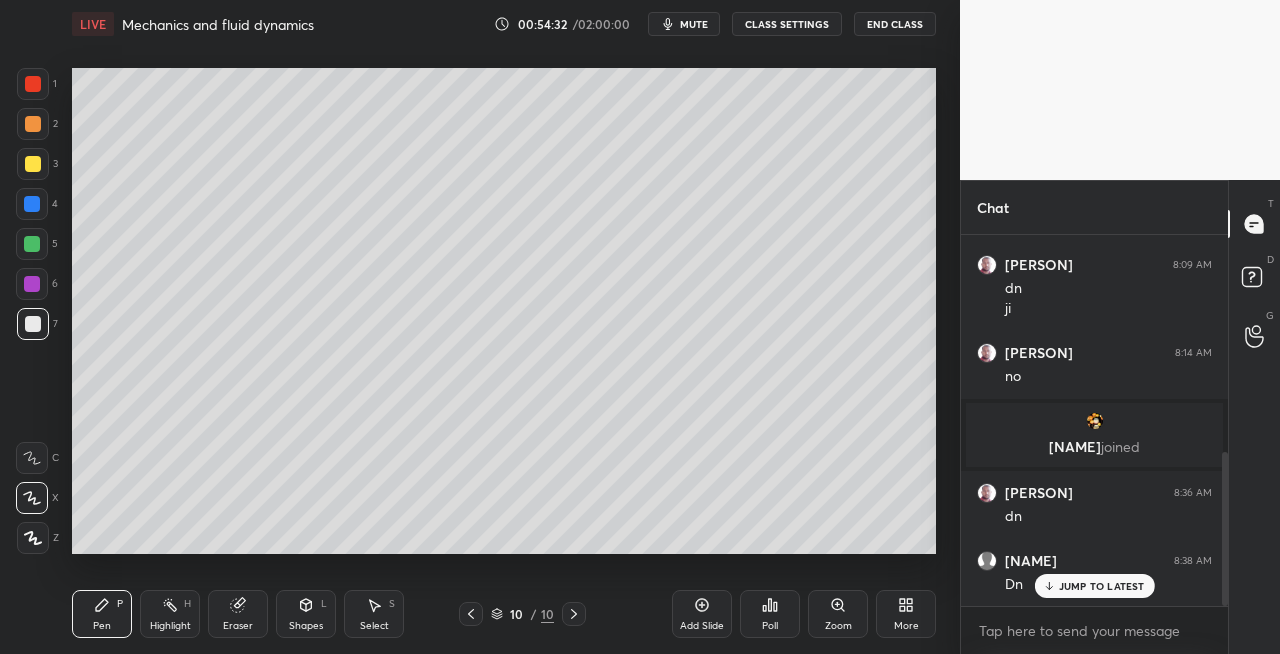 click 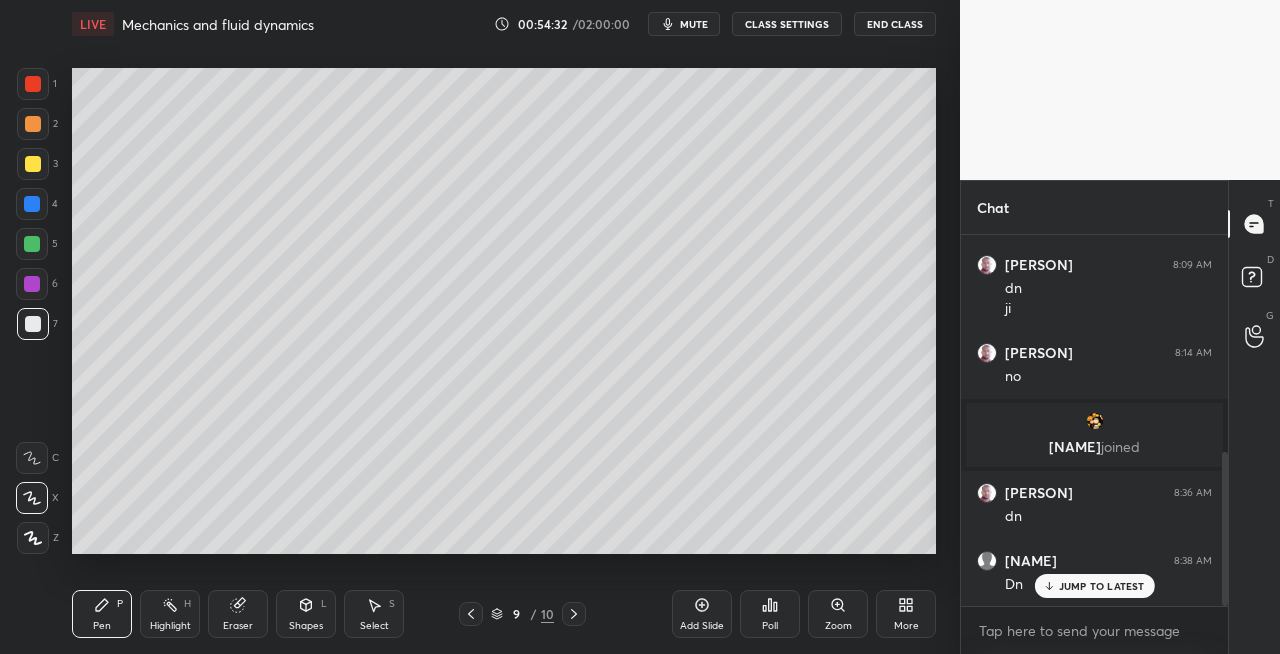 click 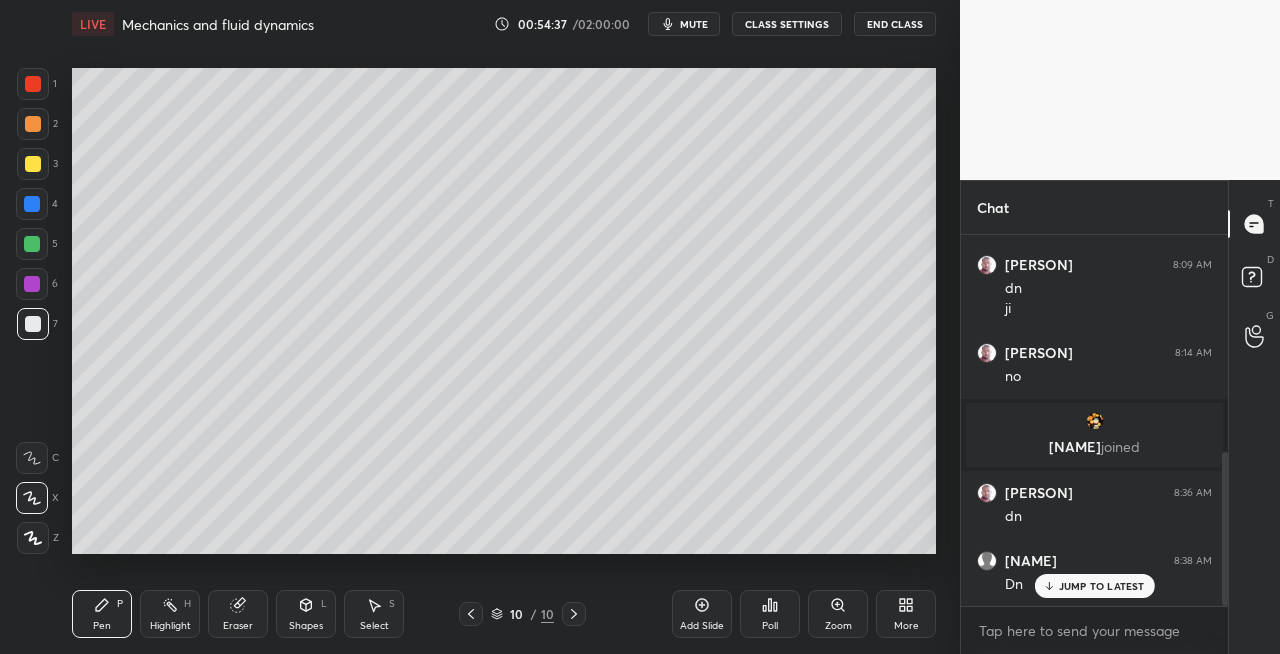click 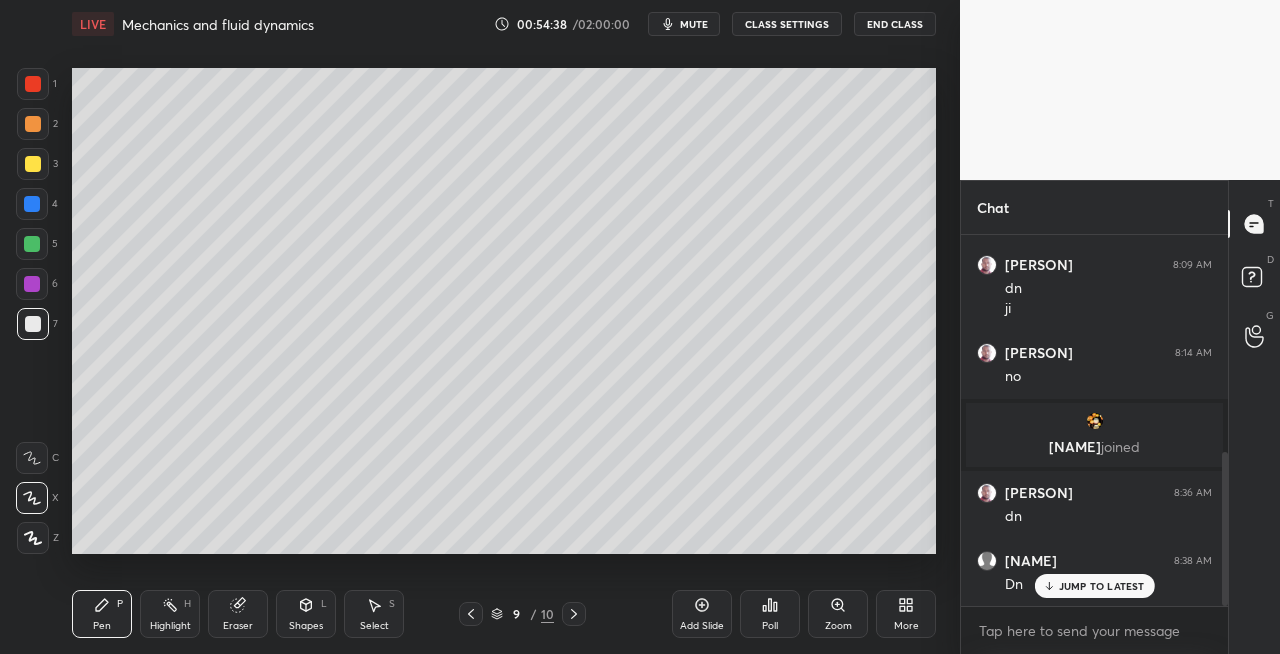 click 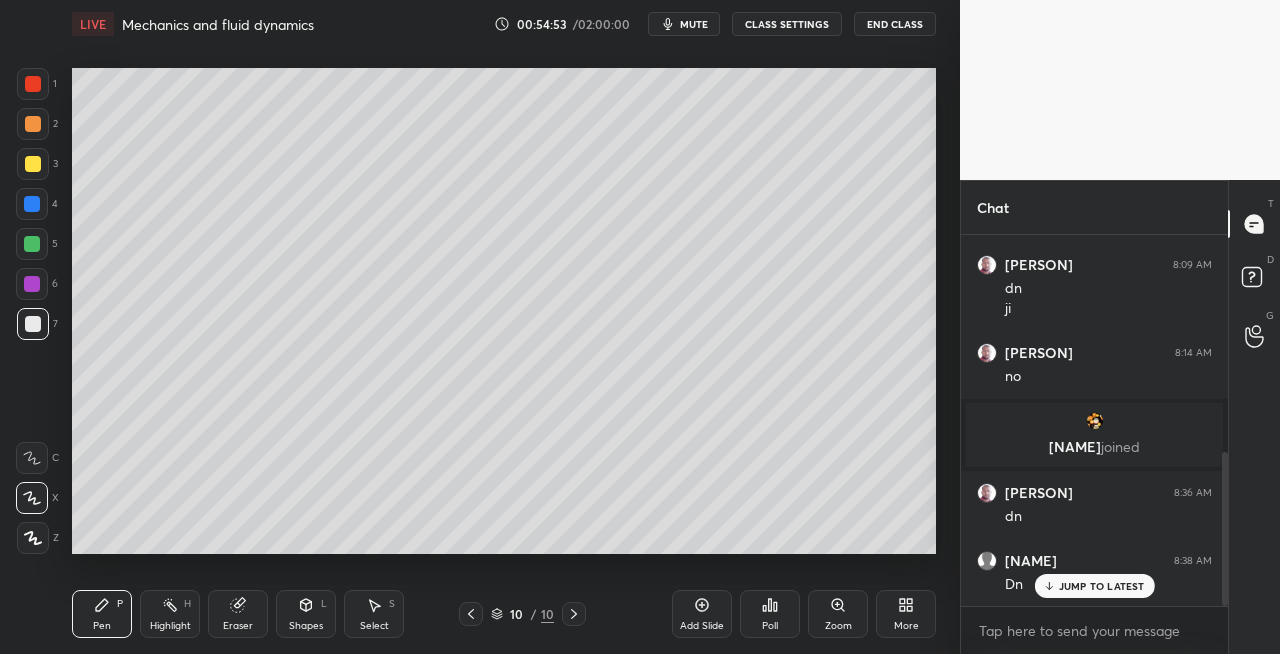 click at bounding box center [471, 614] 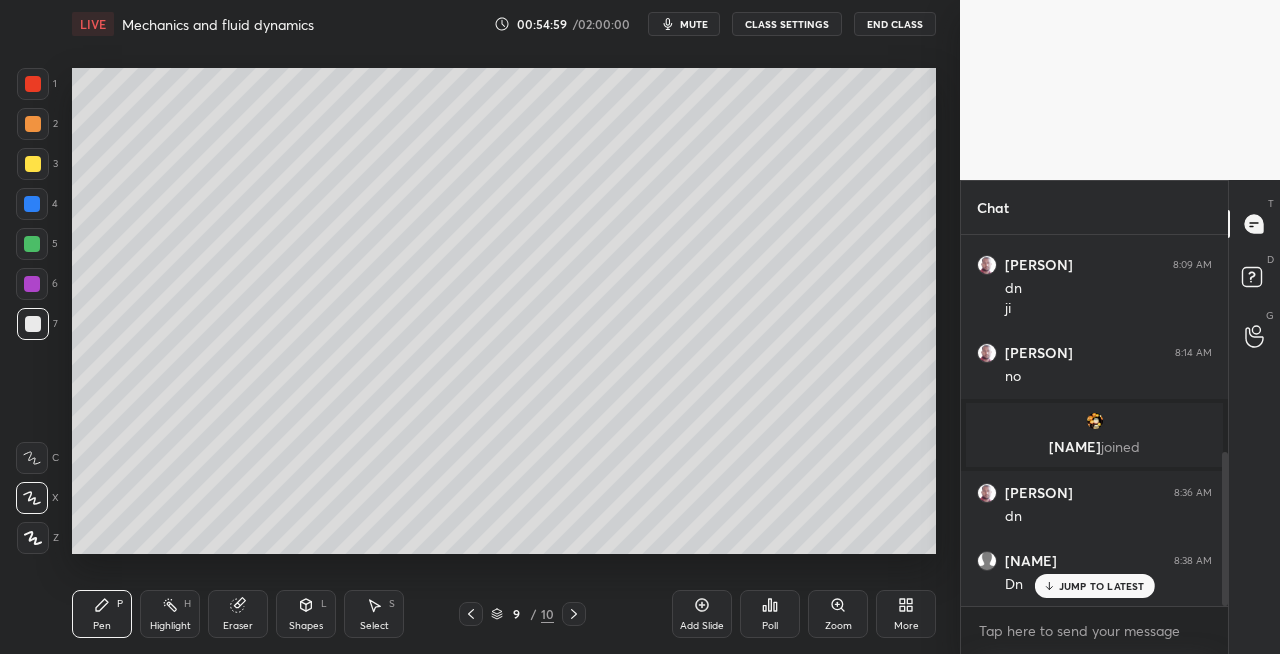 click on "Eraser" at bounding box center (238, 614) 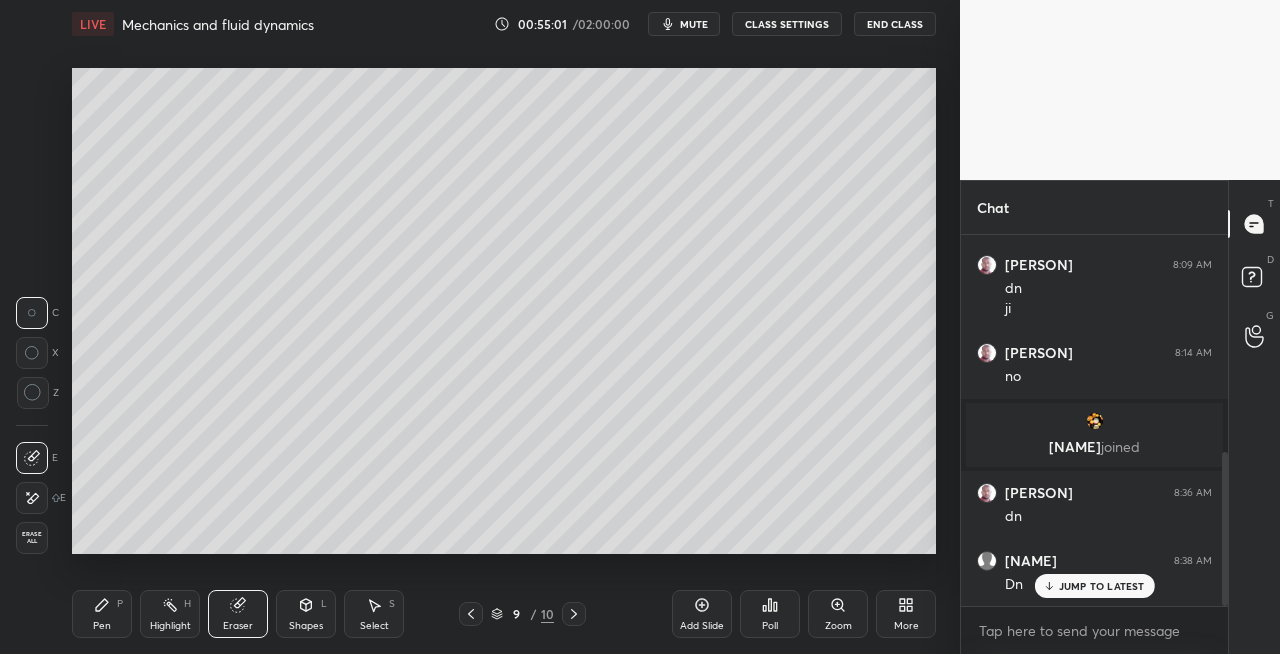 click on "Pen P" at bounding box center (102, 614) 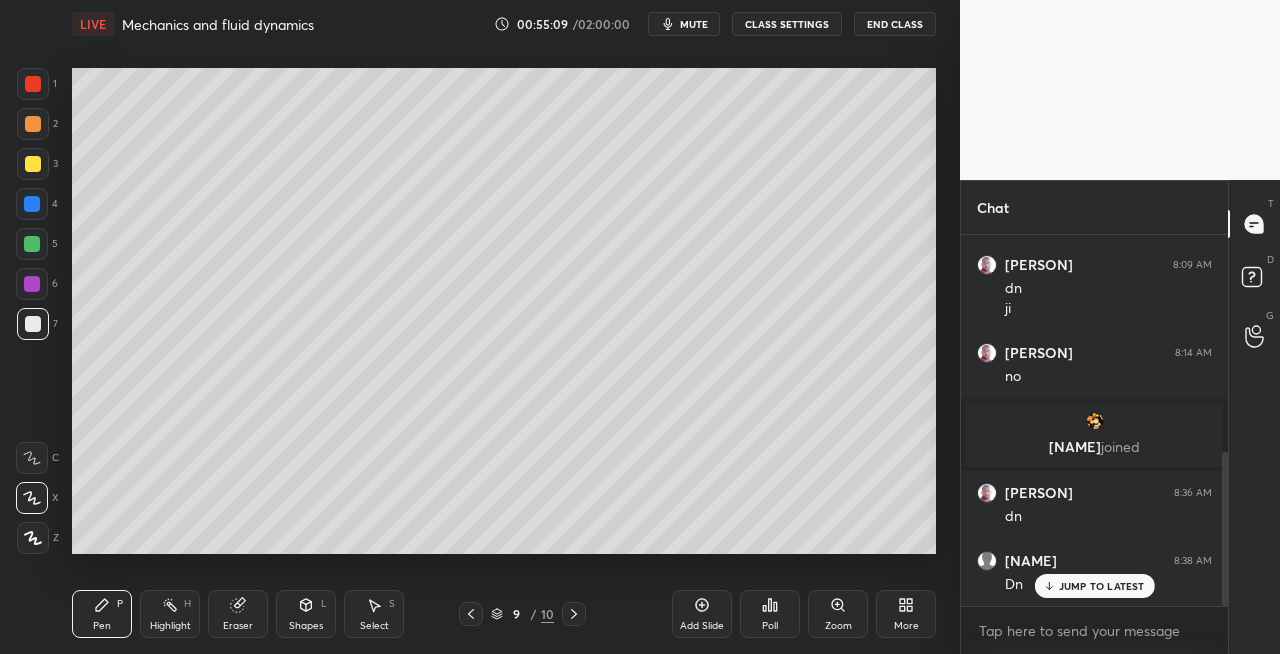 click 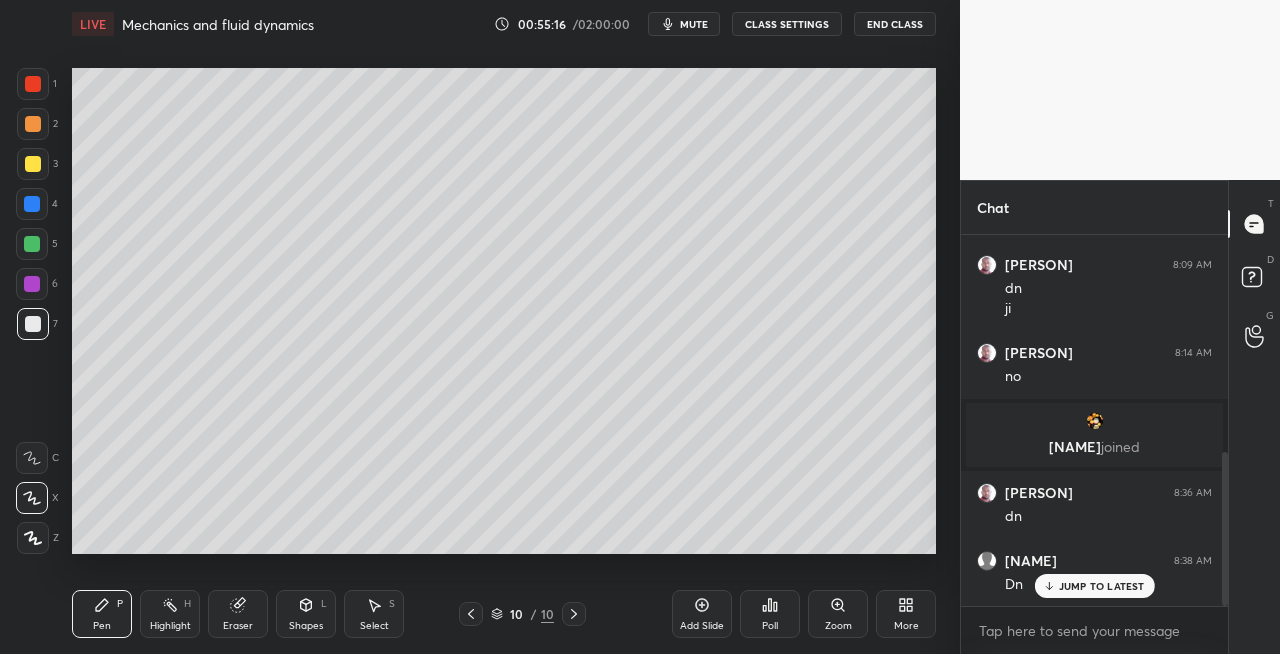 click 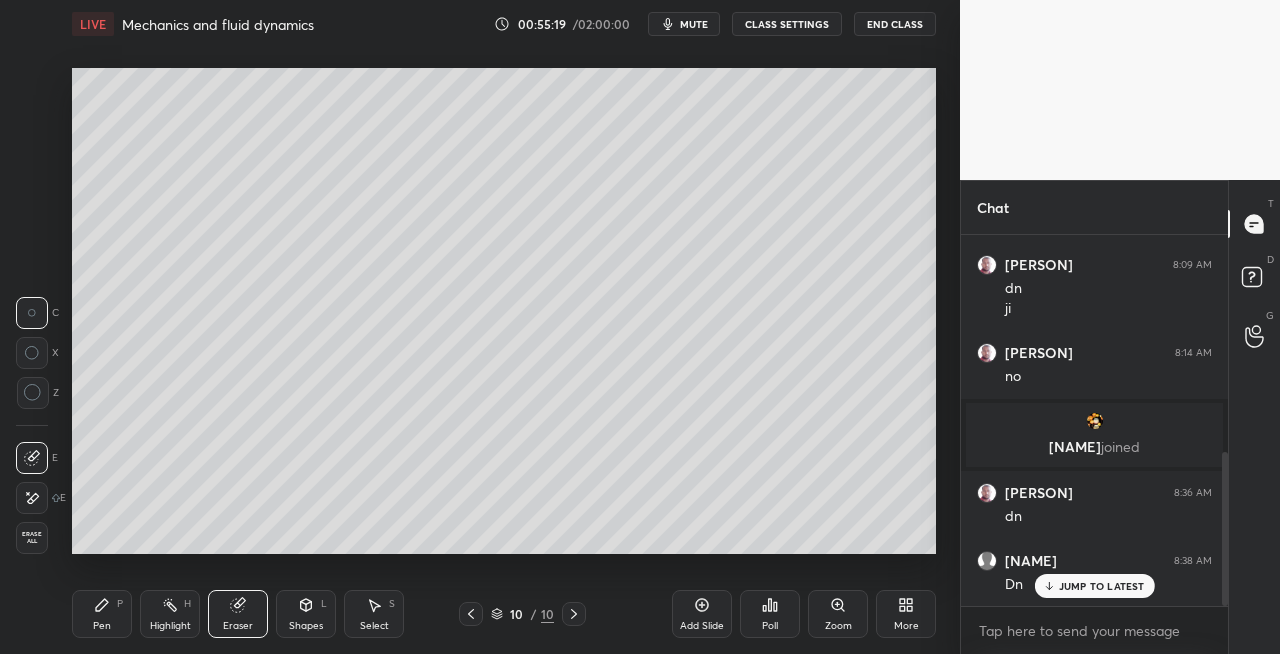 click on "Pen" at bounding box center (102, 626) 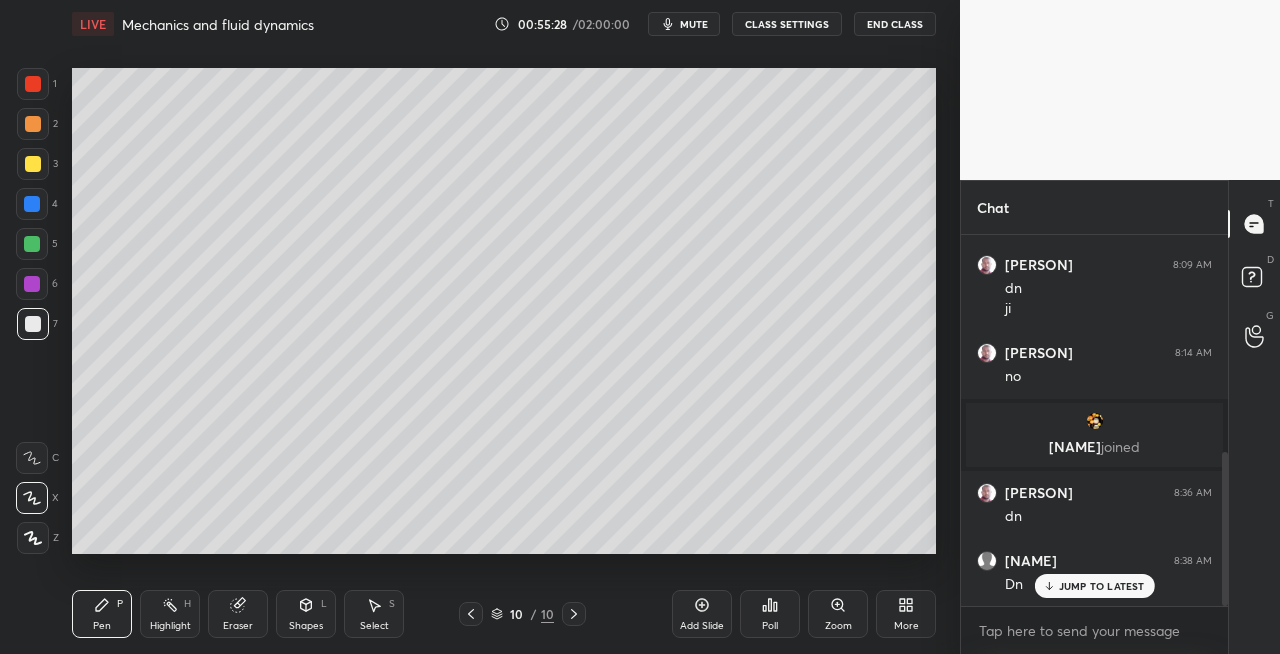 click 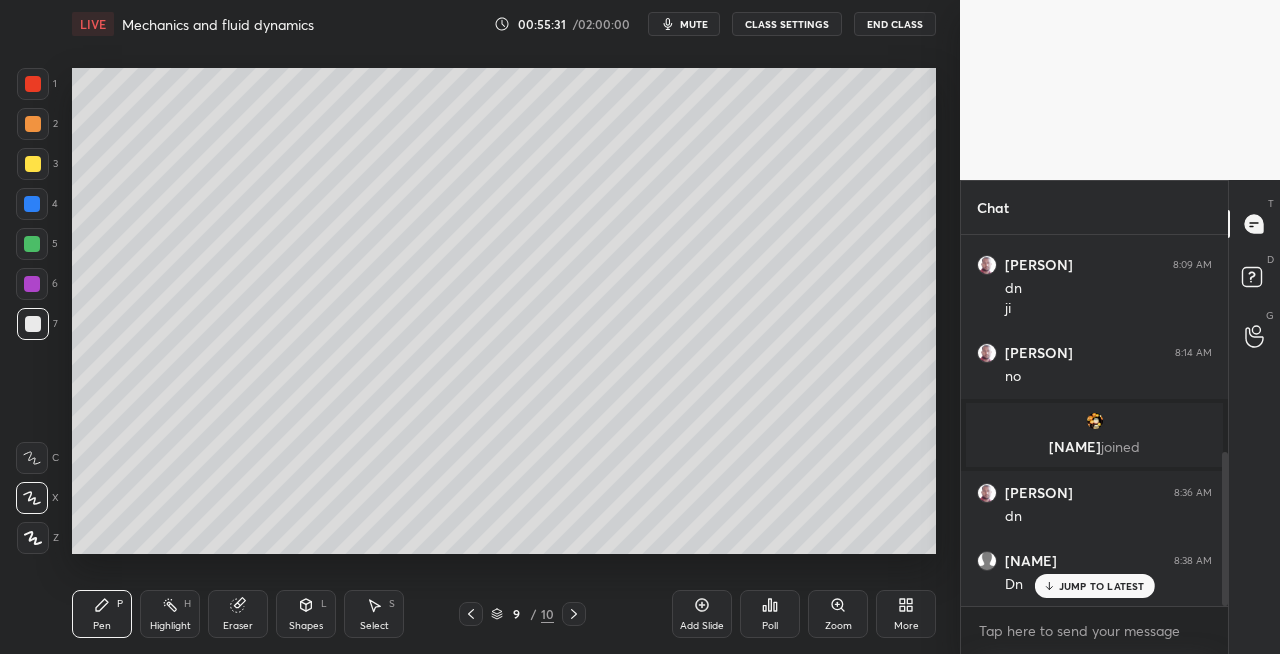 click 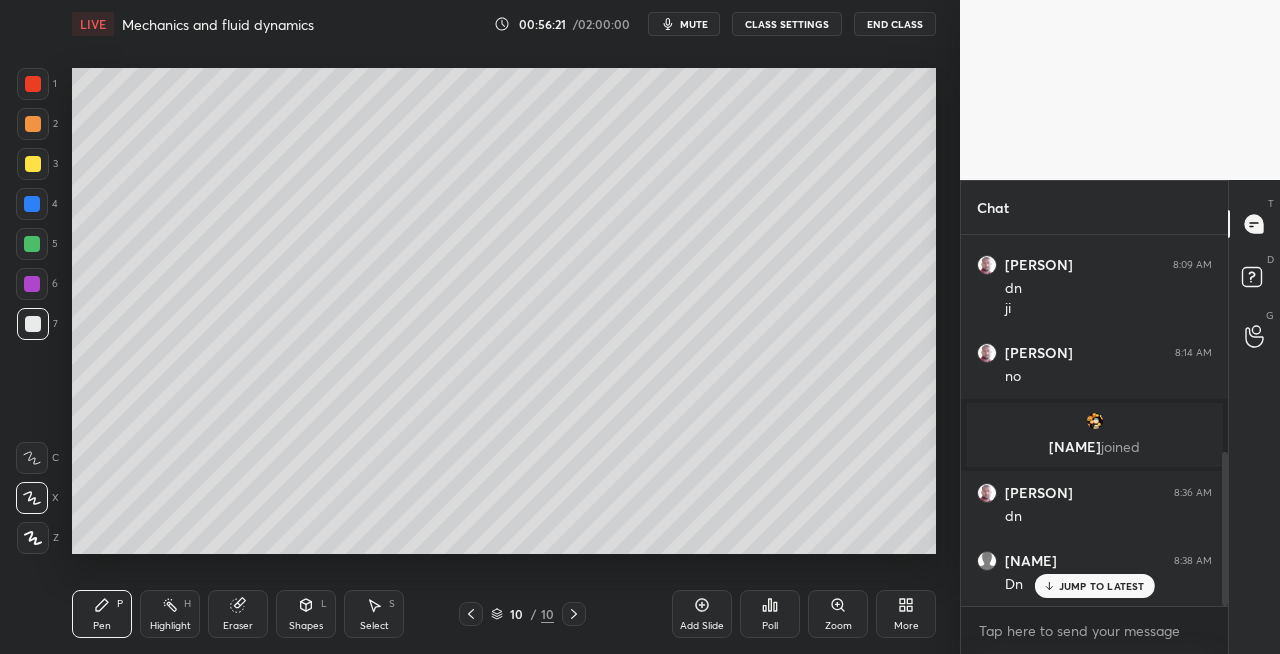 click 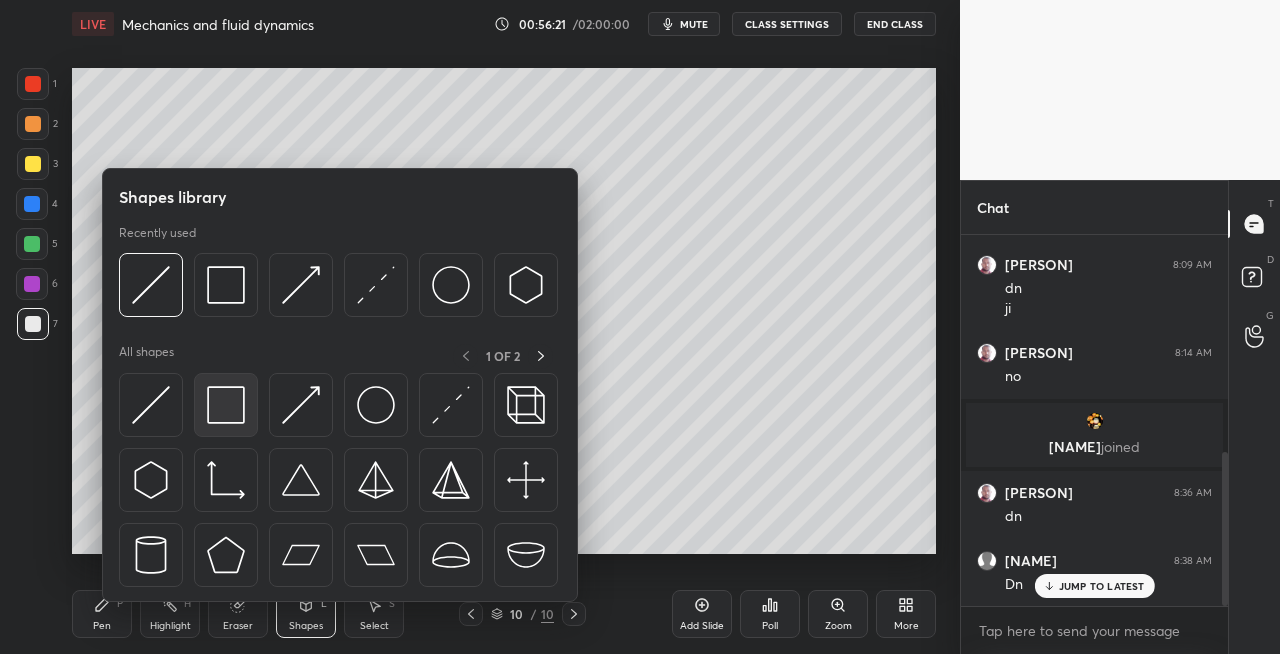 click at bounding box center (226, 405) 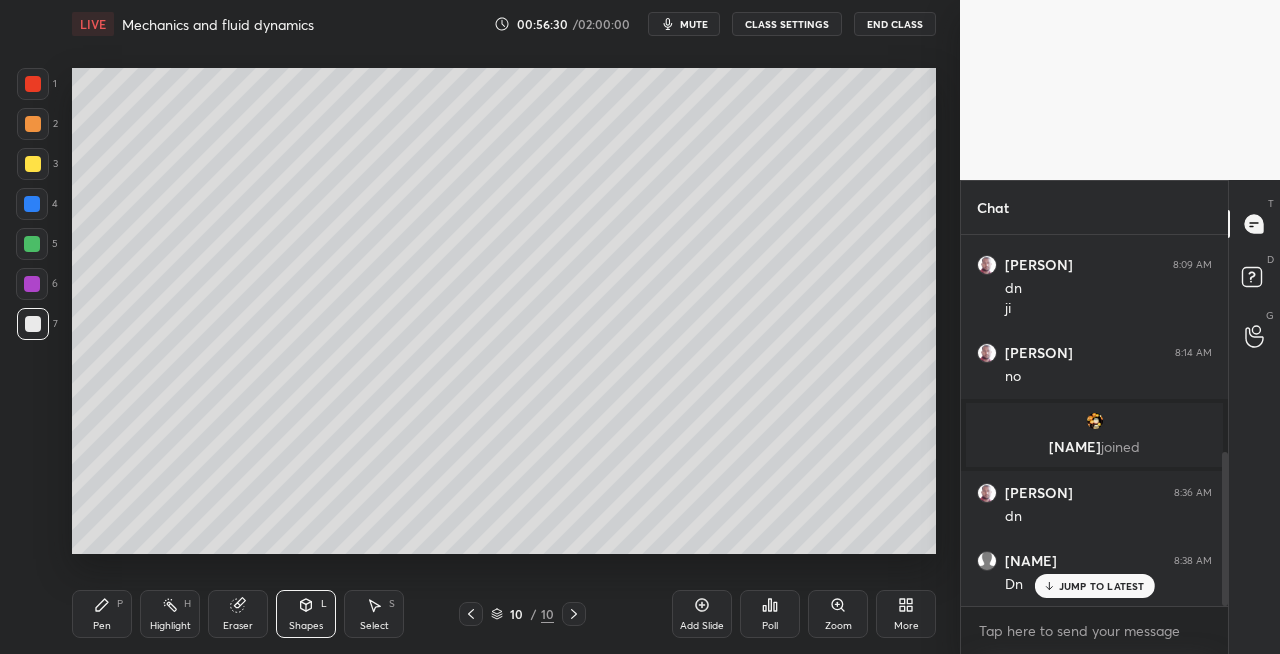 click on "Pen P" at bounding box center (102, 614) 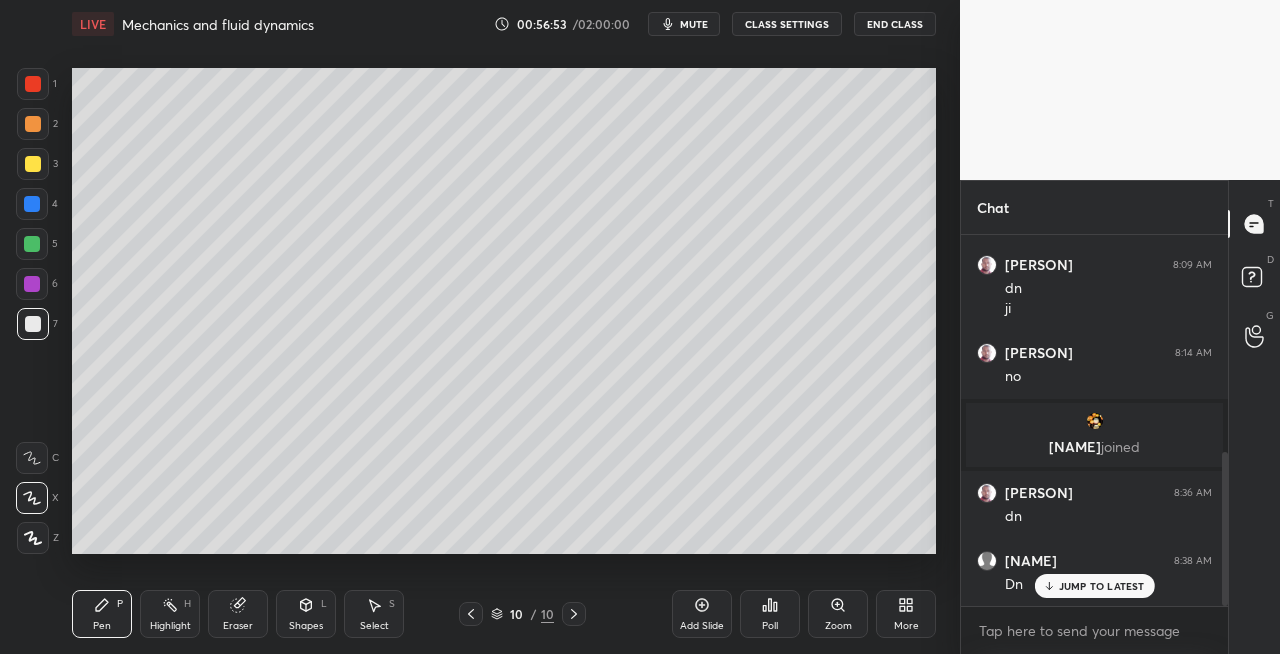 click 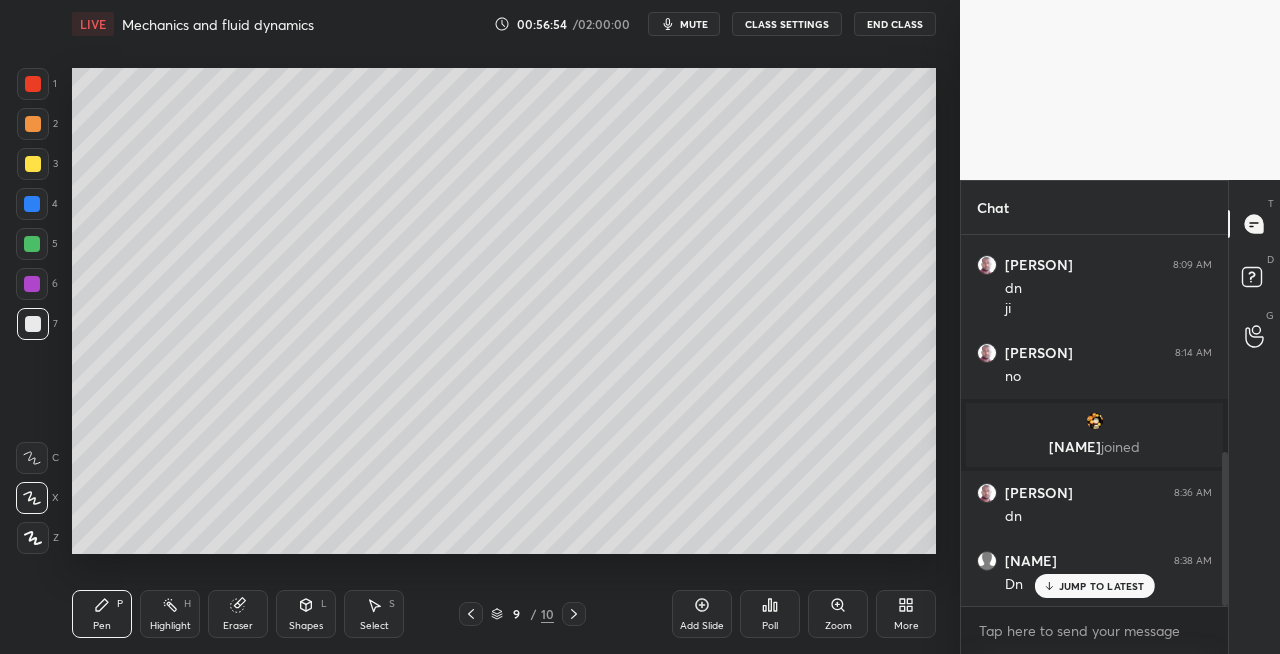 click 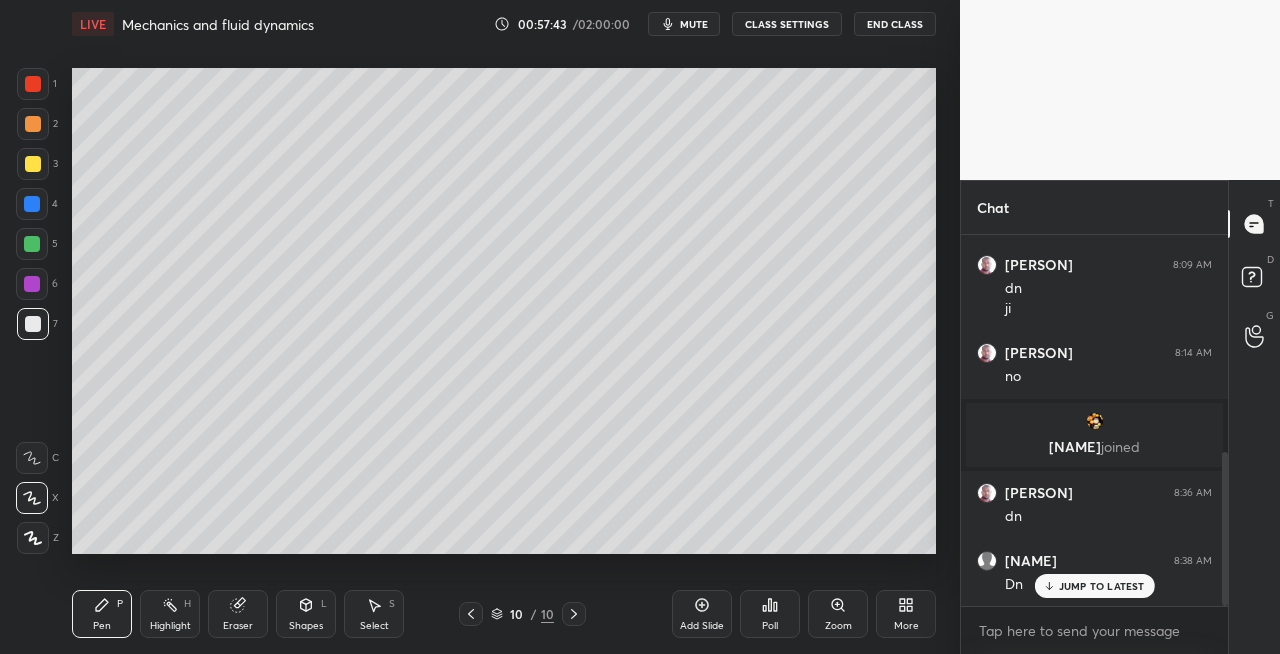 click on "Eraser" at bounding box center [238, 614] 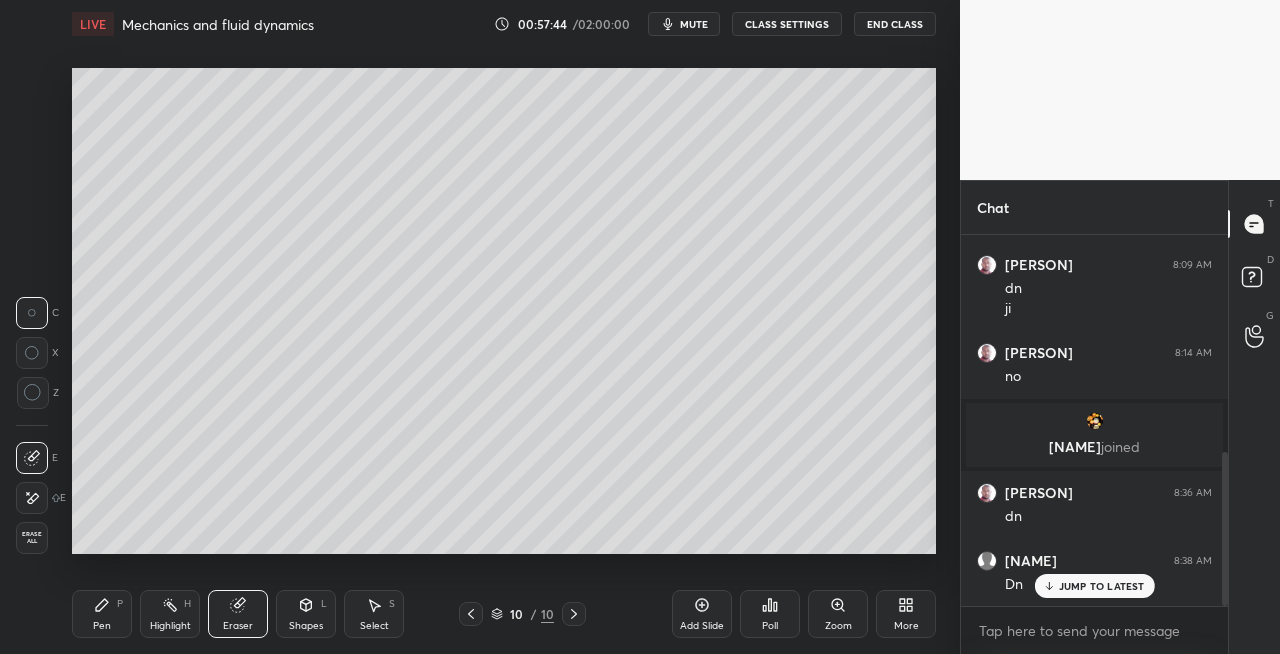 click 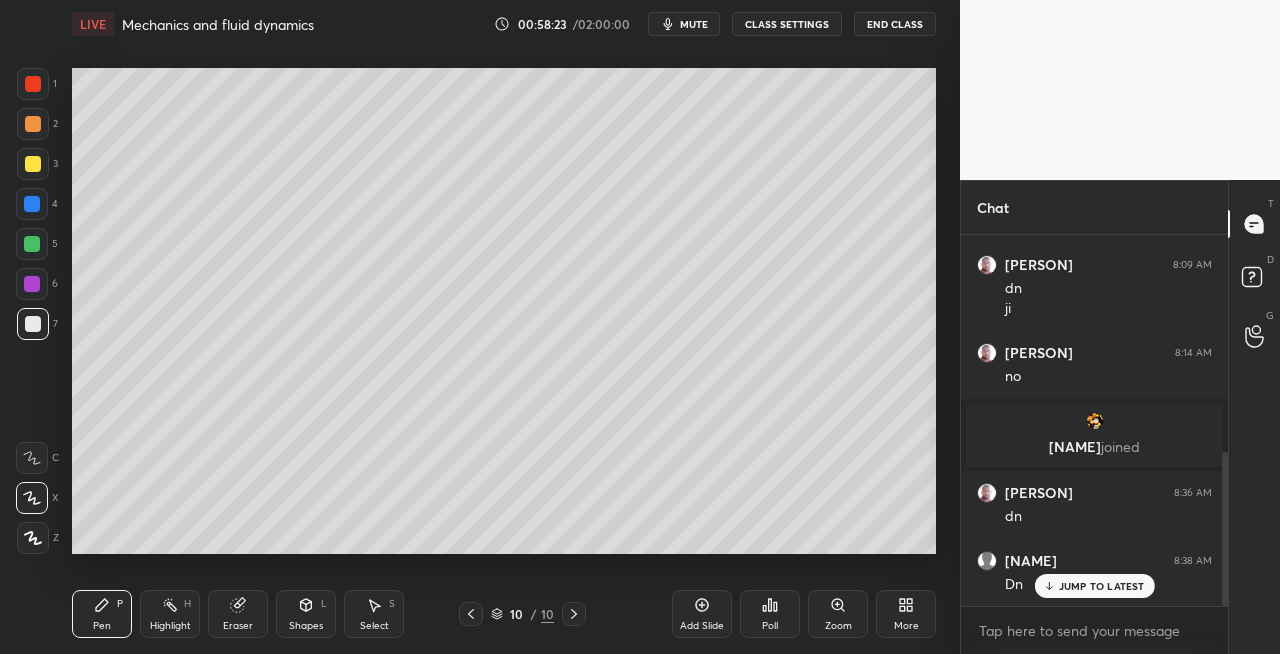 click on "Eraser" at bounding box center (238, 614) 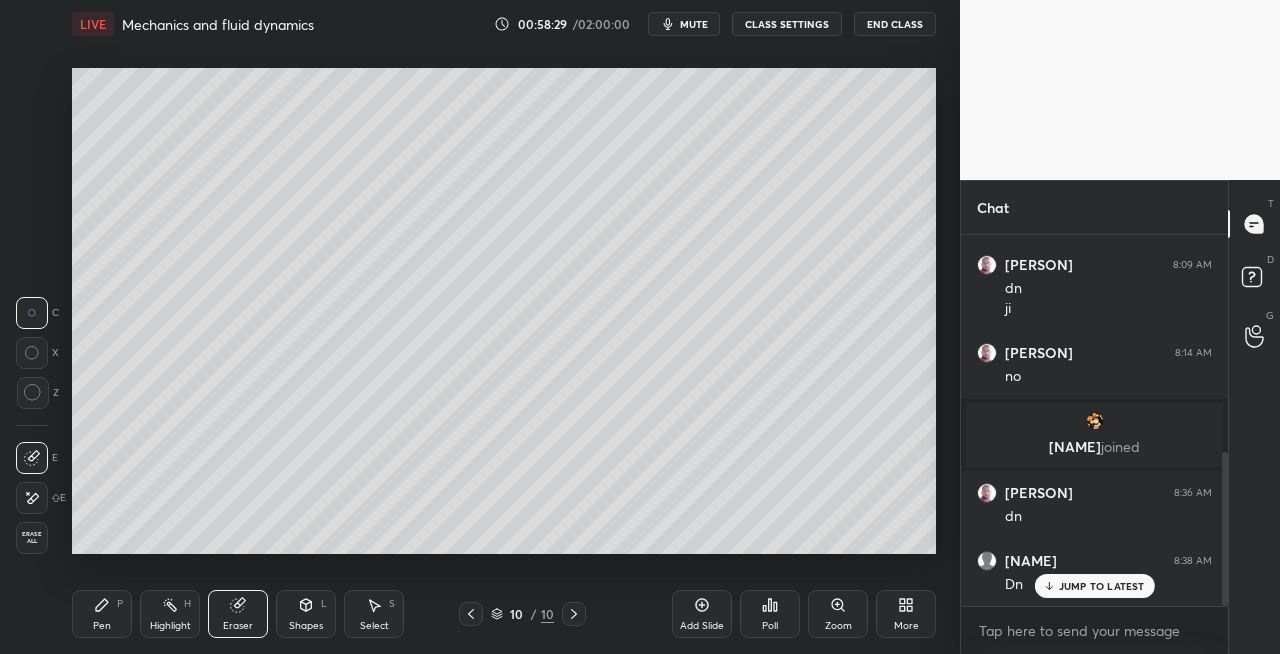 click on "Pen P" at bounding box center (102, 614) 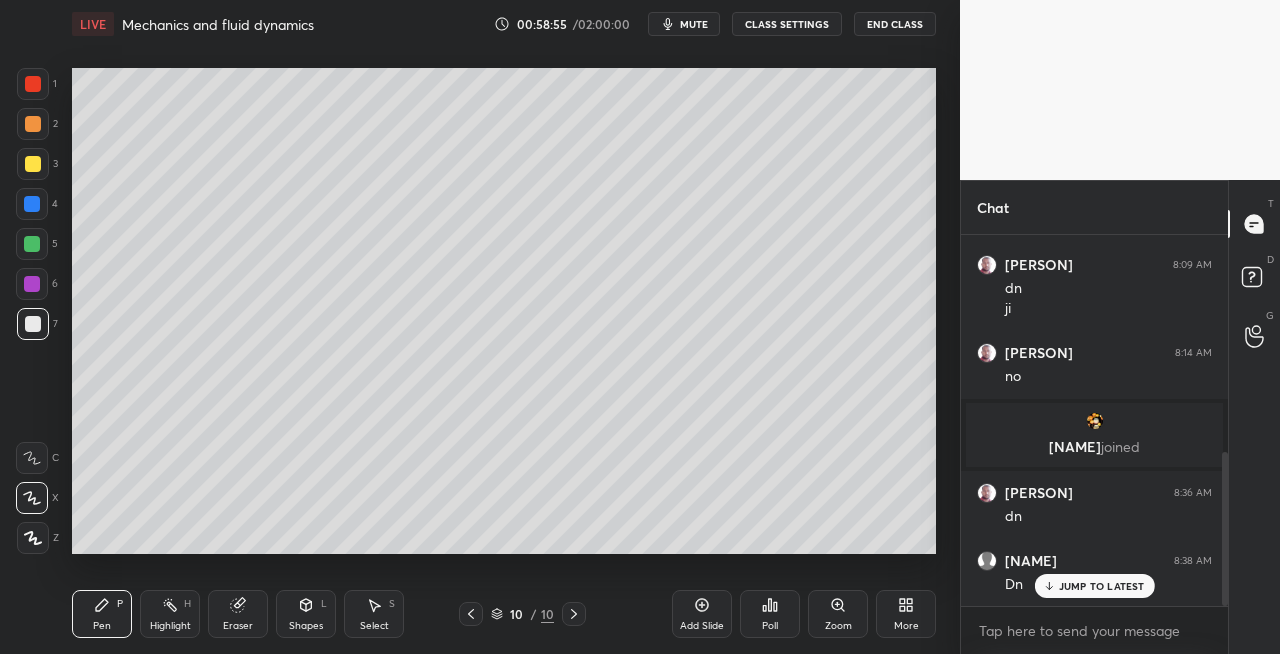 click 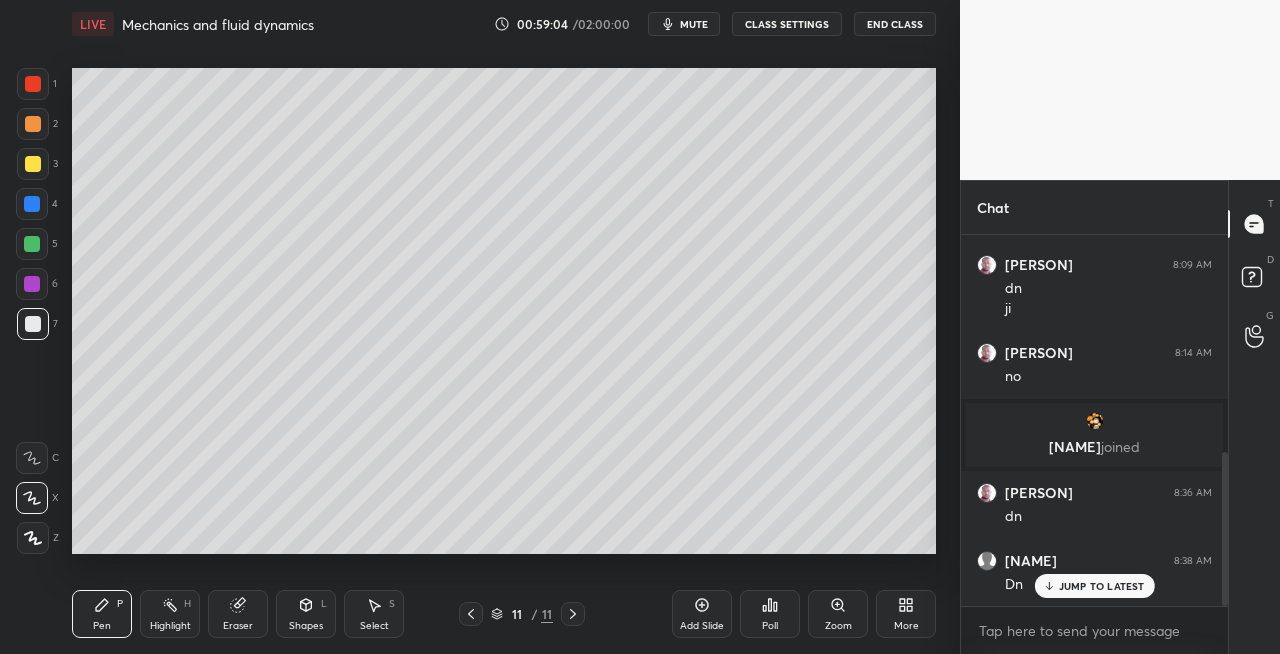 click 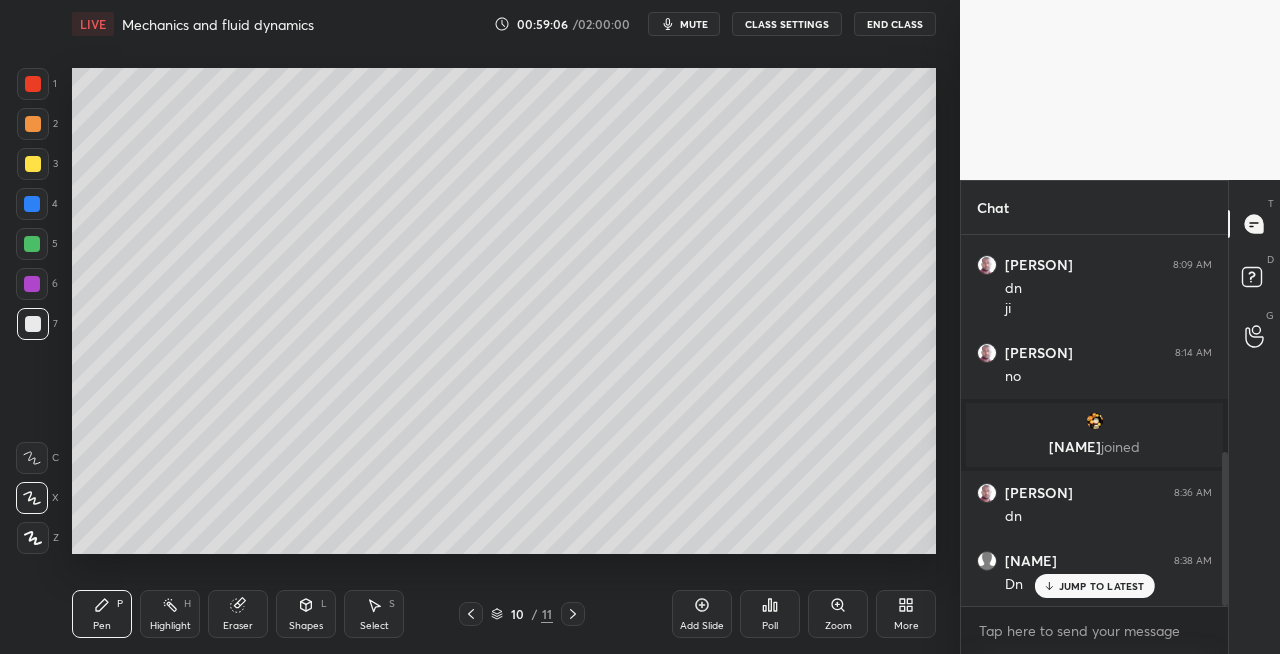 click 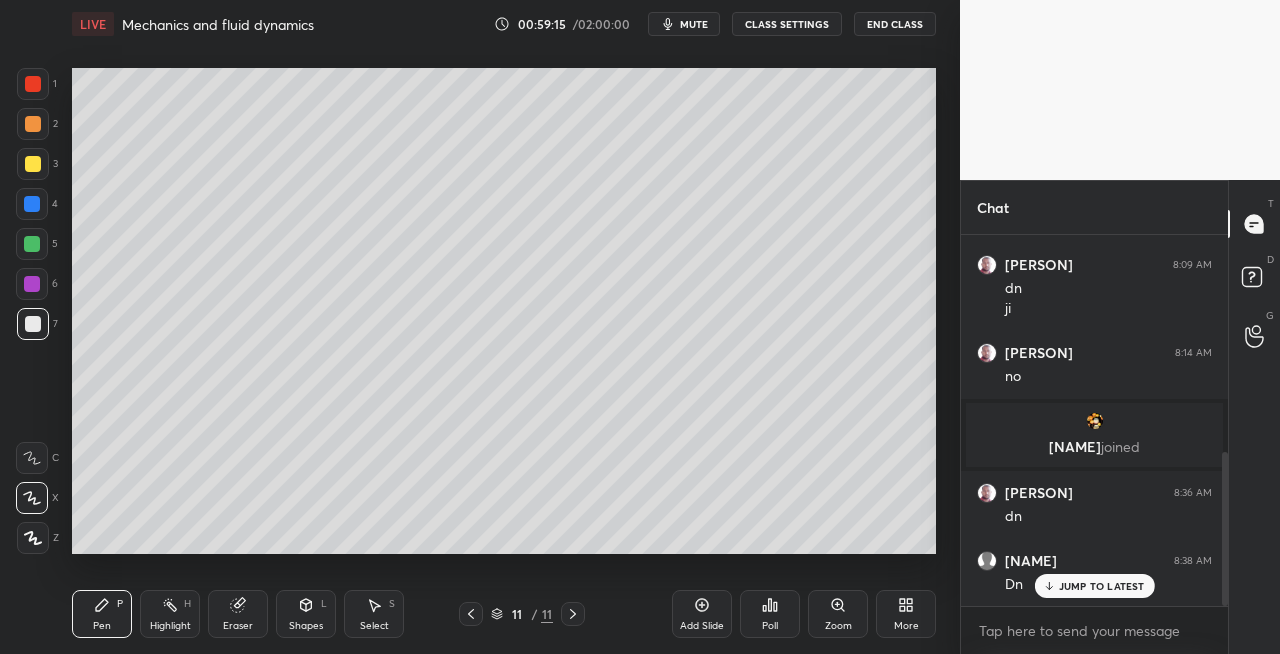 click 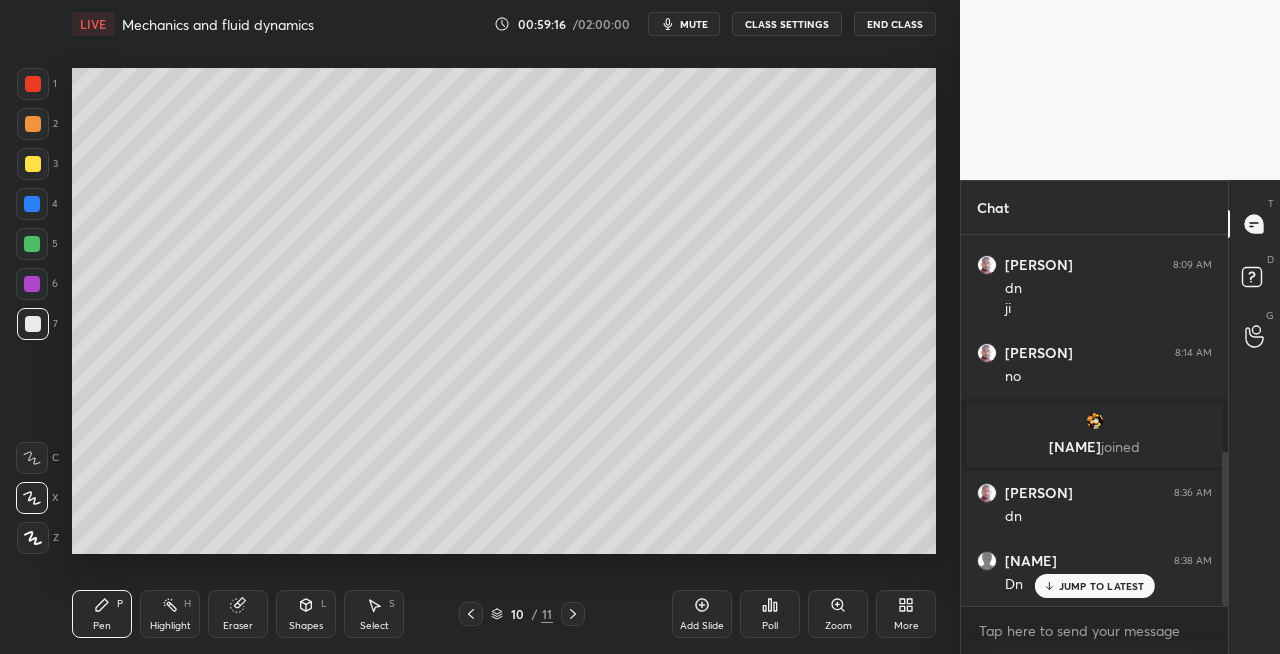 click 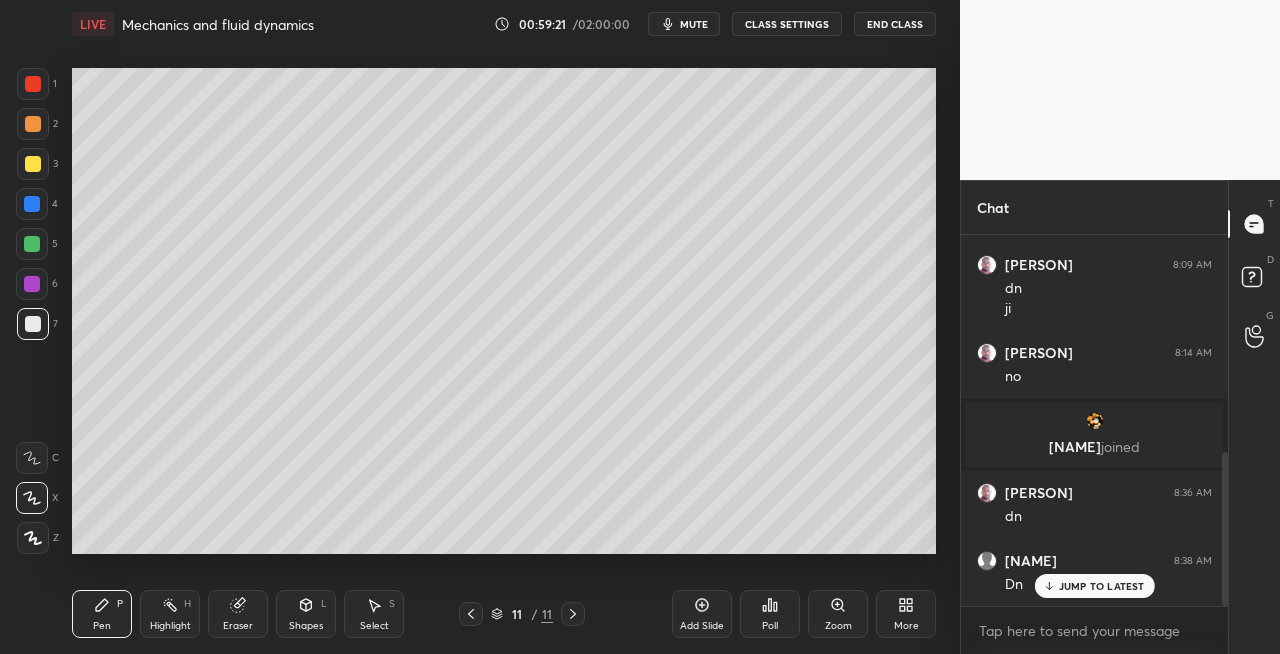 click 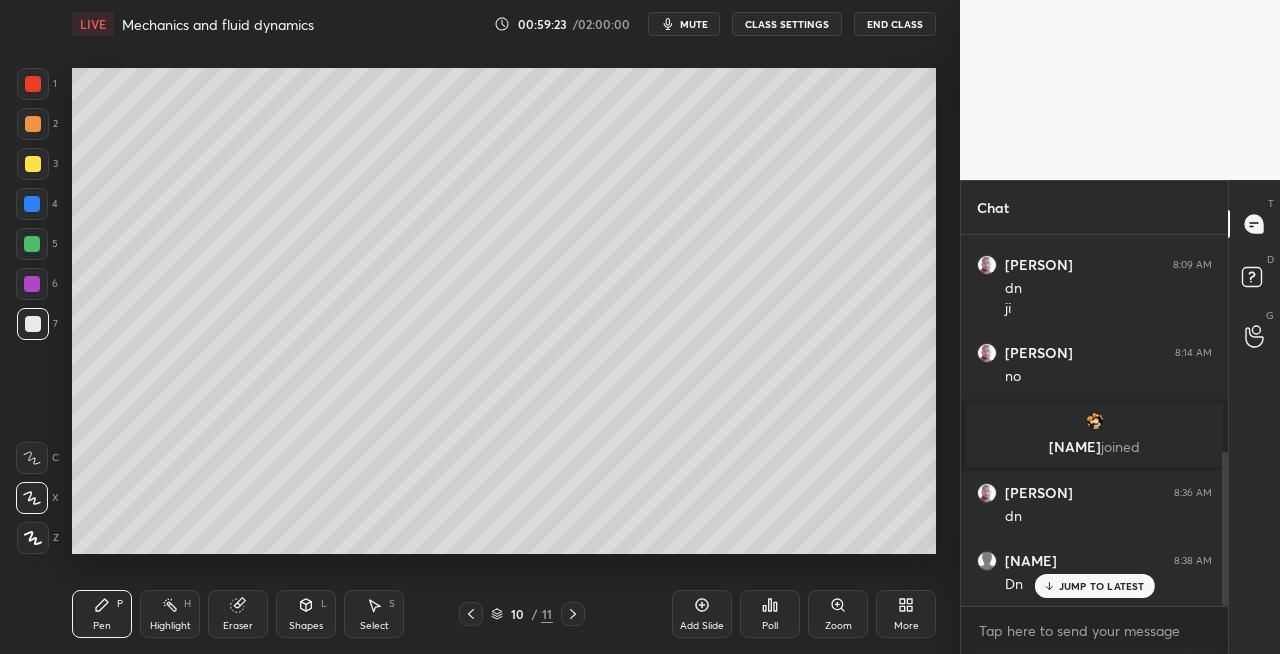 click 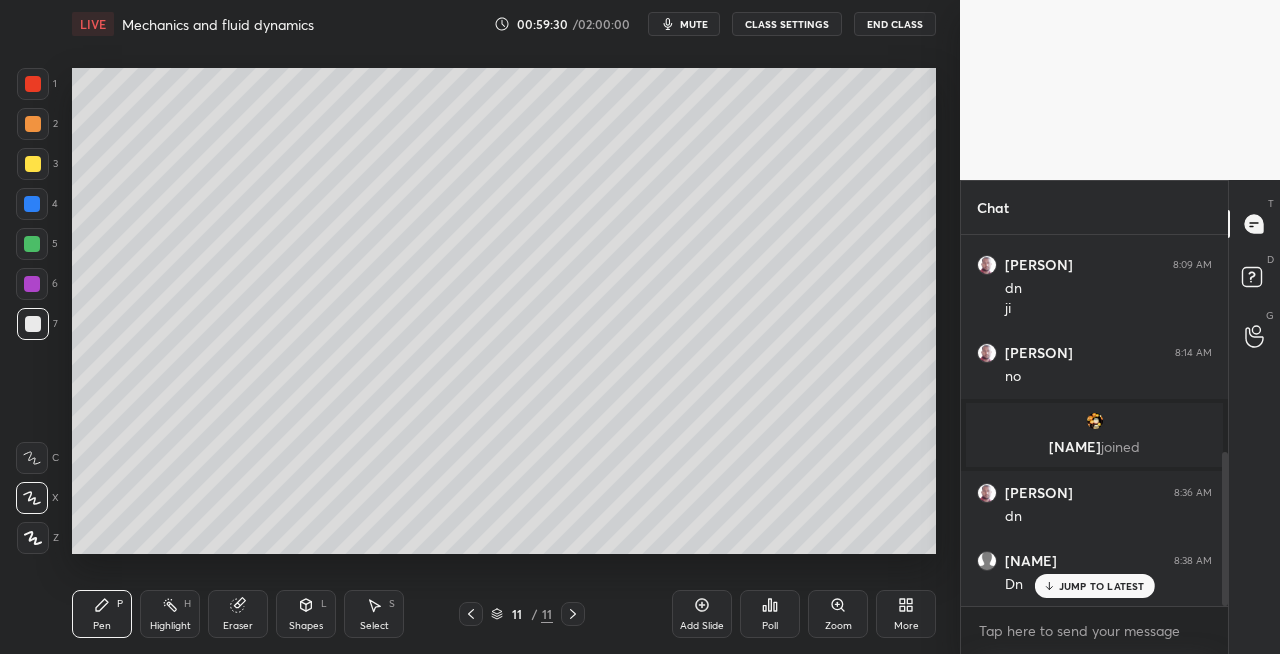 click 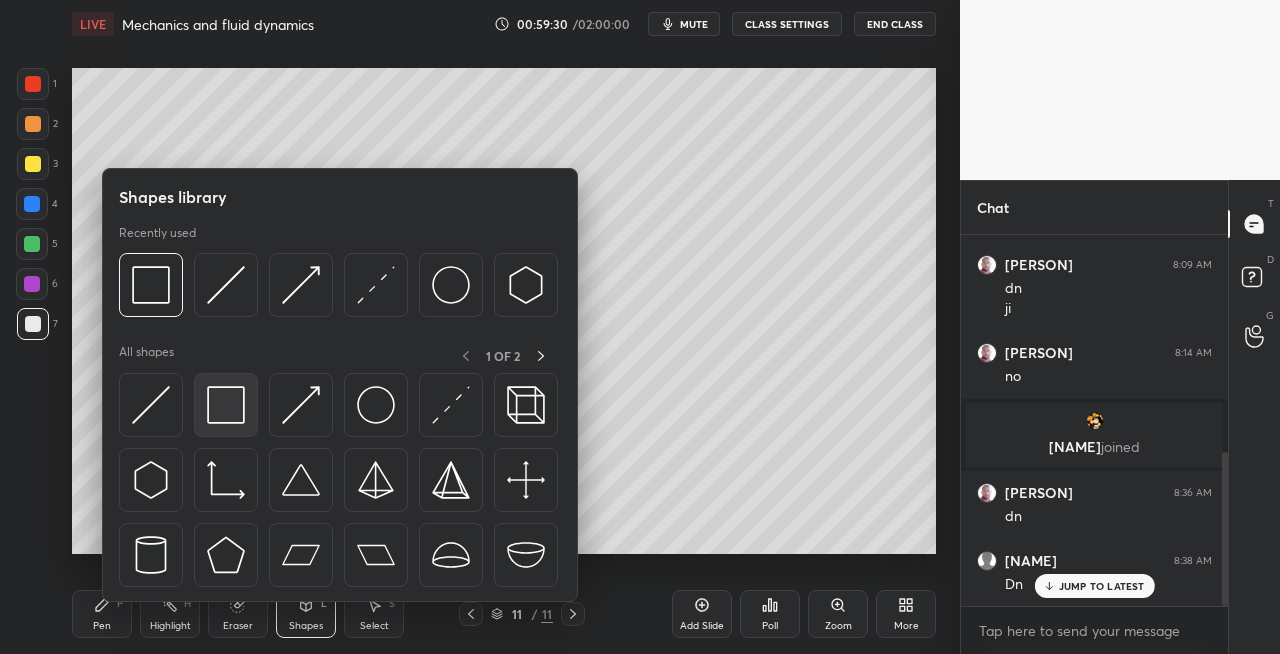 click at bounding box center [226, 405] 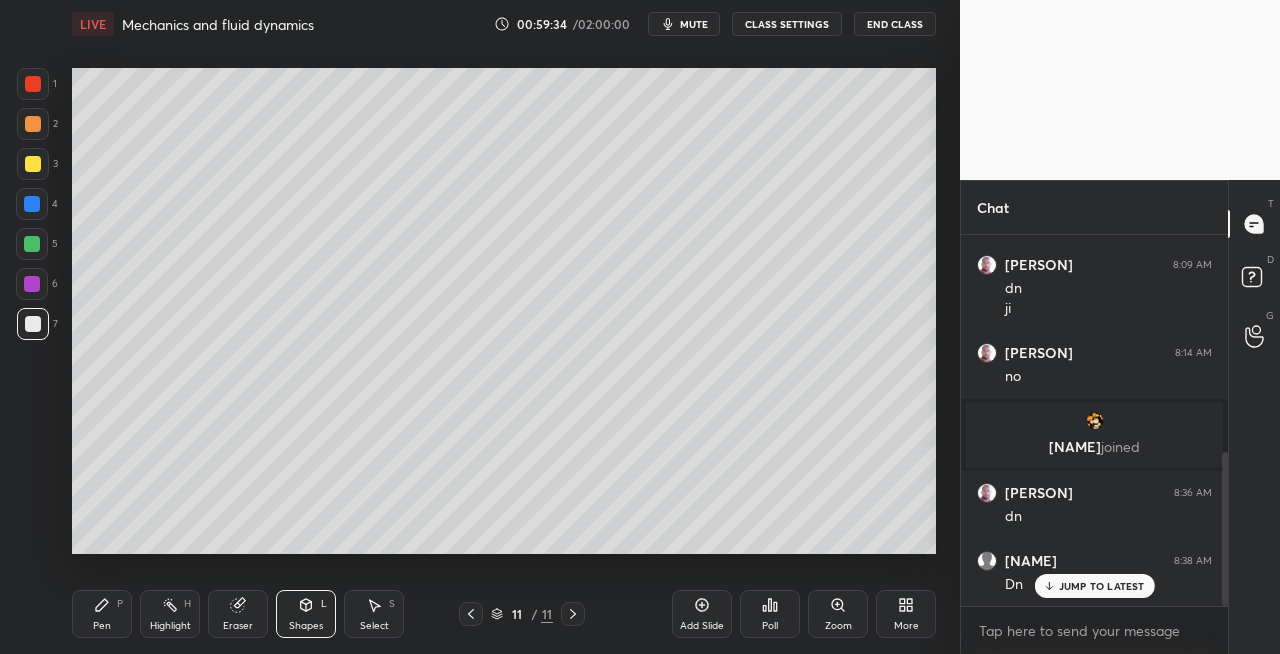 click 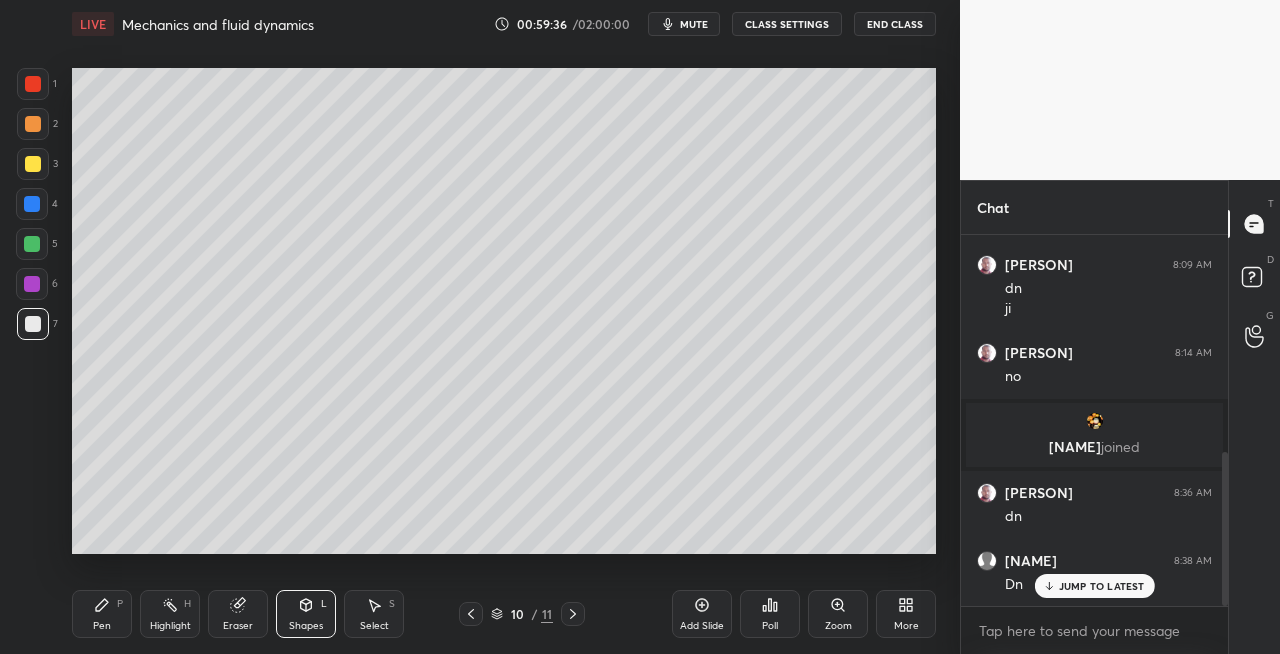 click 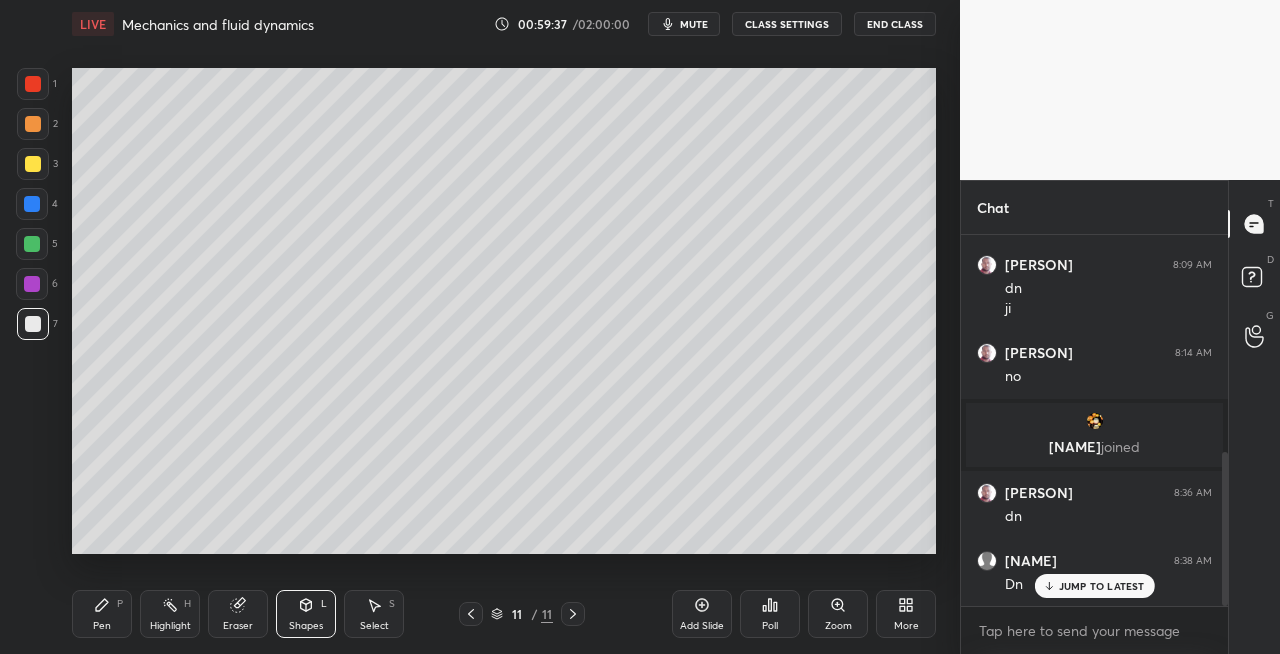 click on "Pen P" at bounding box center (102, 614) 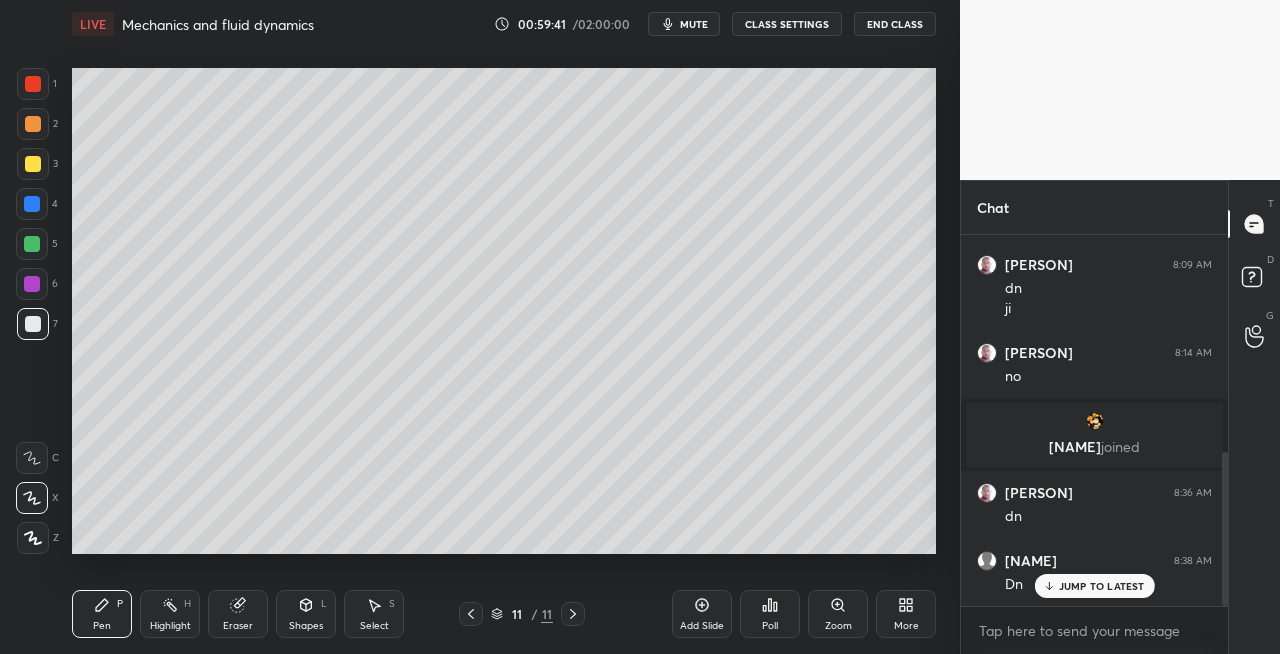 click 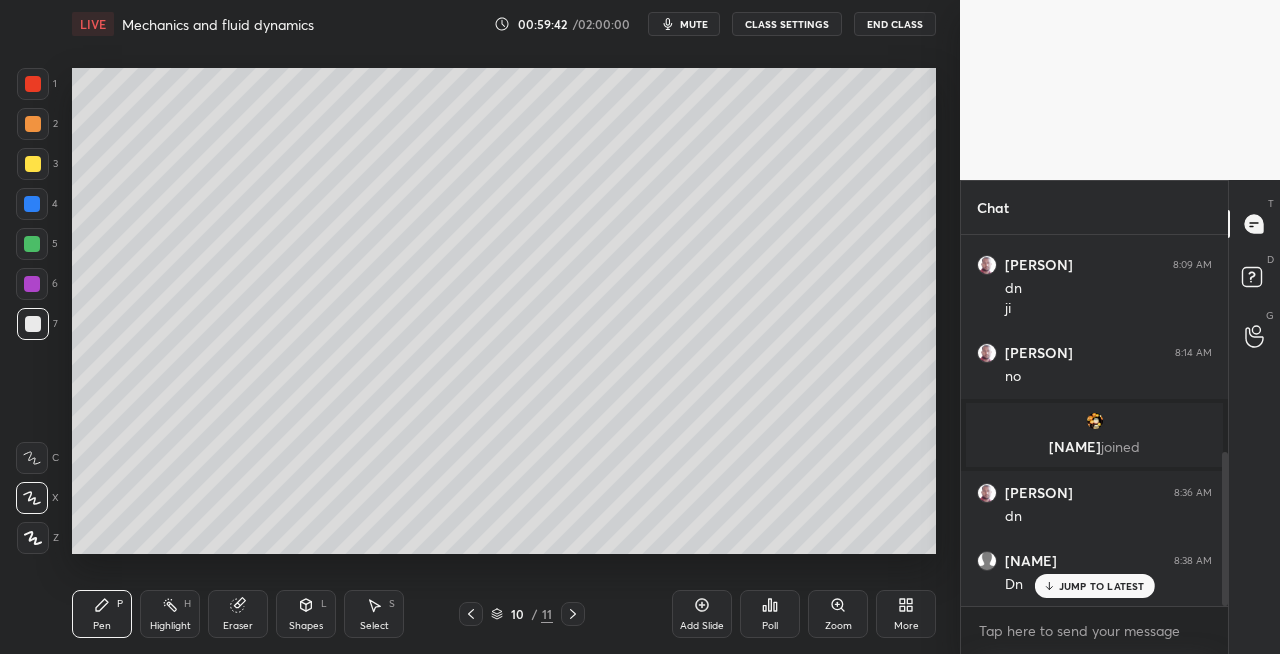 click 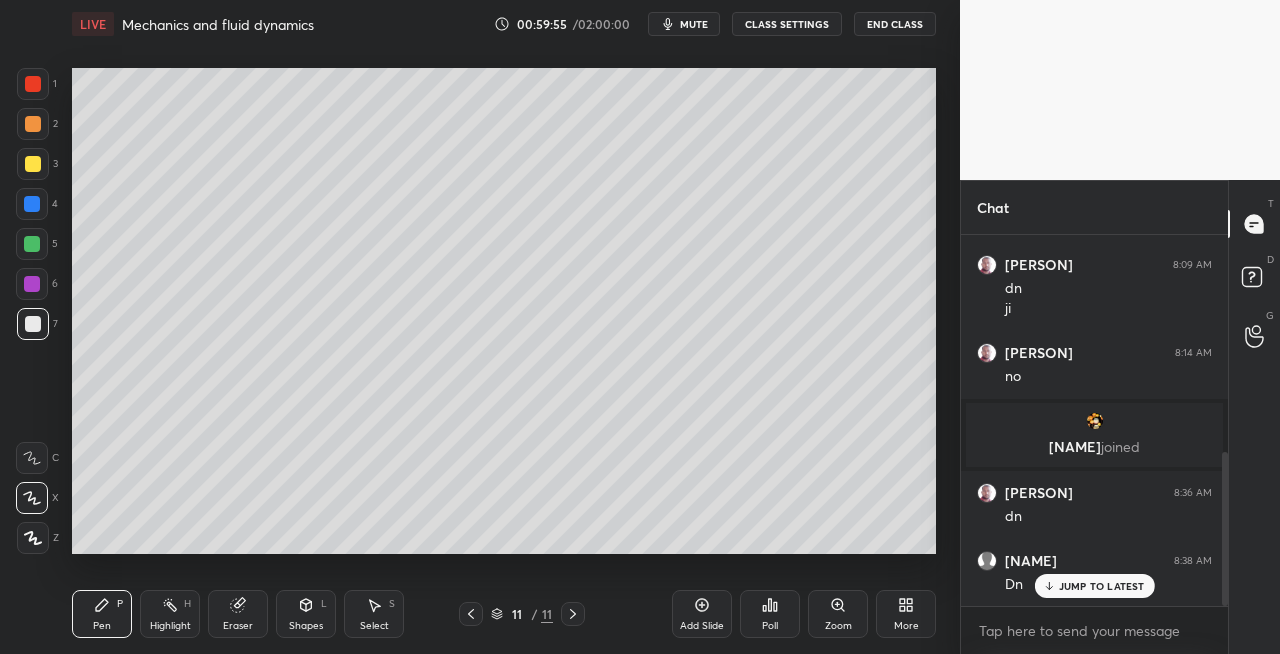 click on "Eraser" at bounding box center [238, 626] 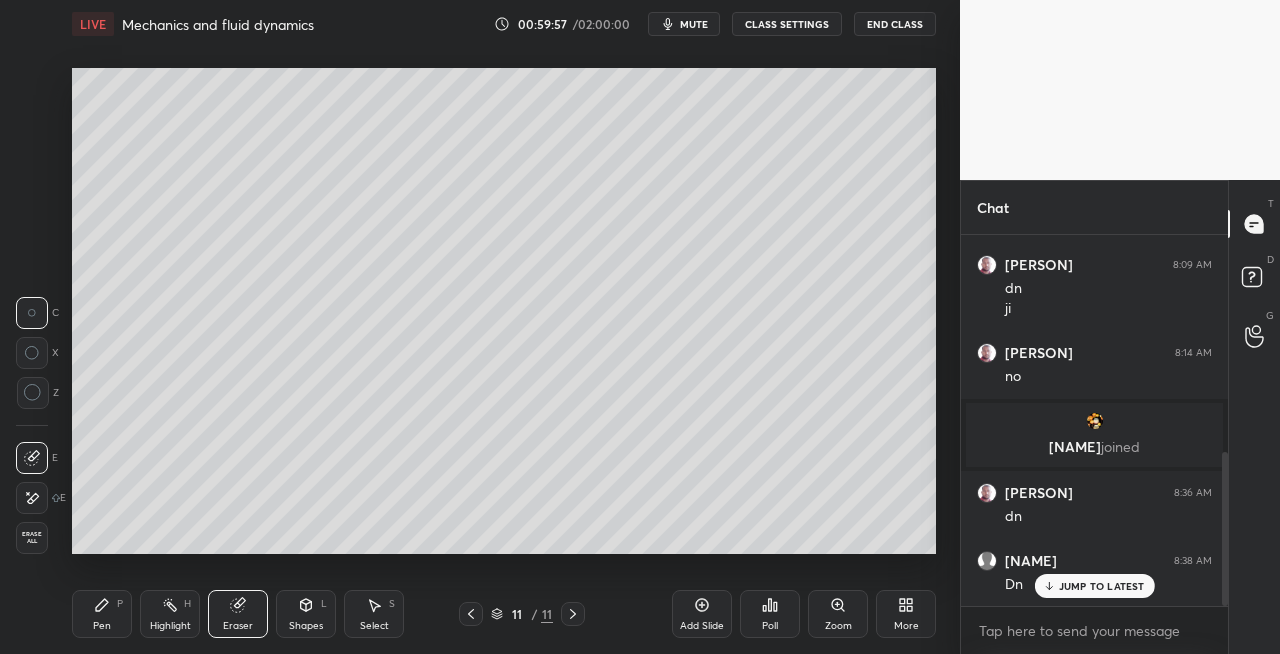 click on "Pen P" at bounding box center (102, 614) 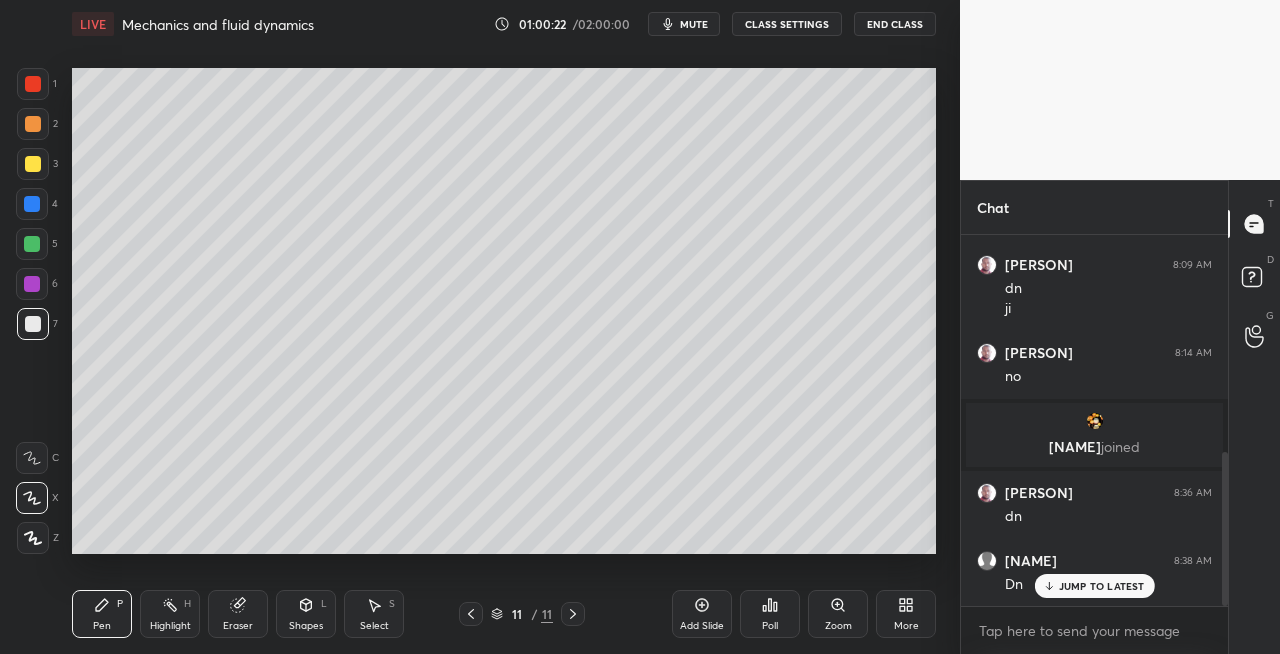 click 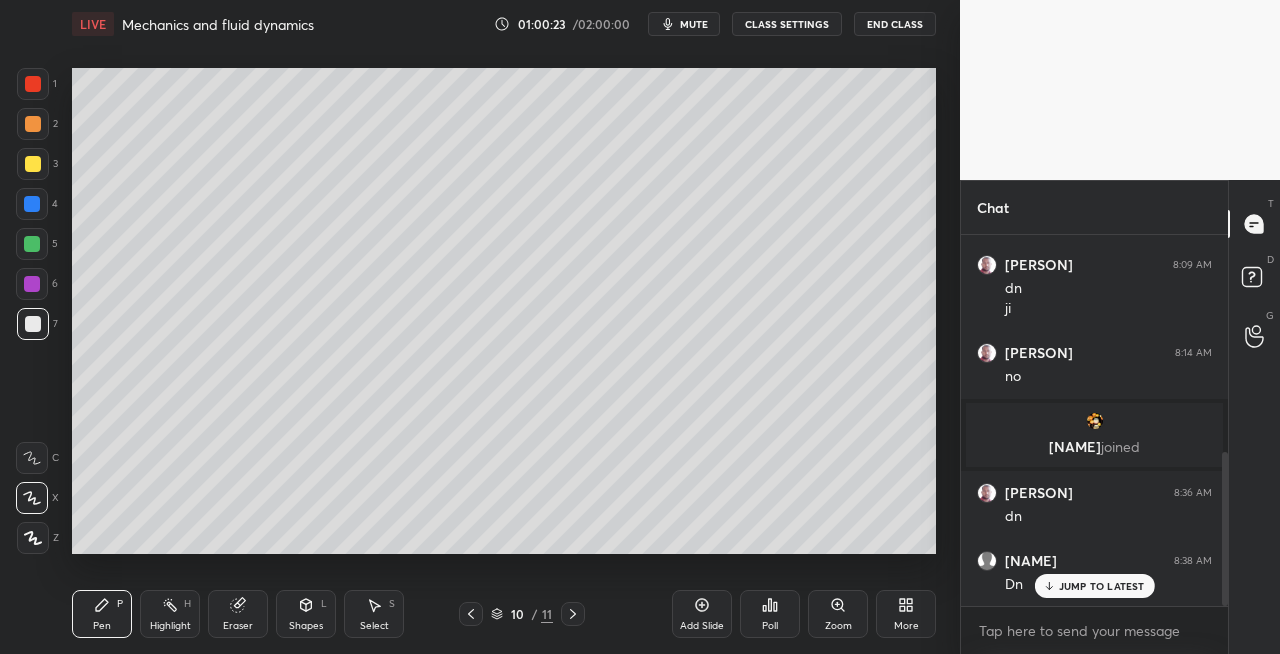 click 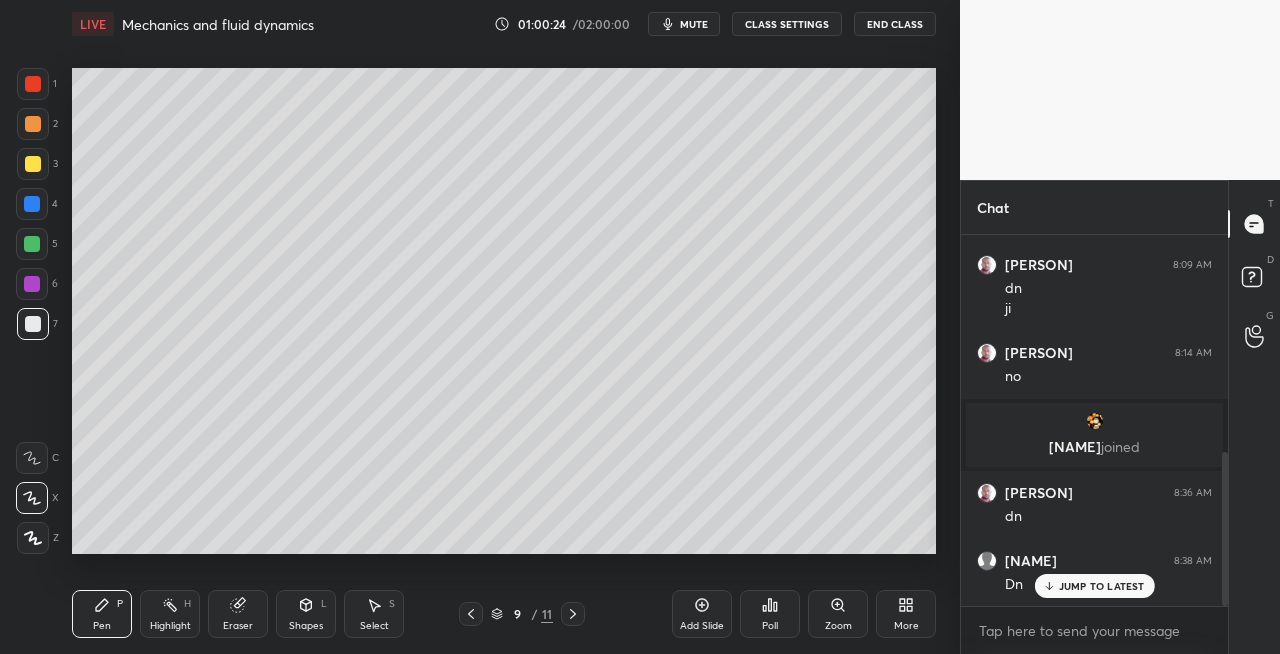 click 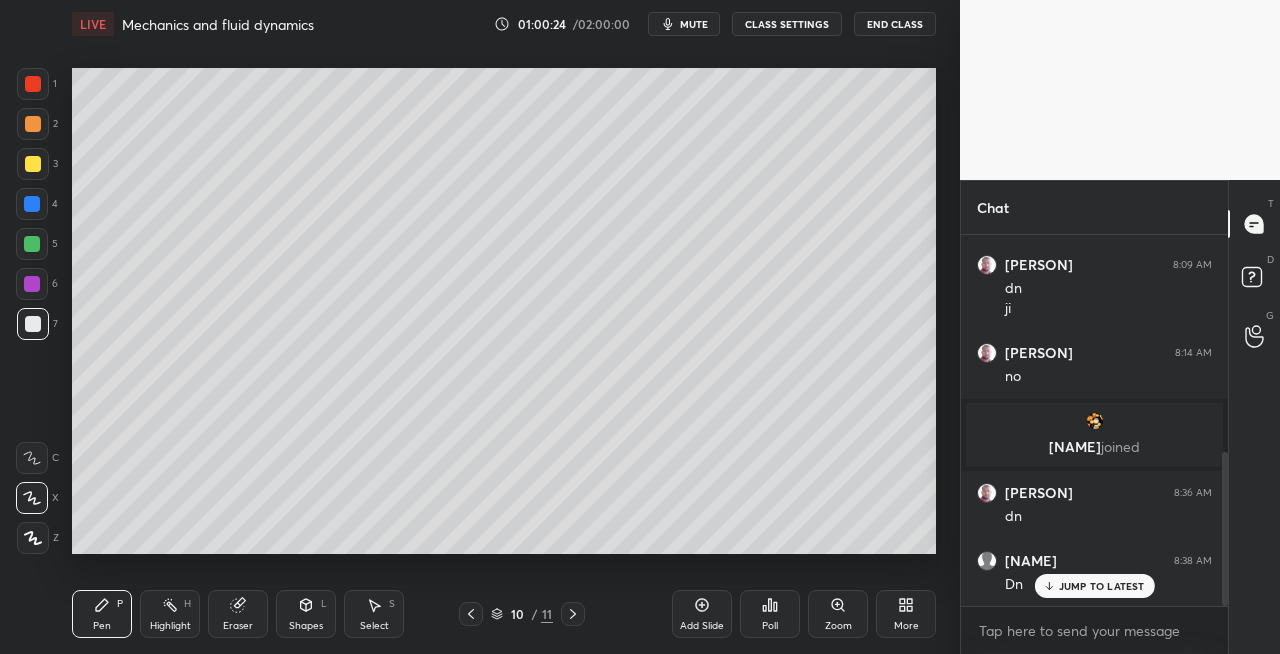click 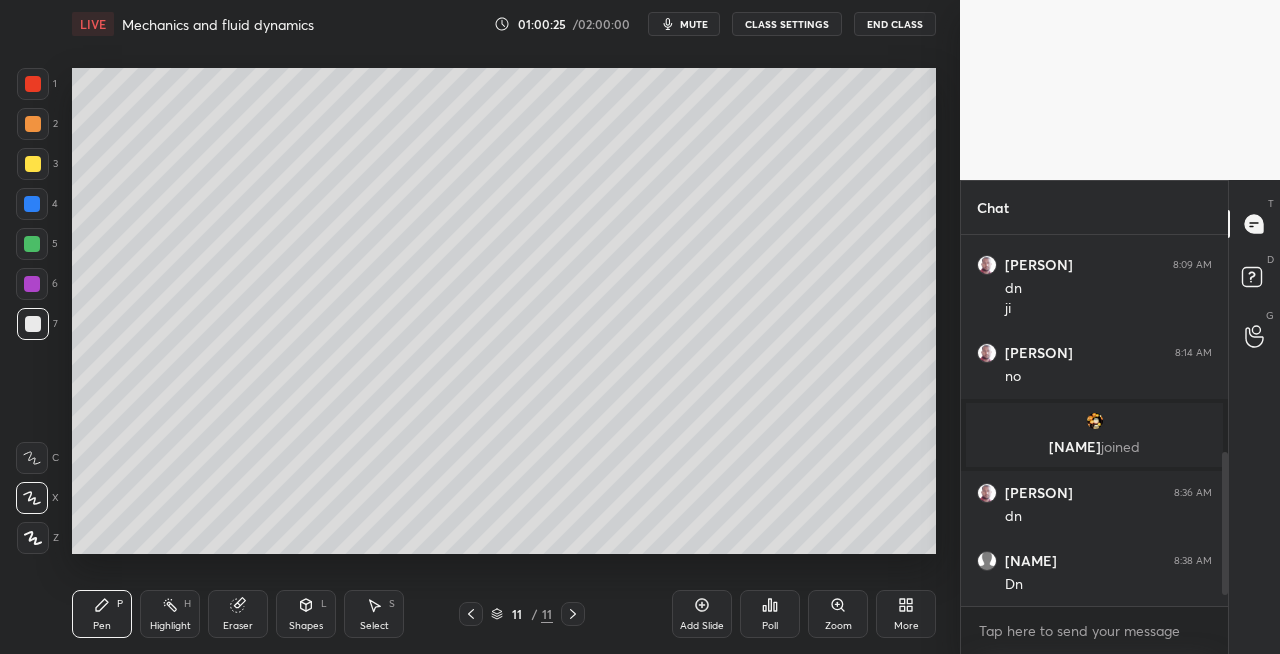 click at bounding box center [33, 164] 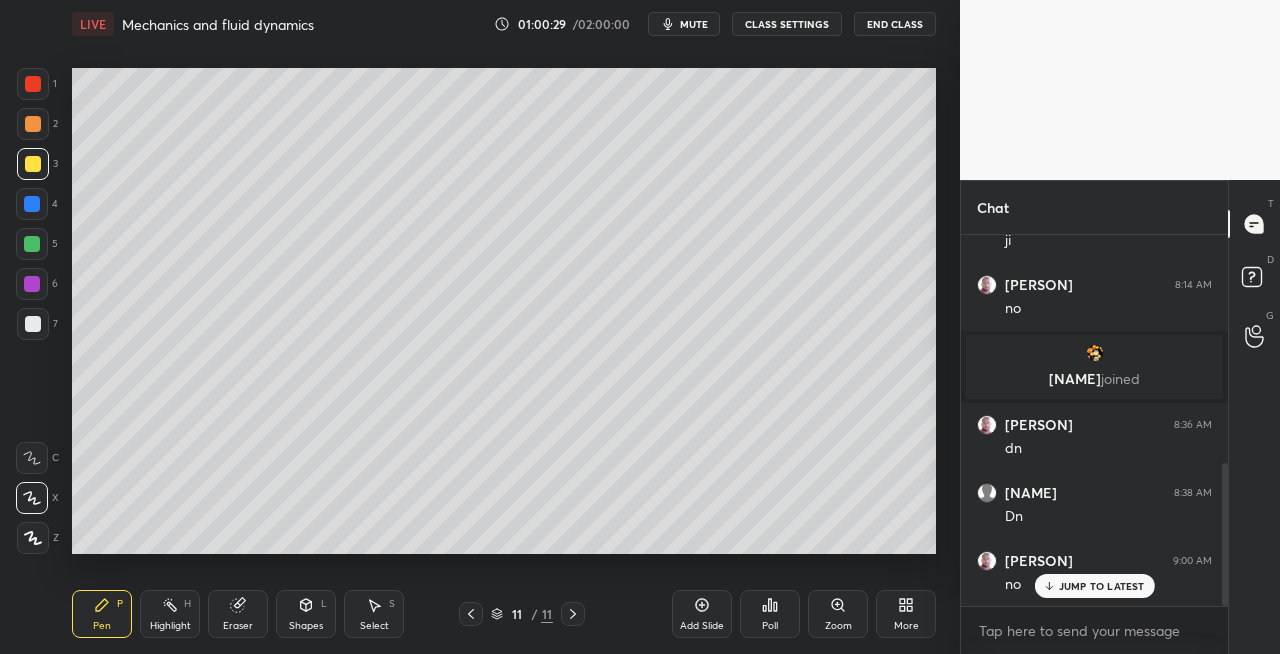 click on "Shapes" at bounding box center [306, 626] 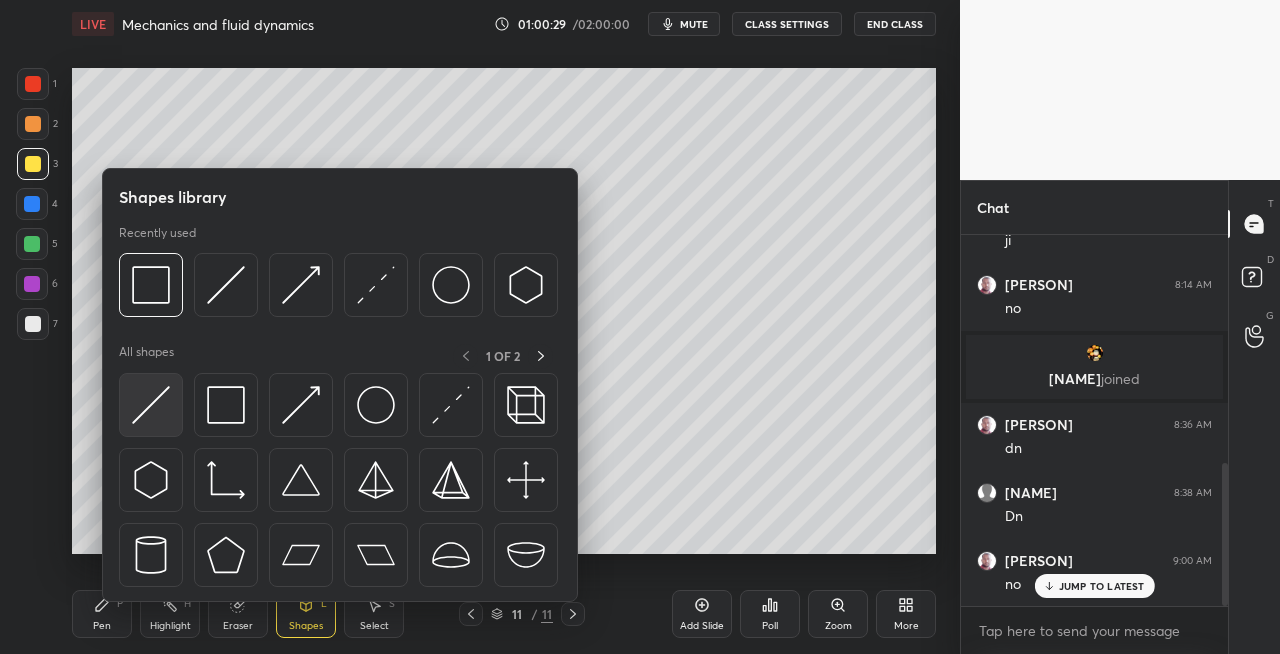 click at bounding box center [151, 405] 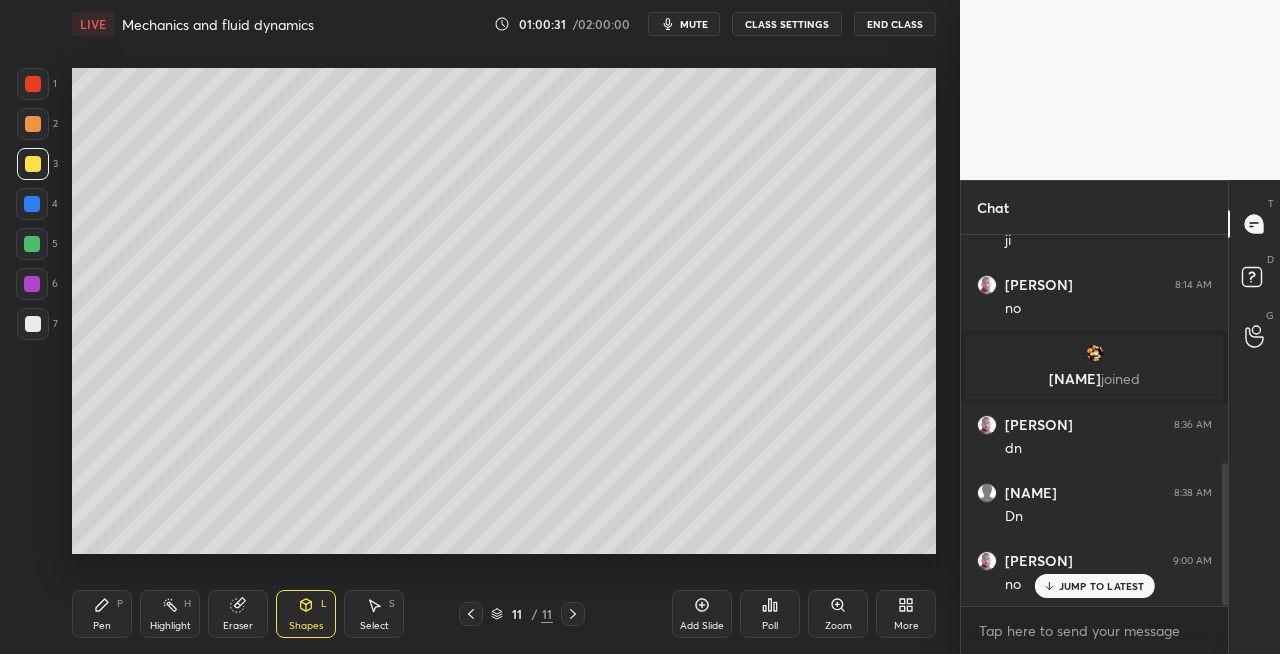 click on "Pen" at bounding box center [102, 626] 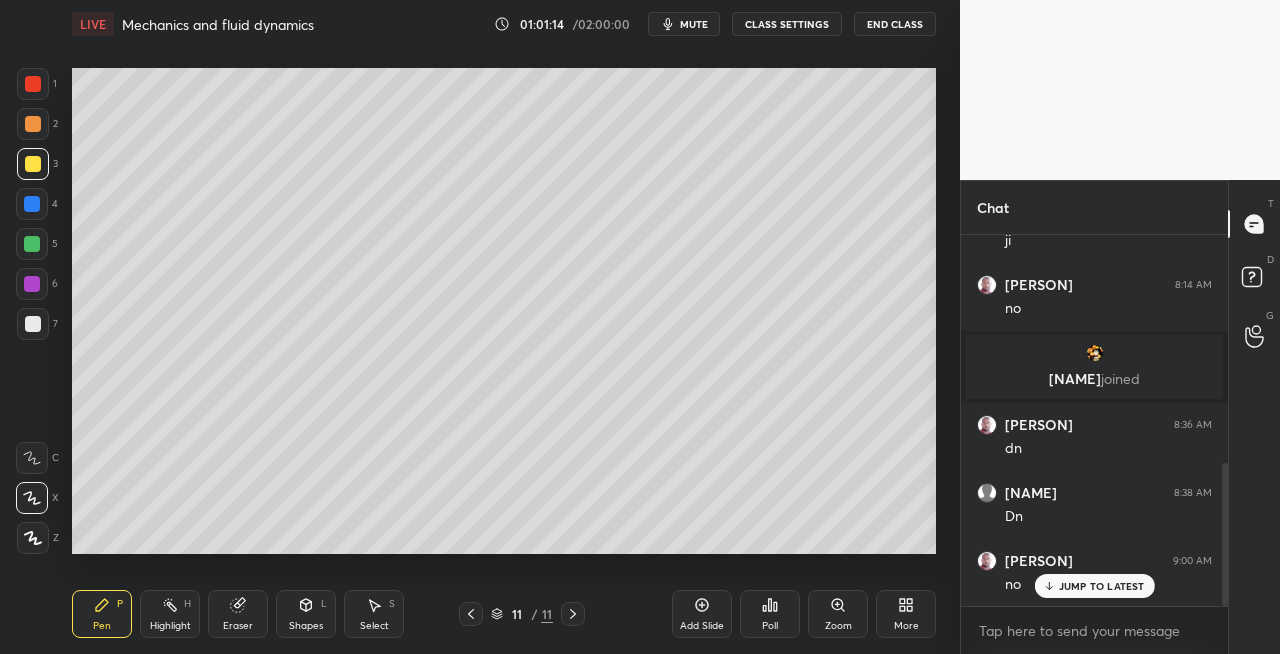 click on "Eraser" at bounding box center (238, 614) 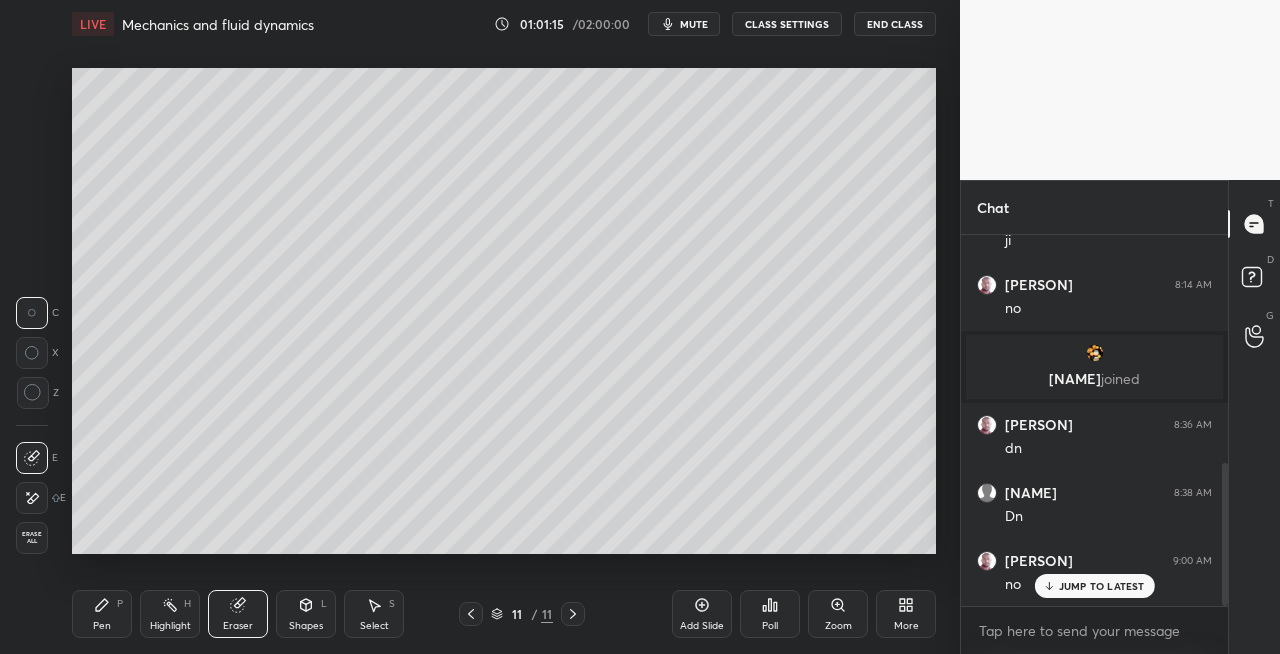 click on "Pen P" at bounding box center [102, 614] 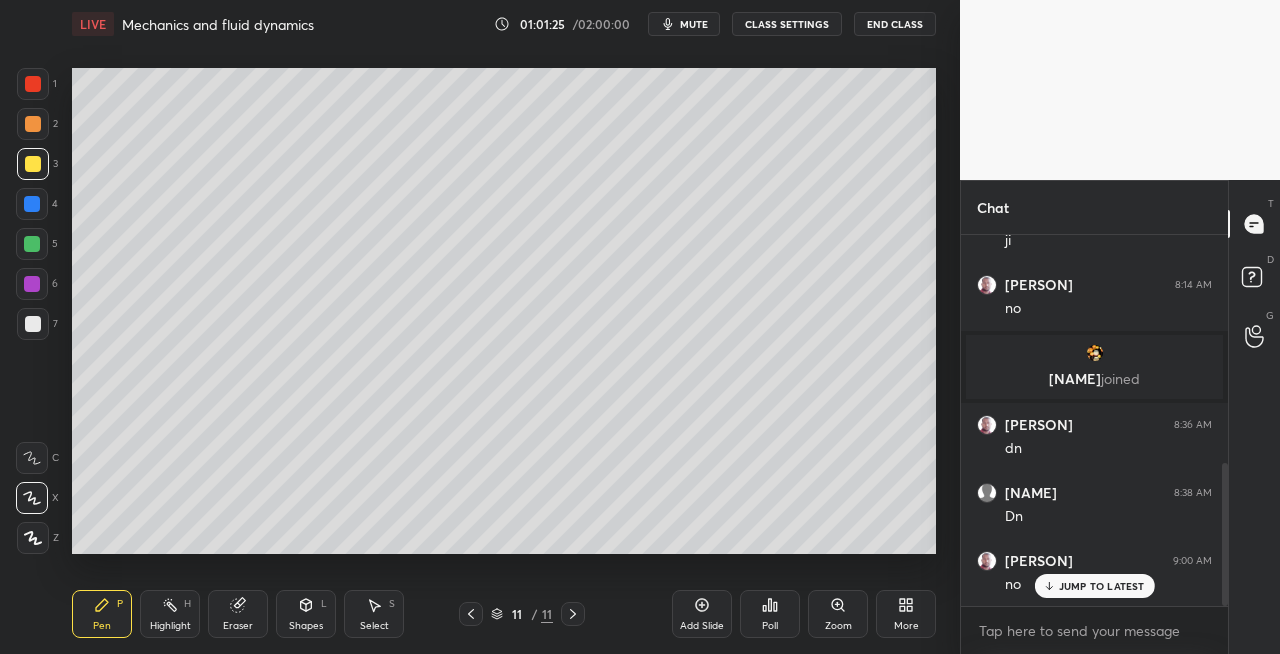 click at bounding box center [33, 324] 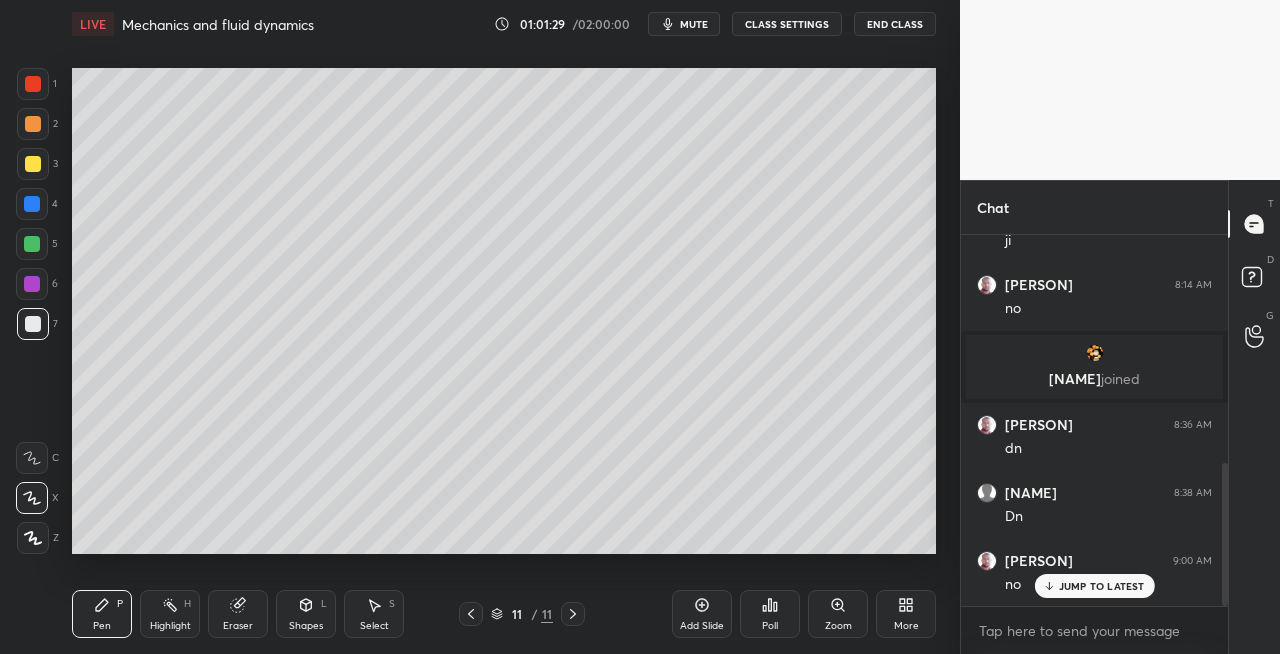 click on "Shapes L" at bounding box center (306, 614) 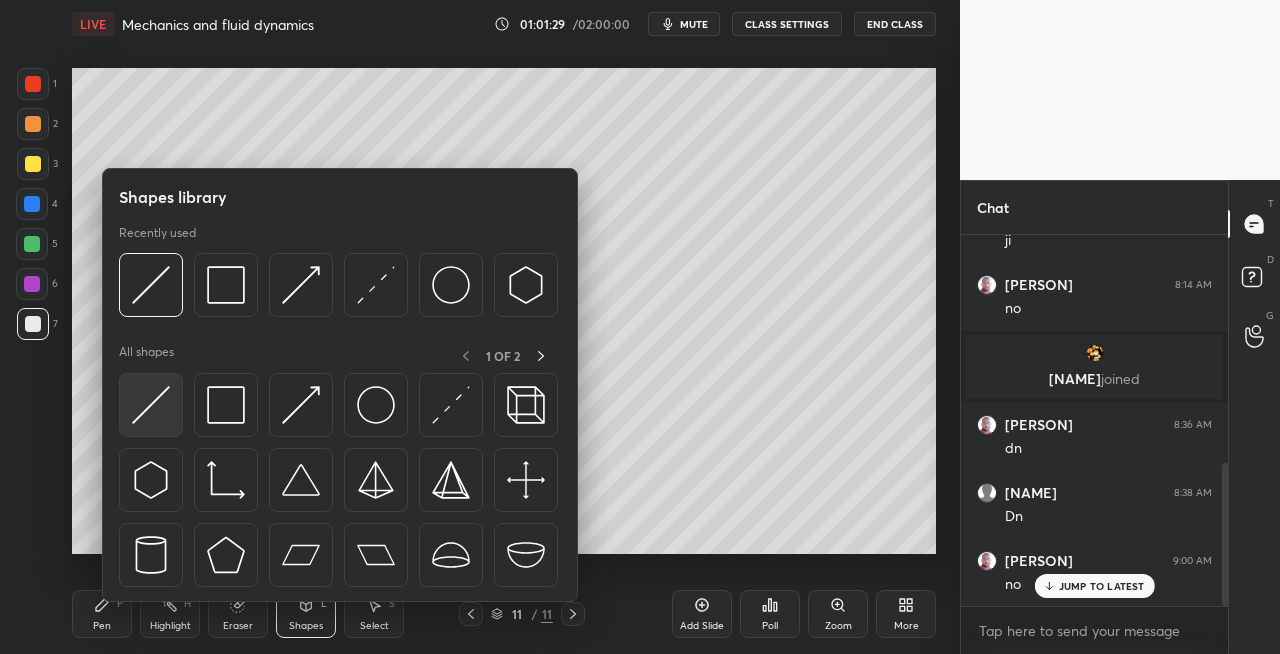 click at bounding box center (151, 405) 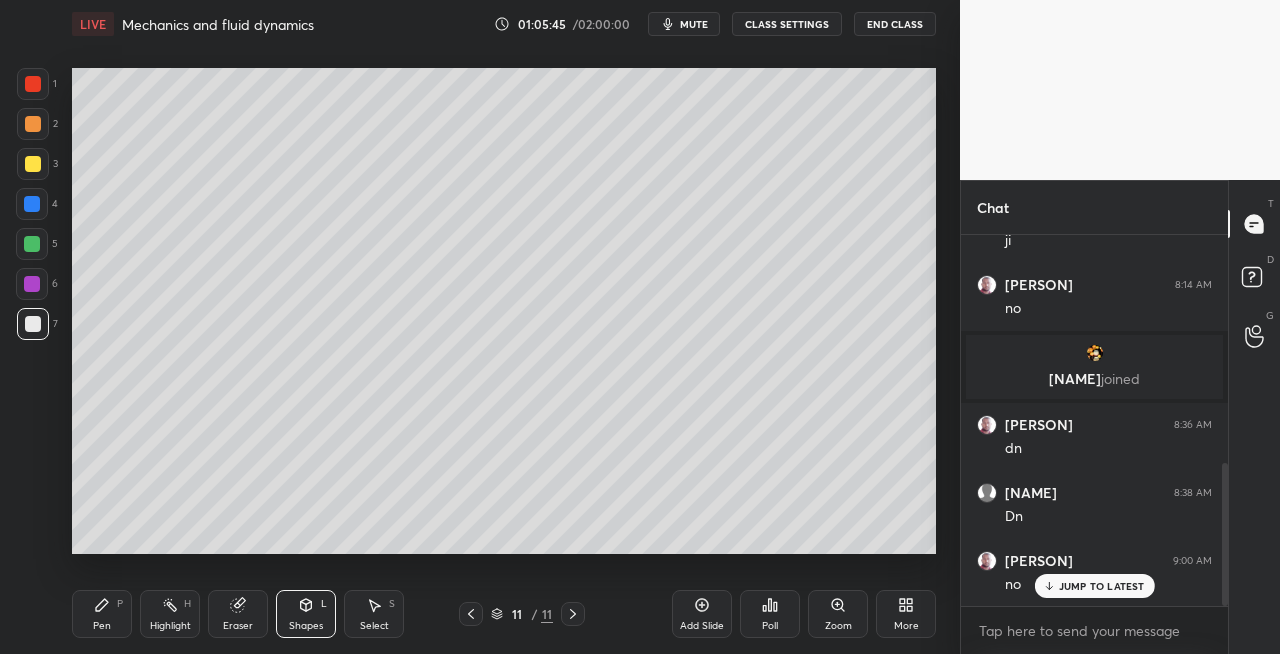 click on "Pen P" at bounding box center (102, 614) 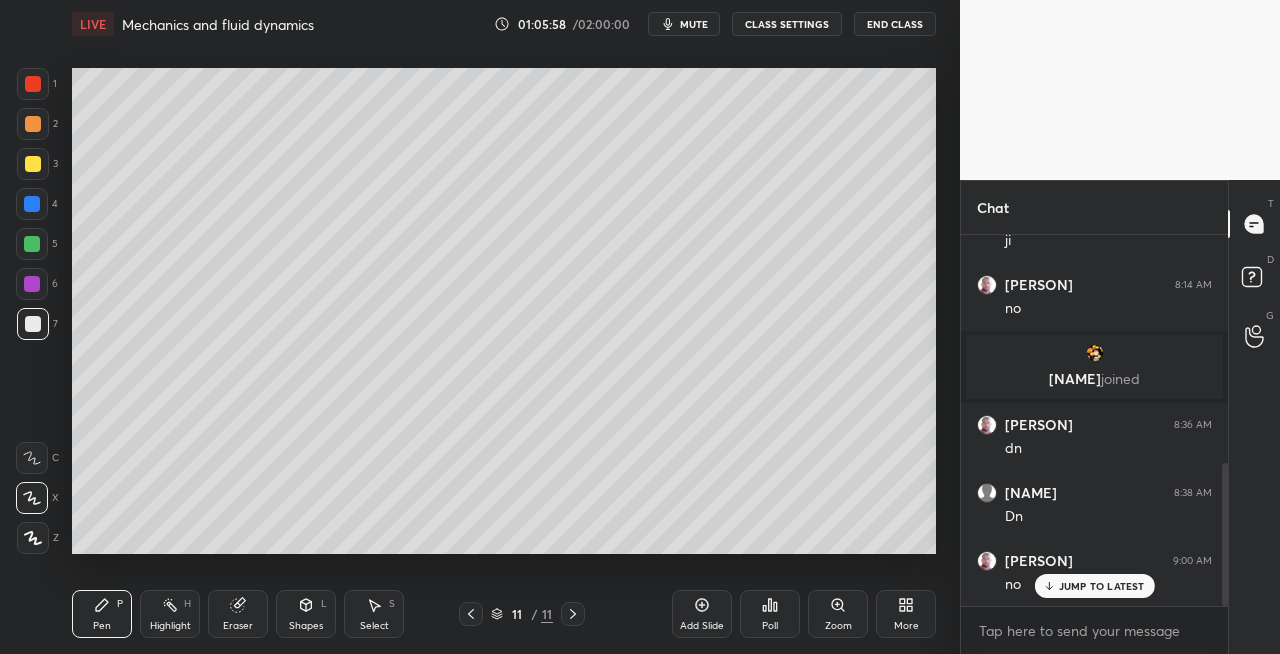 click on "Eraser" at bounding box center (238, 614) 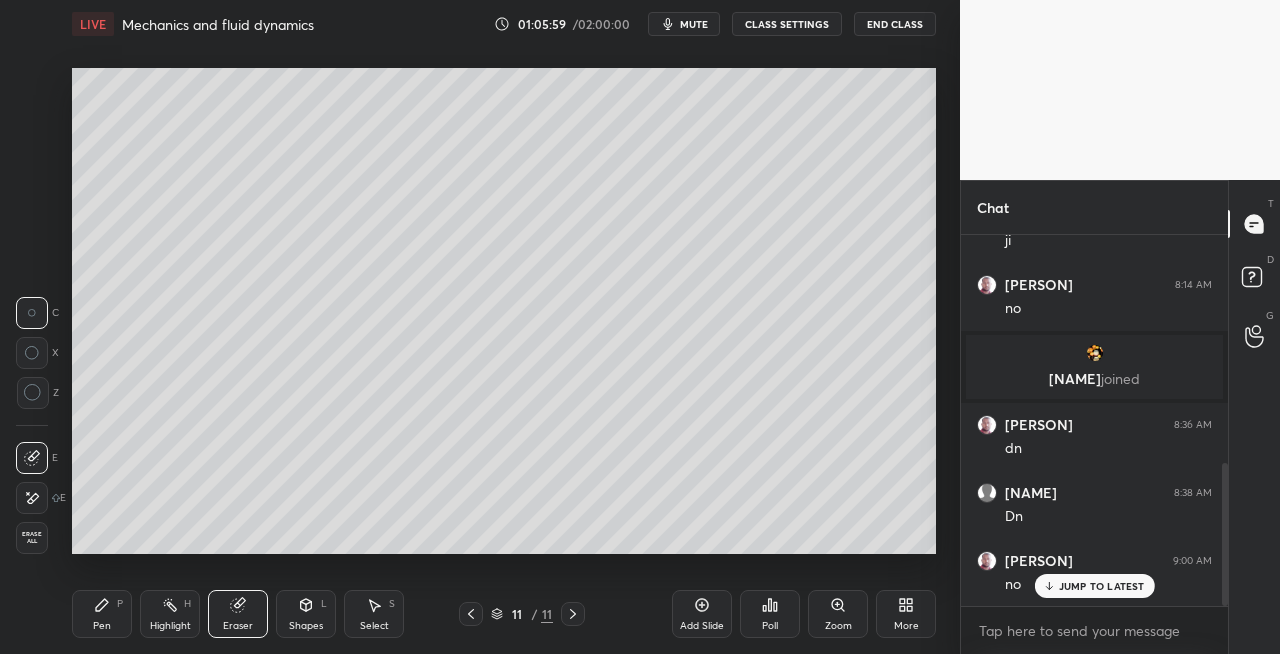 click on "P" at bounding box center (120, 604) 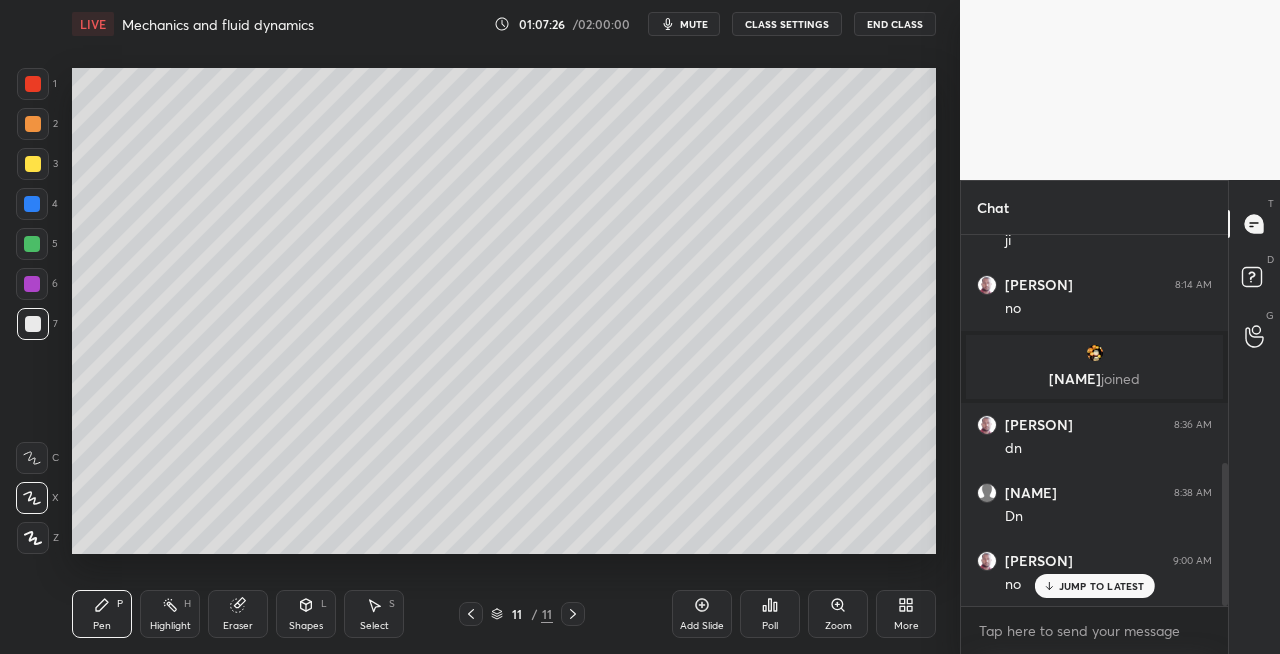 click 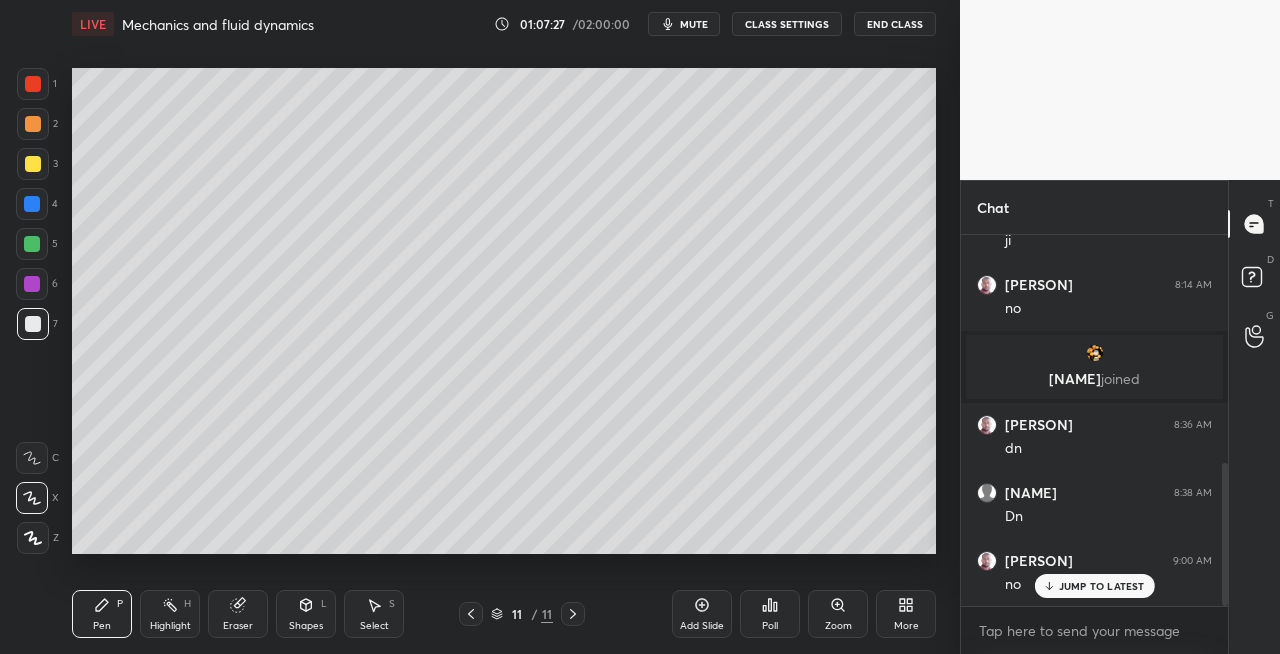 click on "Add Slide" at bounding box center [702, 626] 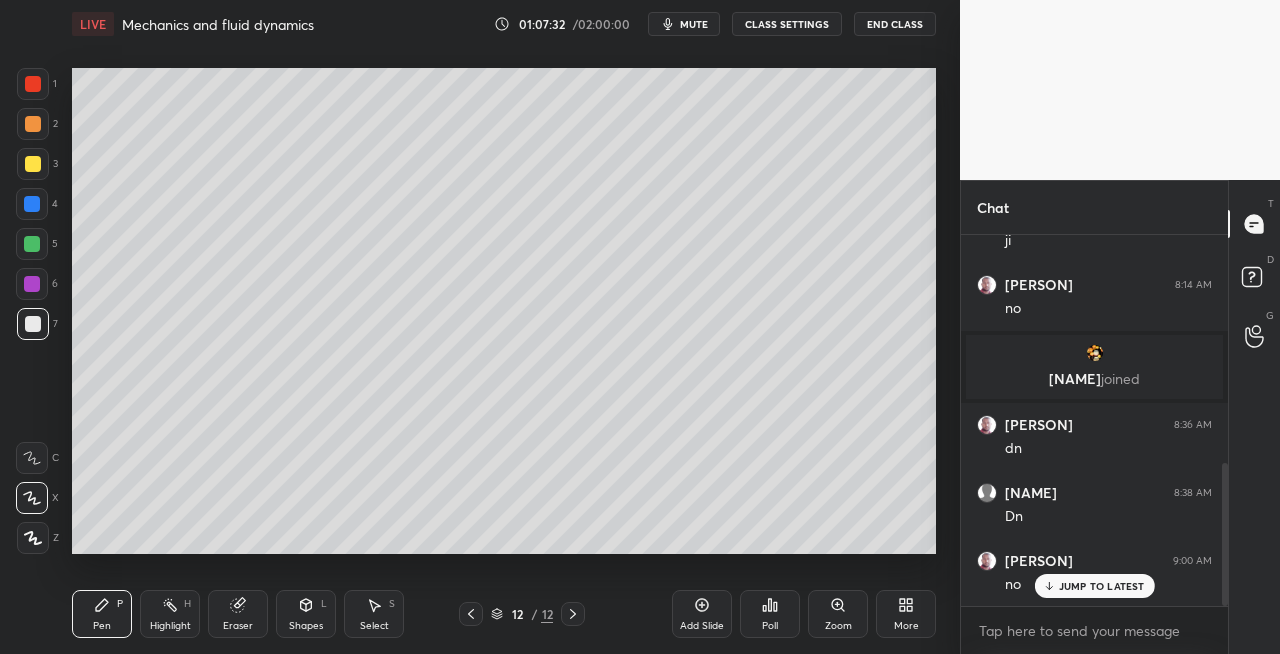 click 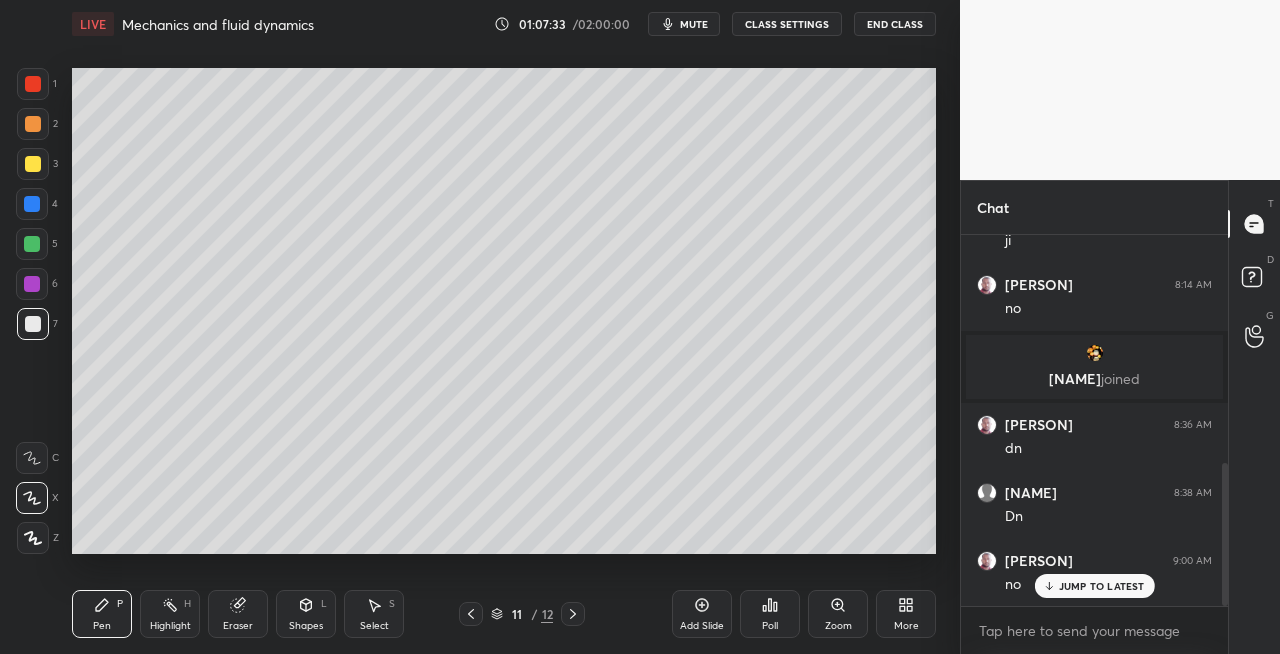 click 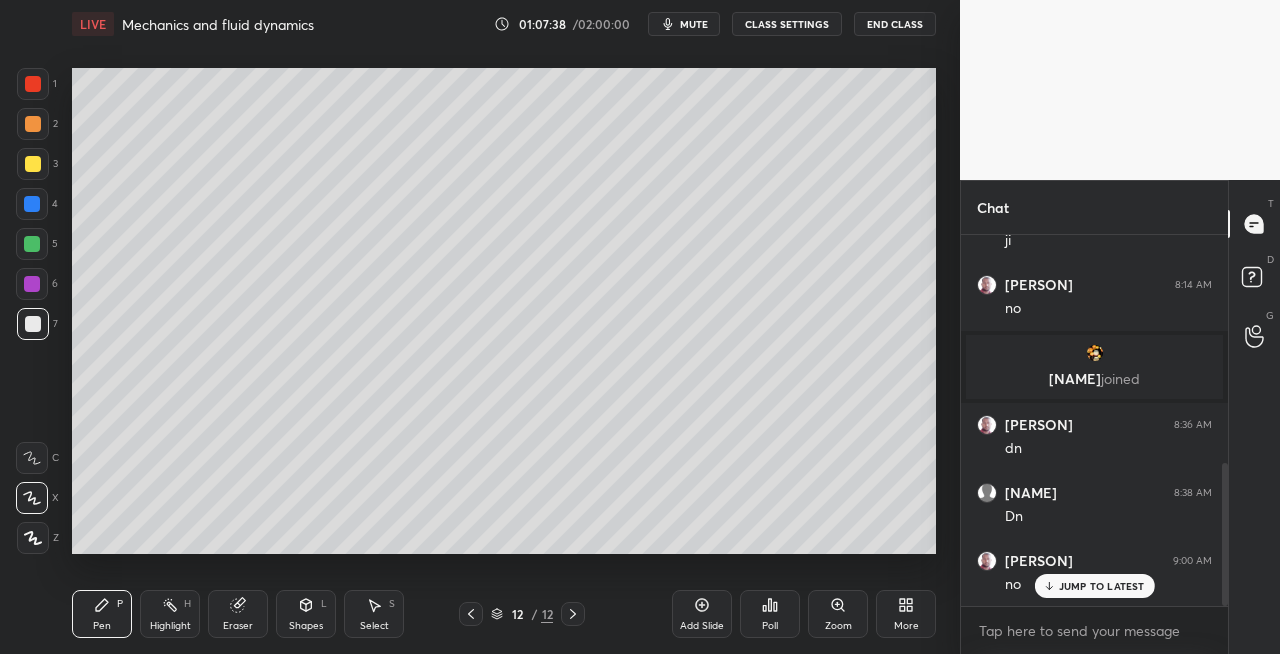 click at bounding box center [471, 614] 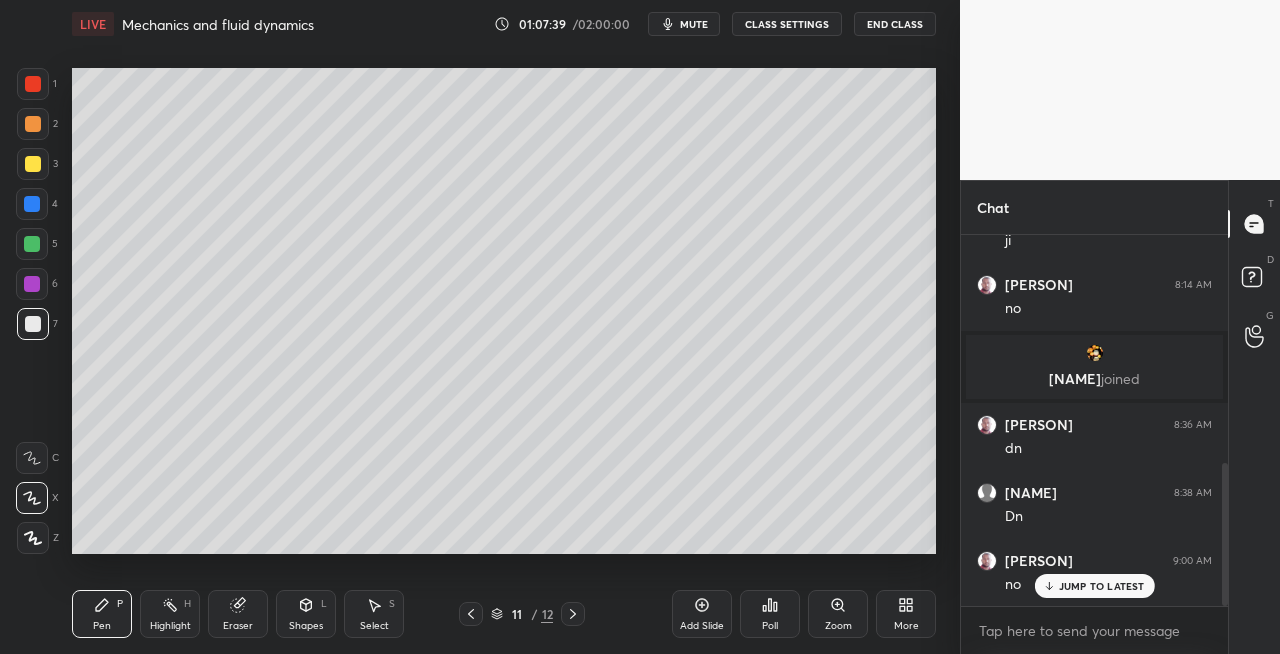click 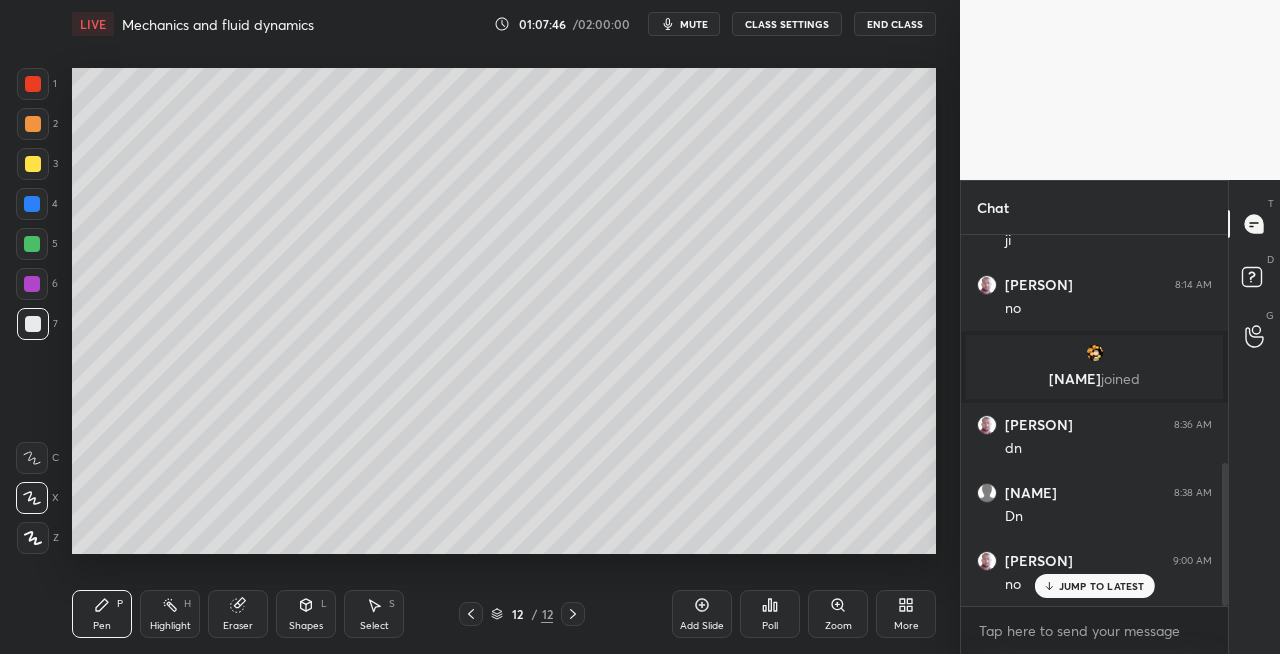 click 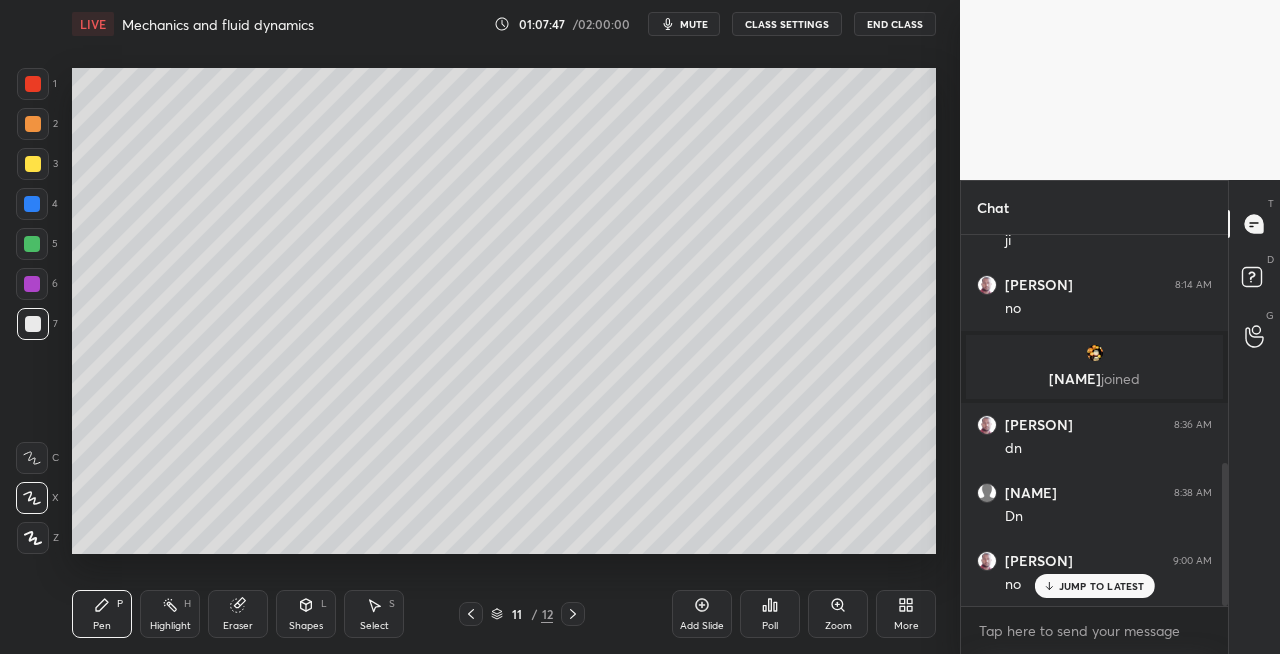 click 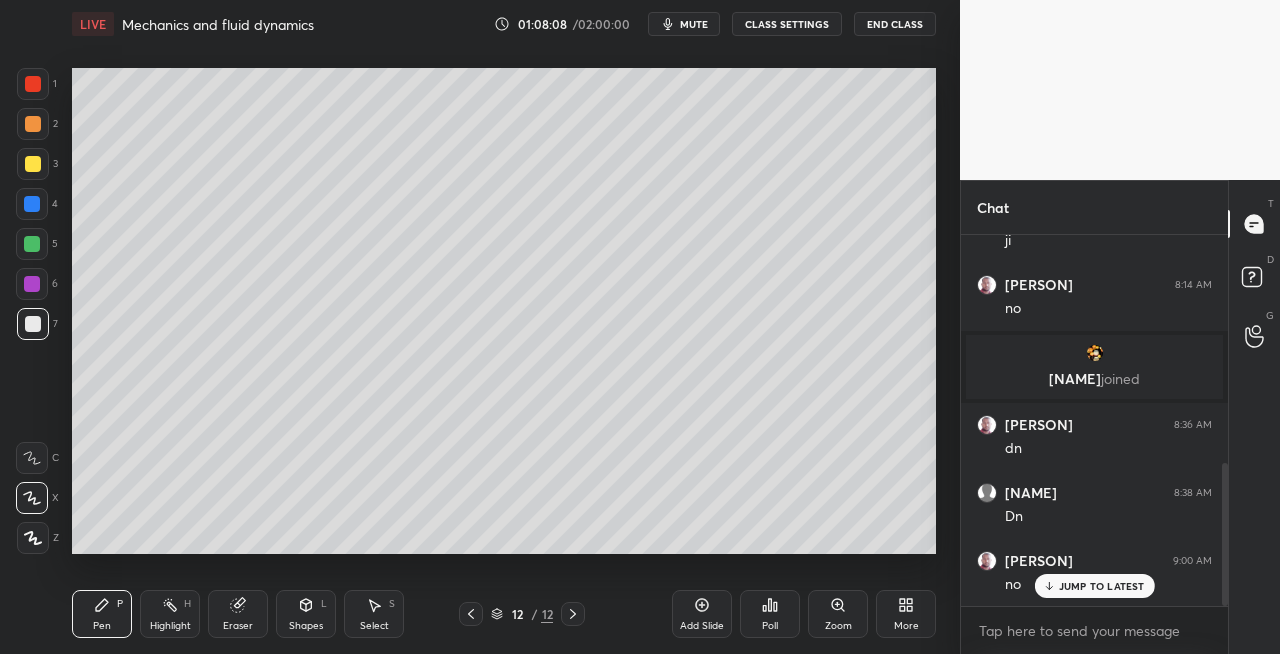 click on "Eraser" at bounding box center [238, 614] 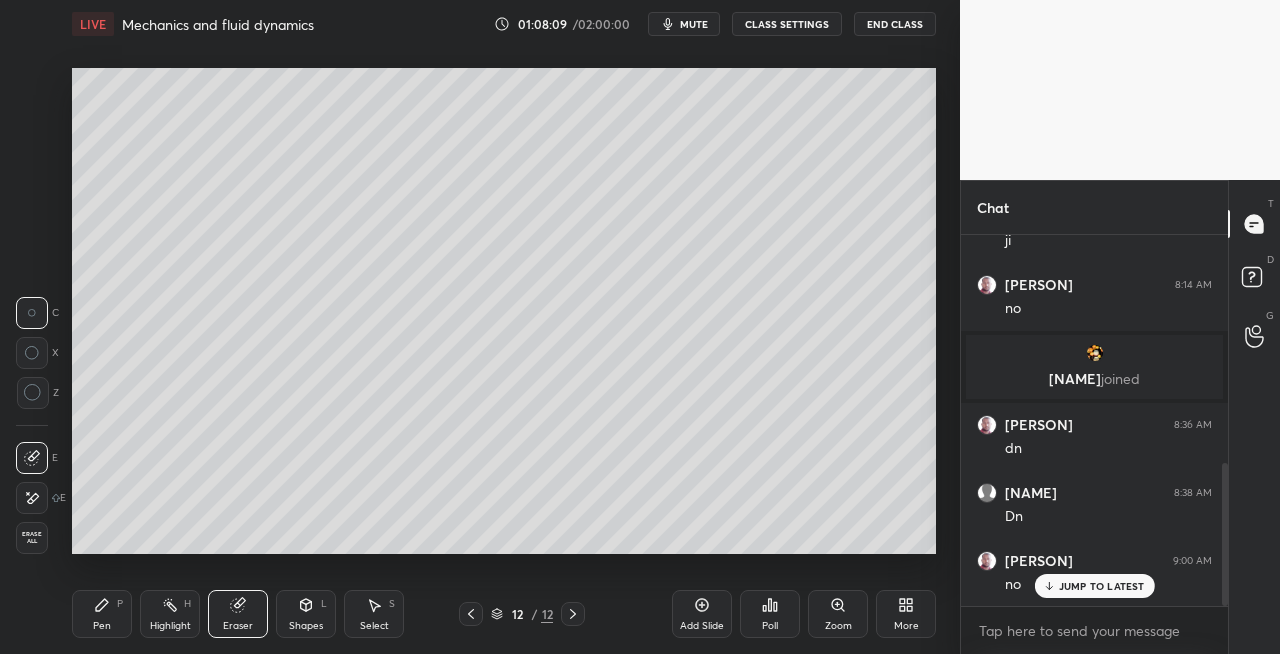 click on "Pen P" at bounding box center [102, 614] 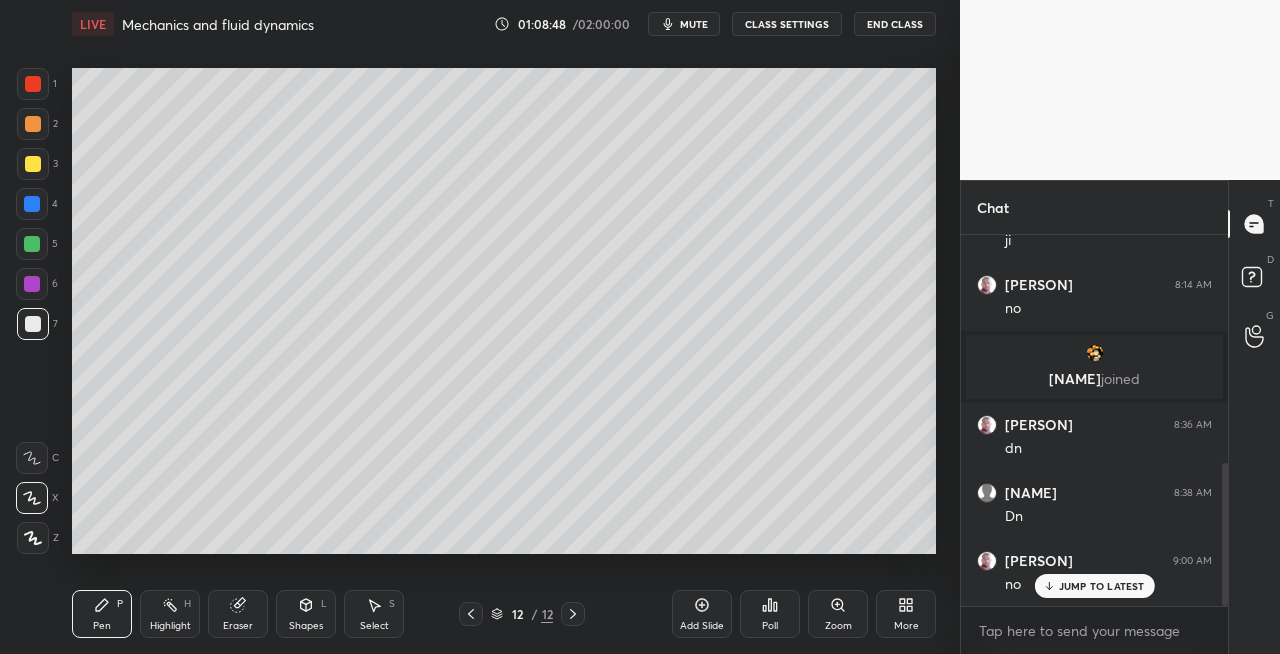 click on "Eraser" at bounding box center (238, 614) 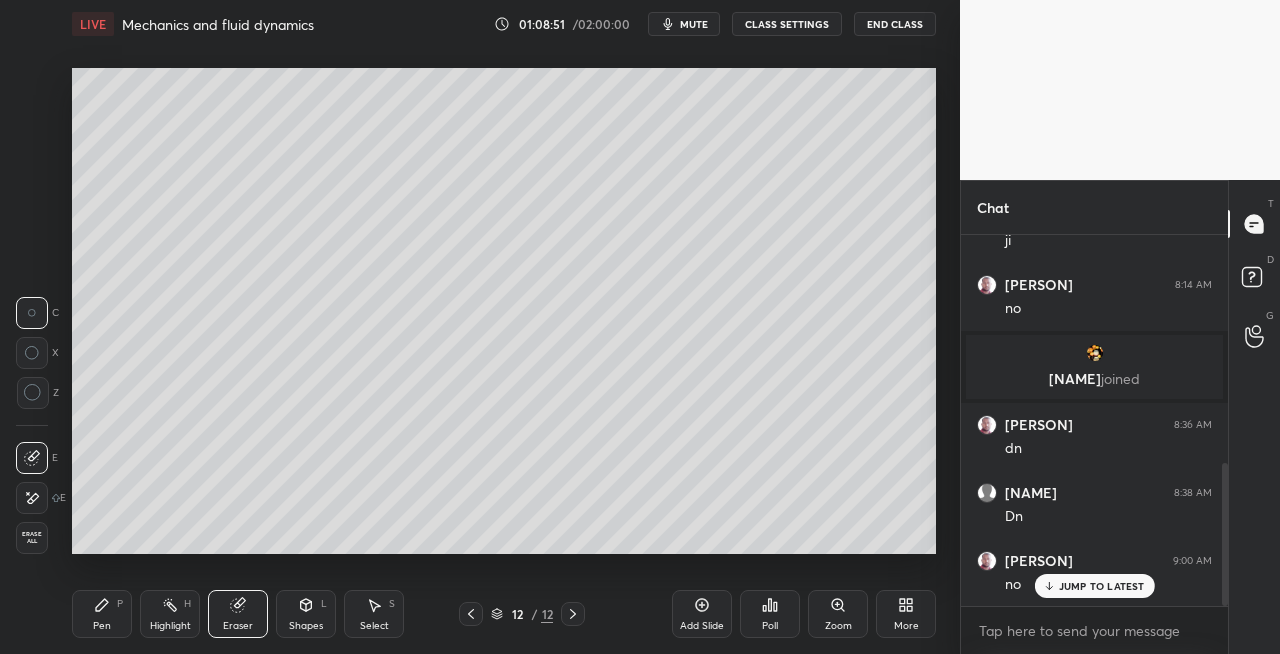 click on "Pen P" at bounding box center (102, 614) 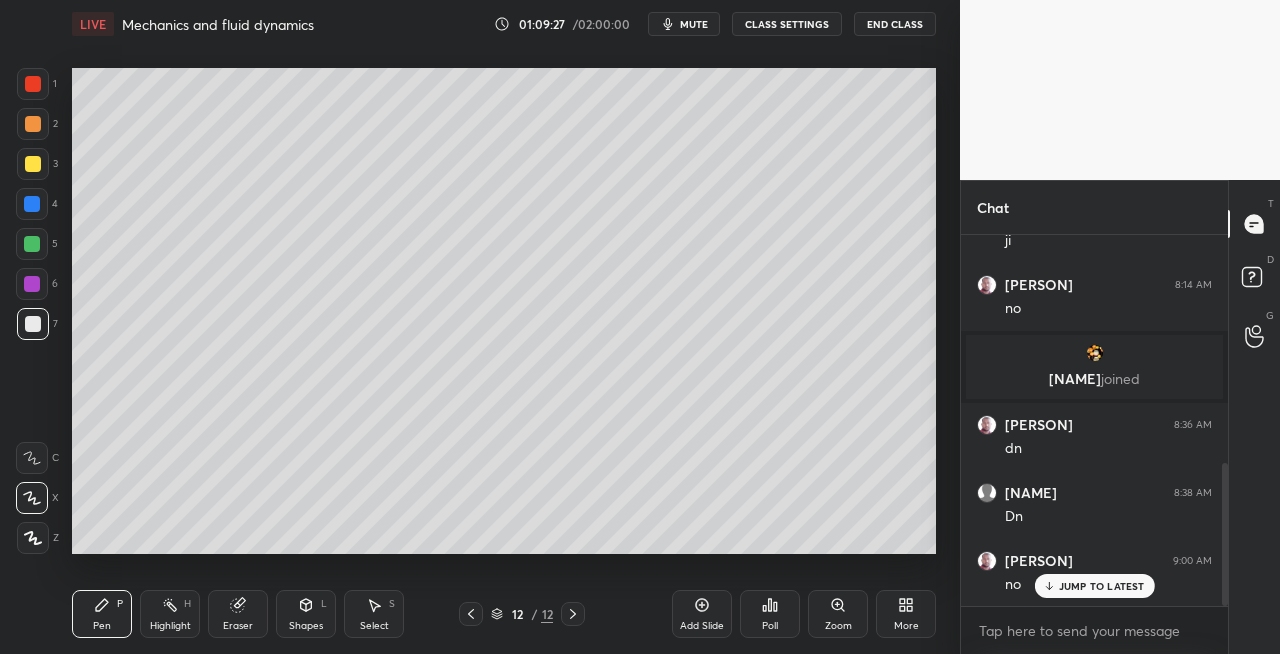 click on "Shapes L" at bounding box center (306, 614) 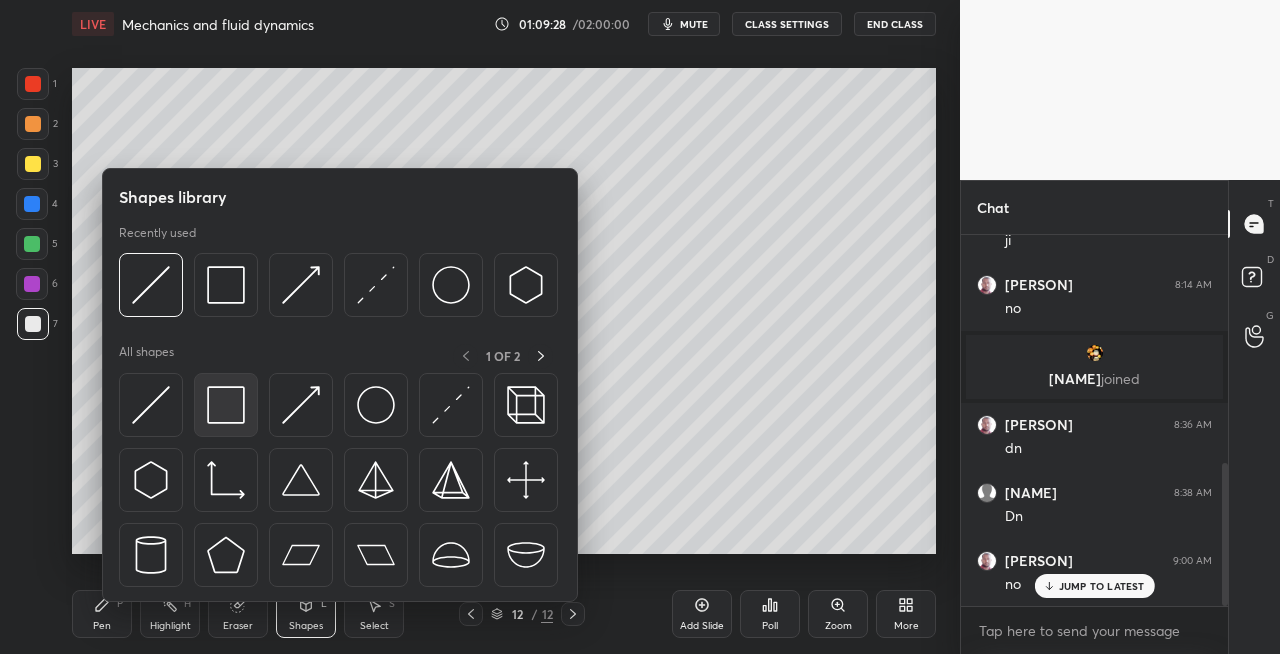 click at bounding box center (226, 405) 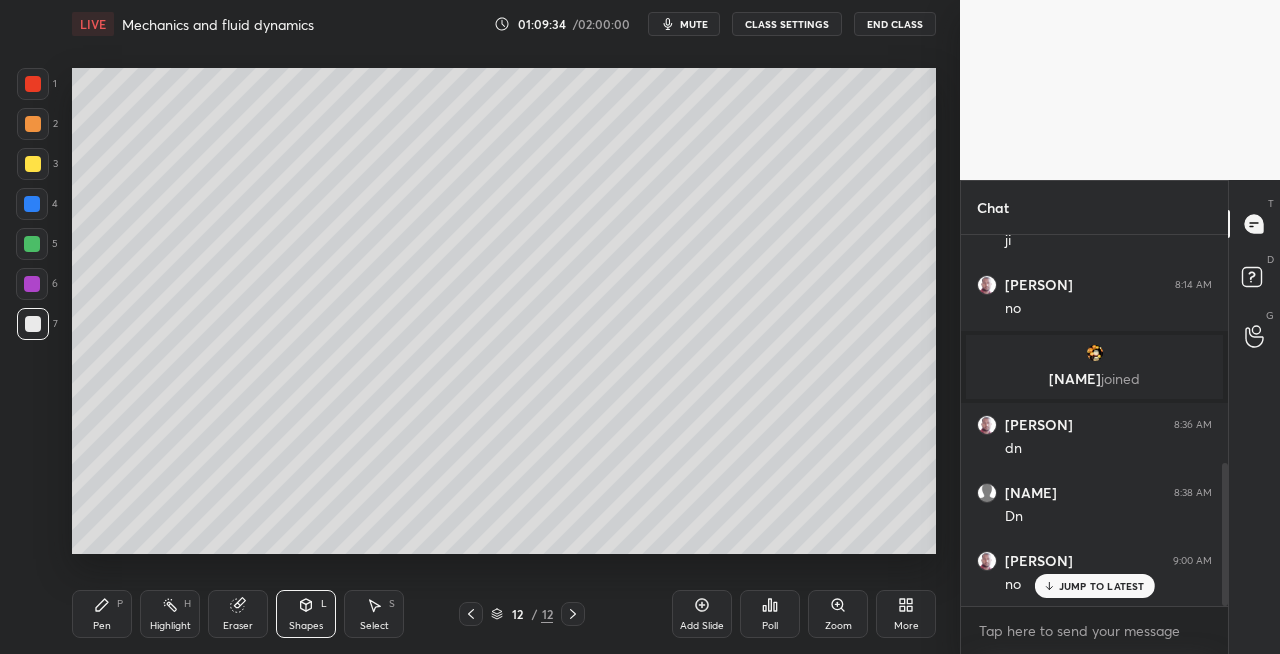 click 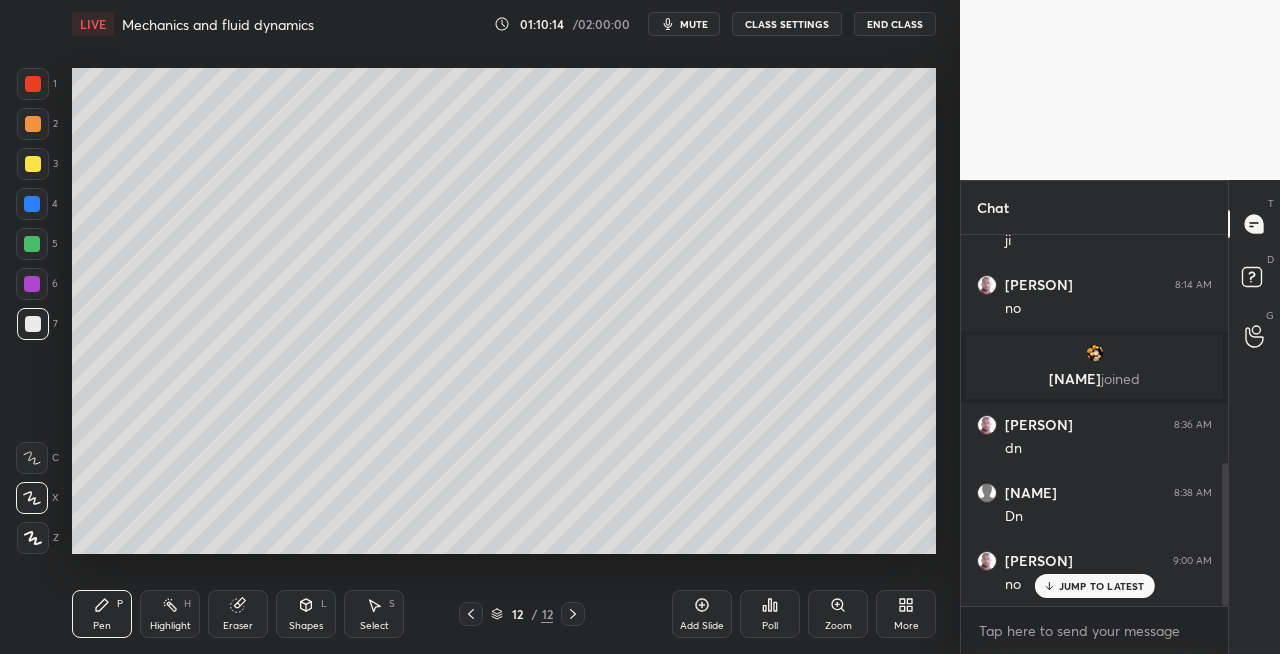 scroll, scrollTop: 660, scrollLeft: 0, axis: vertical 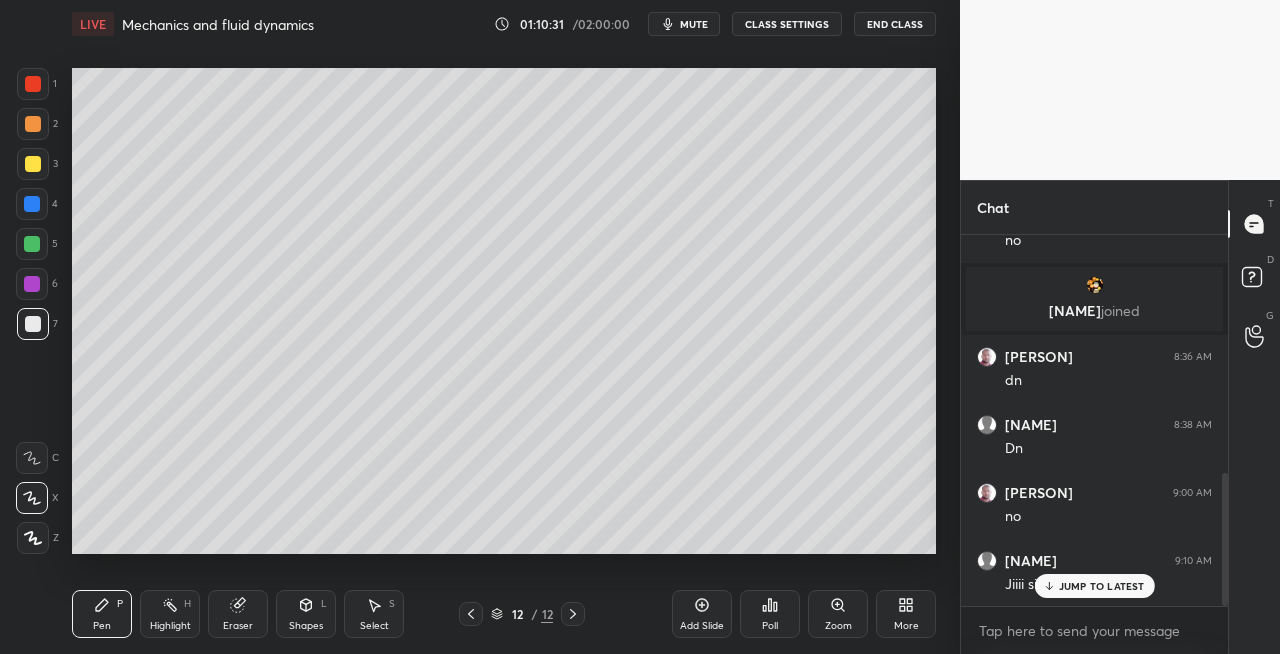 click at bounding box center [33, 164] 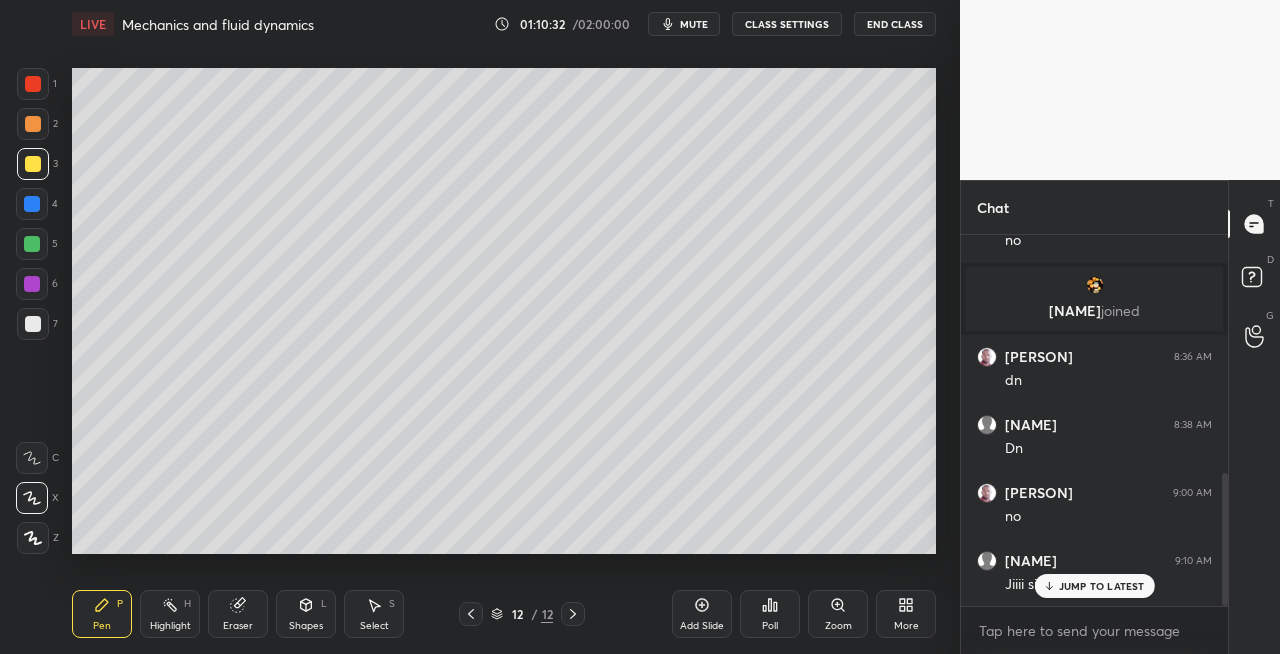 click 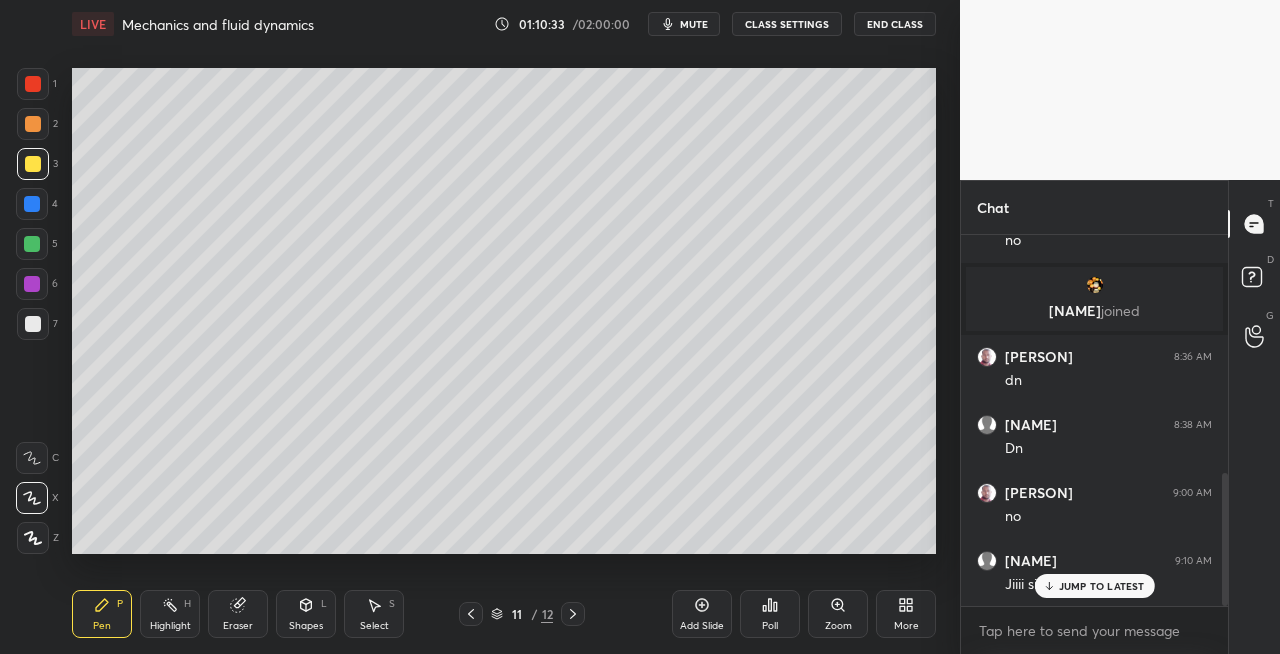 click 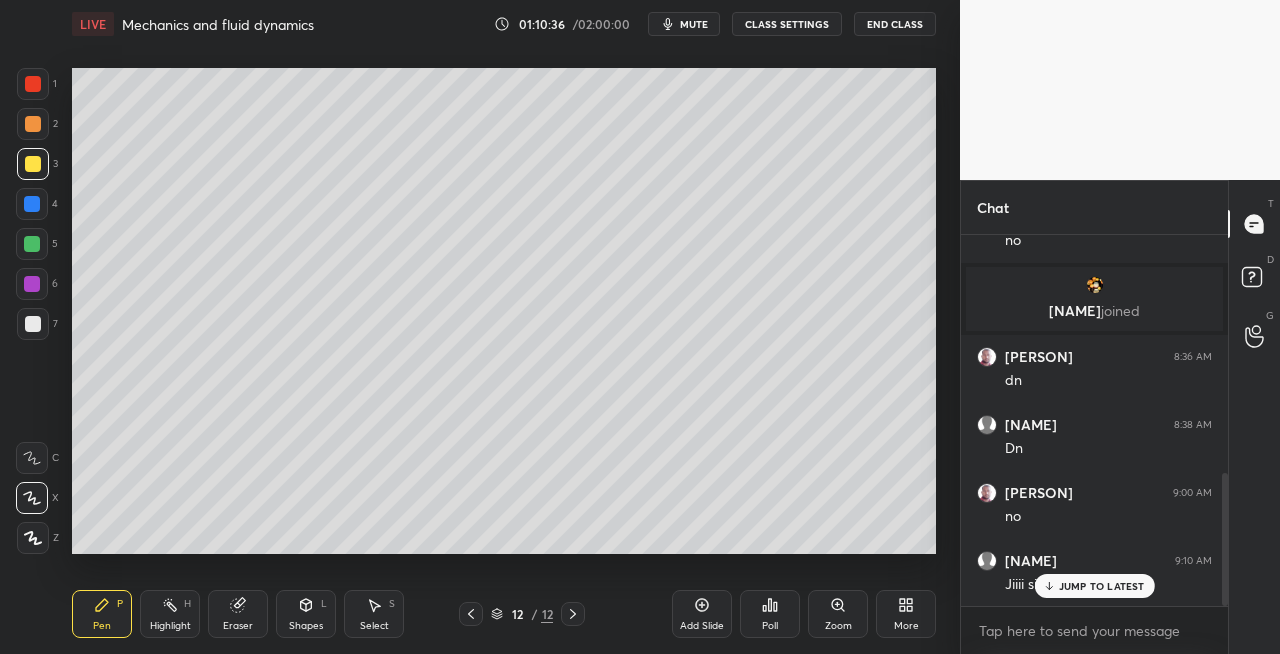 click on "Shapes L" at bounding box center [306, 614] 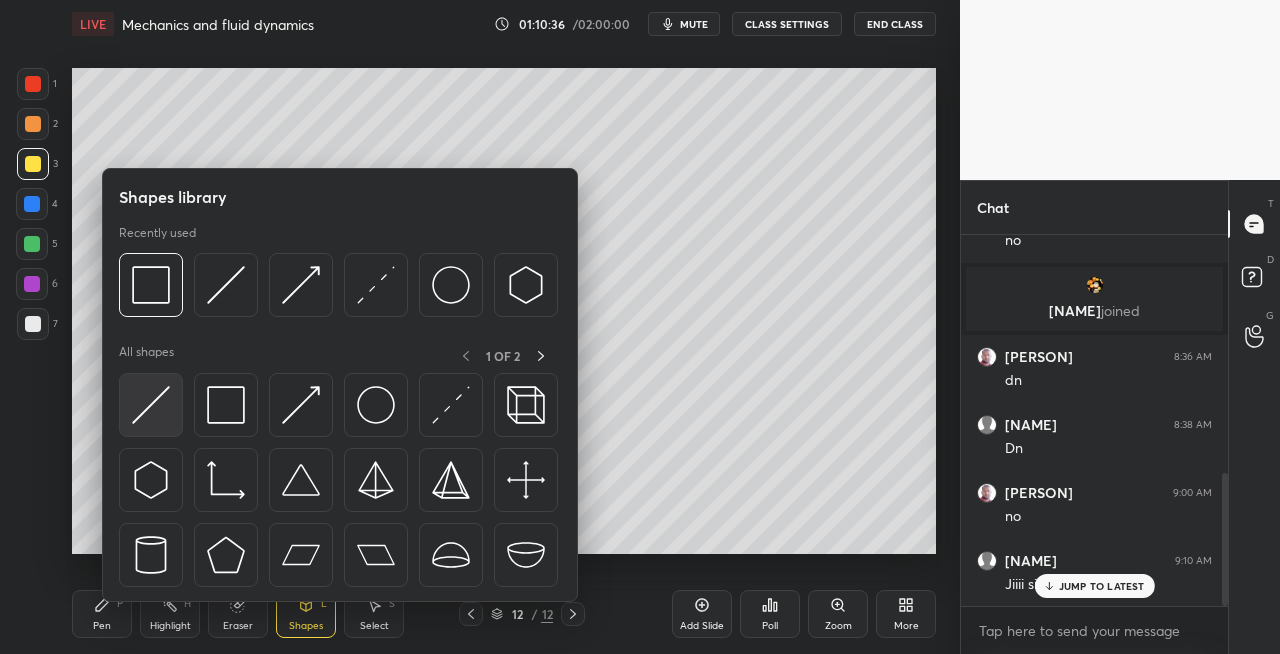 click at bounding box center [151, 405] 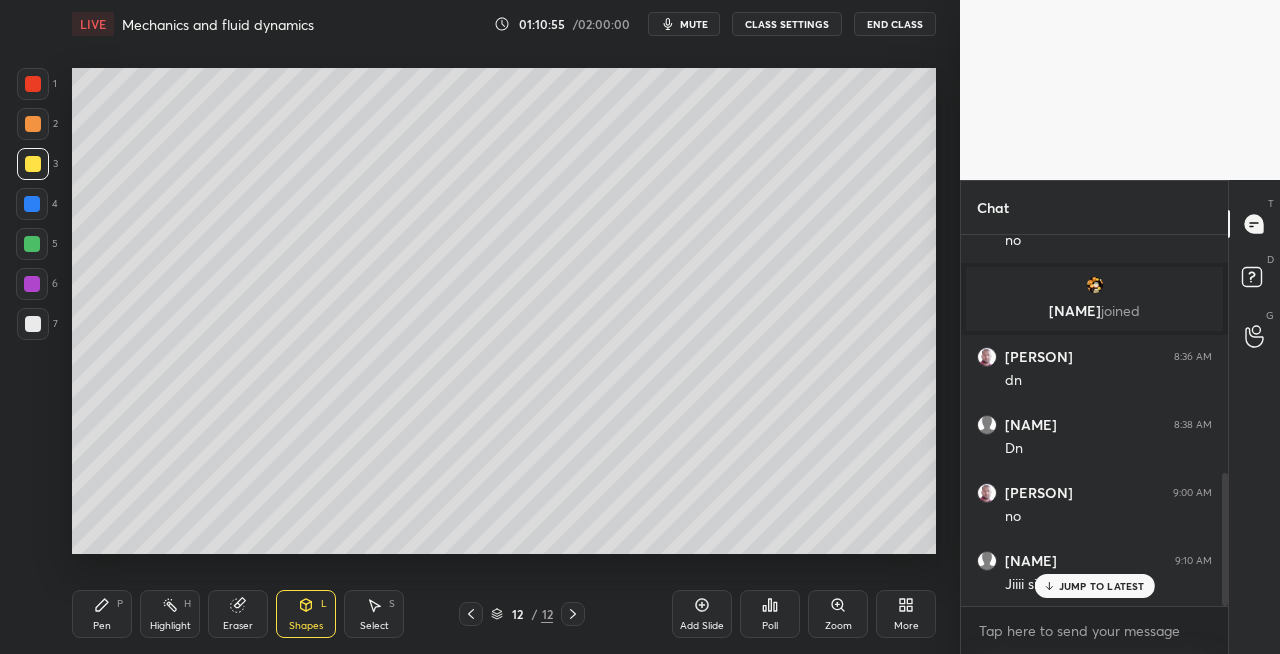 click on "Pen P" at bounding box center (102, 614) 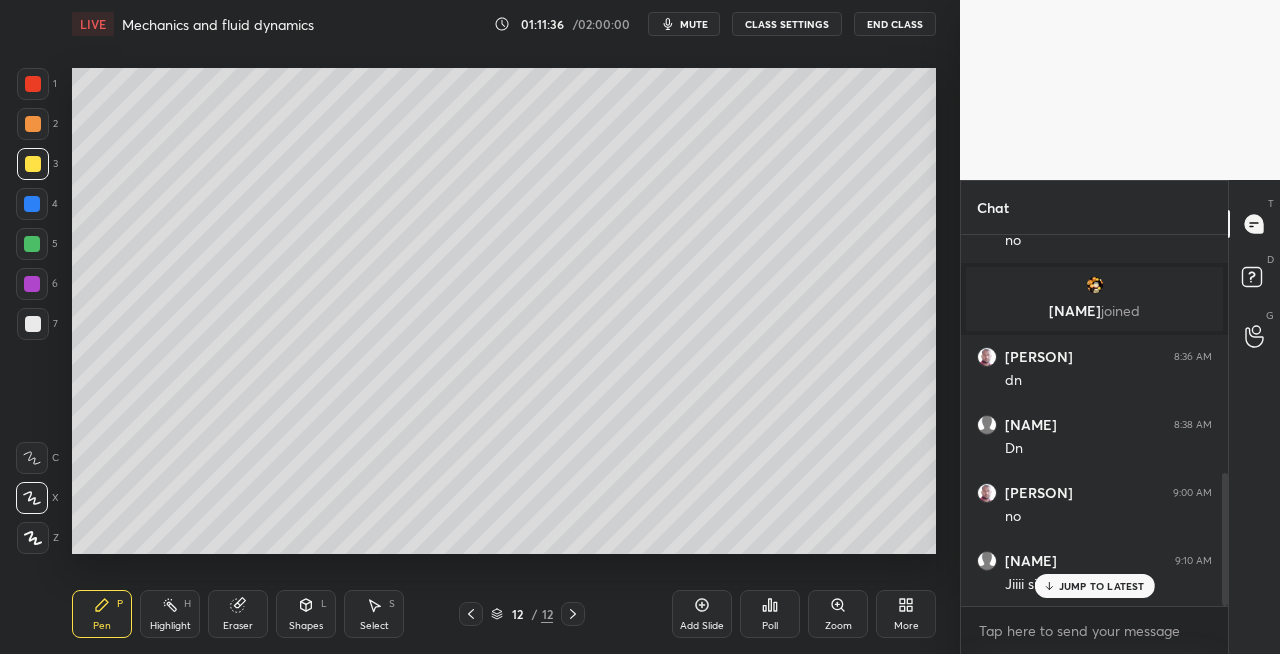click 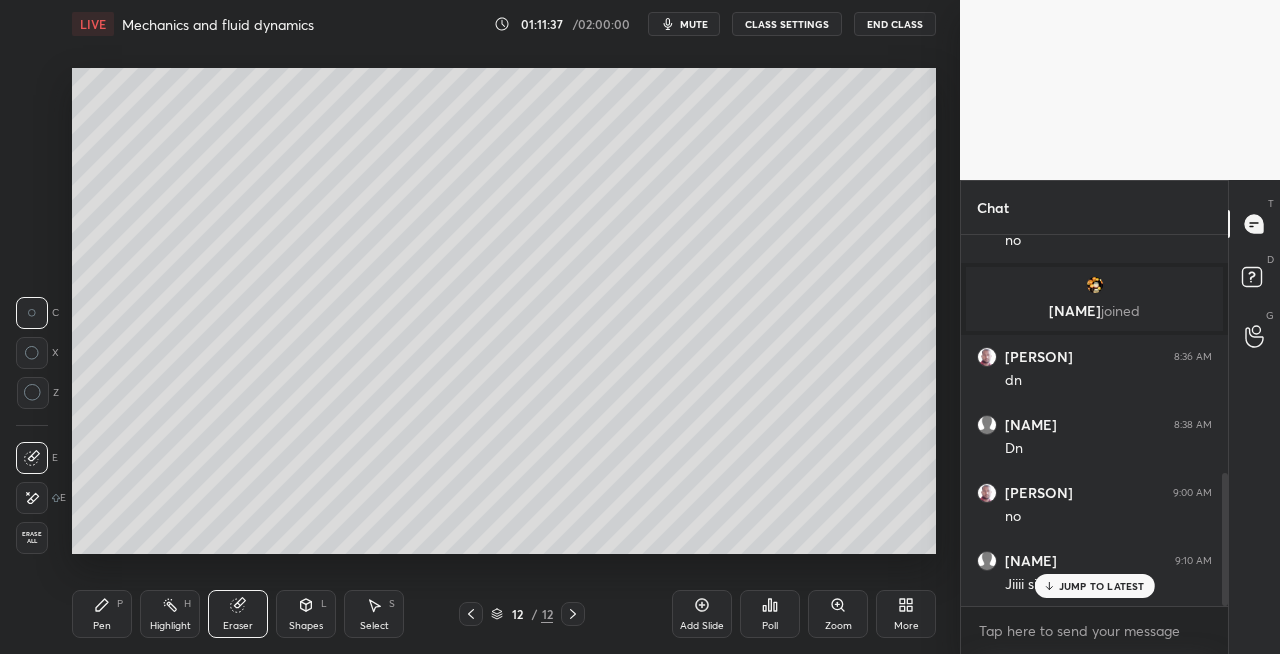 click on "Pen" at bounding box center [102, 626] 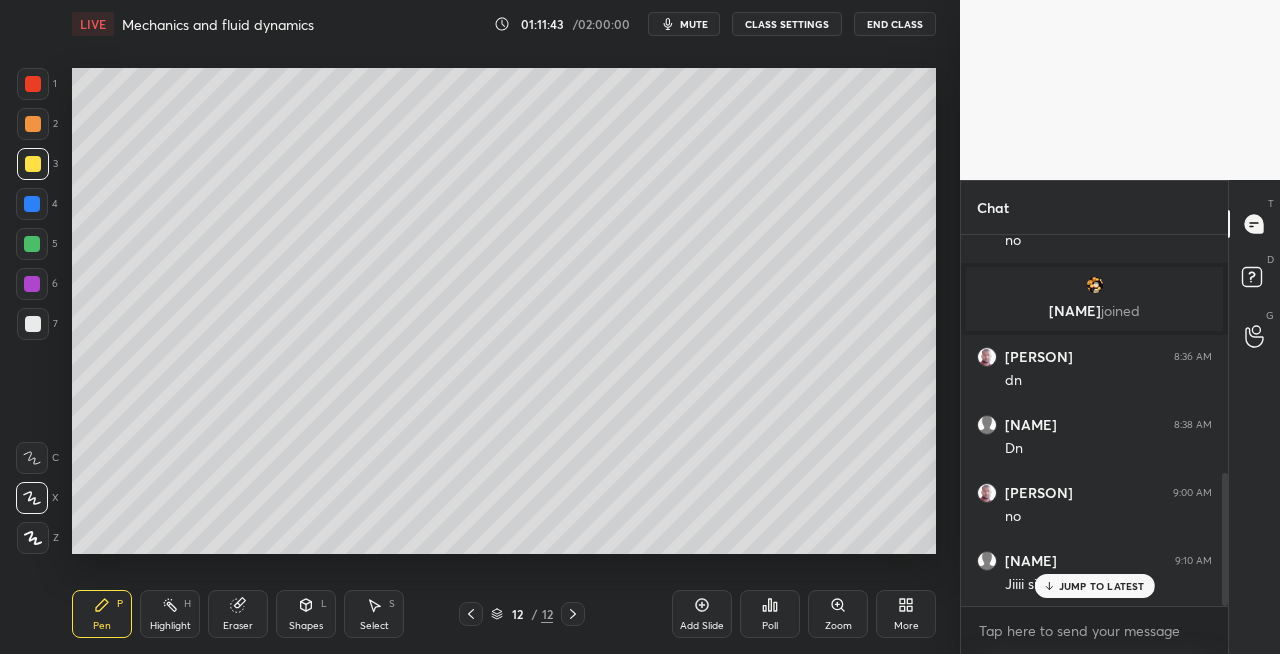 click 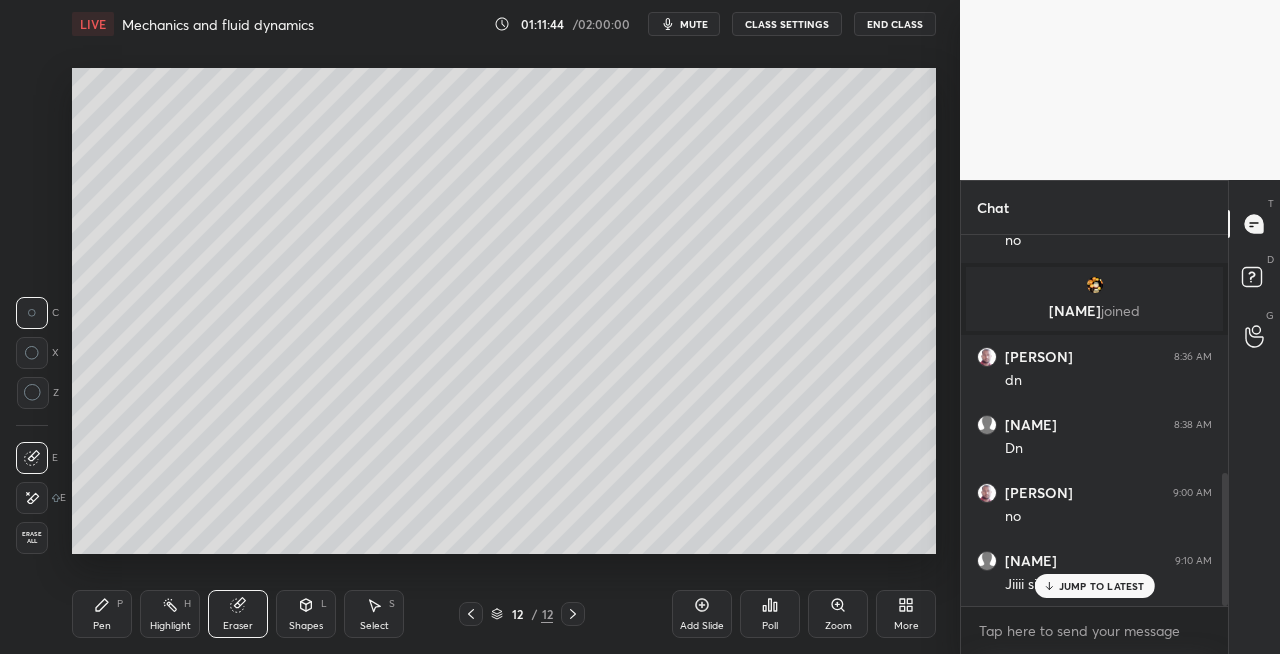 click 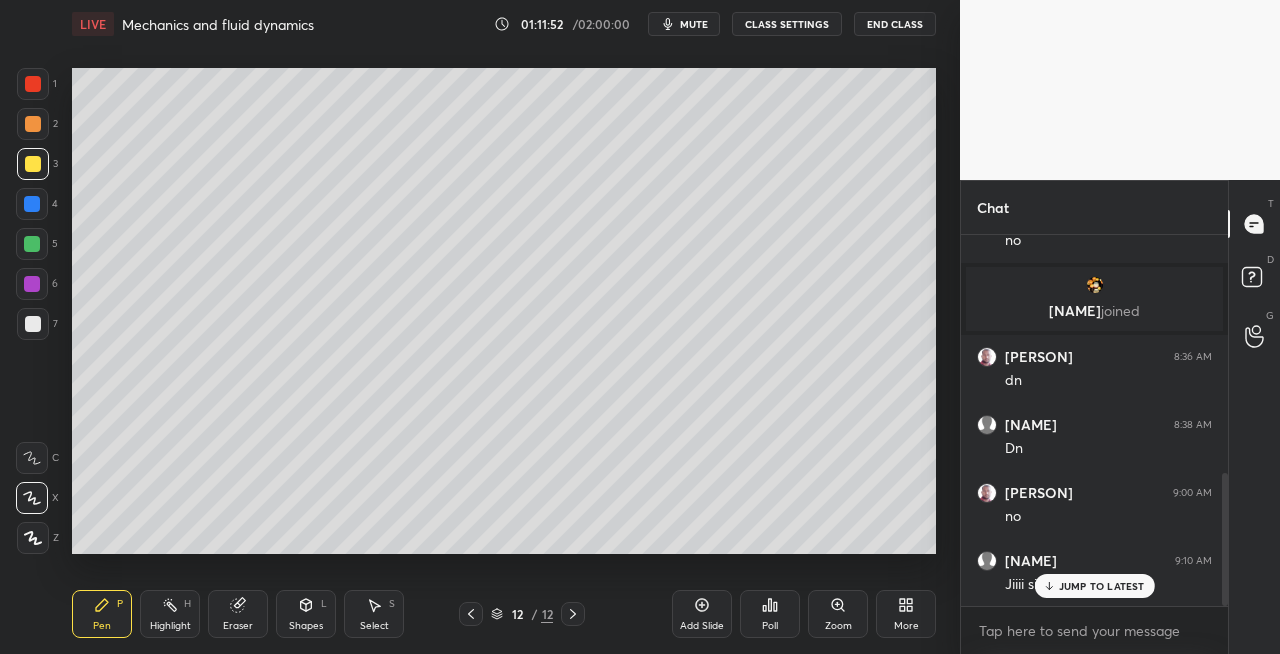 click on "7" at bounding box center (37, 324) 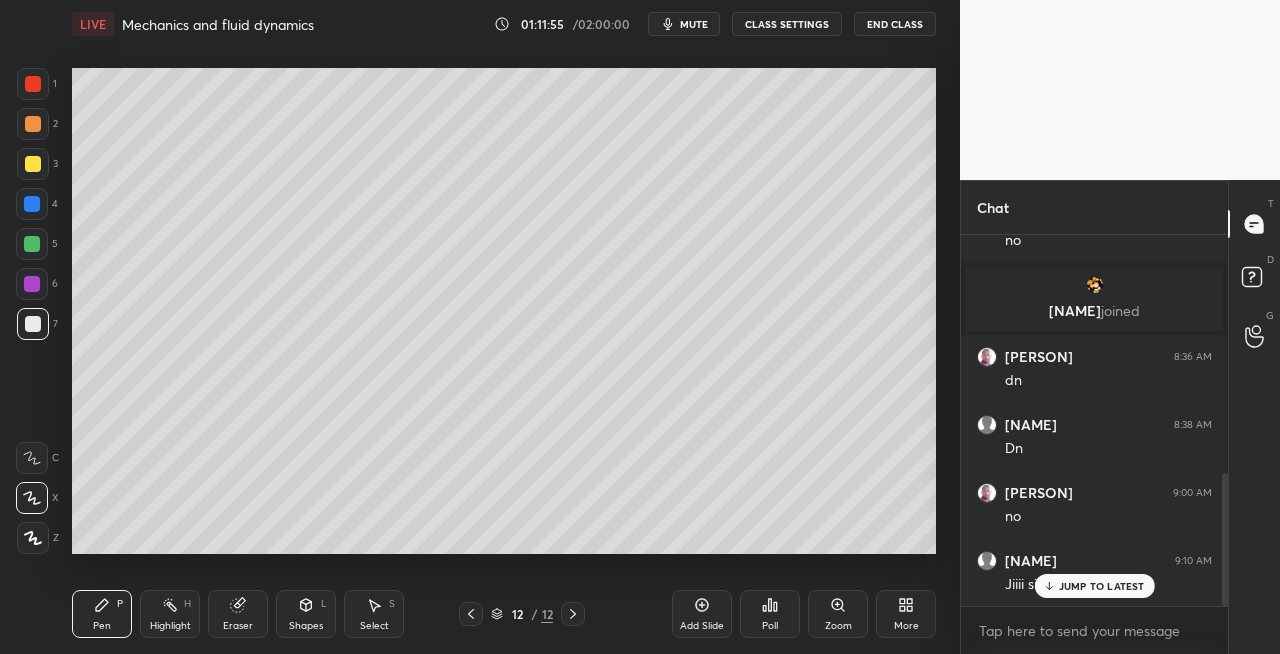 click on "Shapes L" at bounding box center [306, 614] 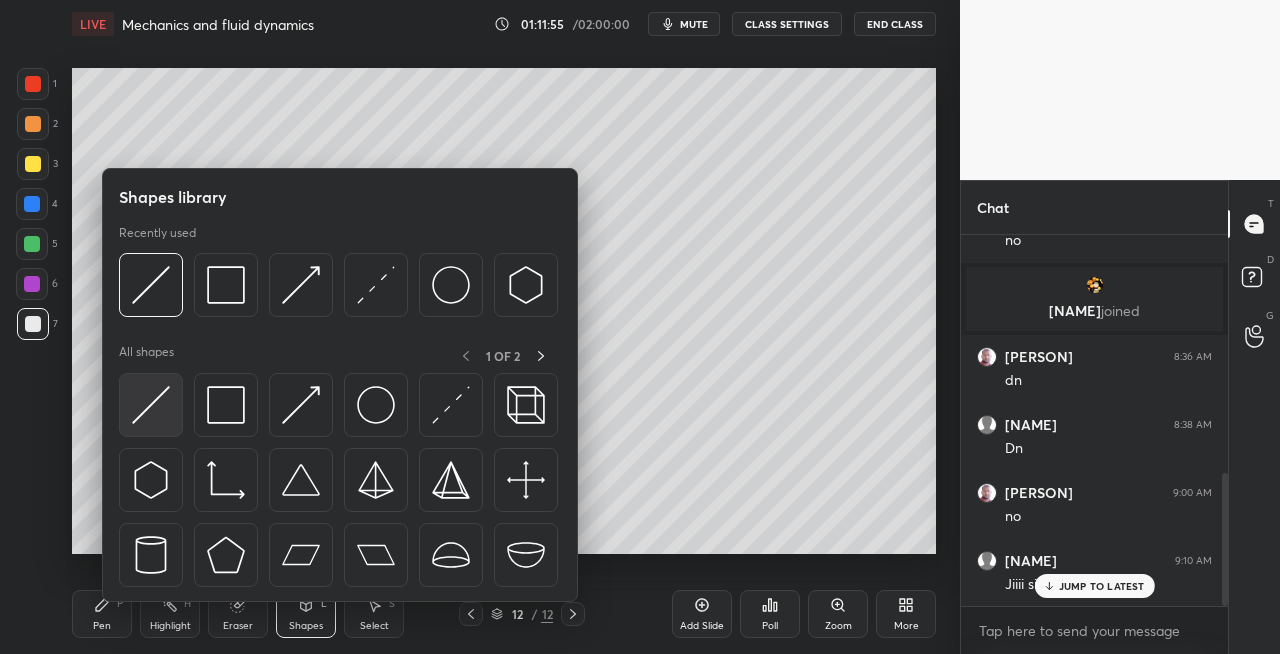 click at bounding box center [151, 405] 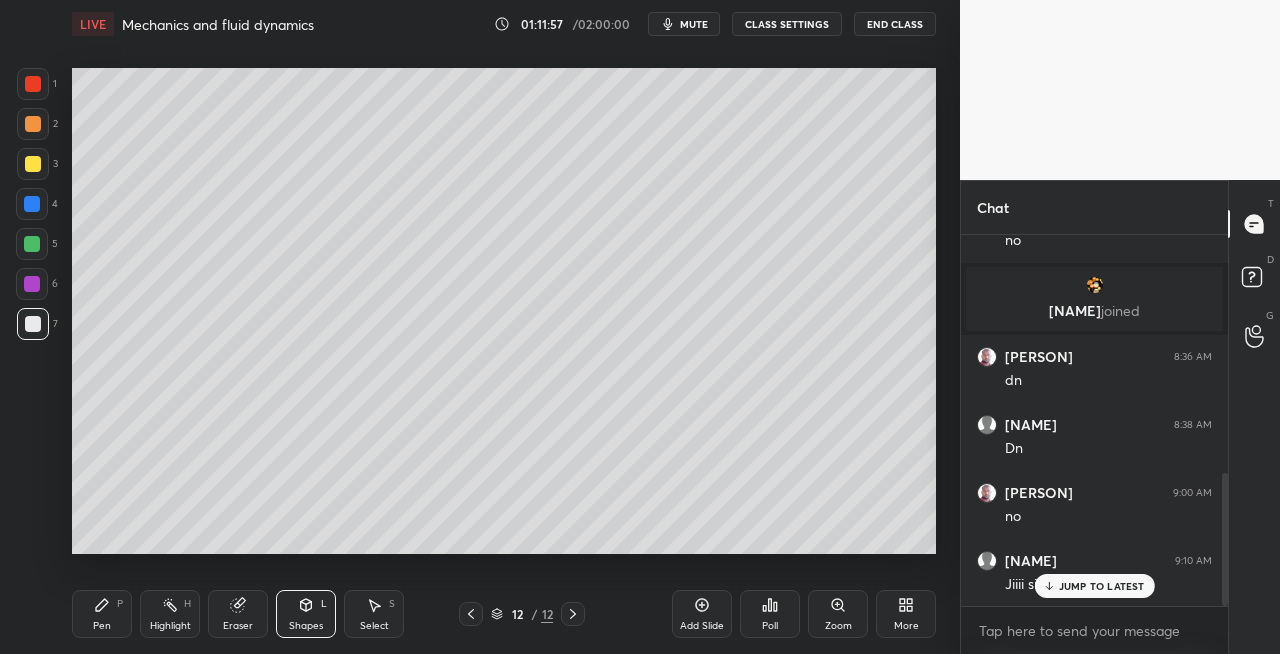 click on "P" at bounding box center (120, 604) 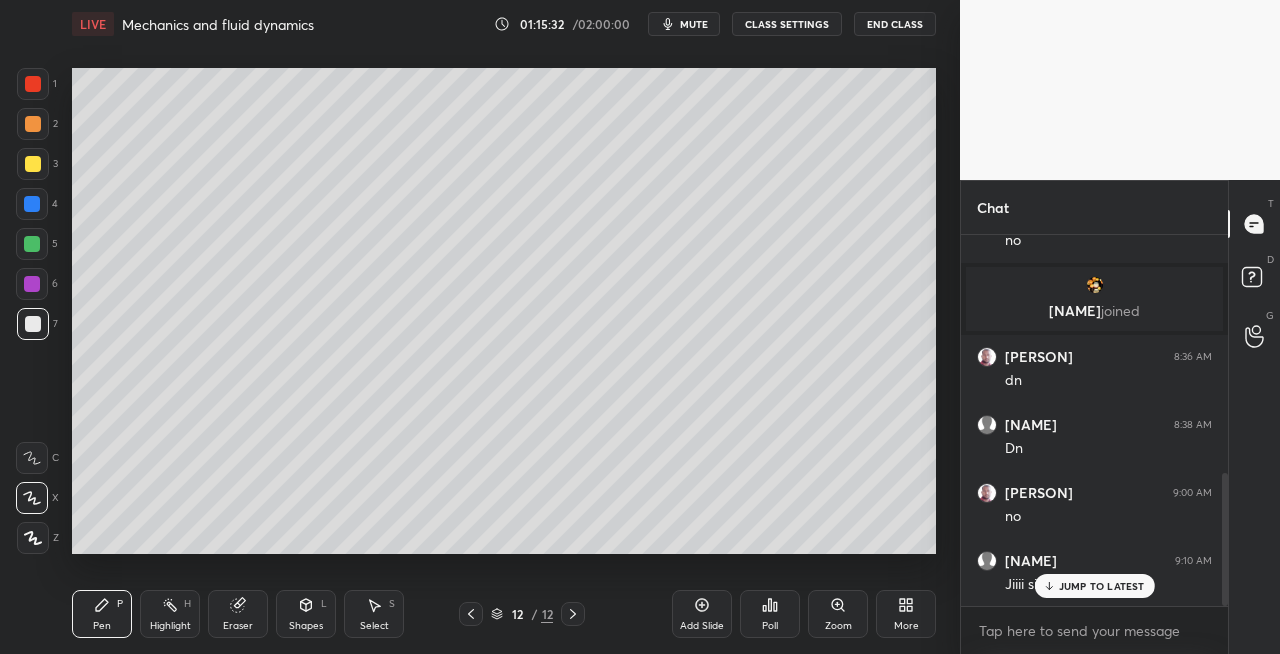click on "Eraser" at bounding box center [238, 614] 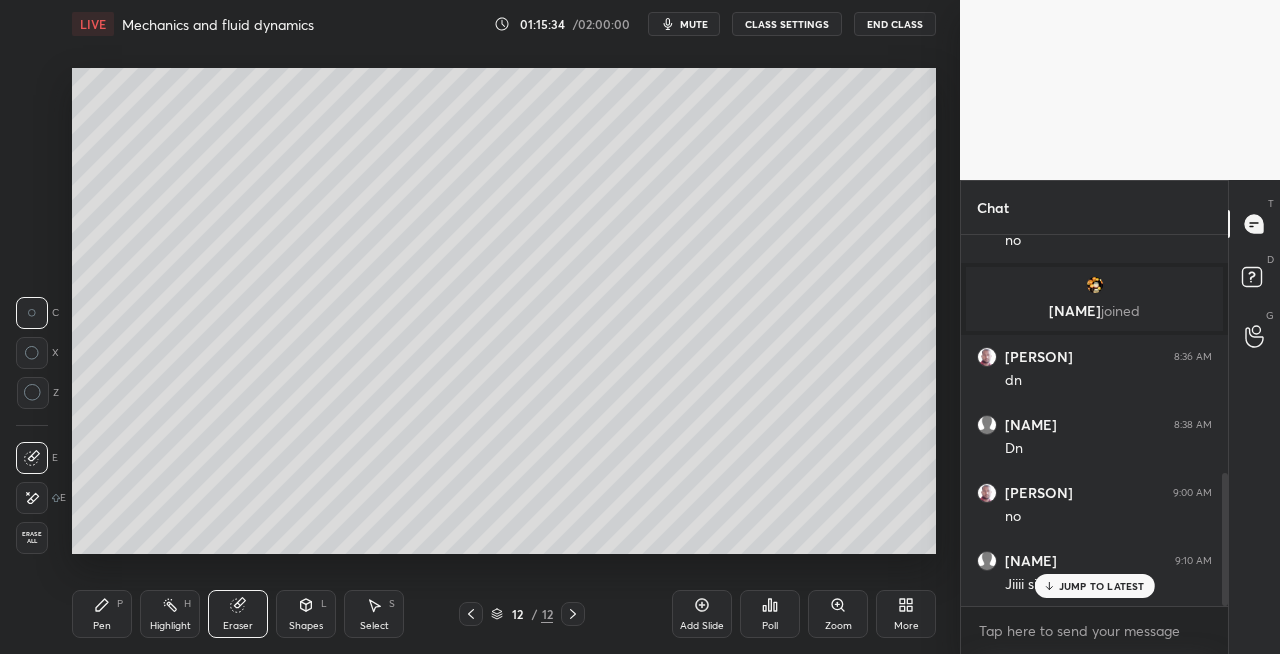 click on "Pen P" at bounding box center [102, 614] 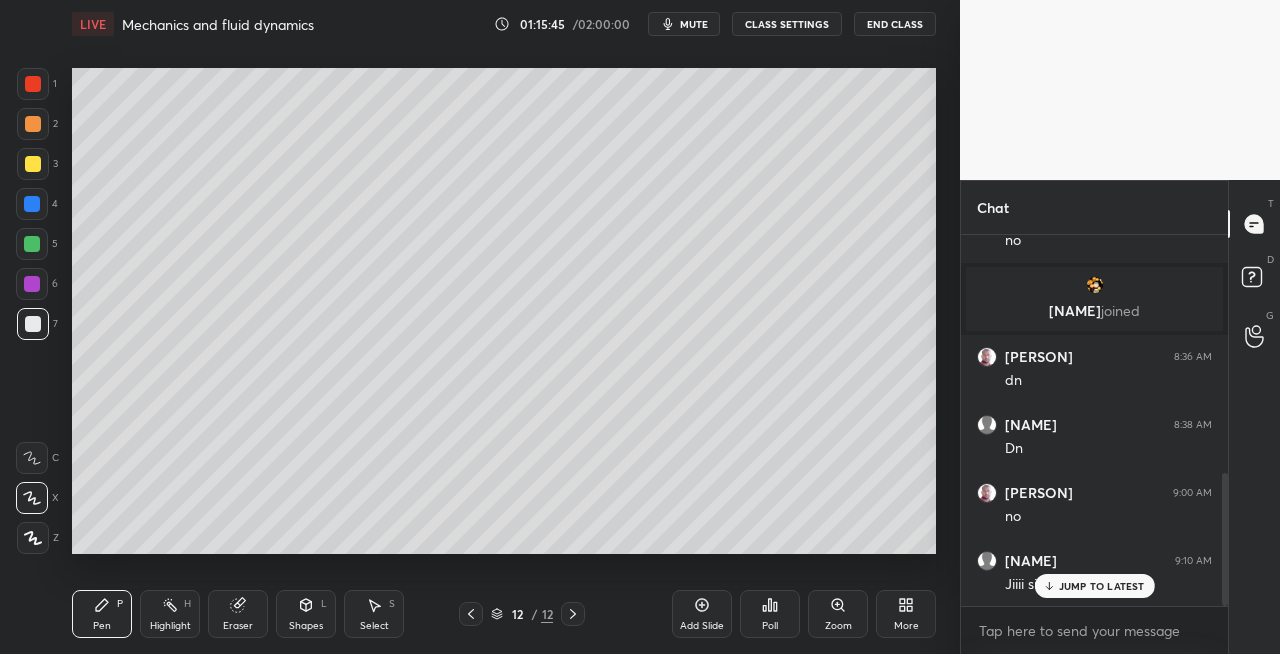 scroll, scrollTop: 728, scrollLeft: 0, axis: vertical 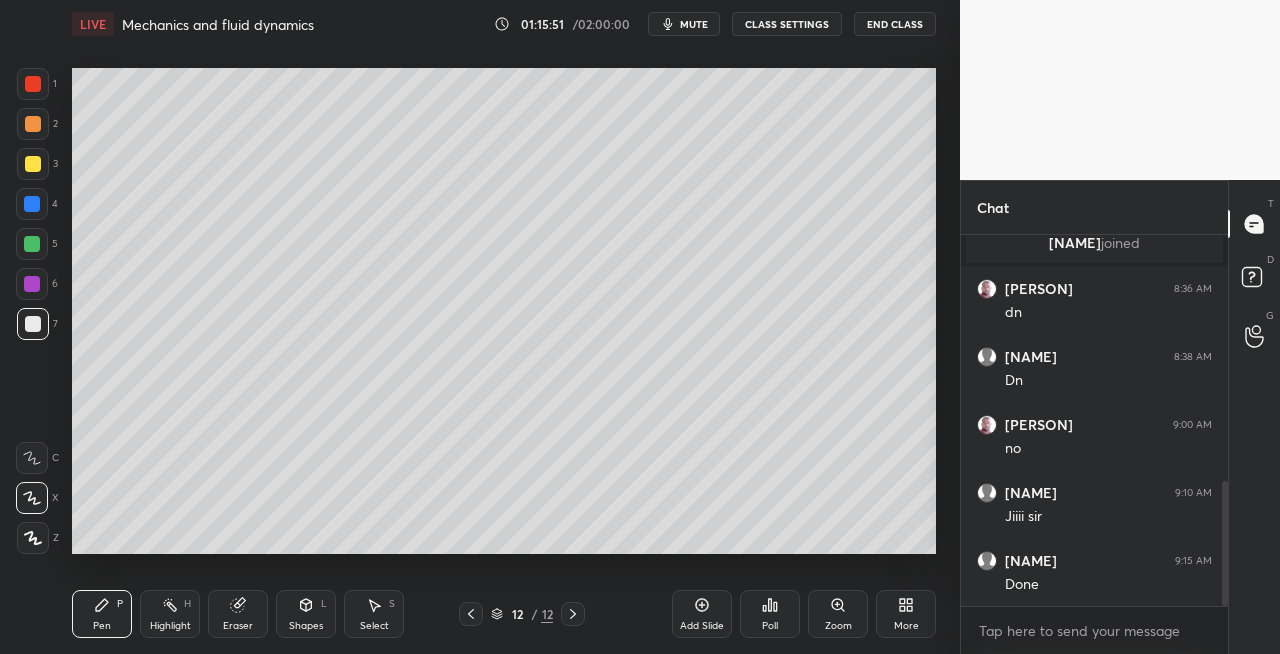 click 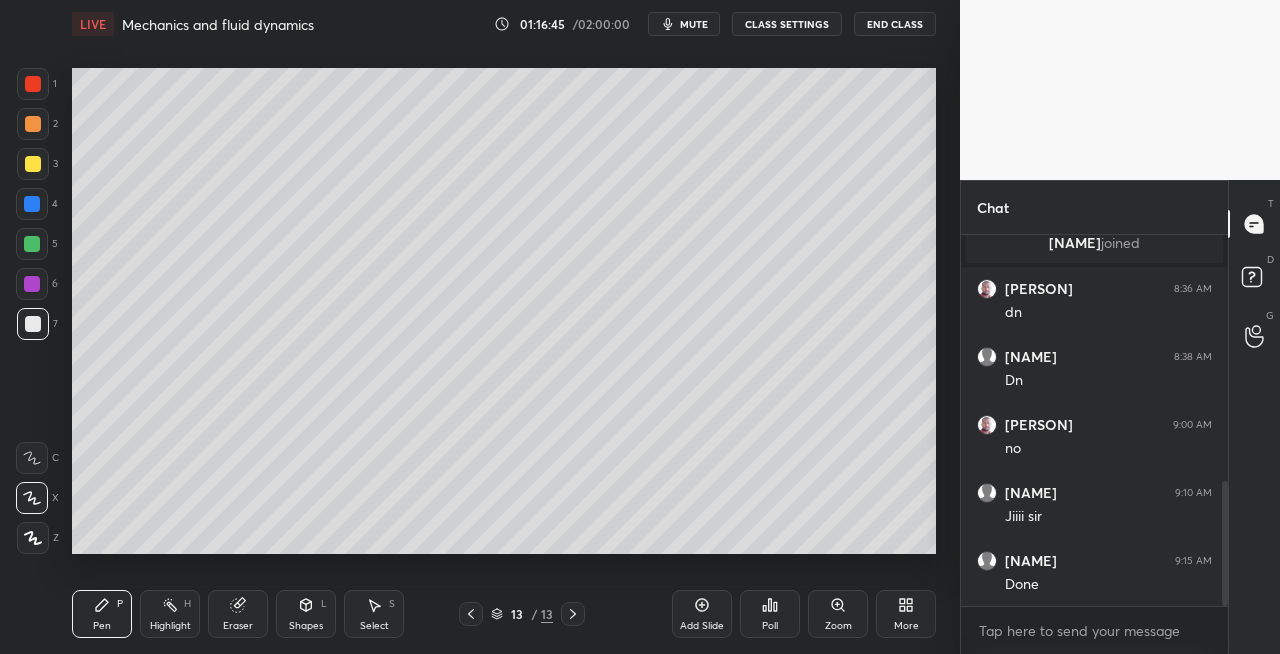 scroll, scrollTop: 796, scrollLeft: 0, axis: vertical 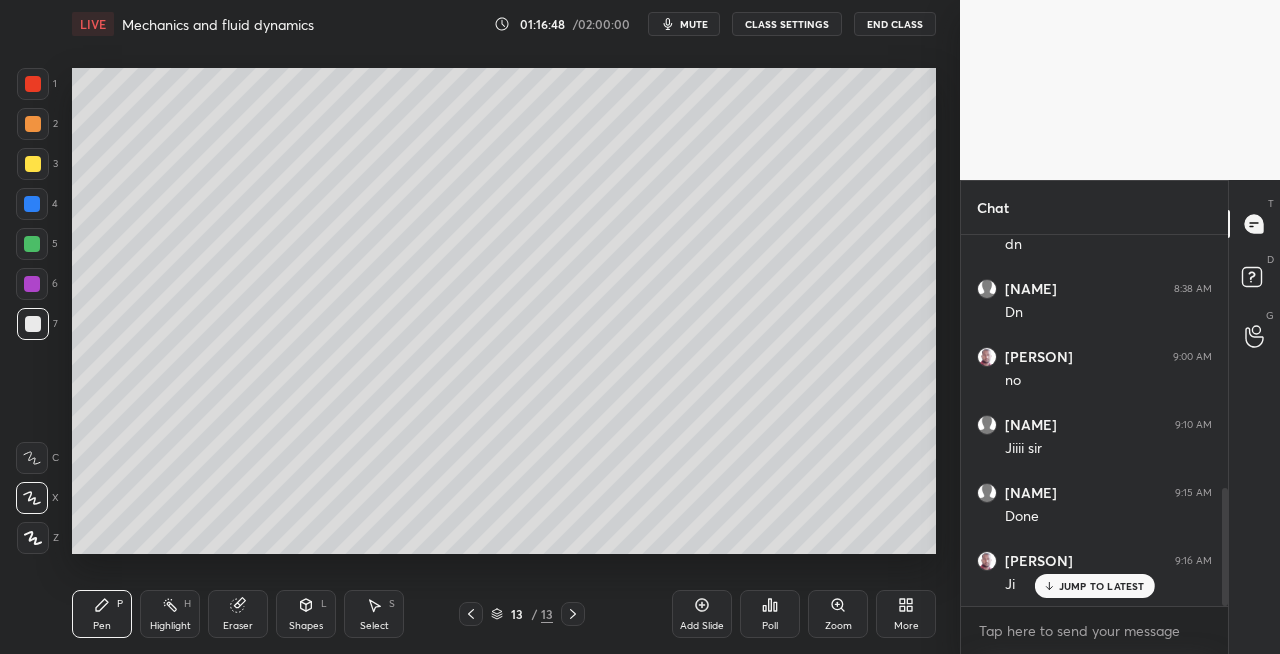 click on "Shapes L" at bounding box center (306, 614) 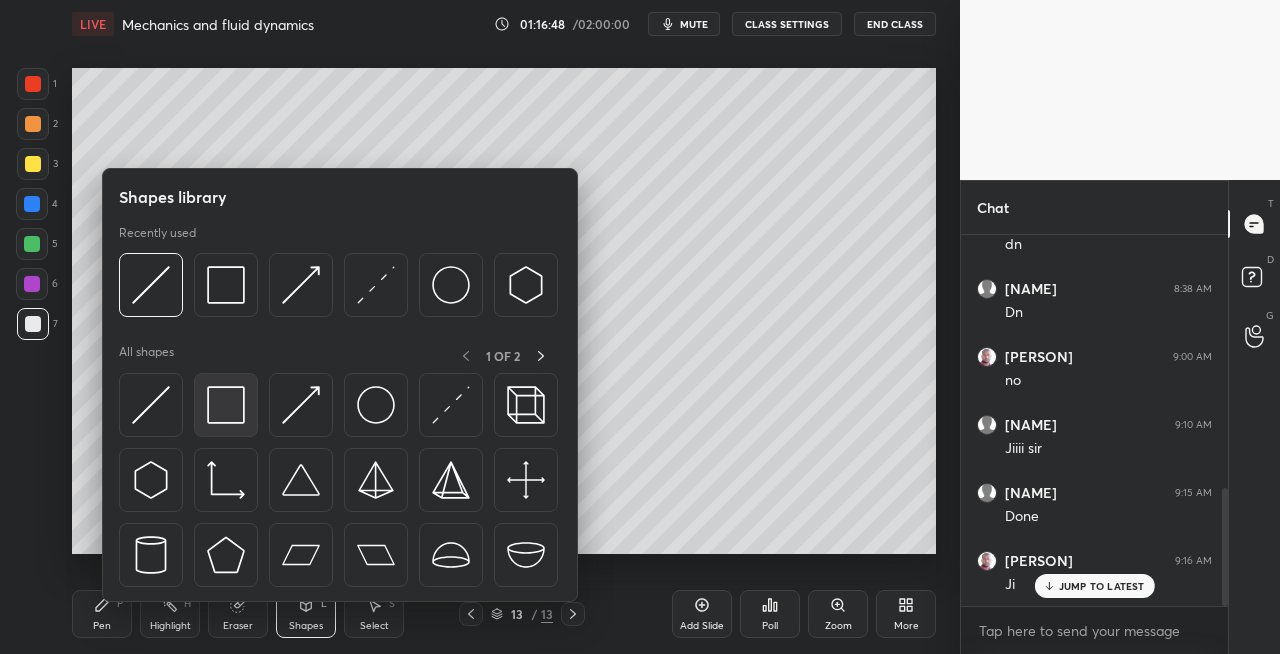 click at bounding box center [226, 405] 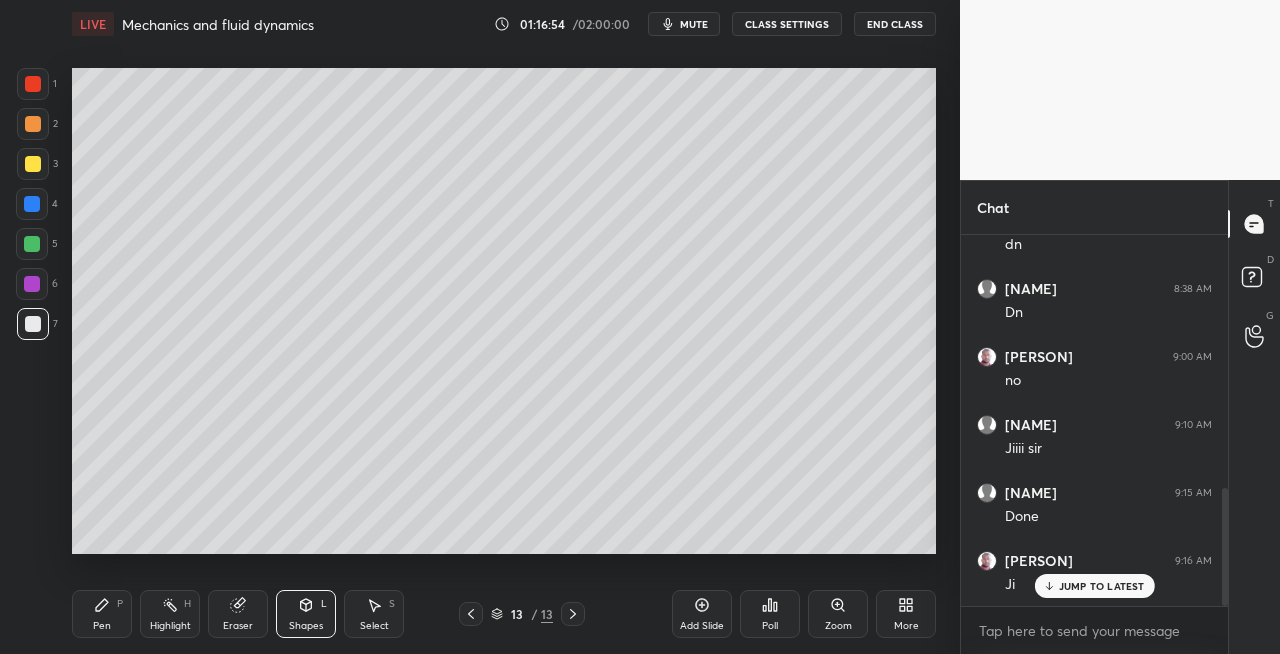 click on "Pen P" at bounding box center [102, 614] 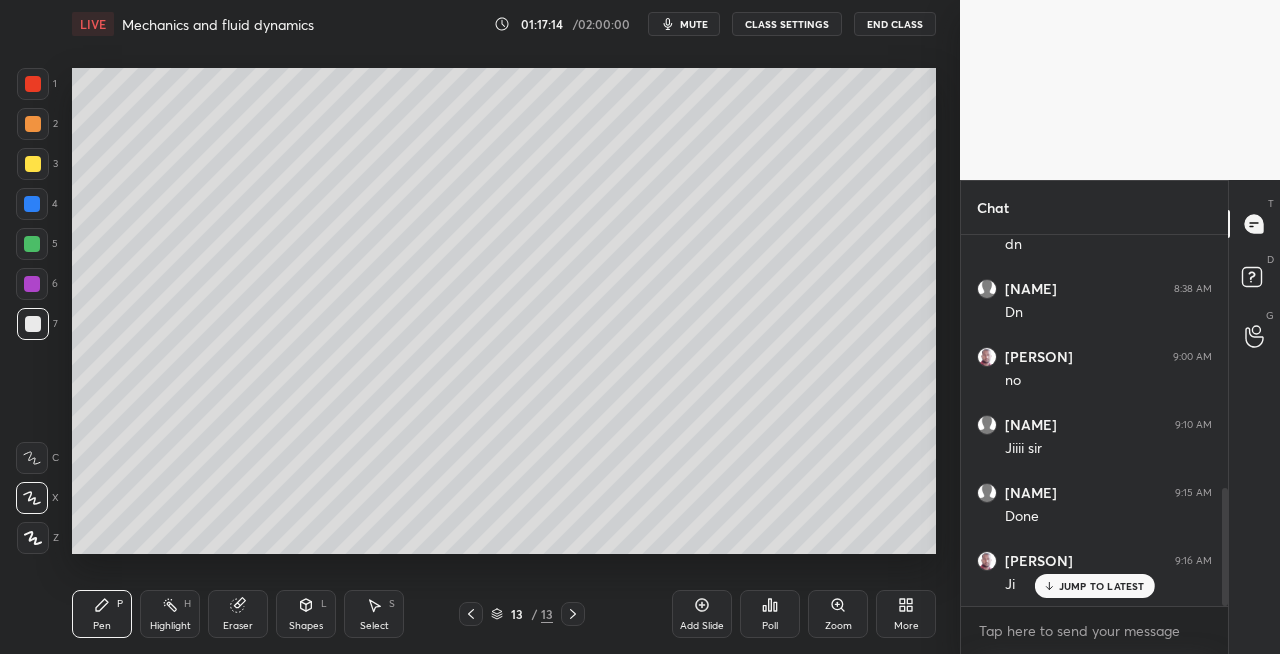 click on "Eraser" at bounding box center (238, 614) 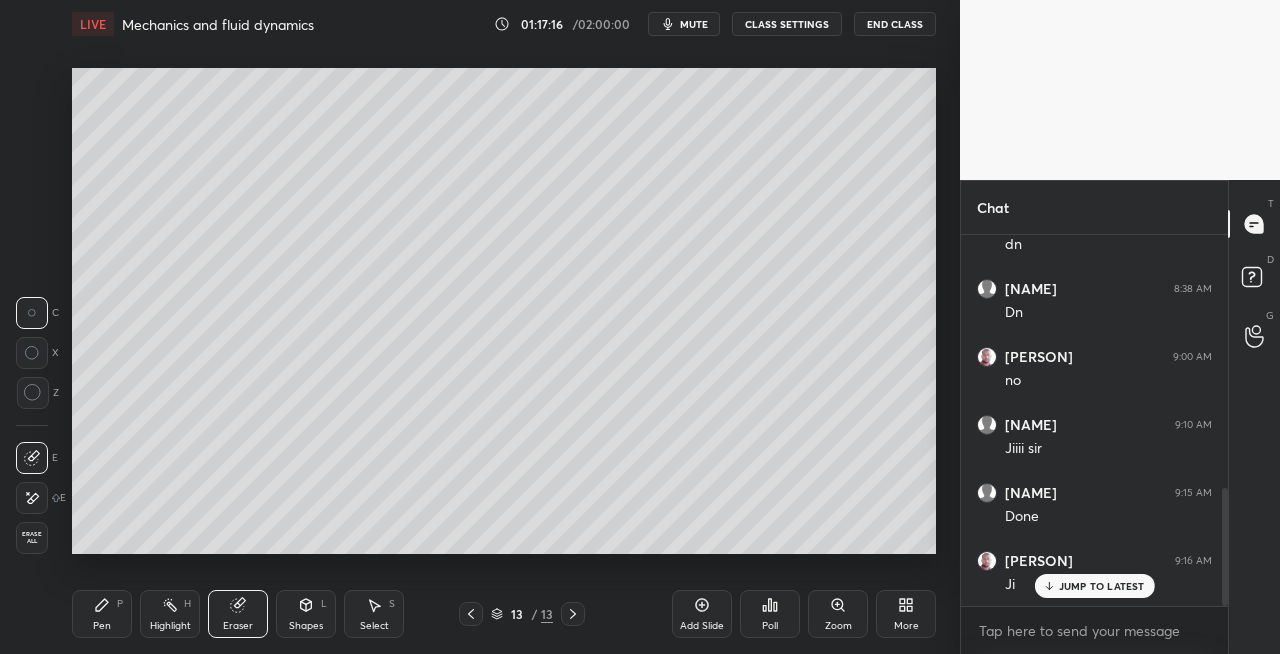 click on "P" at bounding box center (120, 604) 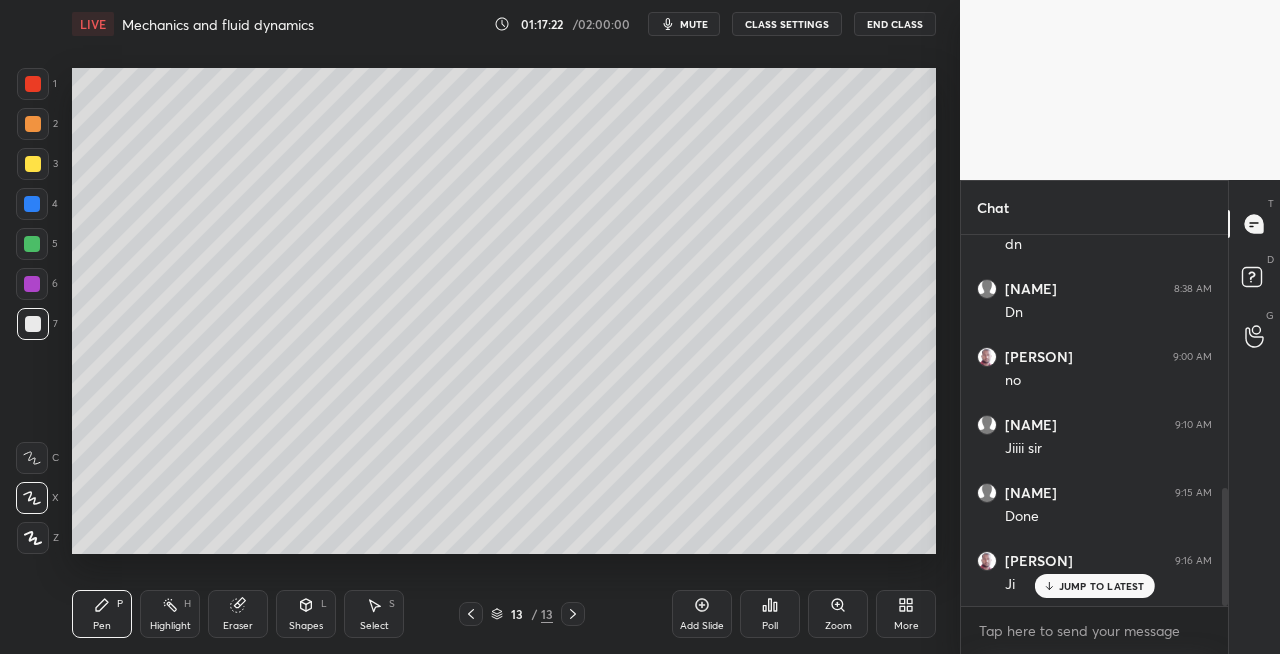 click 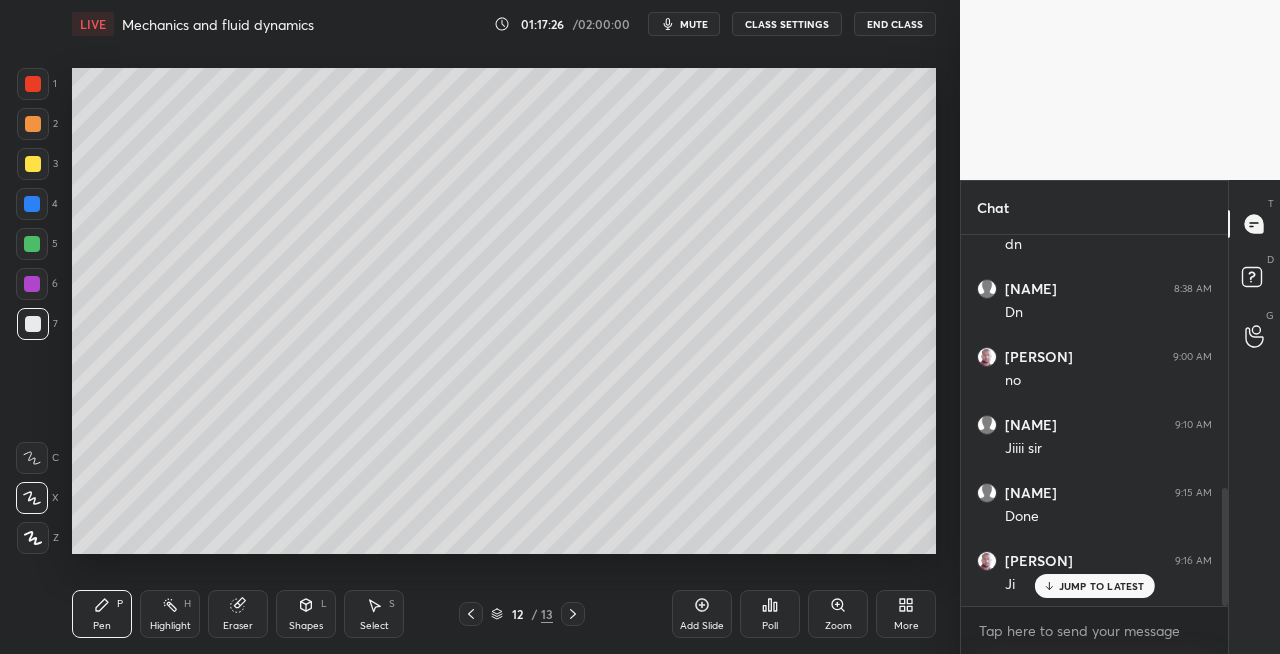 click at bounding box center (573, 614) 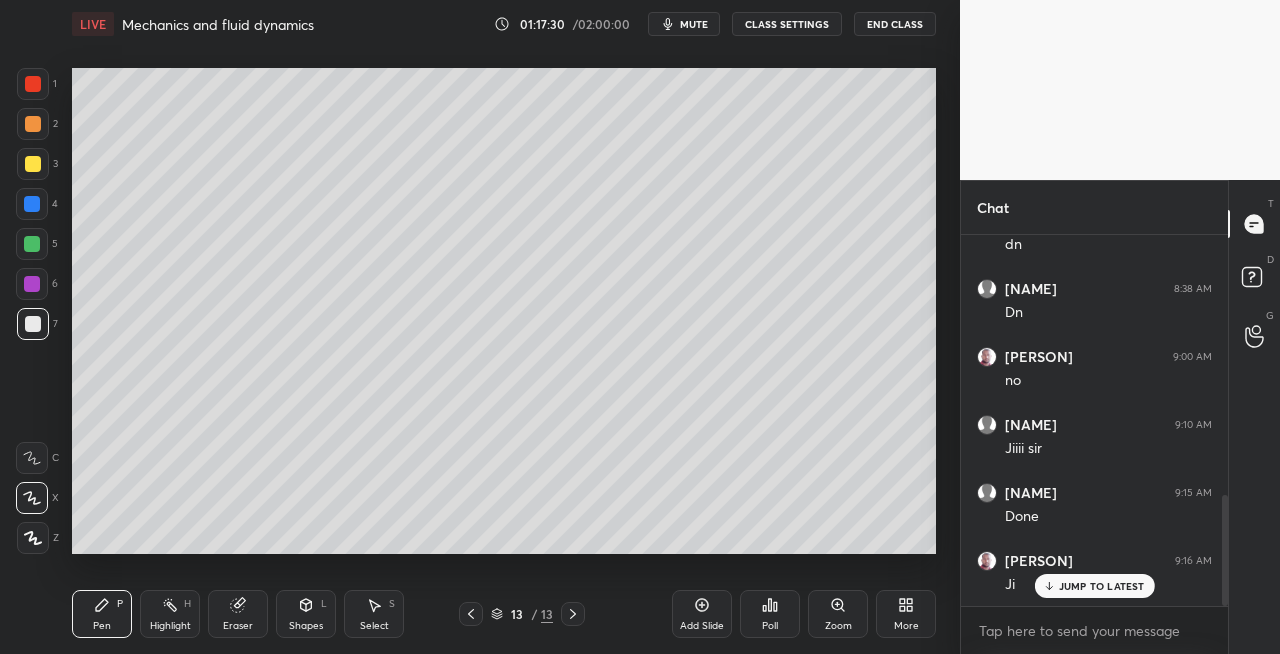 scroll, scrollTop: 864, scrollLeft: 0, axis: vertical 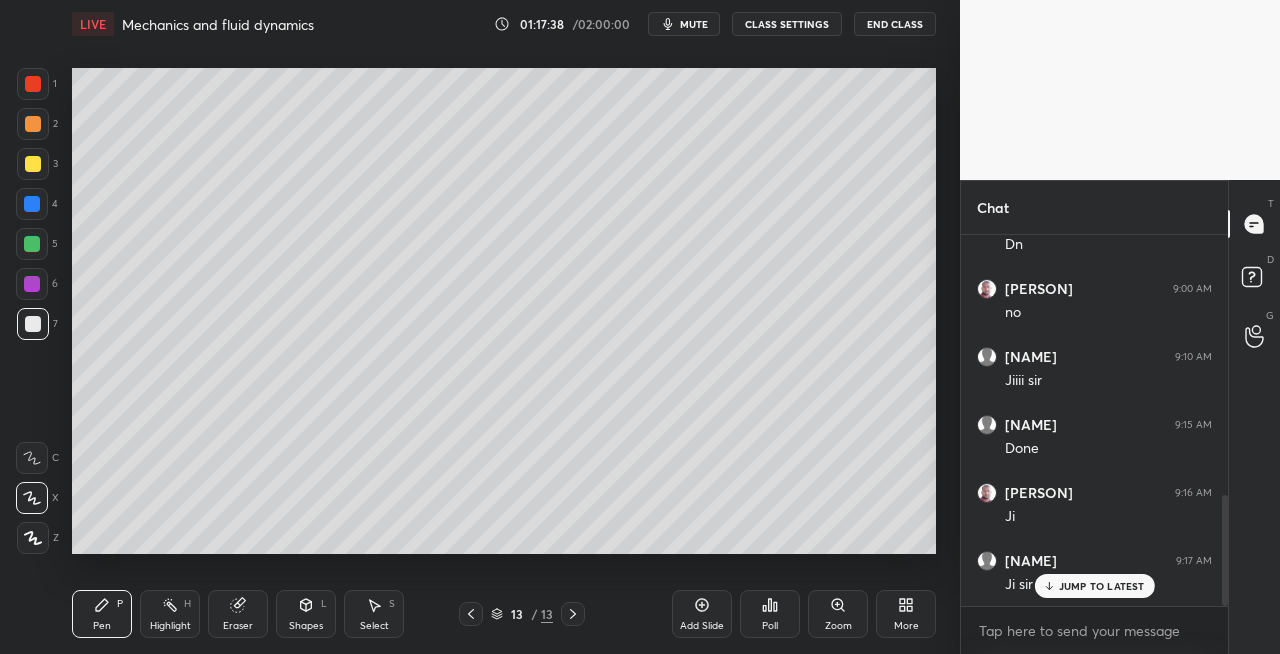 click 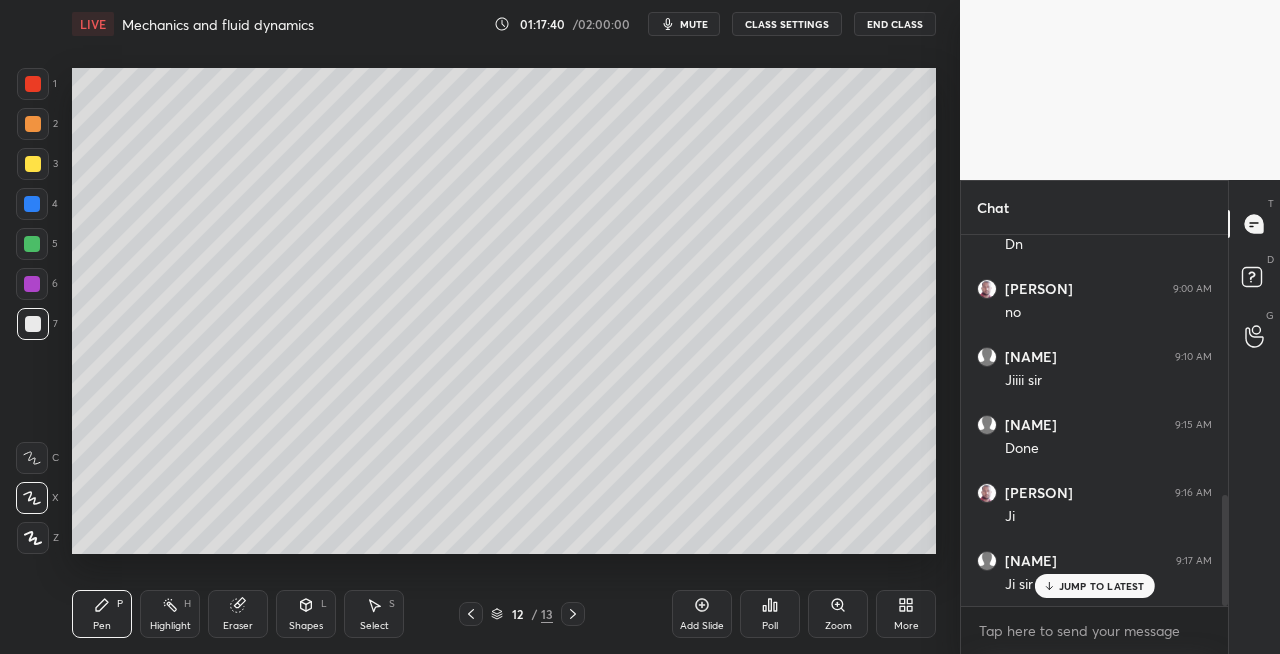 click at bounding box center [573, 614] 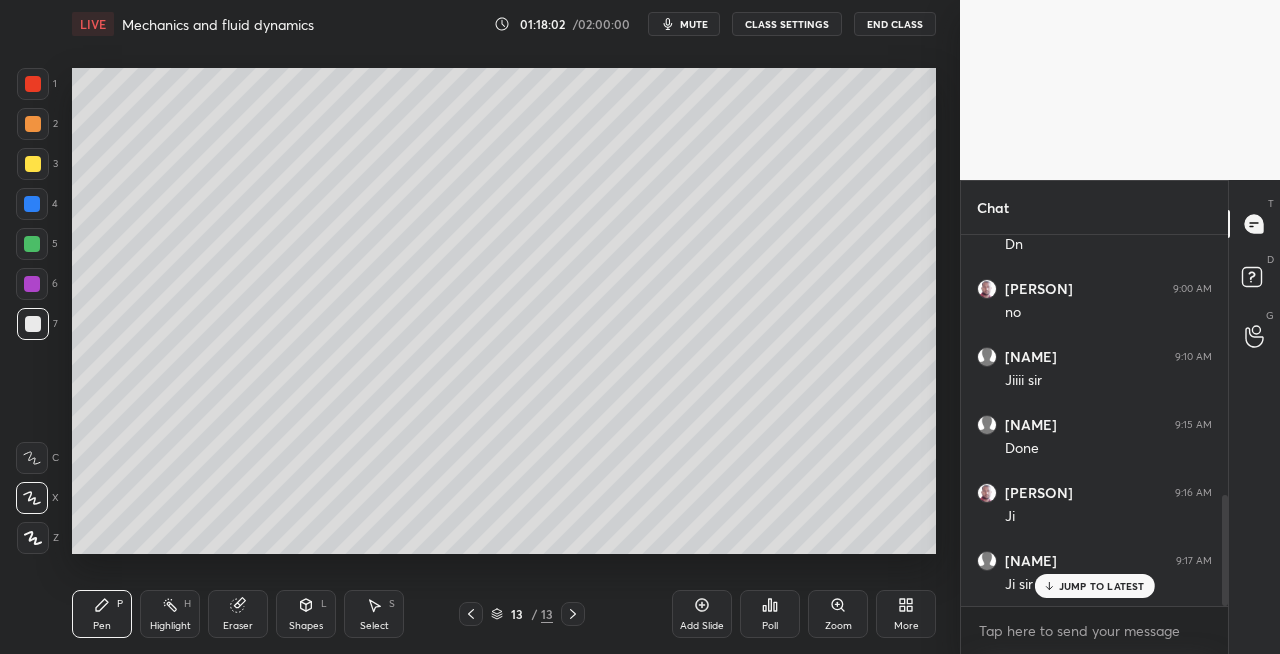 scroll, scrollTop: 932, scrollLeft: 0, axis: vertical 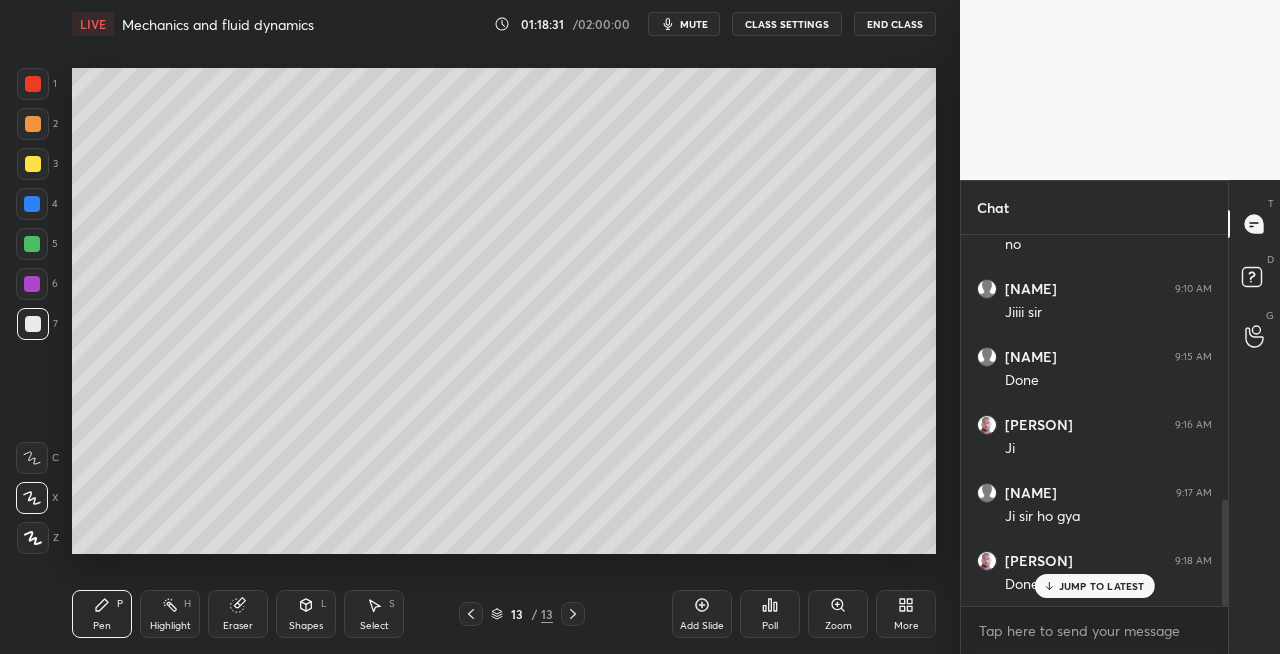 click on "Shapes" at bounding box center [306, 626] 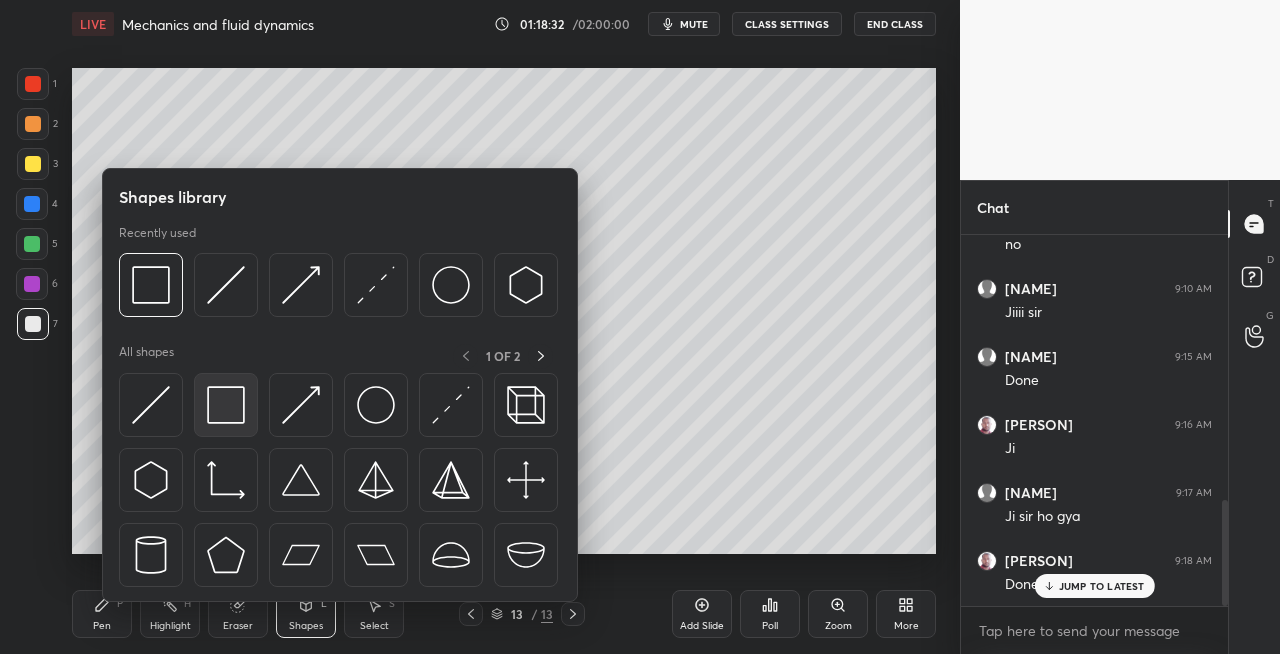 click at bounding box center (226, 405) 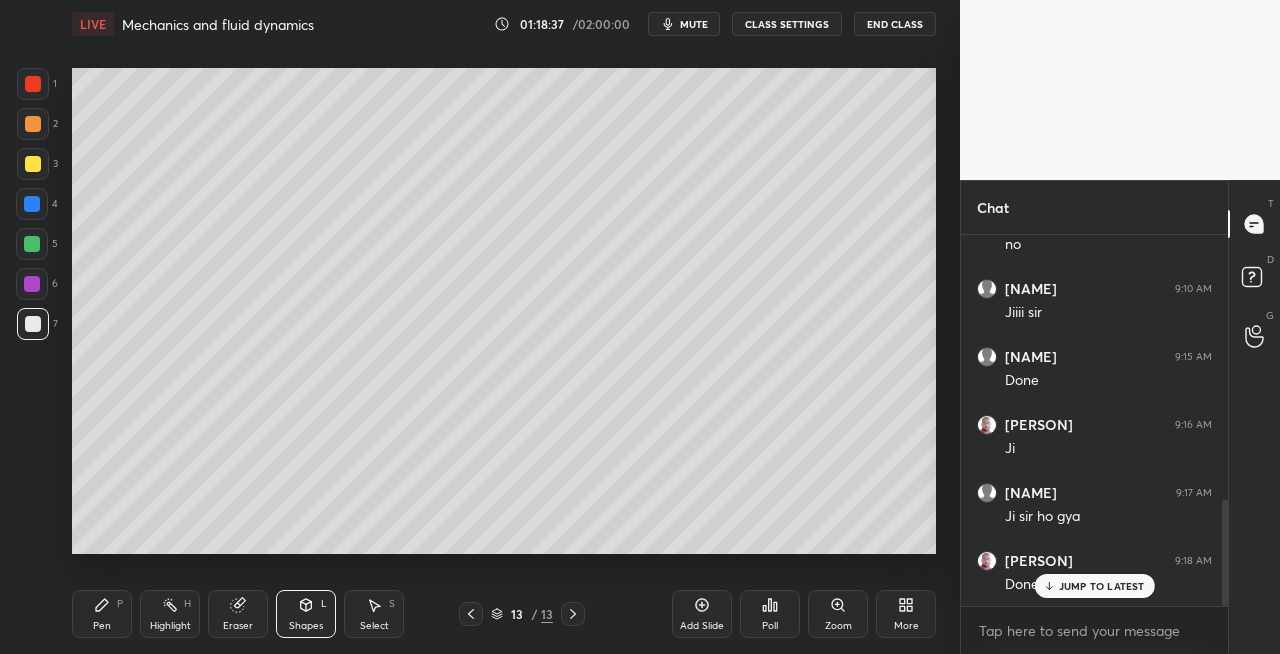 click on "Pen P" at bounding box center [102, 614] 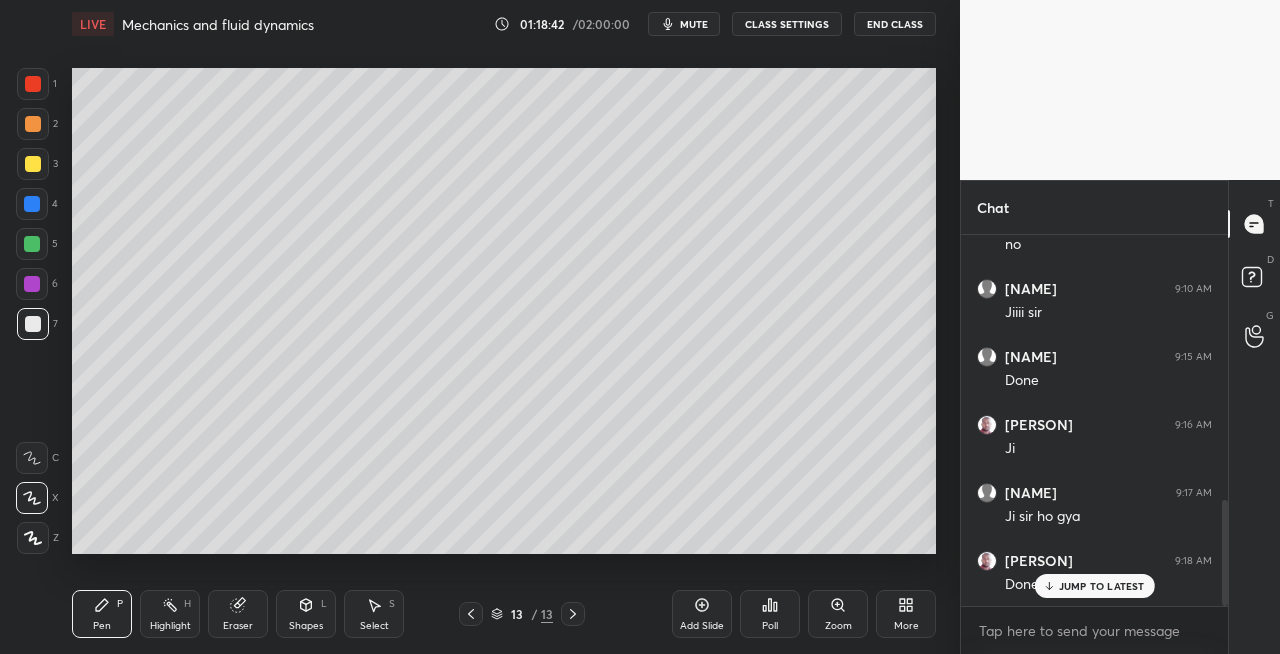 click on "Eraser" at bounding box center [238, 614] 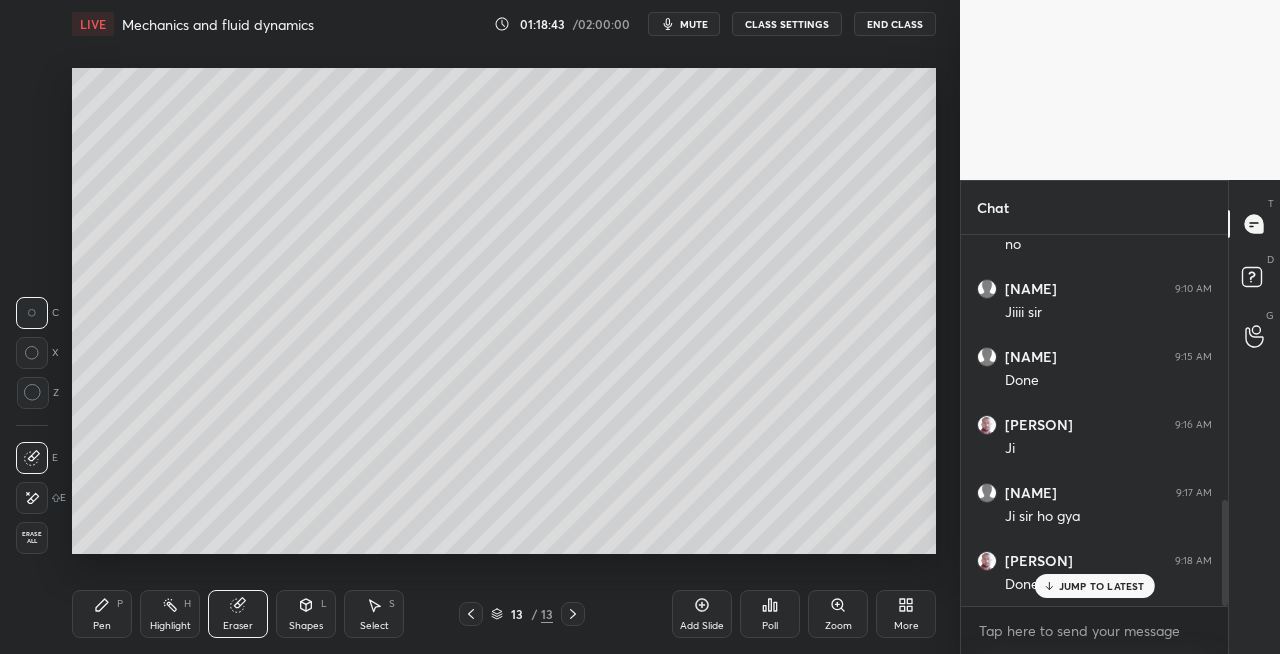 click on "Pen P" at bounding box center (102, 614) 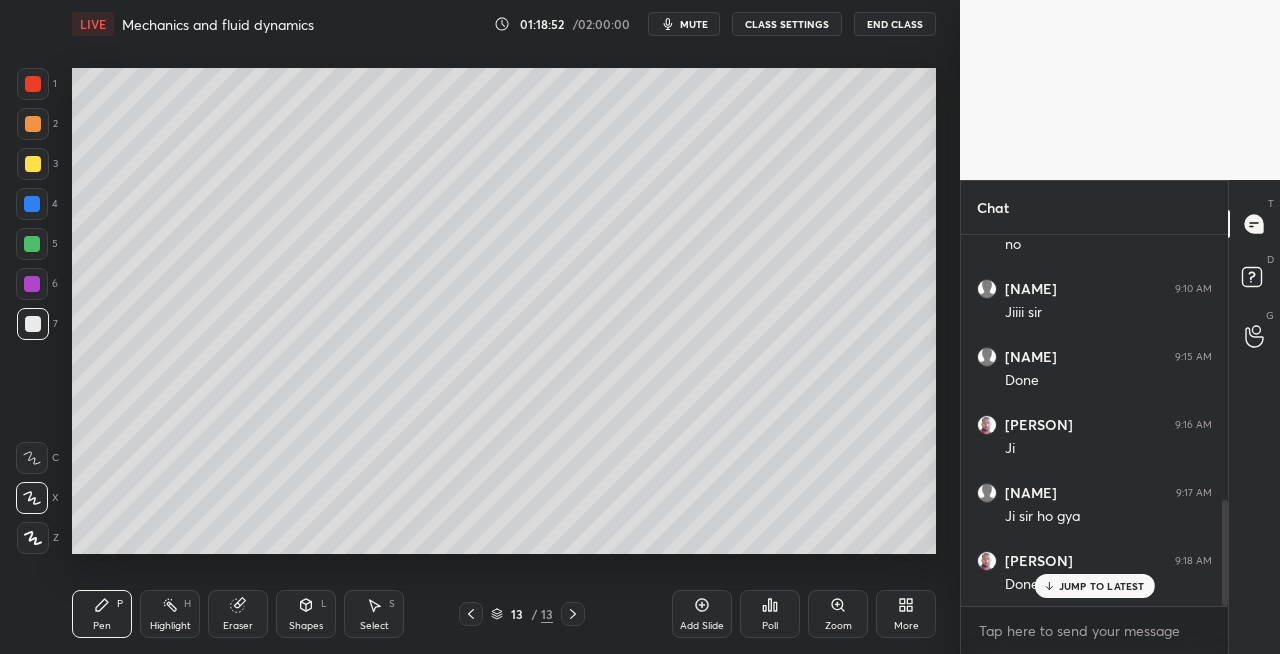 click 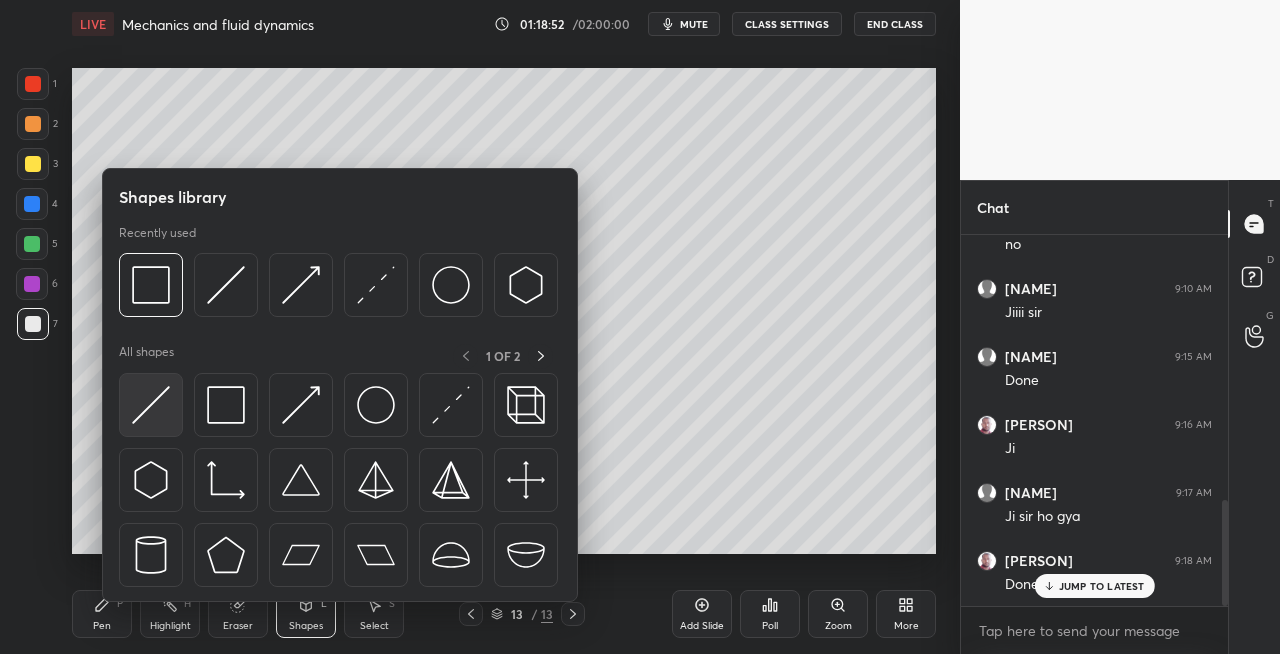 click at bounding box center (151, 405) 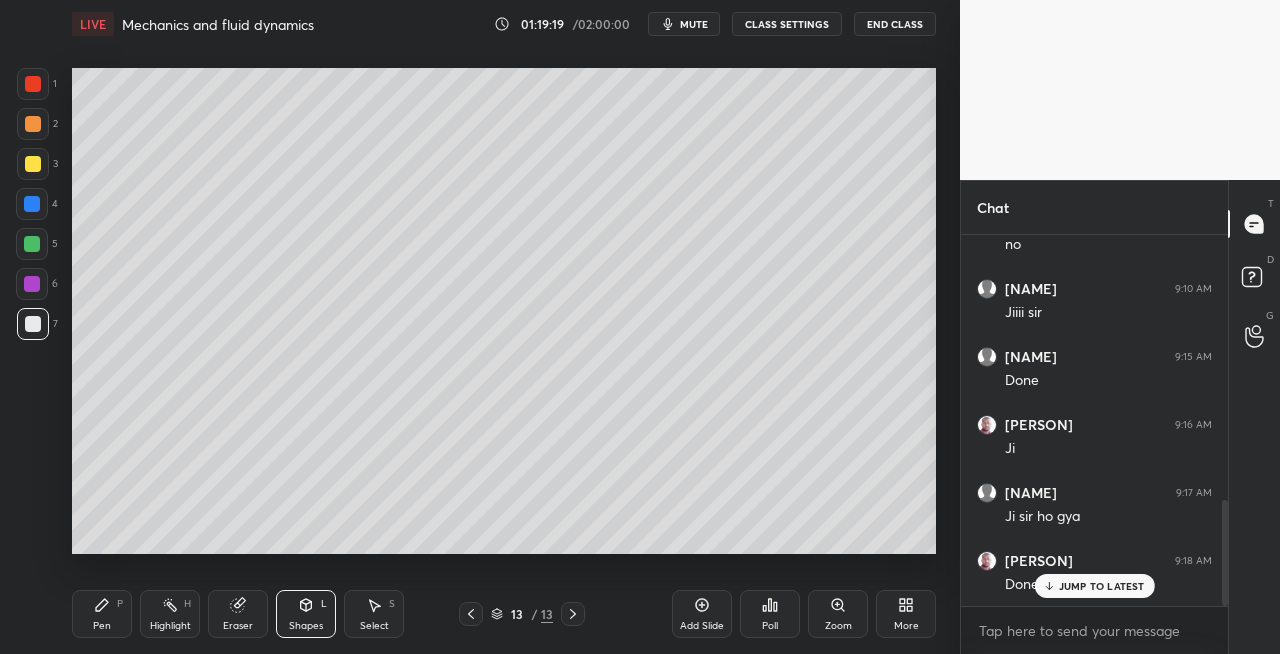 click at bounding box center [33, 164] 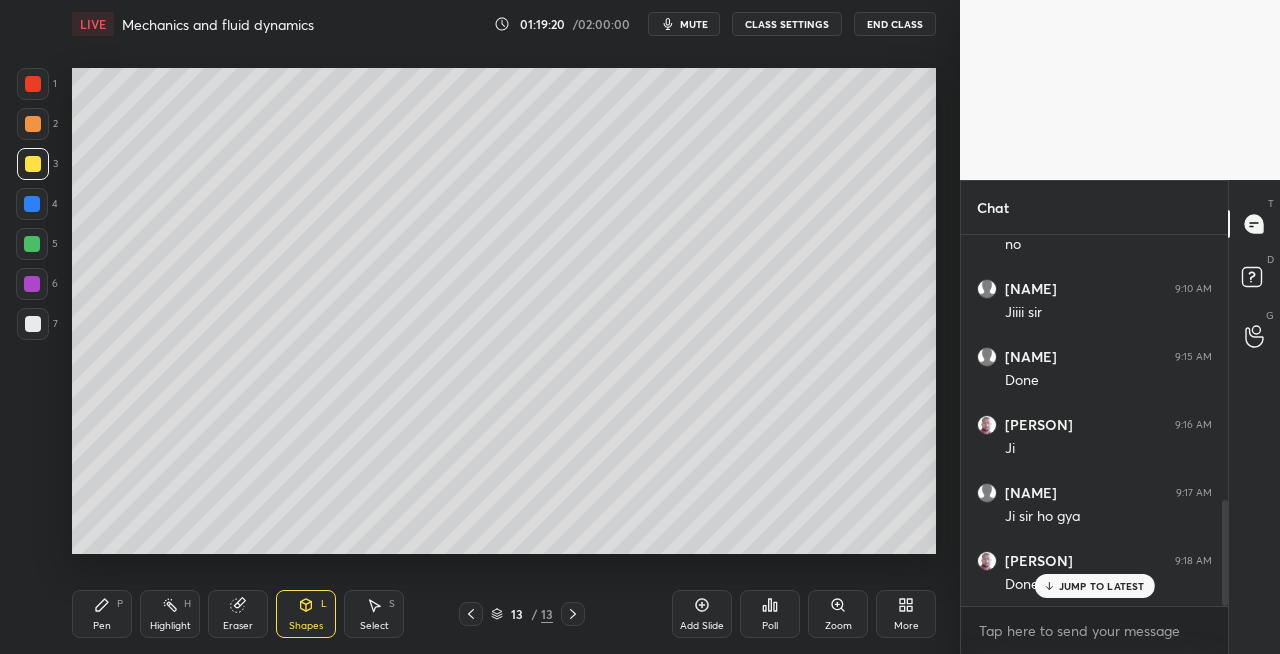 click 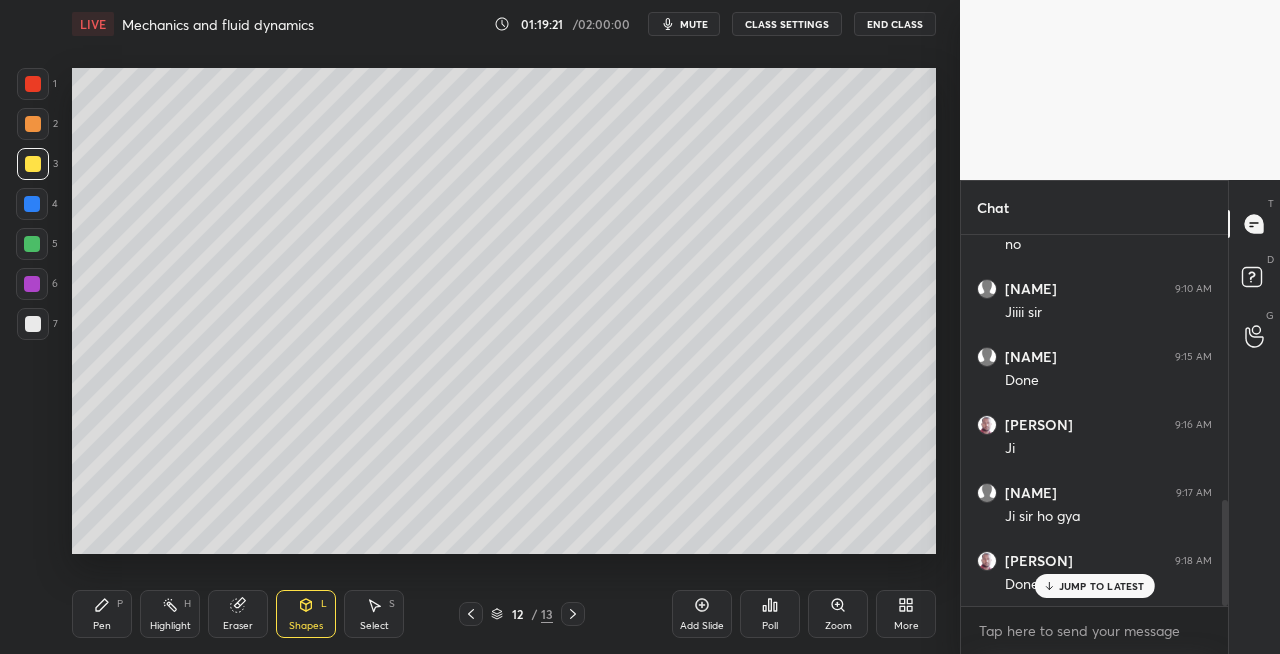 click 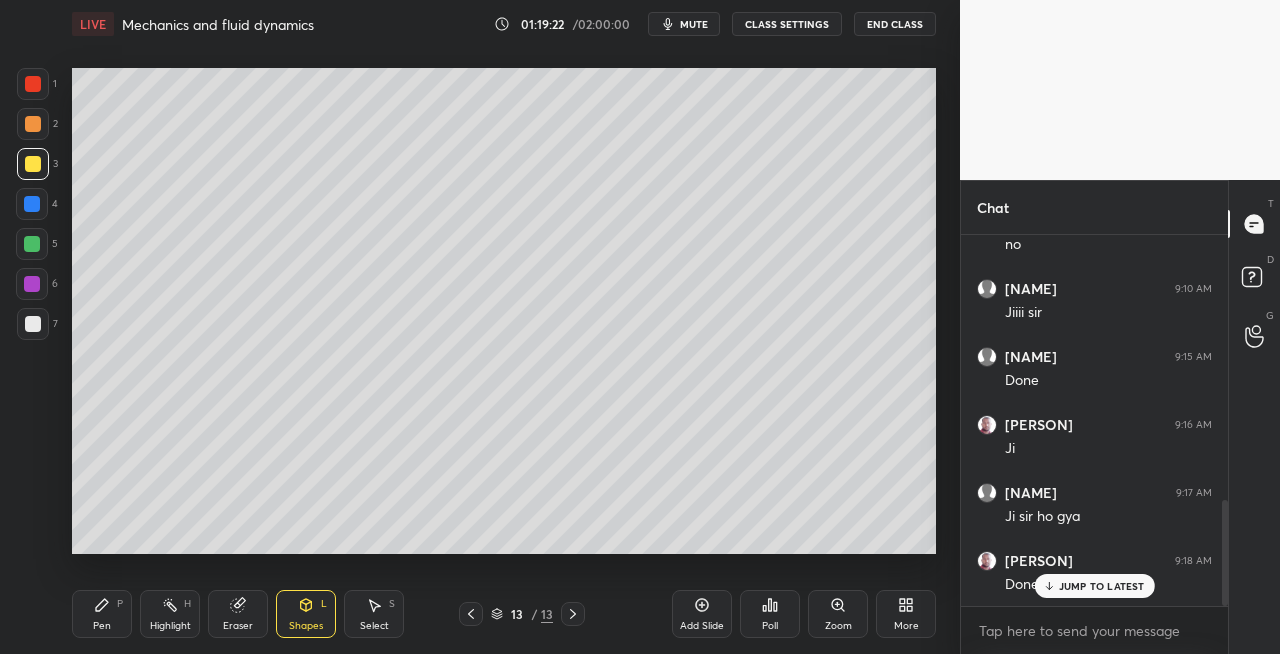 click 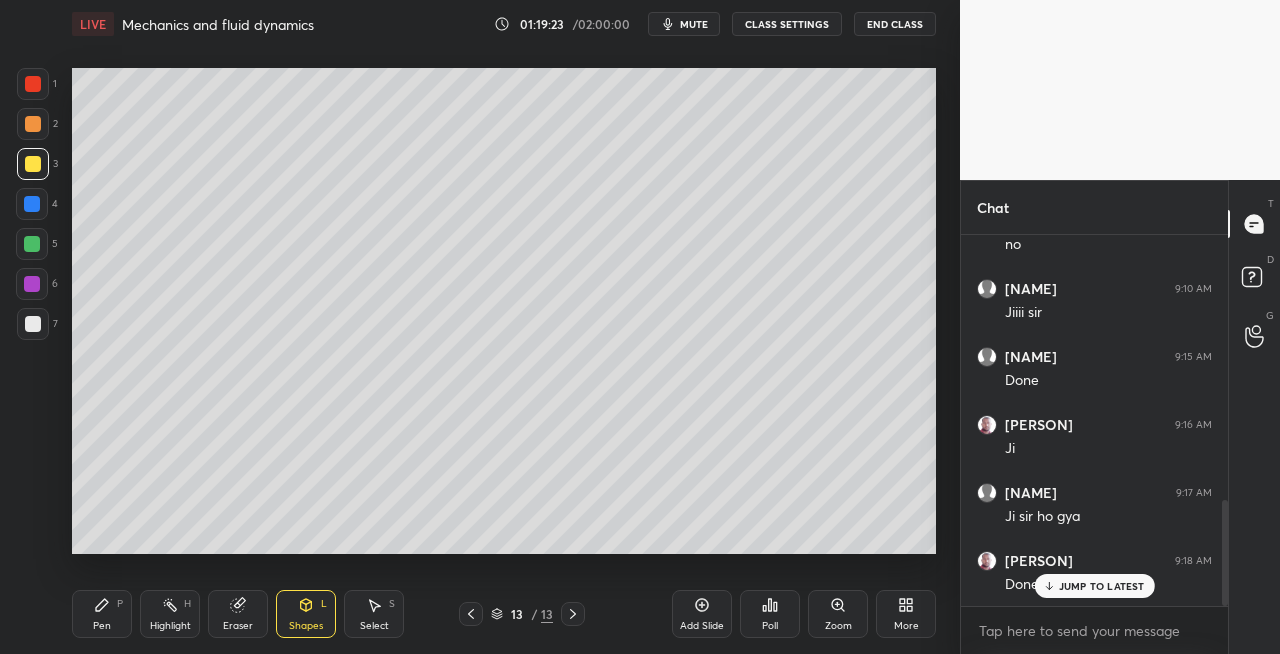 click on "Add Slide" at bounding box center (702, 626) 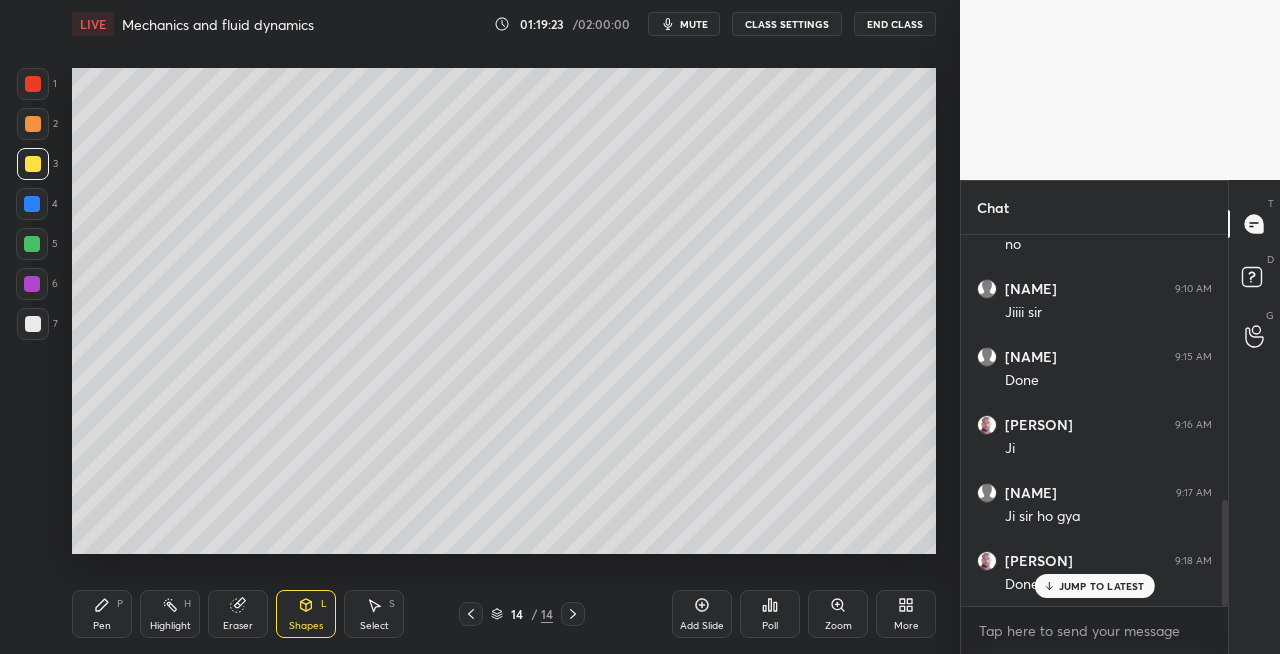 click on "Pen P" at bounding box center (102, 614) 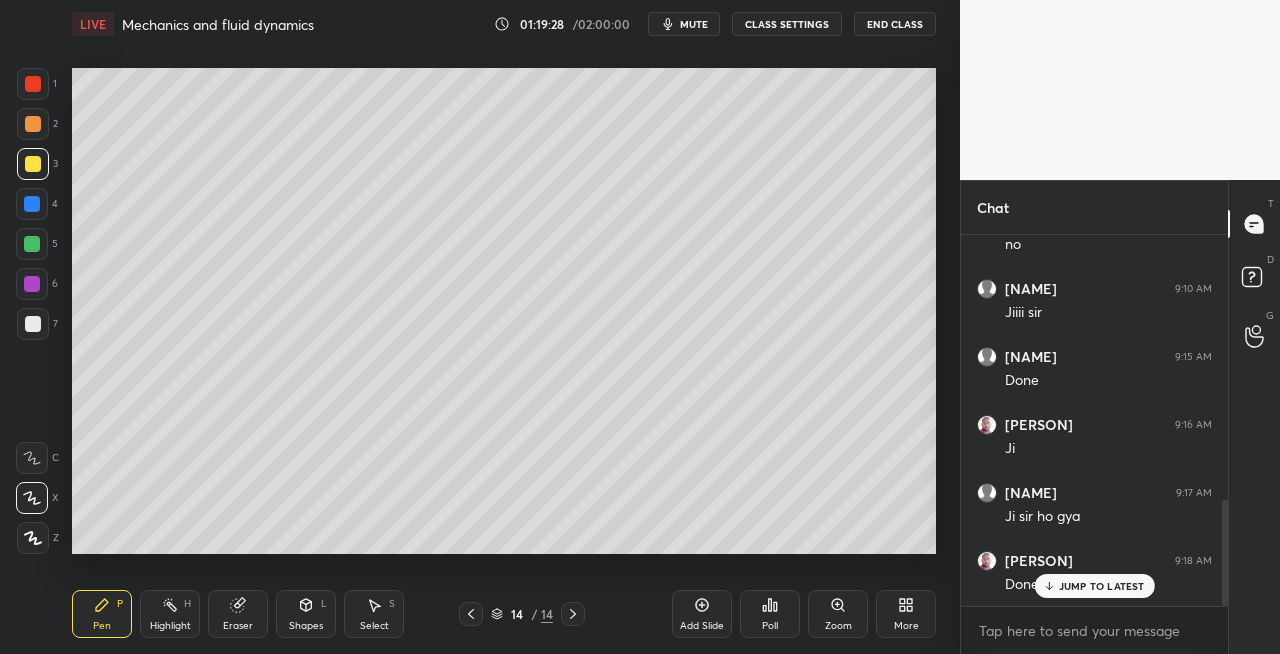 click on "Shapes L" at bounding box center (306, 614) 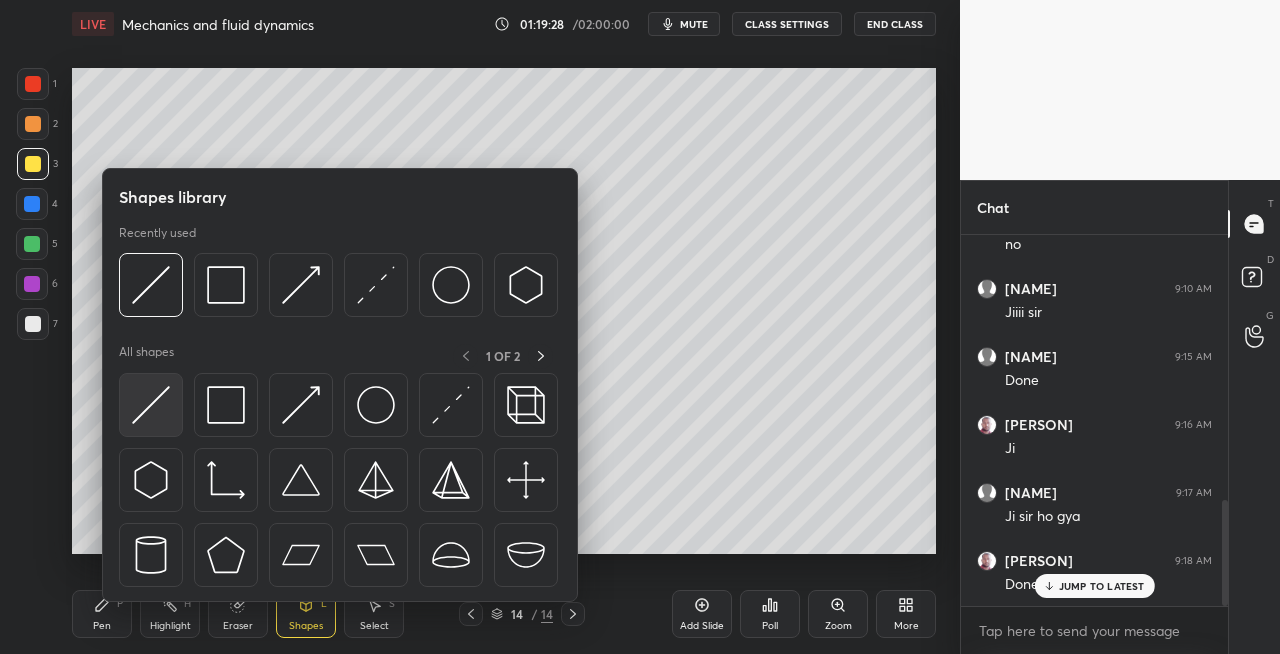 click at bounding box center [151, 405] 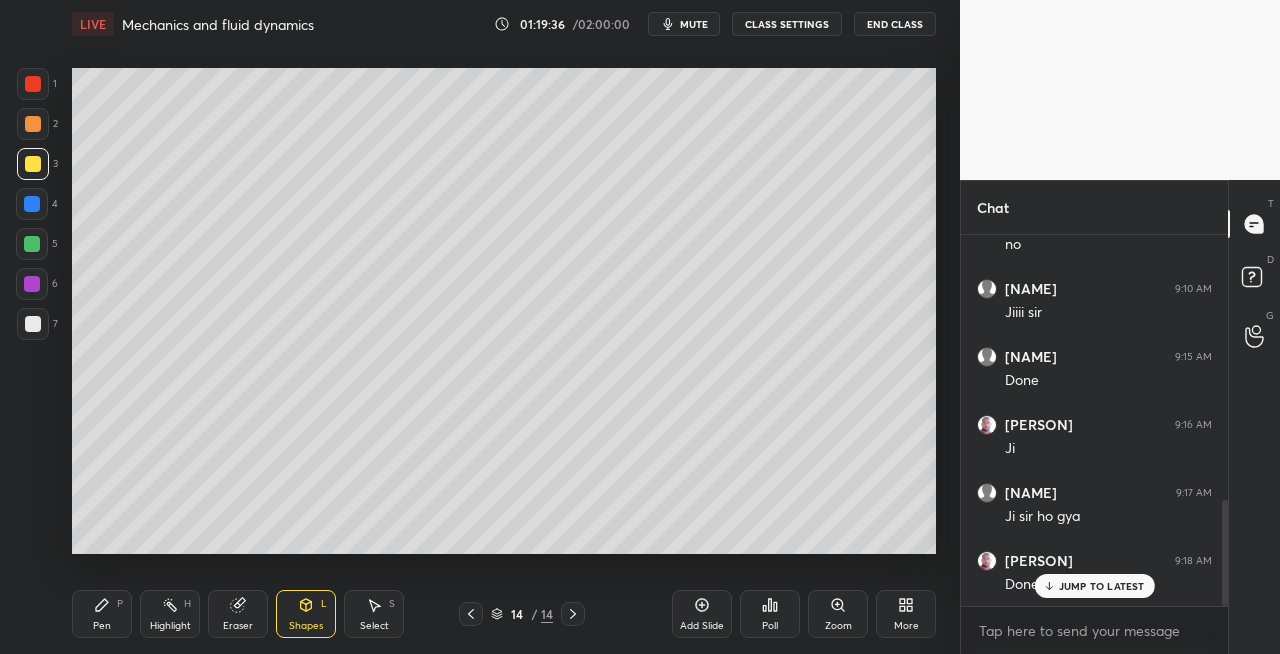 click on "Pen" at bounding box center [102, 626] 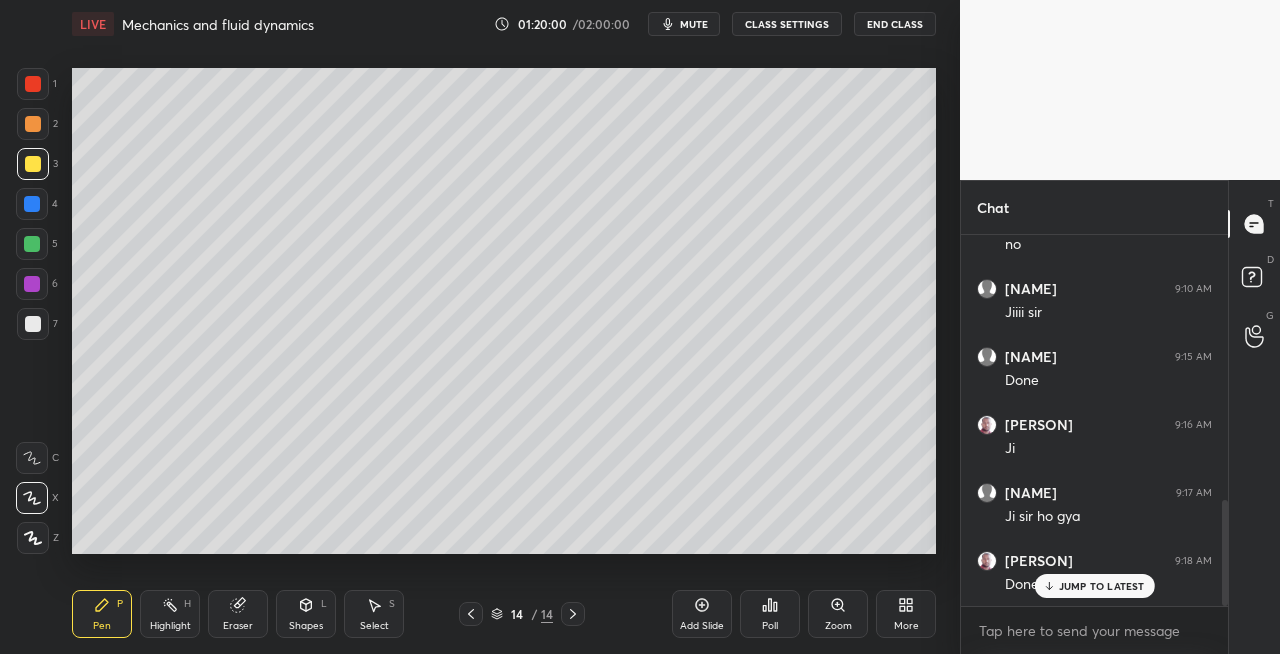 click 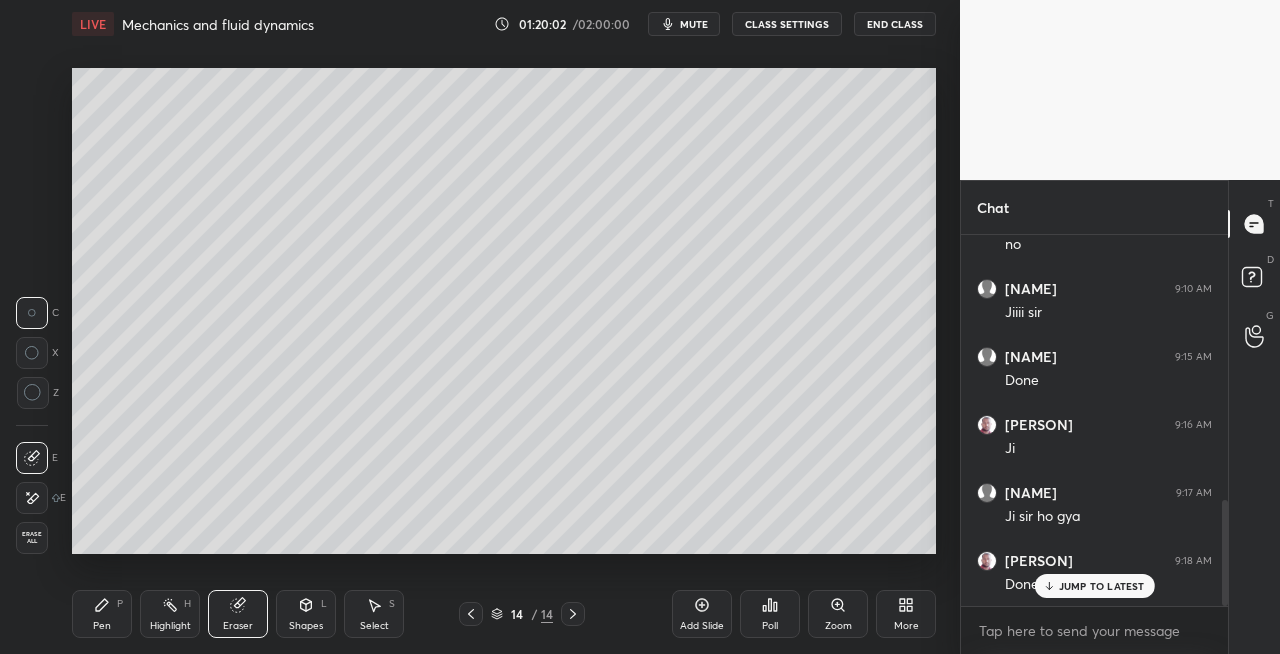 click 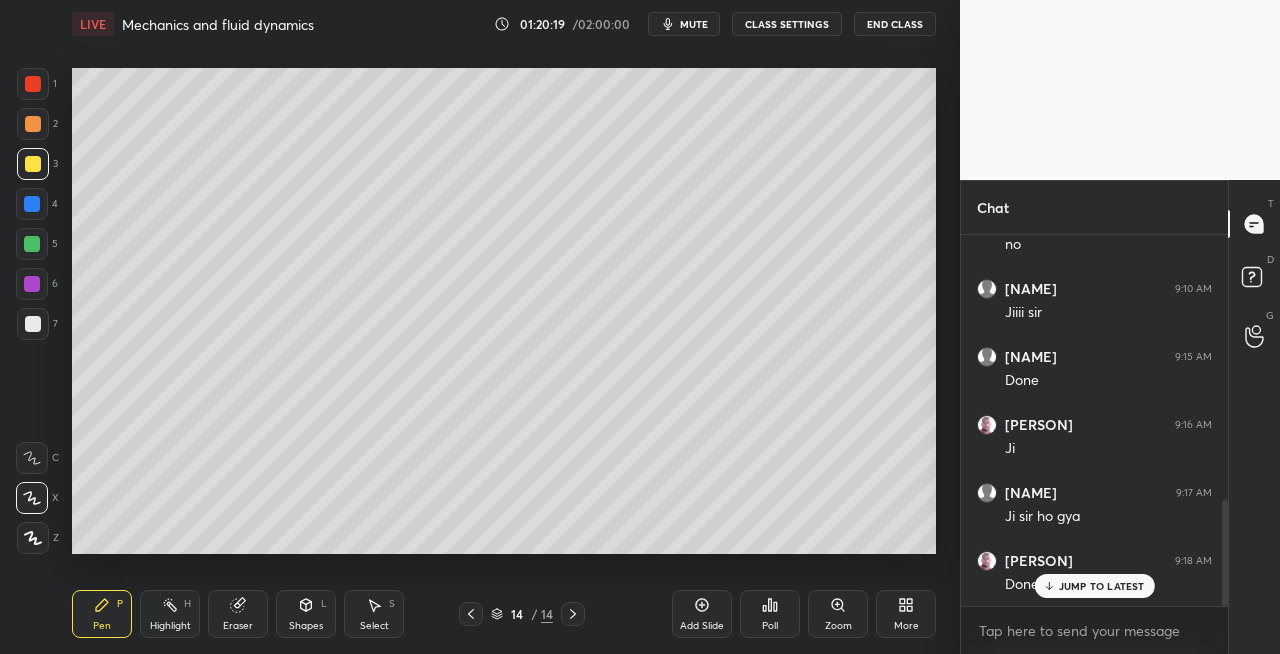 click at bounding box center (33, 324) 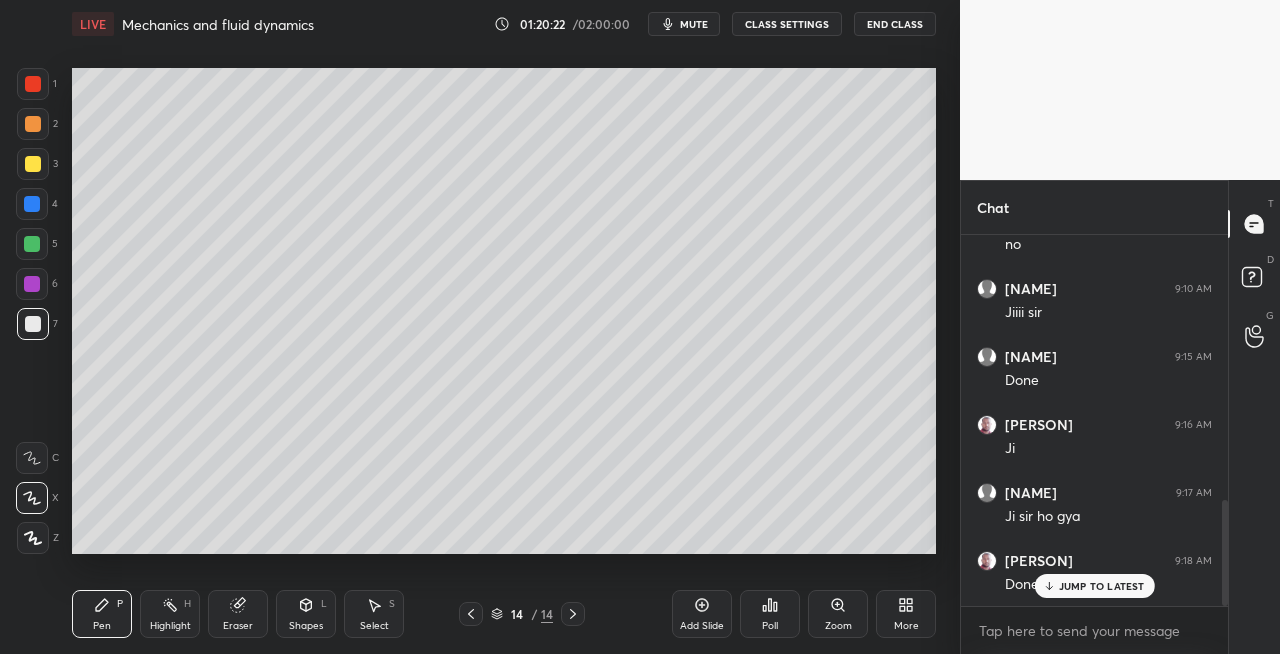 click on "Shapes L" at bounding box center (306, 614) 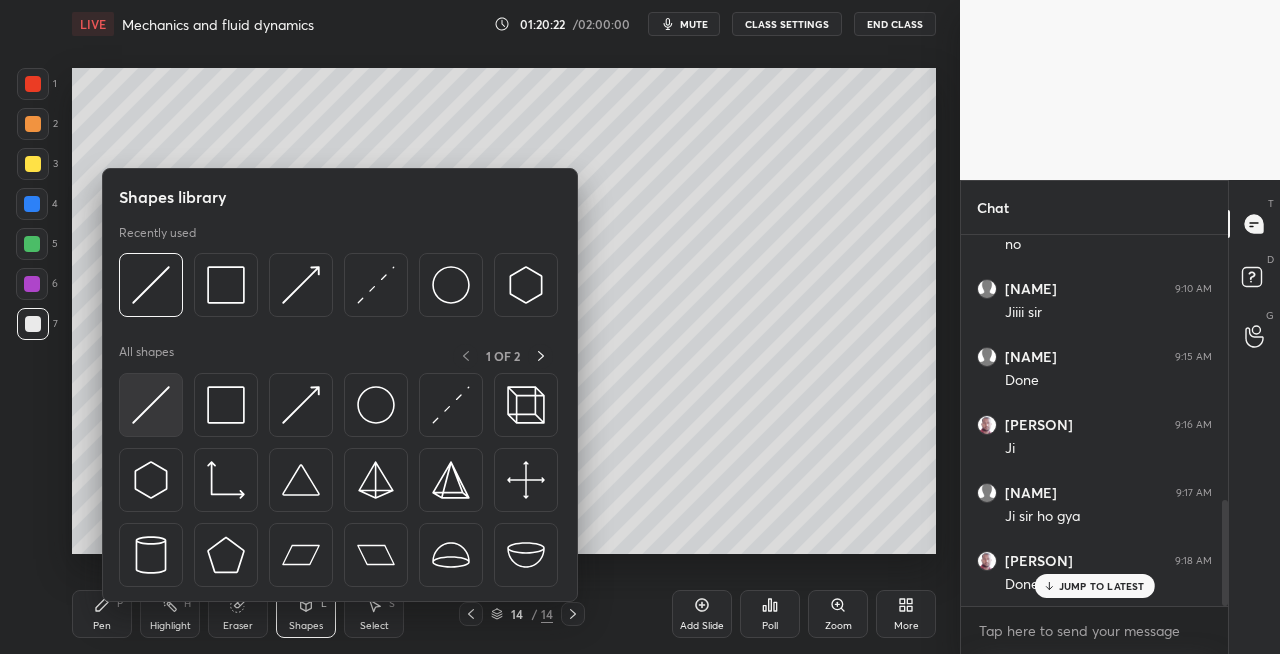 click at bounding box center [151, 405] 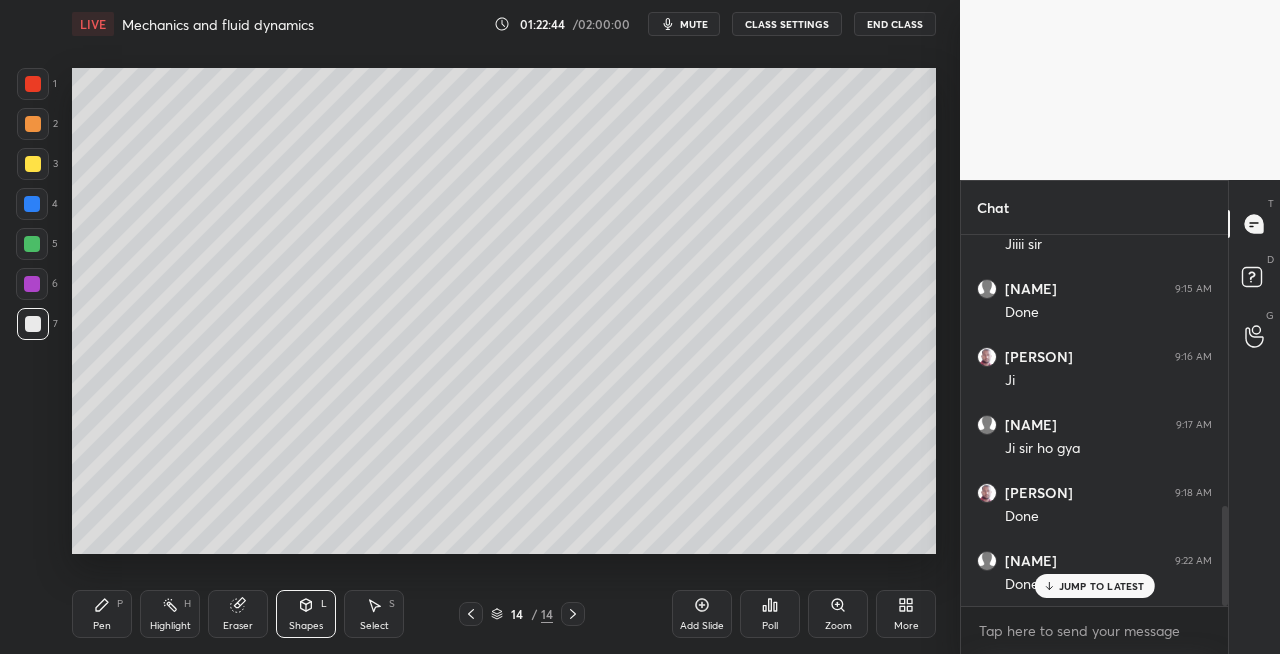 scroll, scrollTop: 1068, scrollLeft: 0, axis: vertical 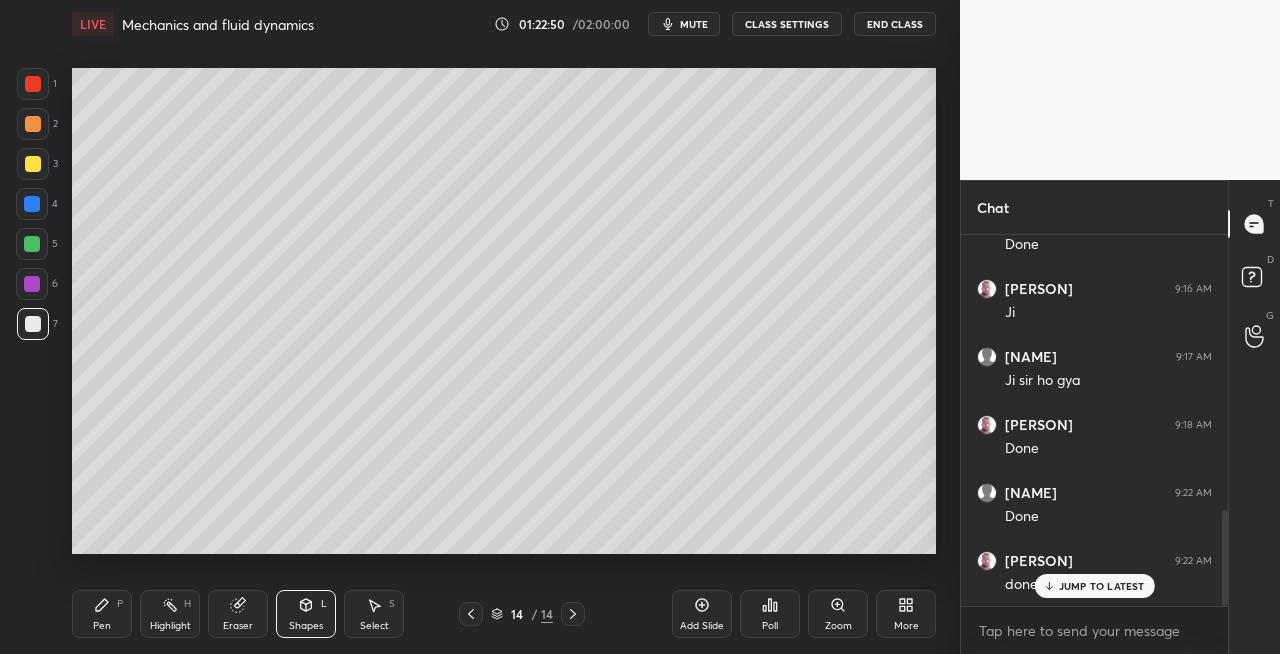 click on "Pen P" at bounding box center (102, 614) 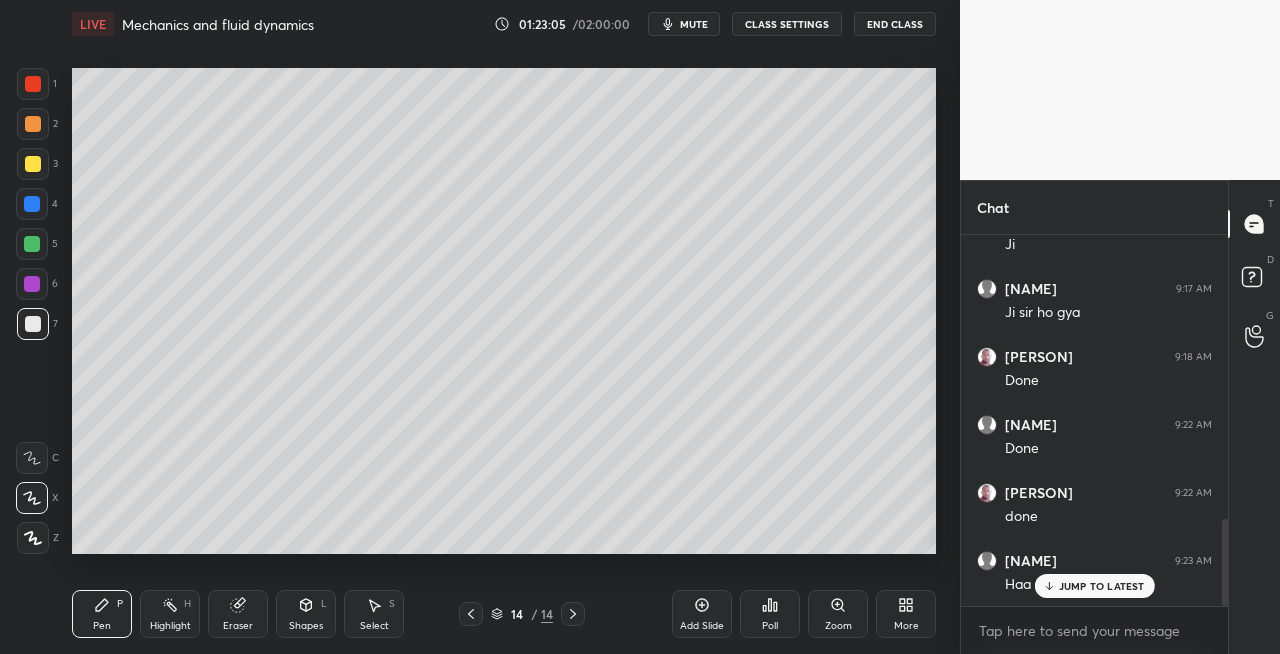 scroll, scrollTop: 1204, scrollLeft: 0, axis: vertical 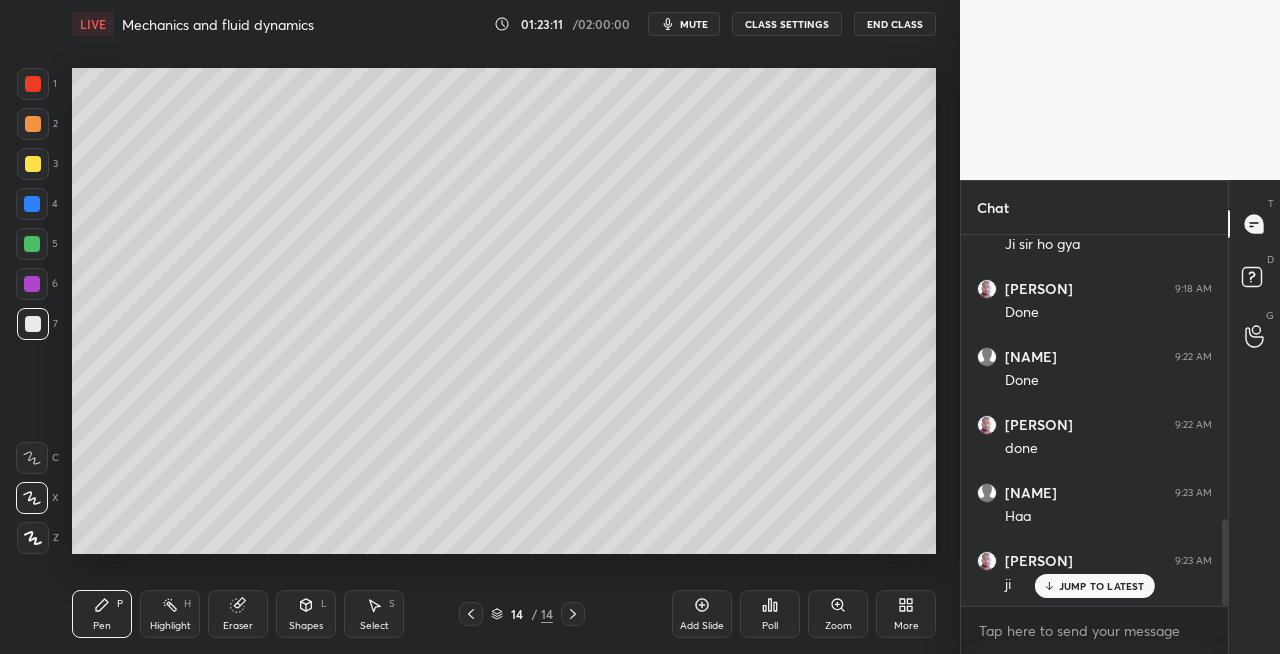 click 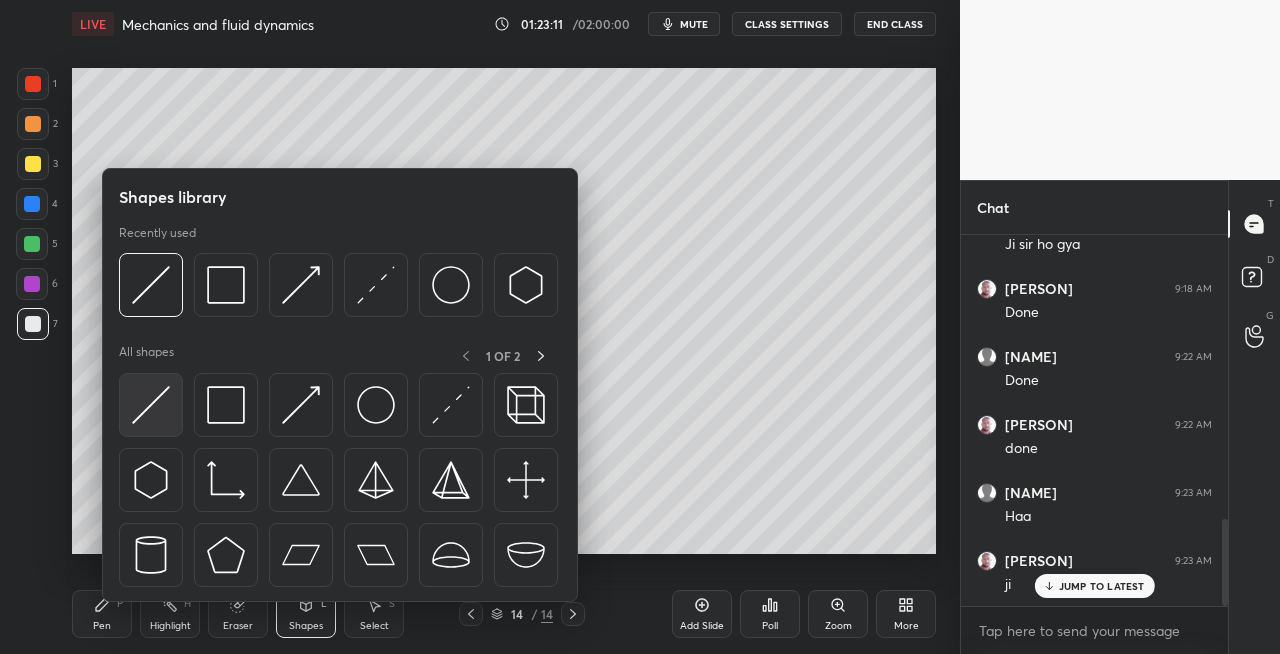 click at bounding box center [151, 405] 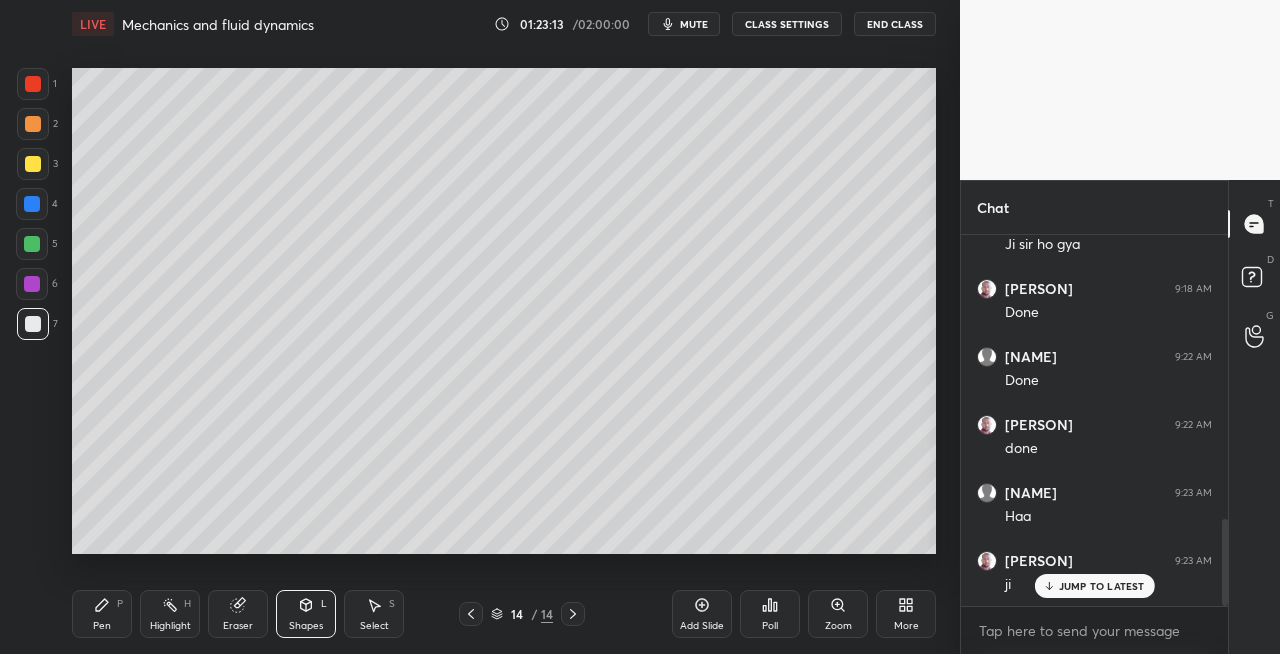 click 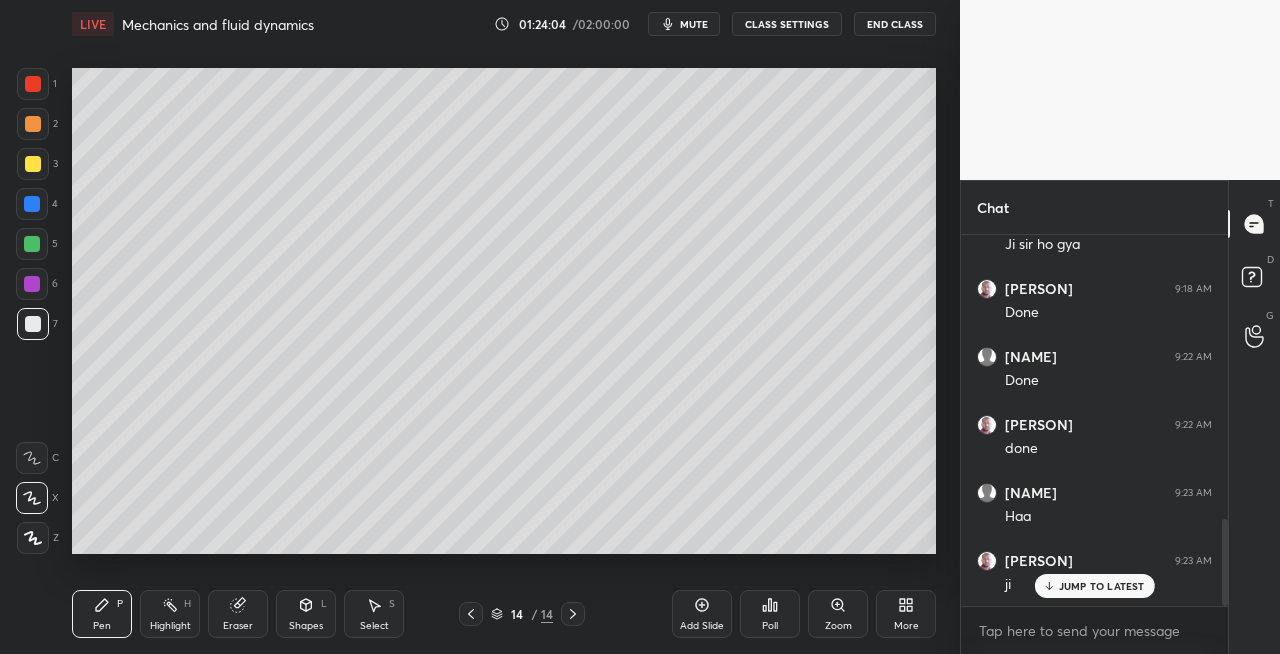 click 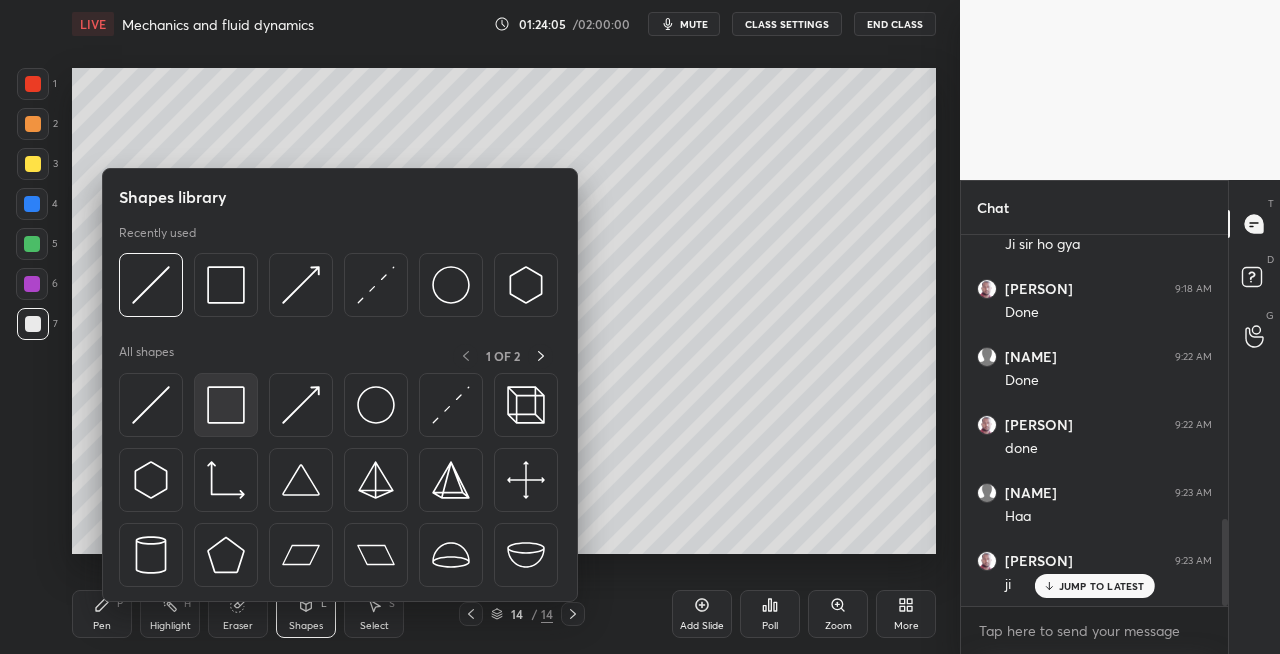 click at bounding box center (226, 405) 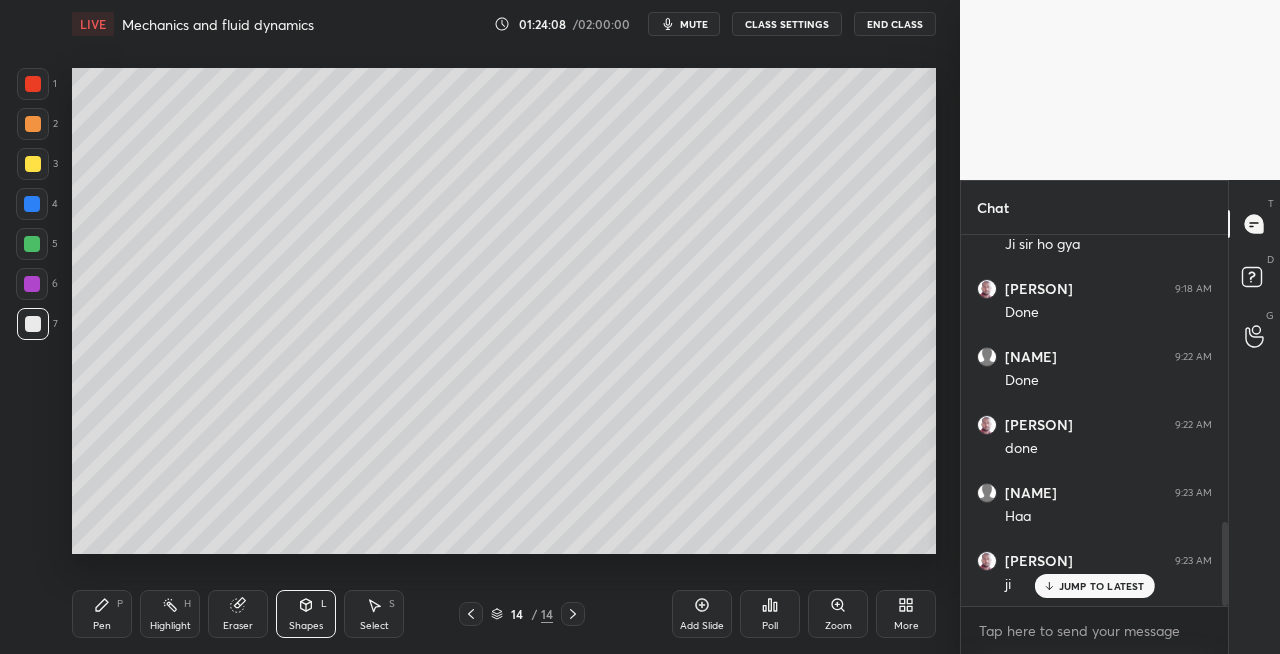 scroll, scrollTop: 1272, scrollLeft: 0, axis: vertical 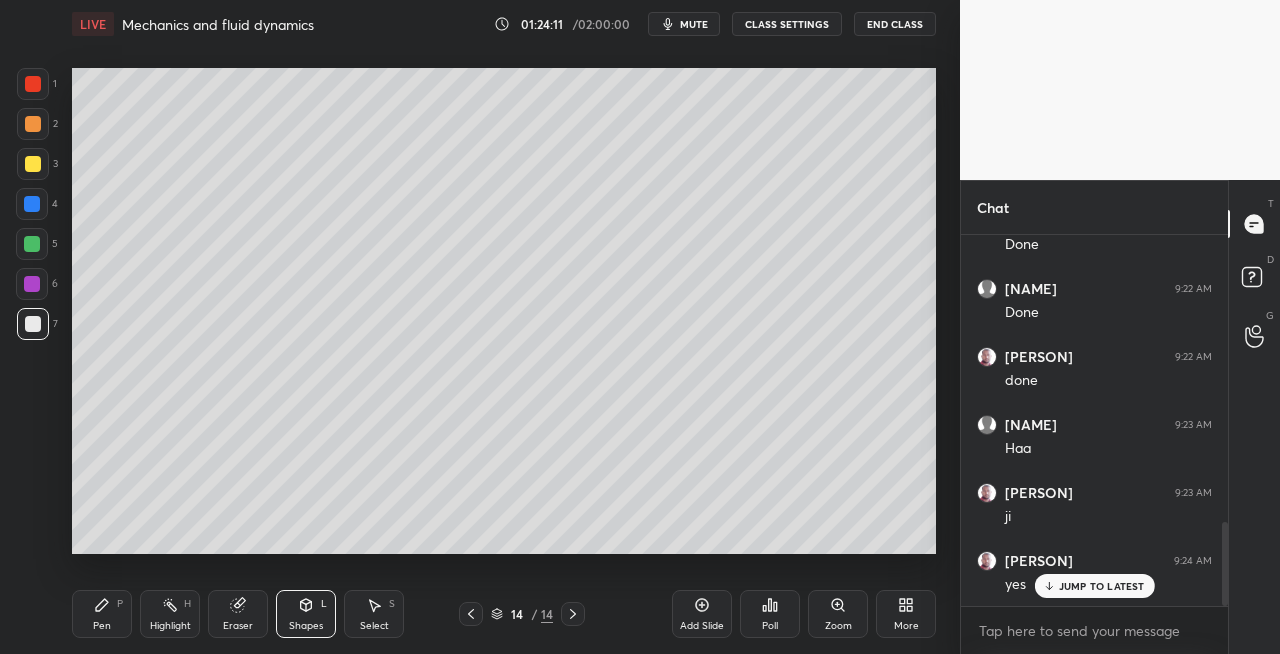 click 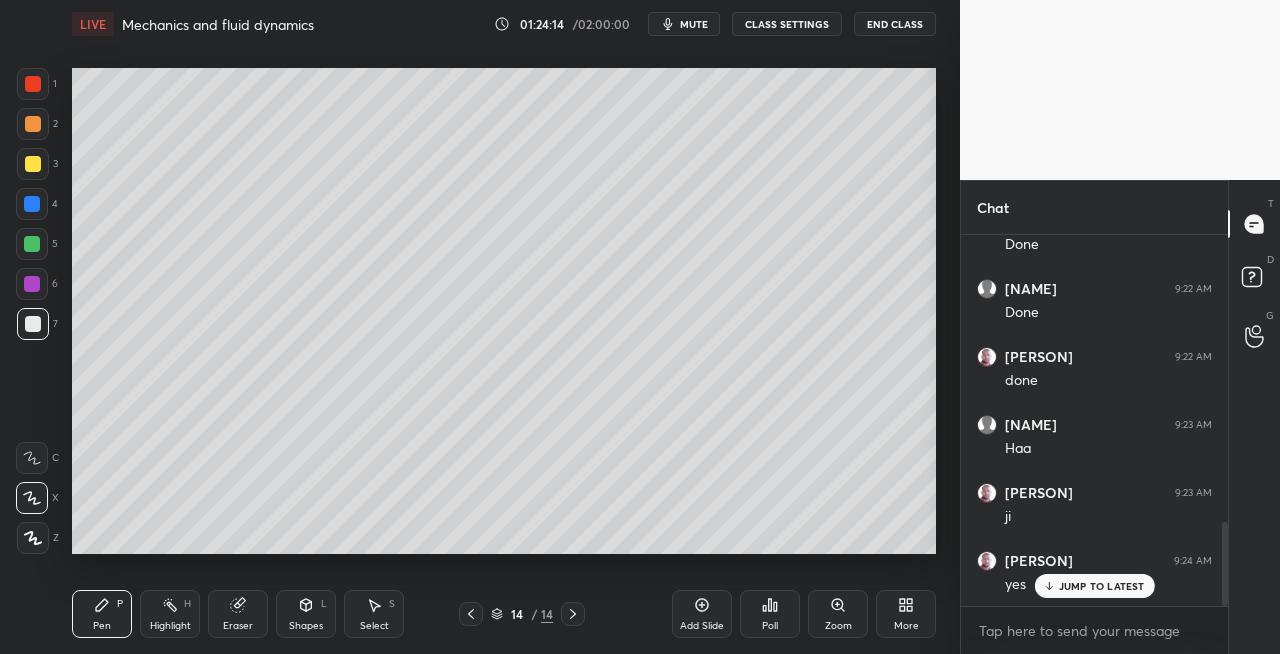 click at bounding box center [33, 164] 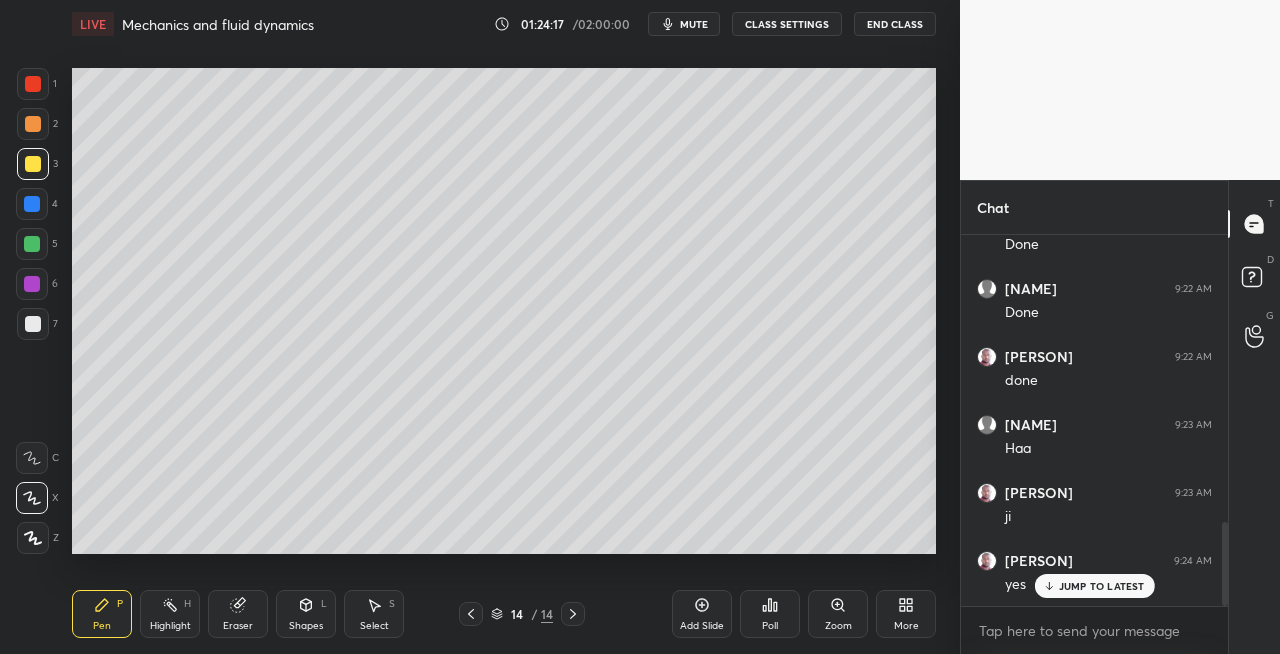 click 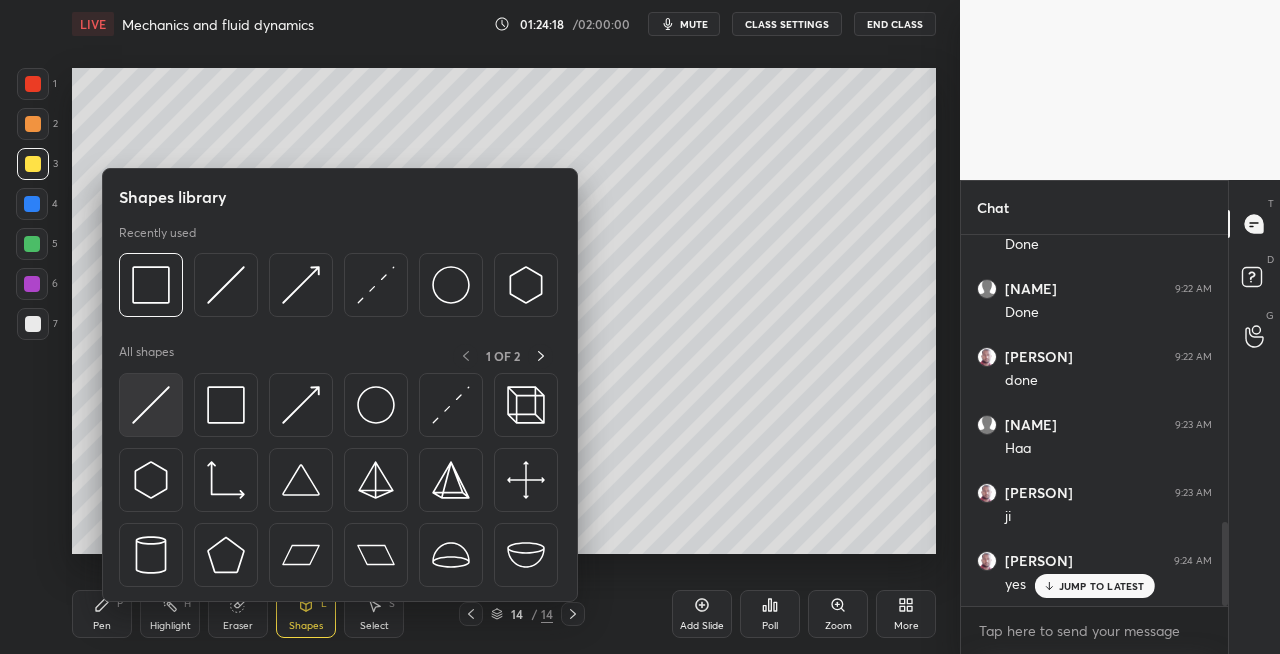 click at bounding box center (151, 405) 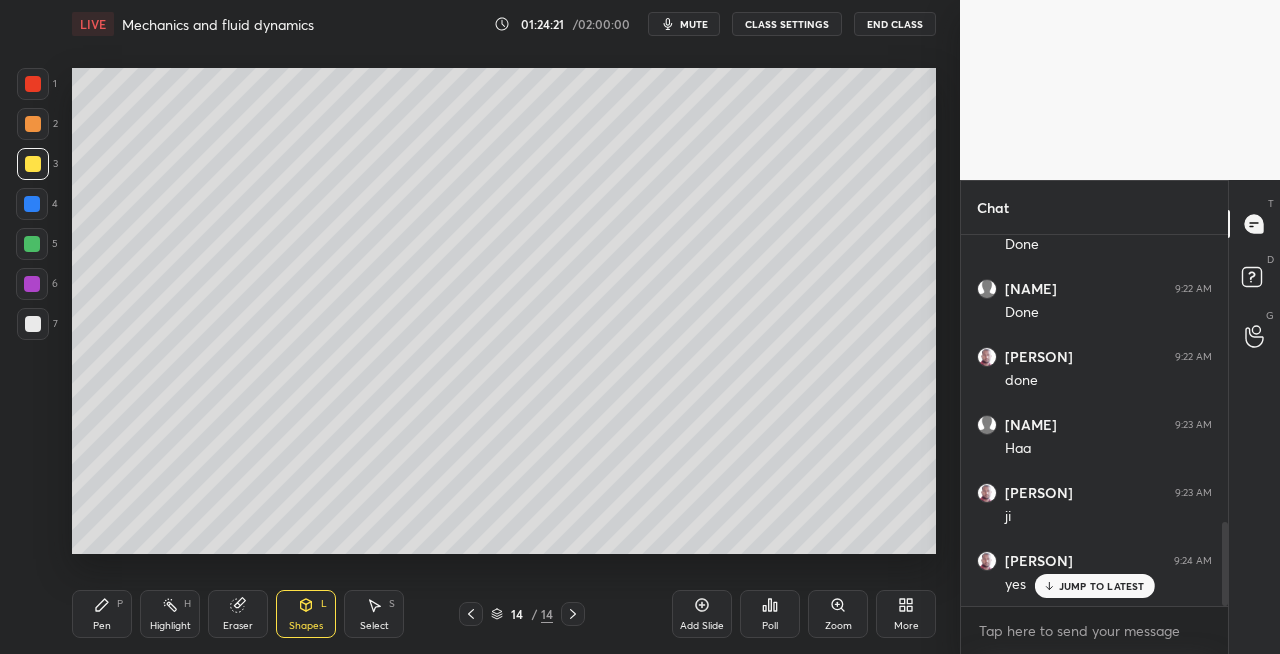 click on "Pen P" at bounding box center (102, 614) 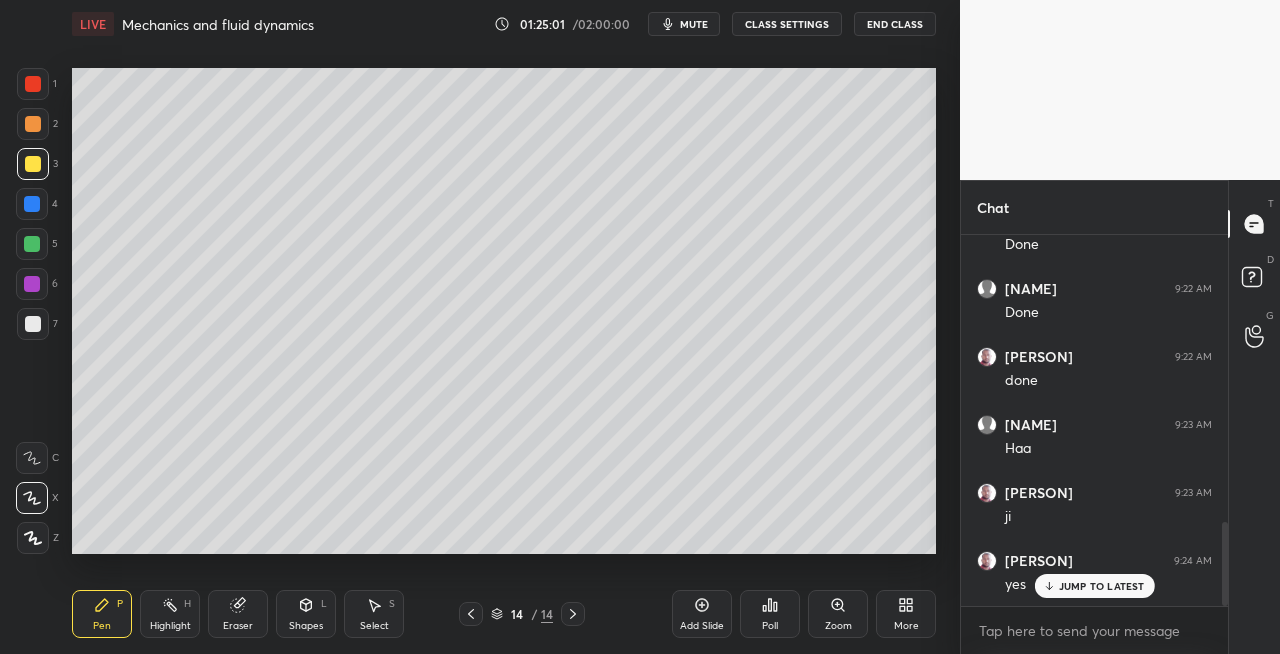 click at bounding box center (33, 324) 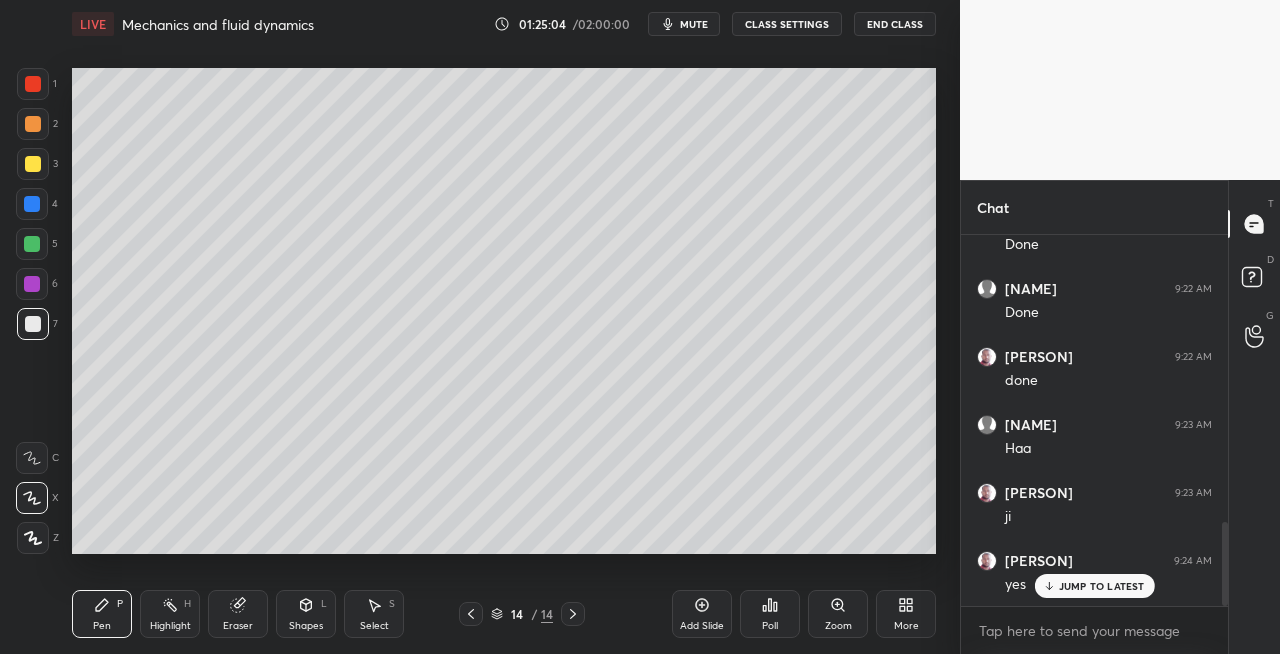 click 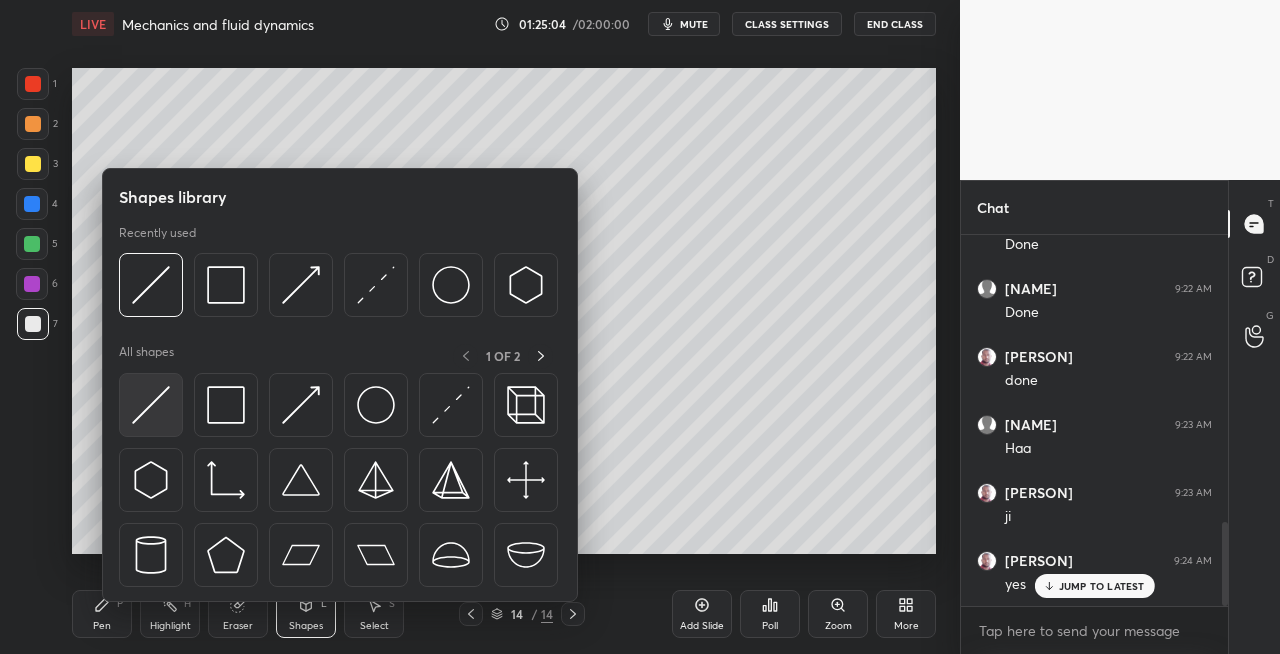 click at bounding box center [151, 405] 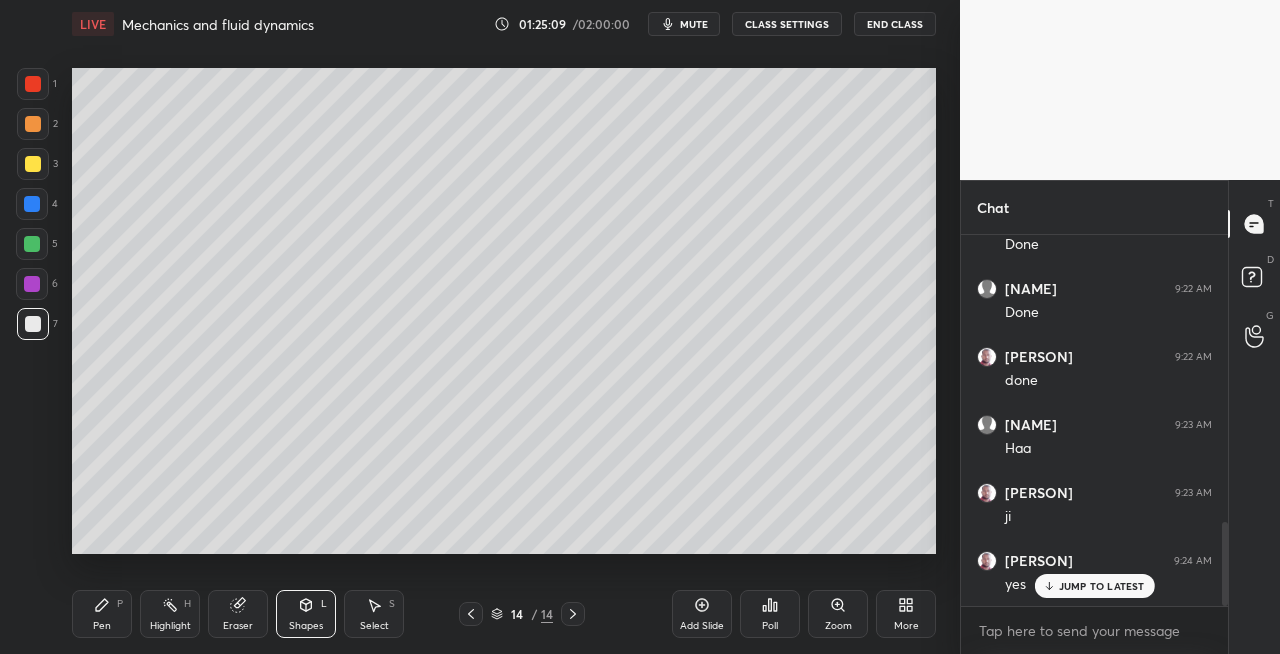 click 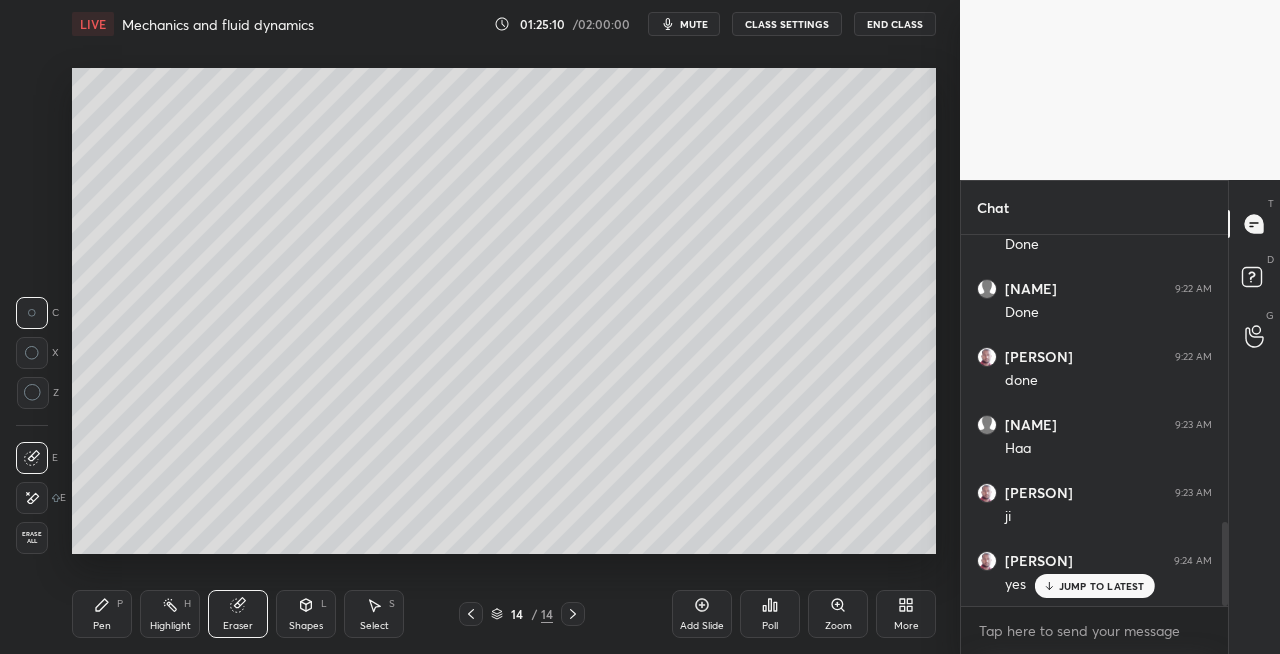 click 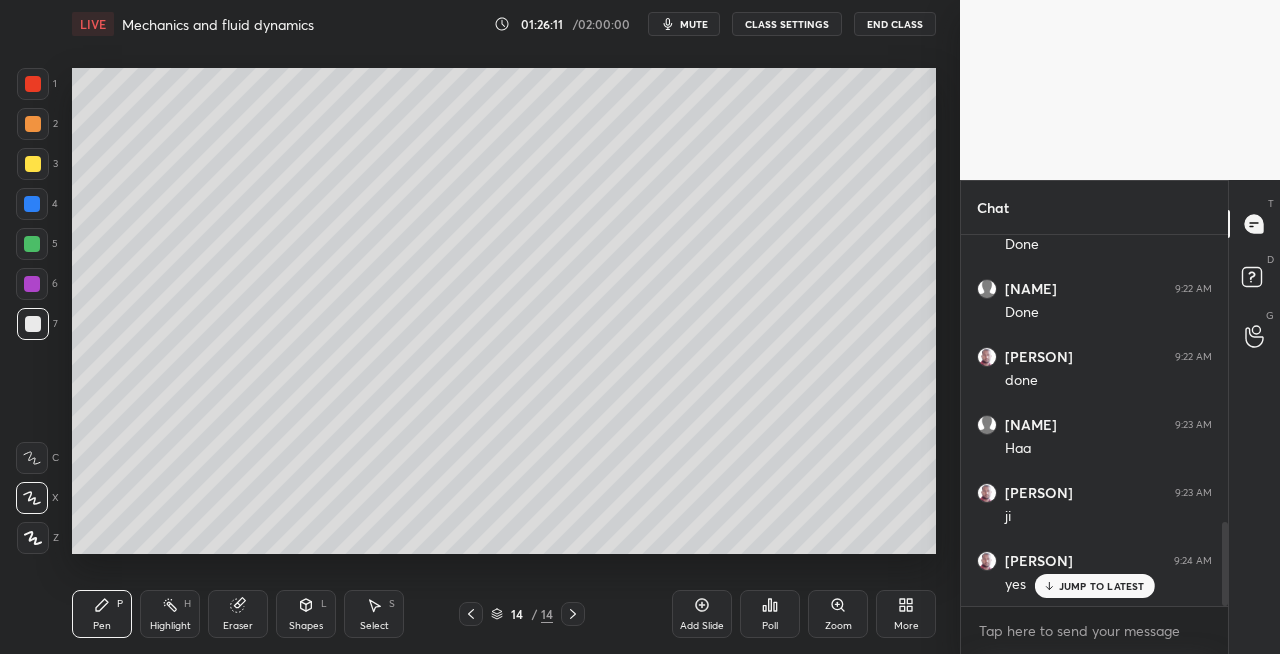 click on "mute" at bounding box center (694, 24) 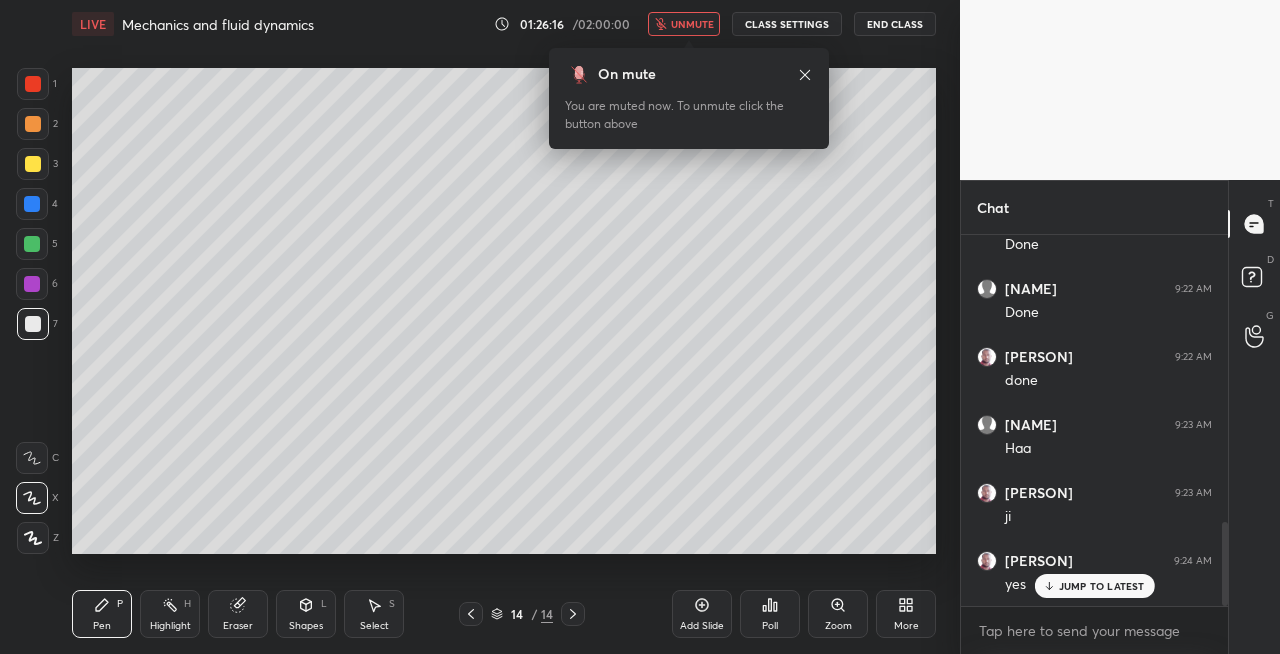 click on "unmute" at bounding box center (692, 24) 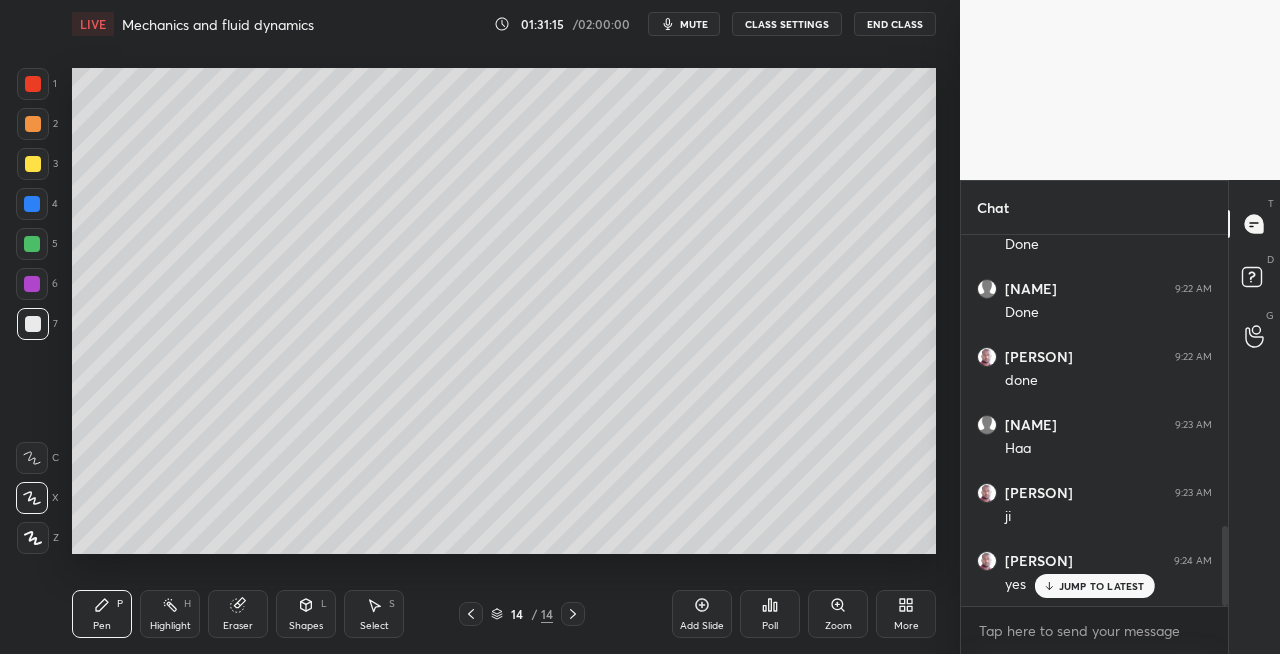 scroll, scrollTop: 1344, scrollLeft: 0, axis: vertical 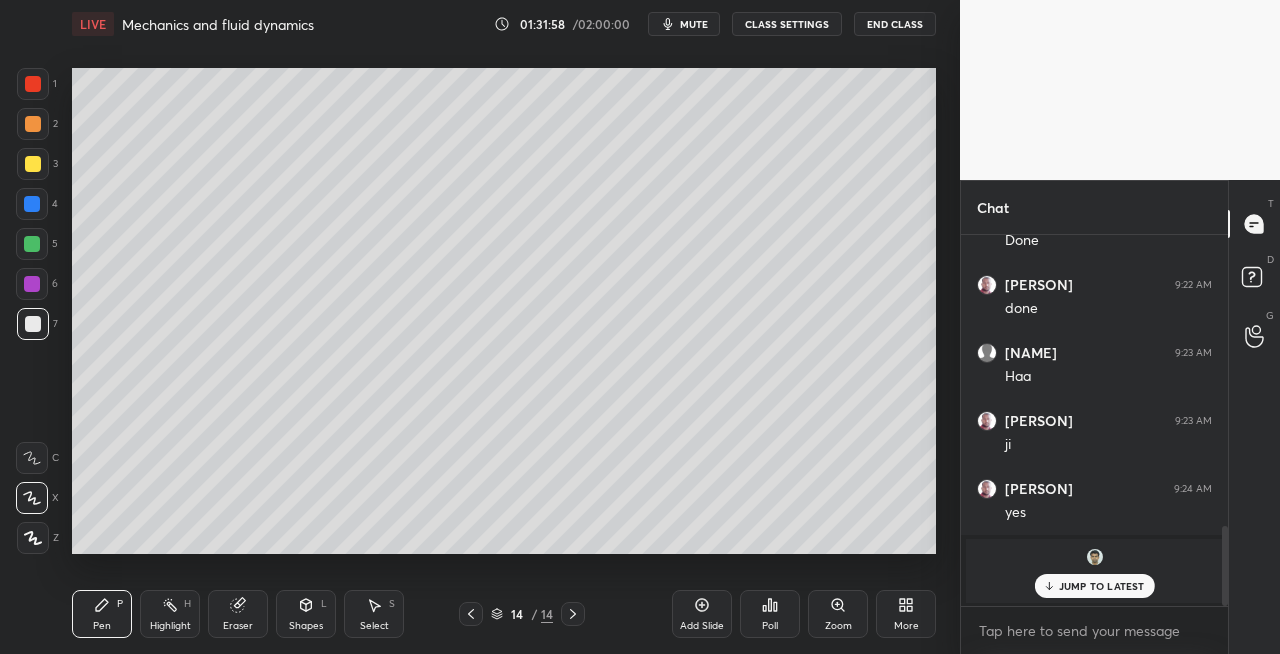 click on "Idle time detected You have been inactive for more than a minute while taking the class. Your audio and video will be  paused in 18s" at bounding box center [480, 981] 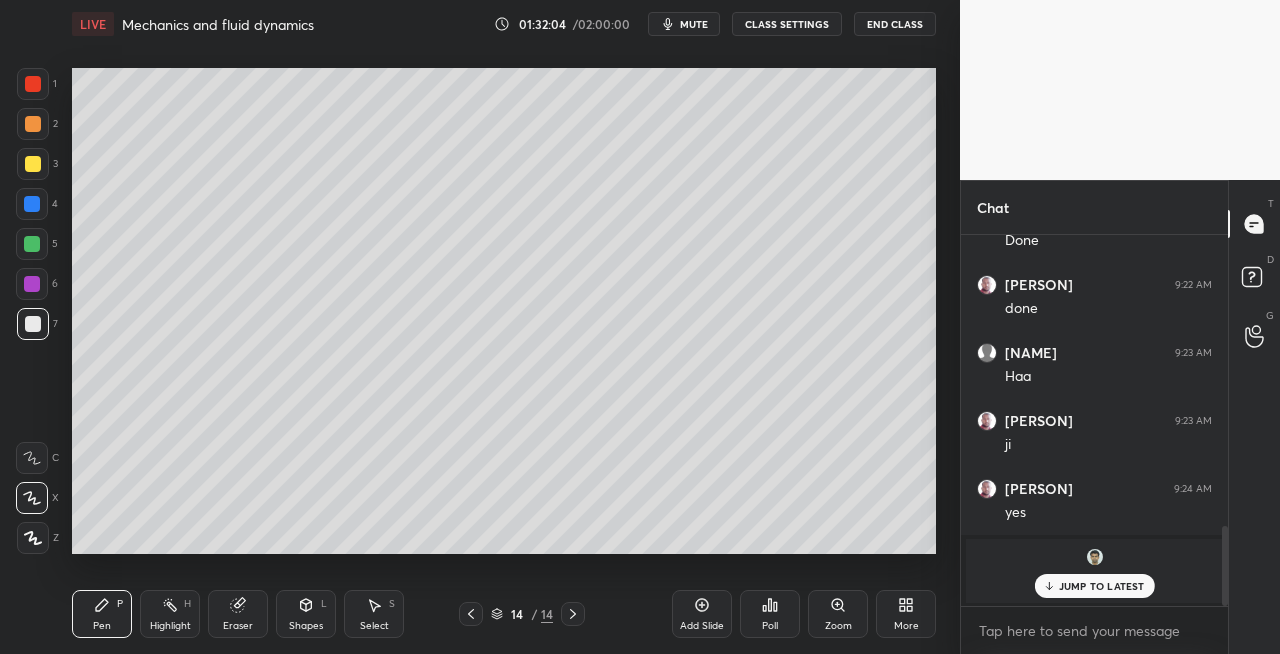 click on "mute" at bounding box center [694, 24] 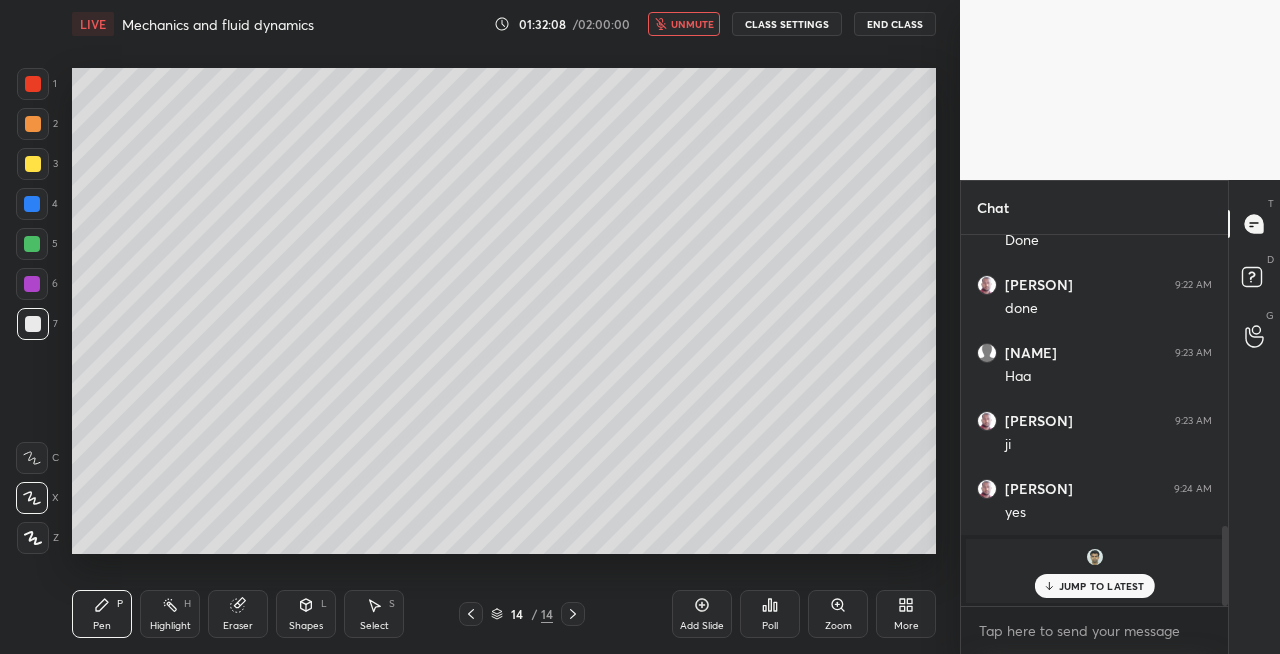 click on "unmute" at bounding box center [692, 24] 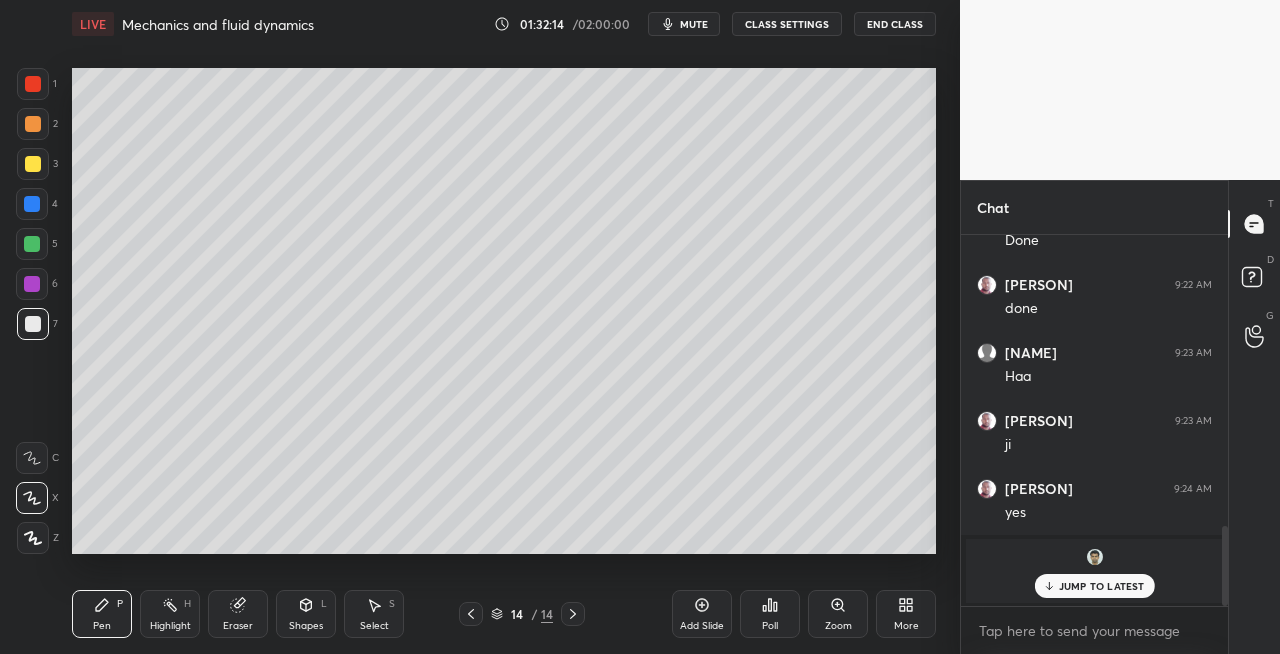 click on "JUMP TO LATEST" at bounding box center (1102, 586) 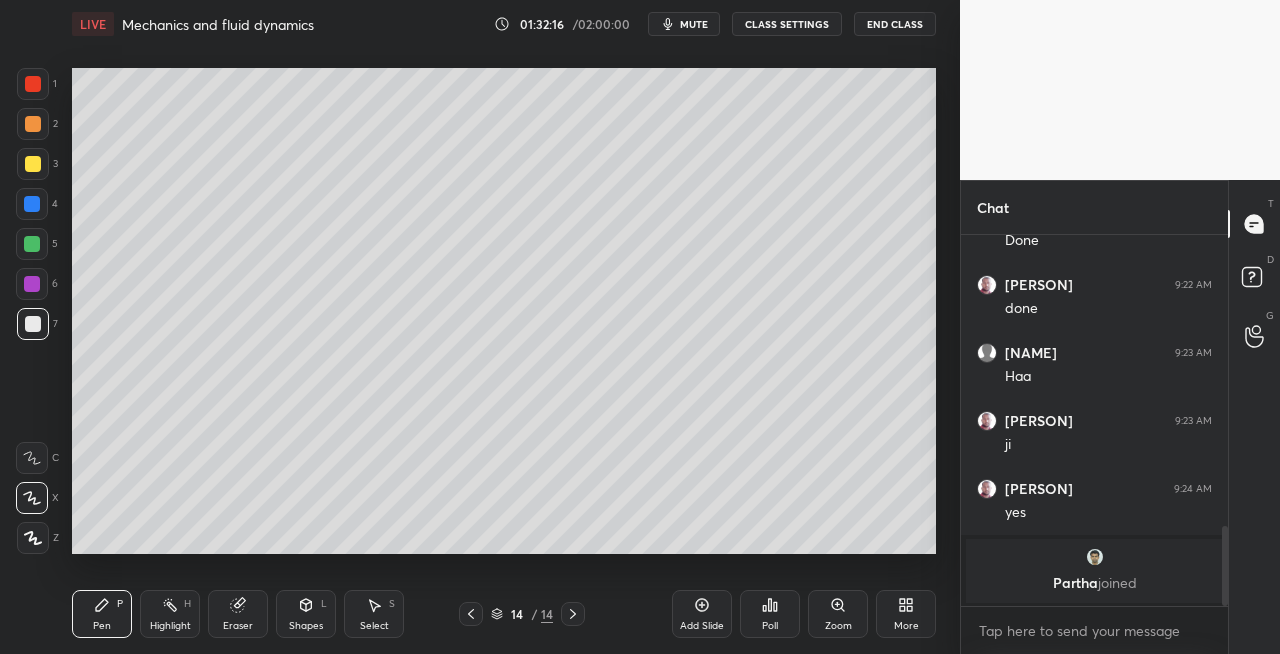 scroll, scrollTop: 1412, scrollLeft: 0, axis: vertical 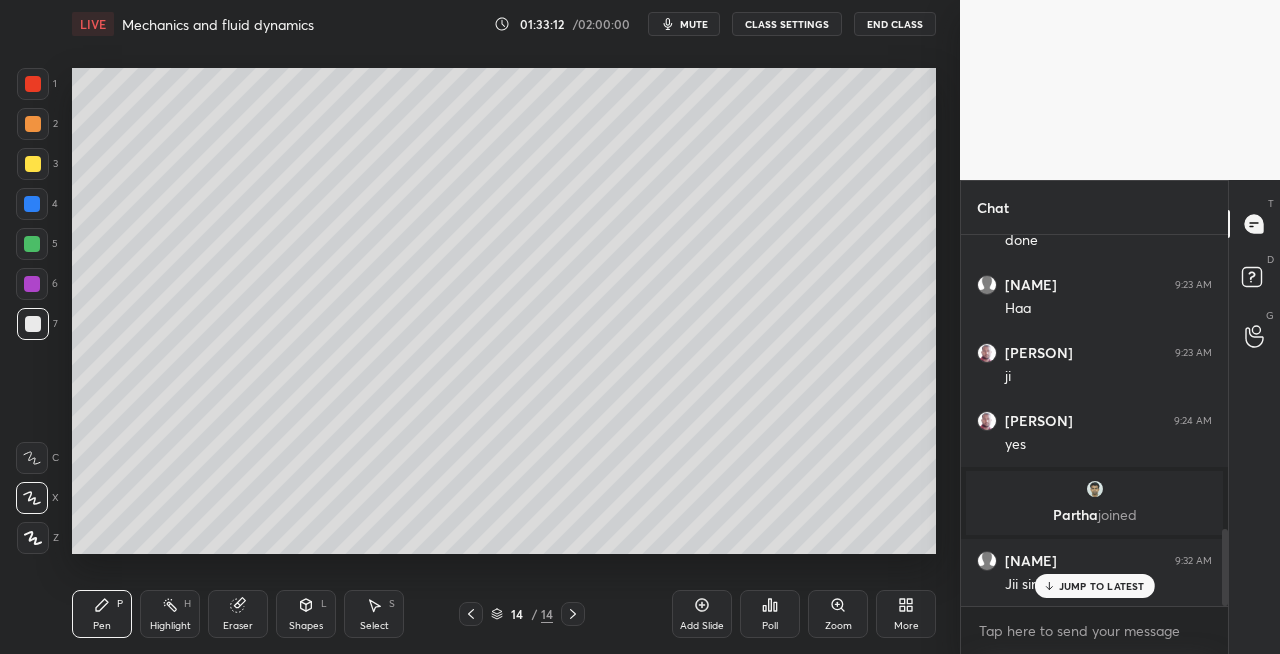 click 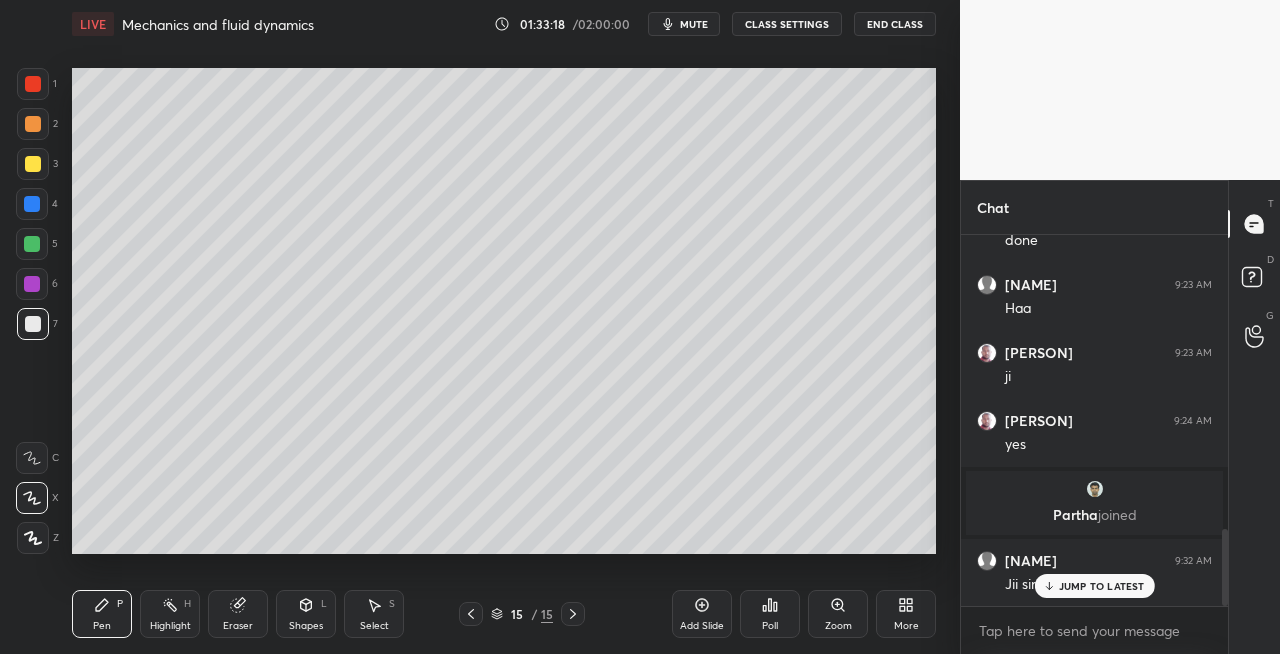 click 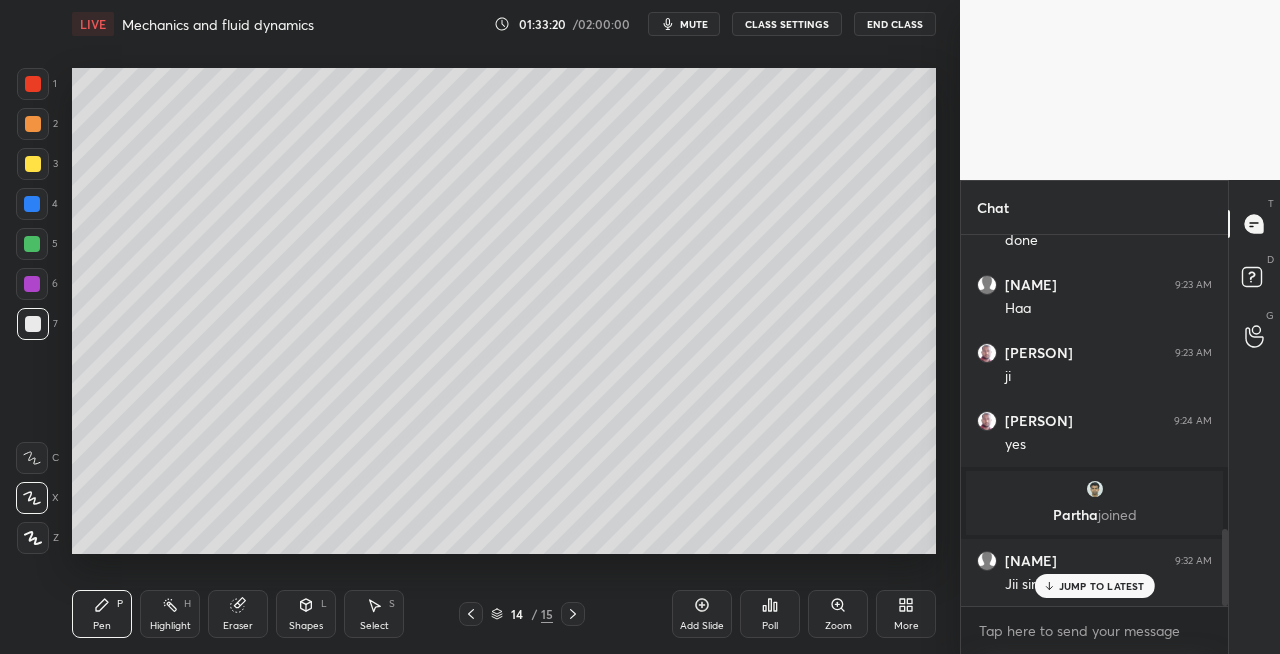 click 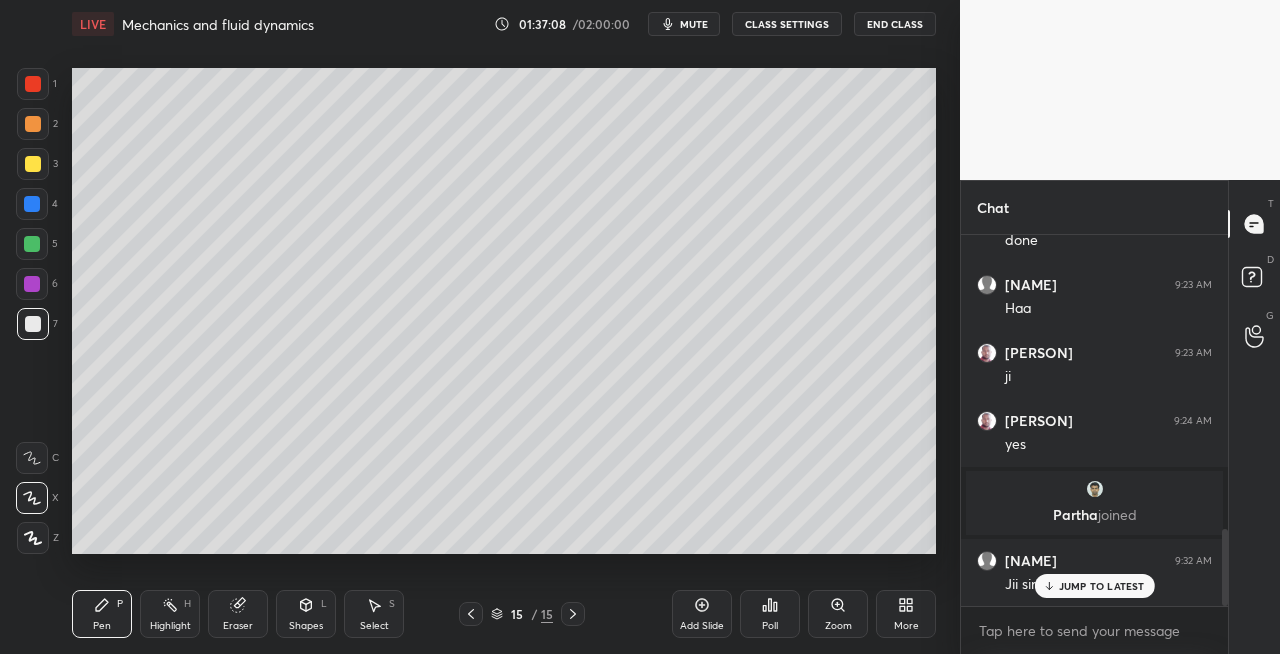 click on "Shapes L" at bounding box center [306, 614] 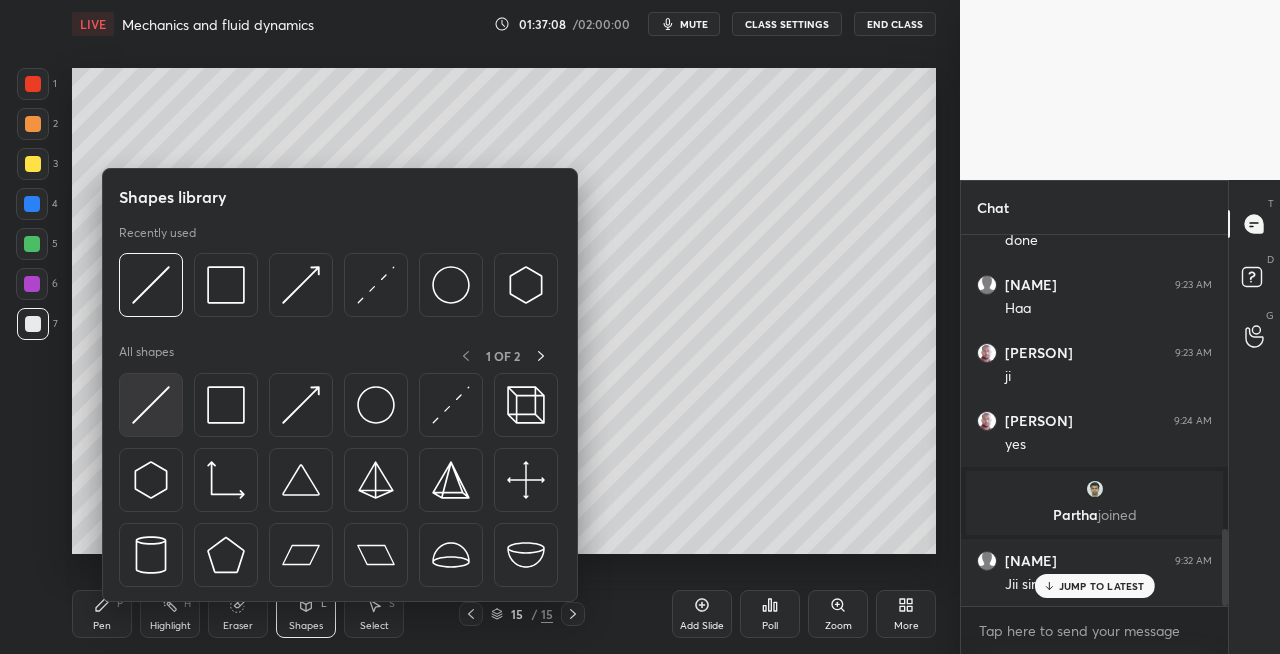 click at bounding box center [151, 405] 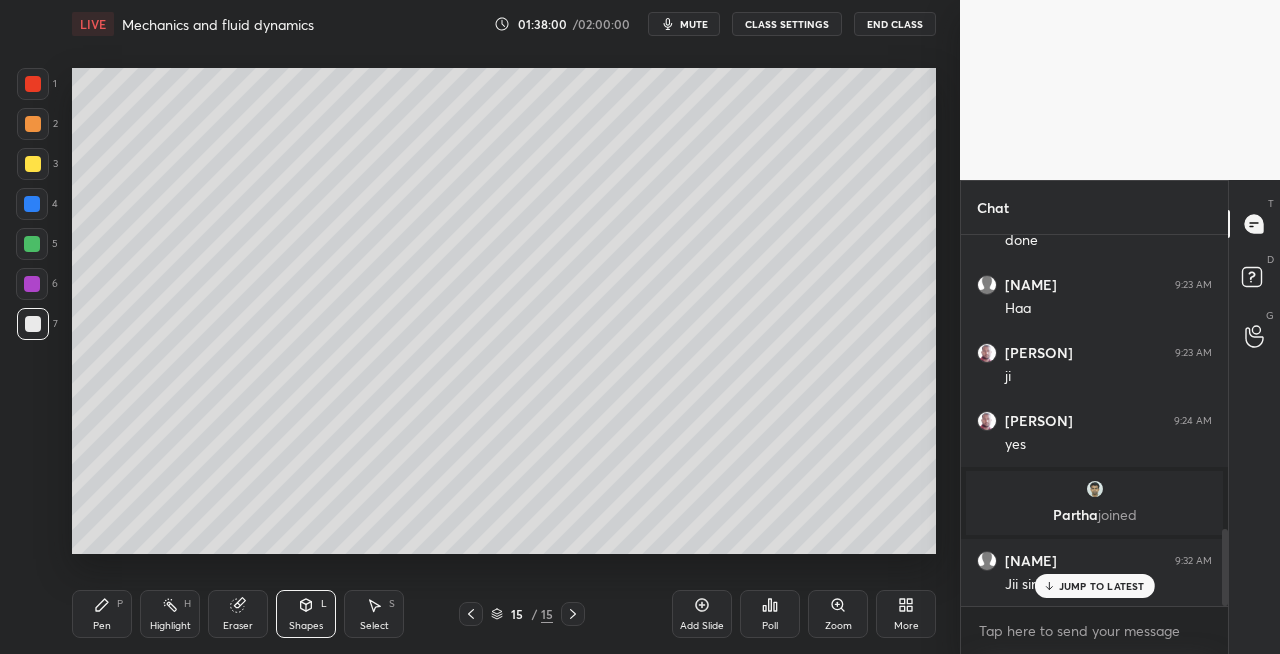click on "Pen P" at bounding box center (102, 614) 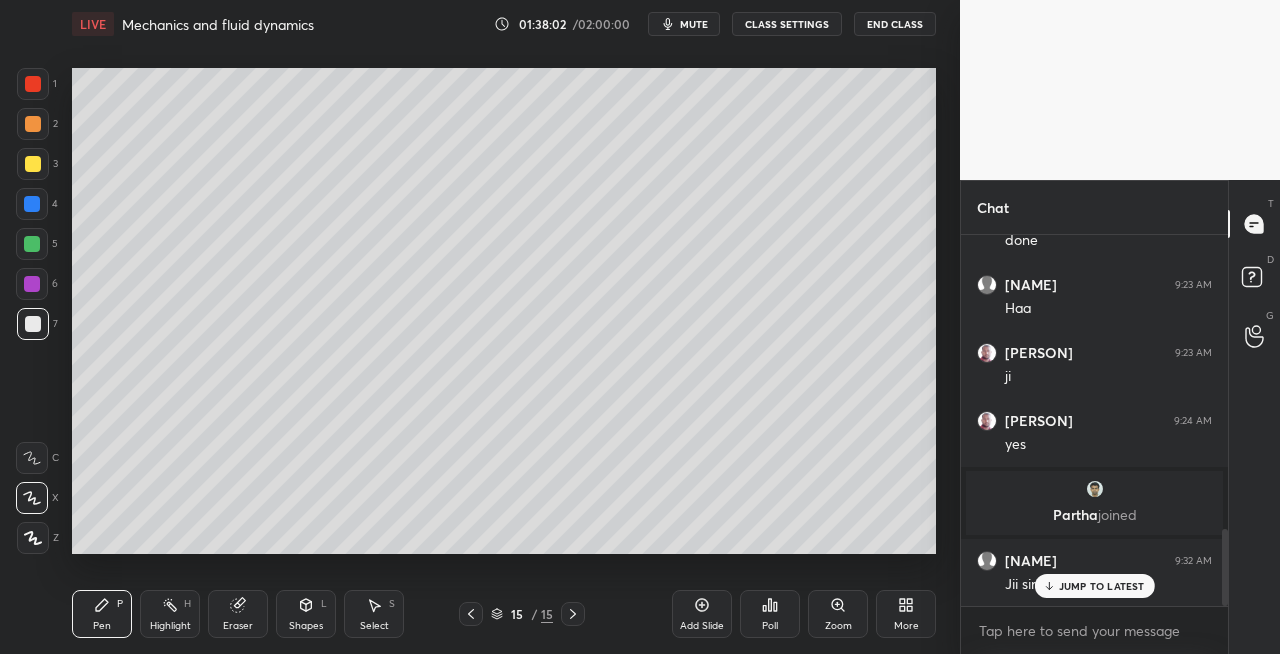 click on "Eraser" at bounding box center (238, 614) 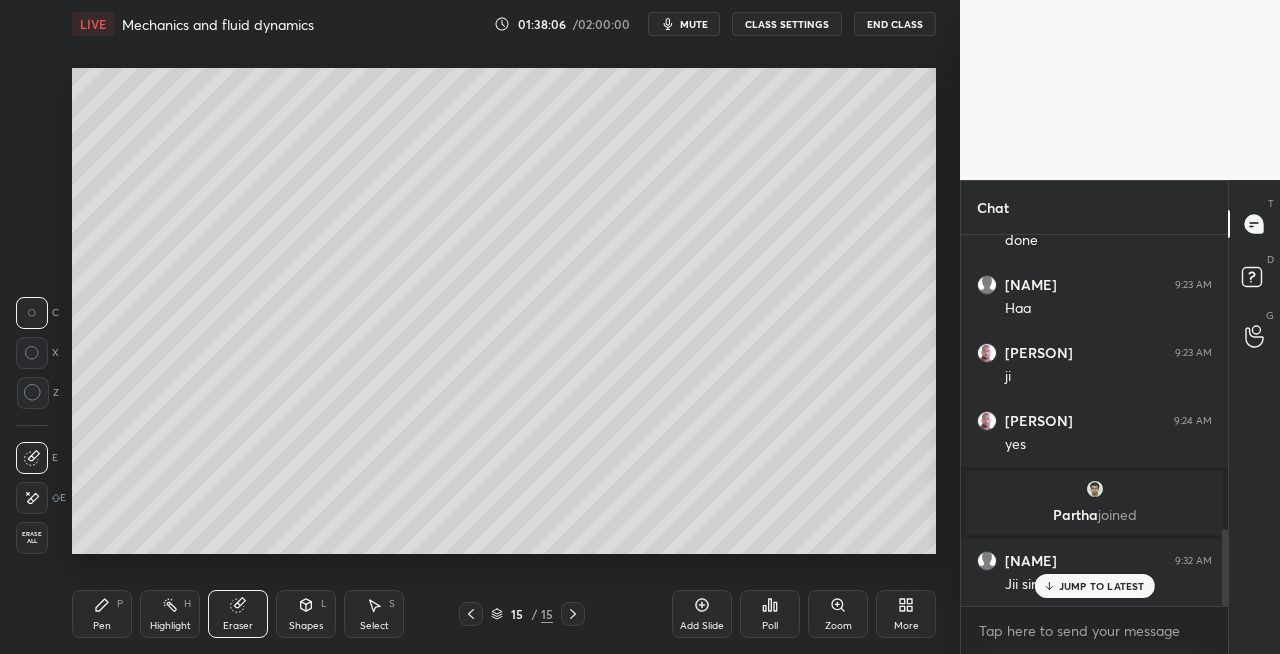 click on "Pen P" at bounding box center [102, 614] 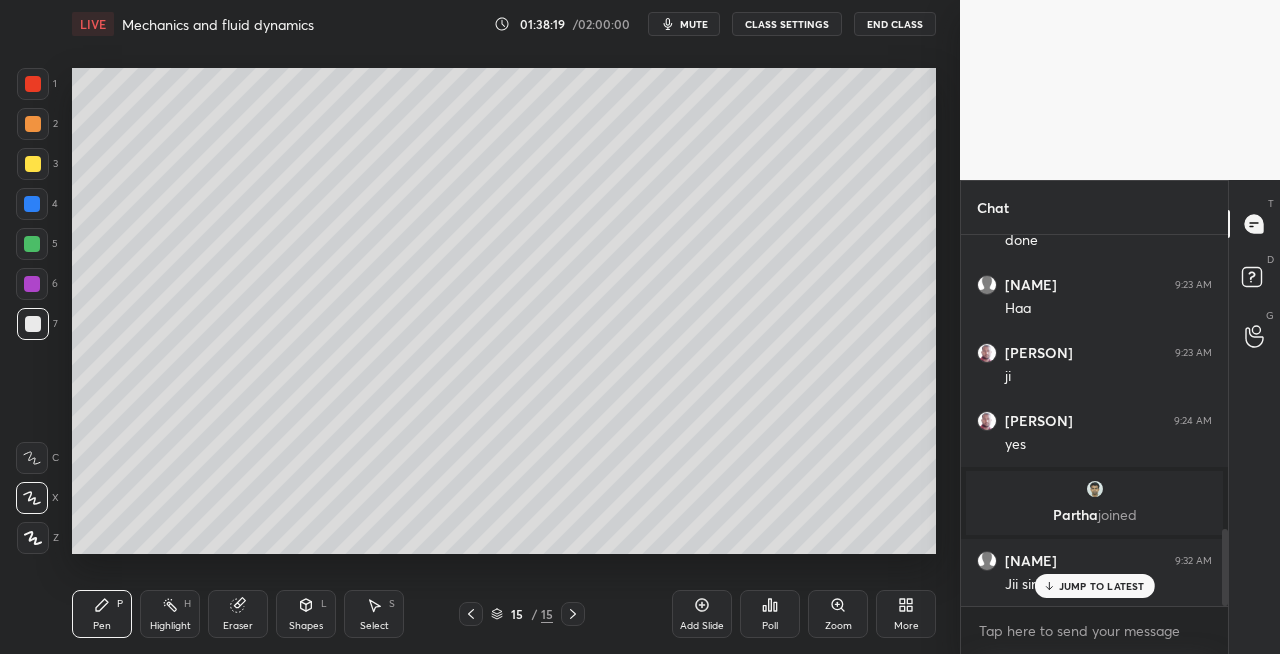 click 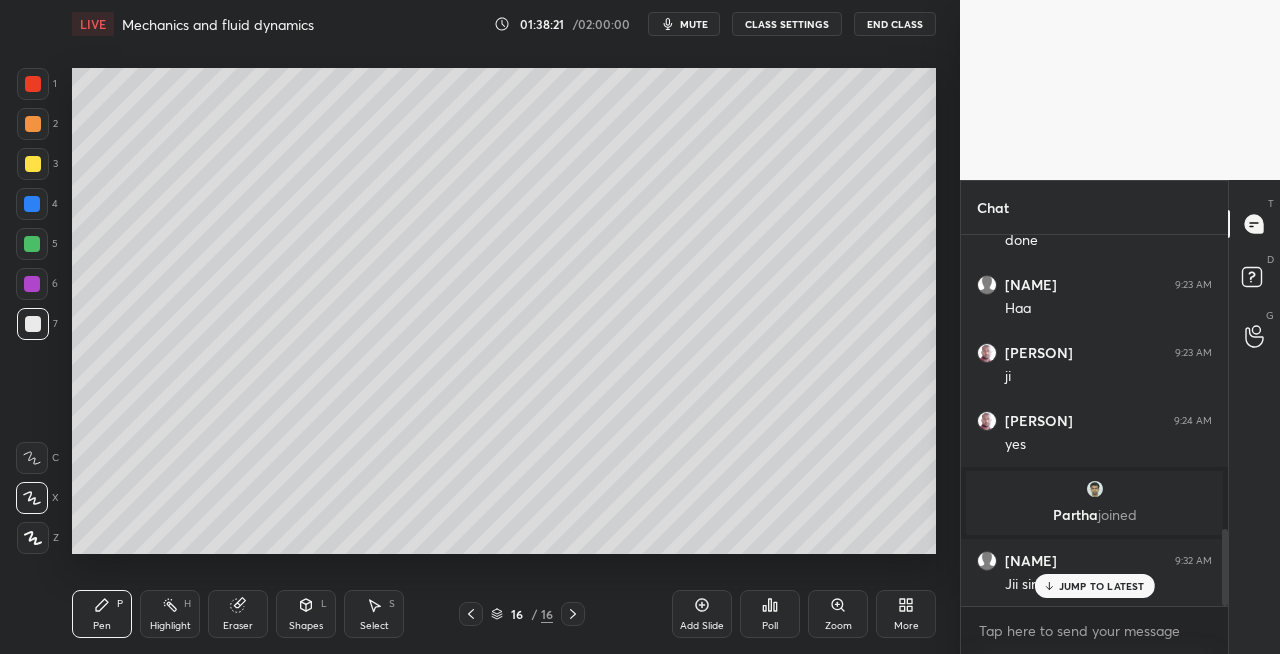 click 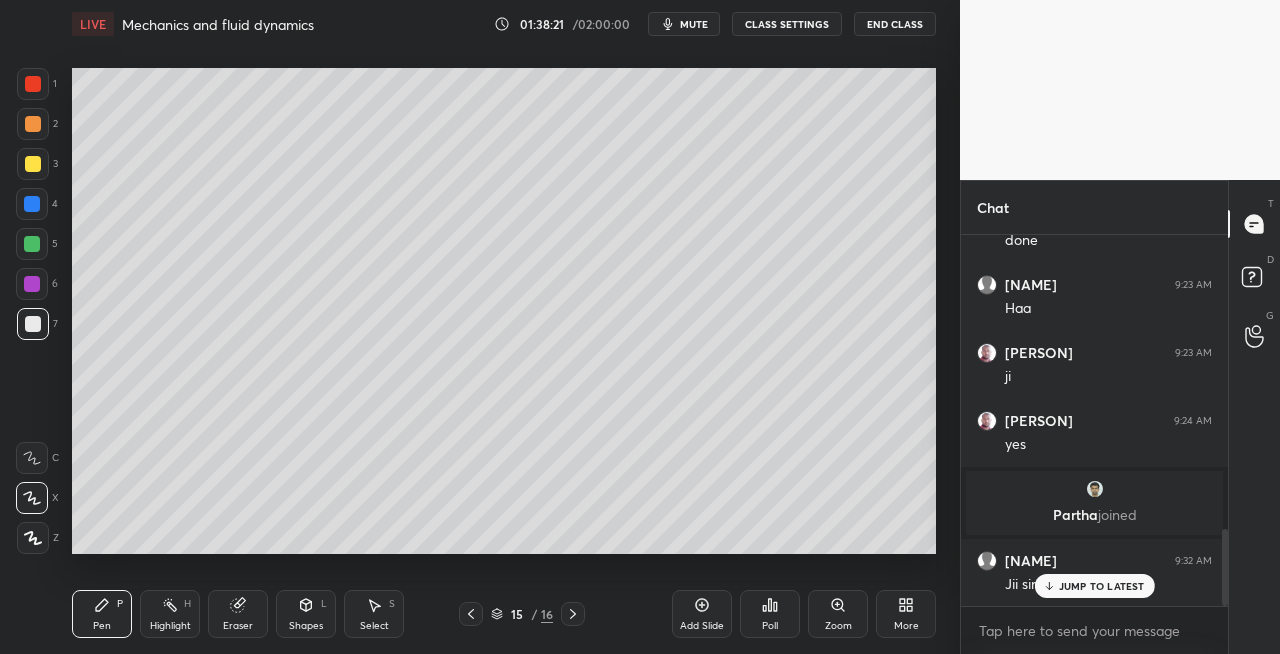 click 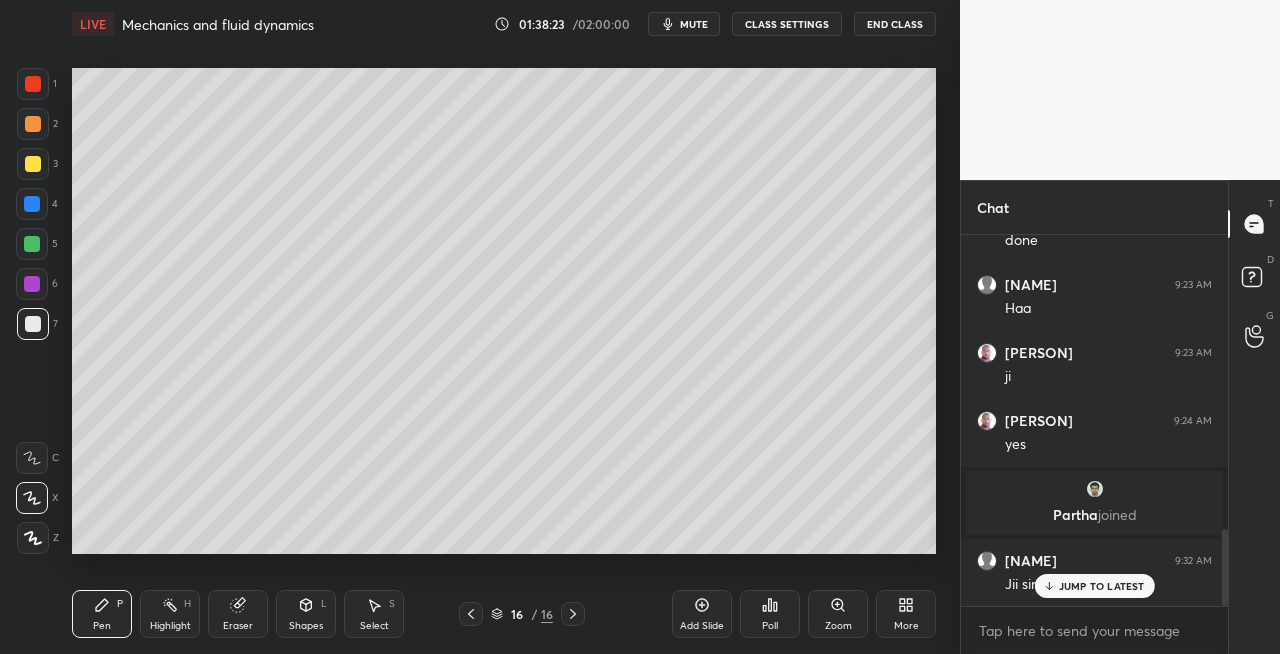 click 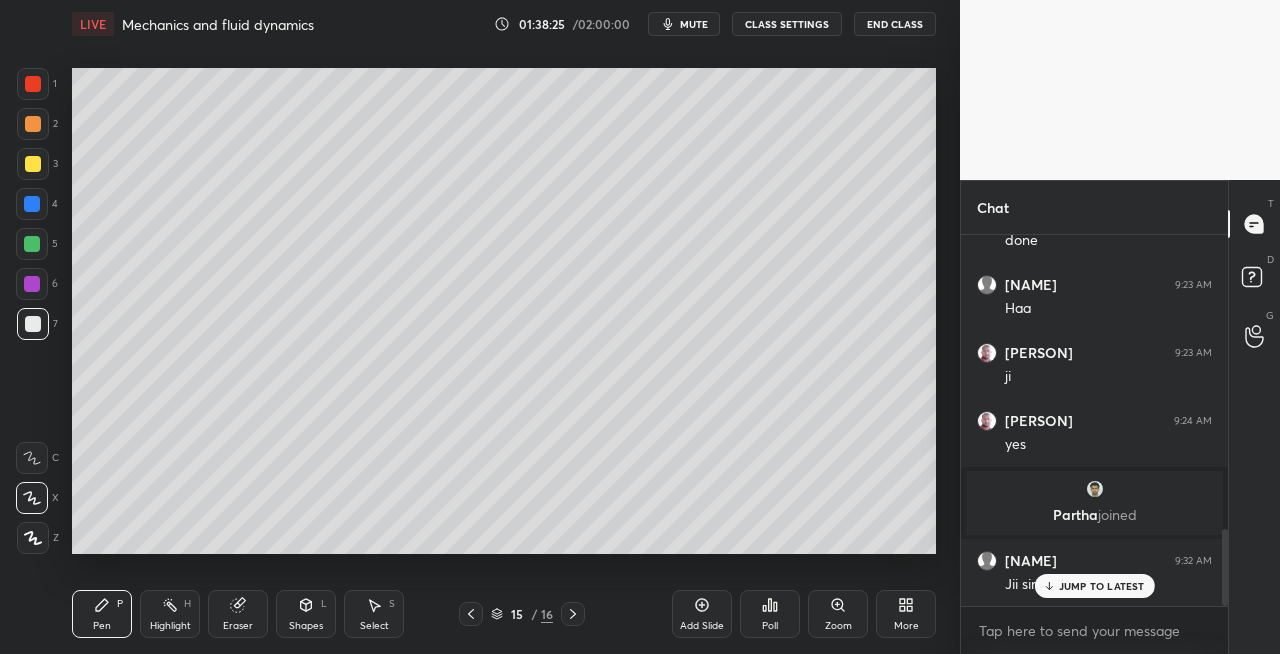 click at bounding box center (573, 614) 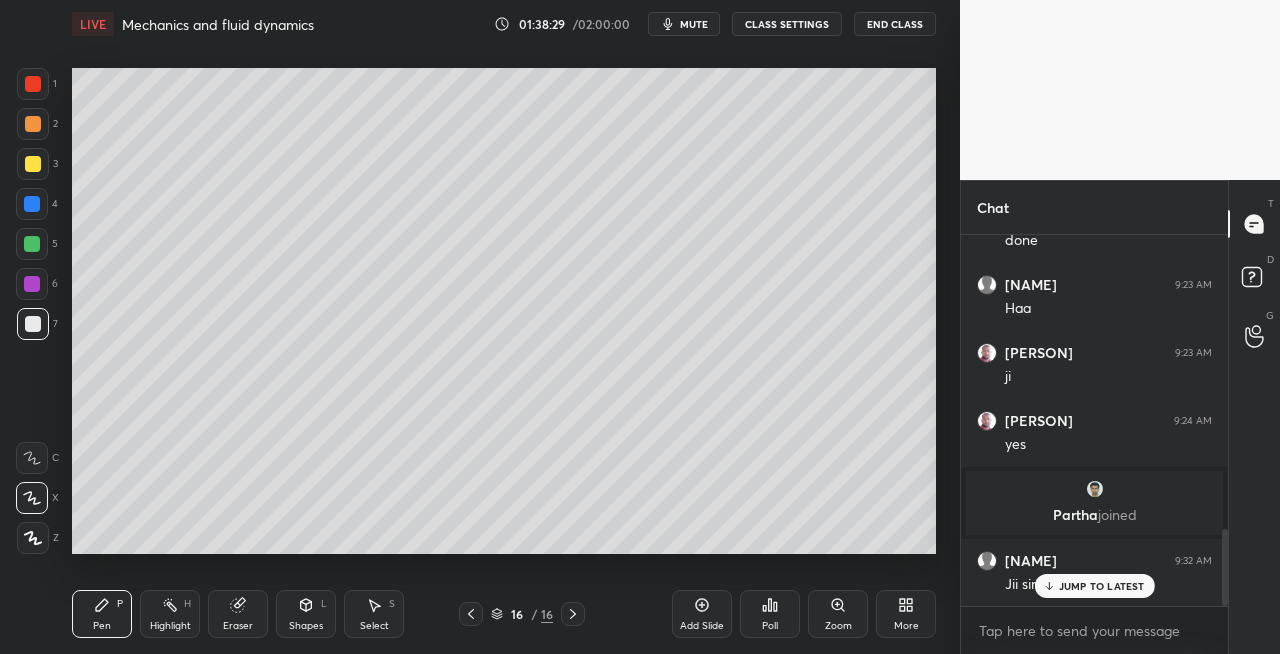 click 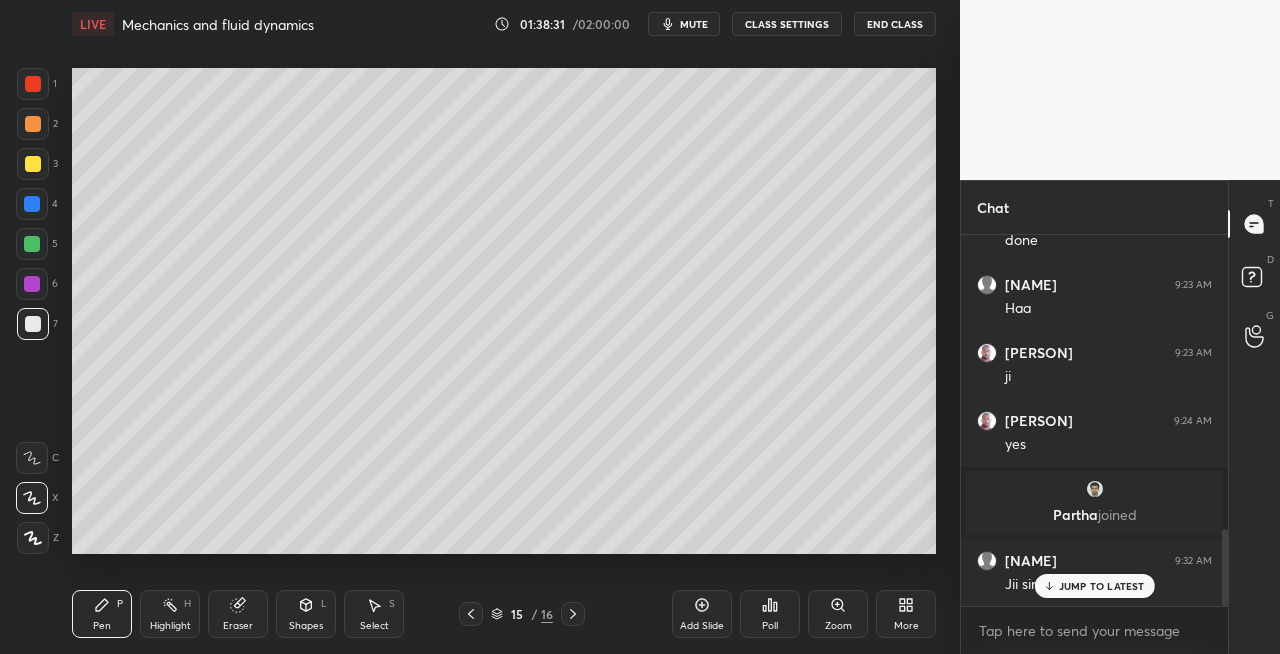 click 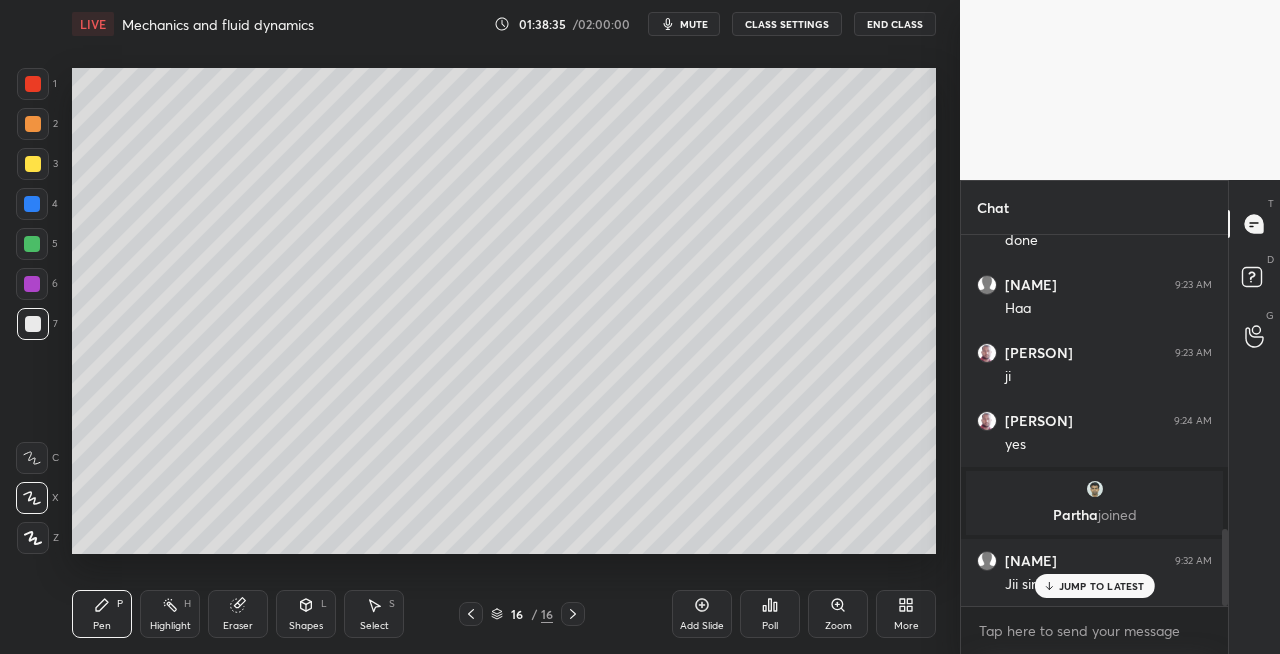 click 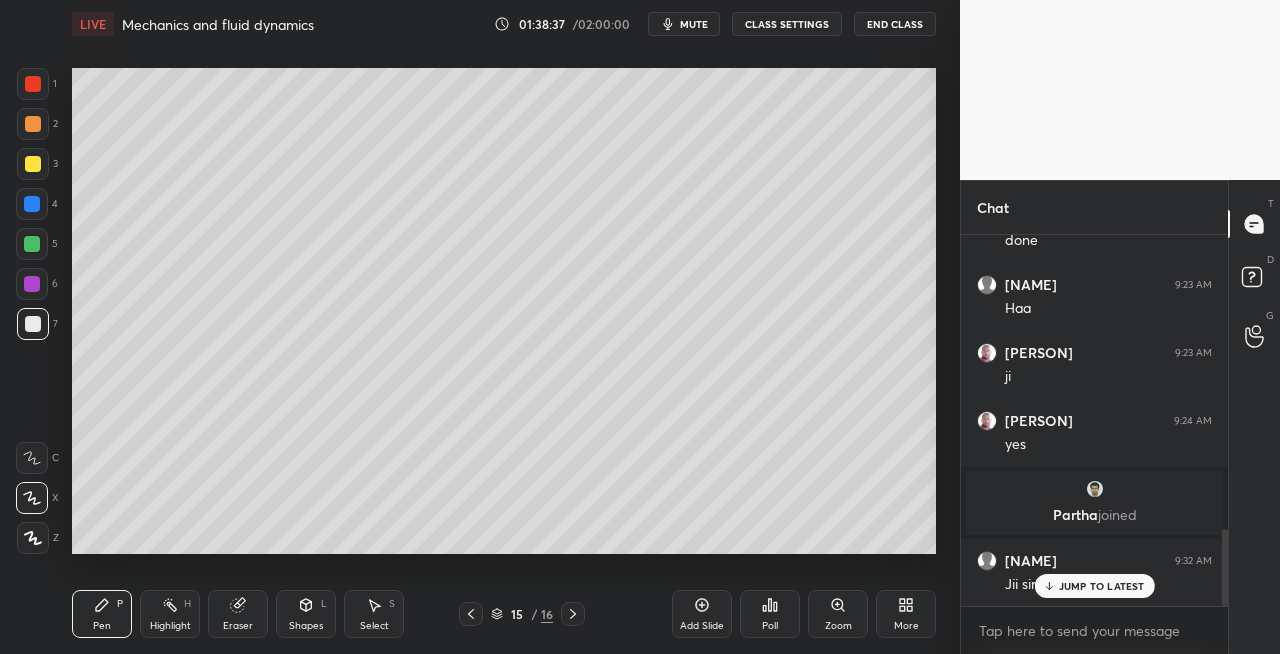click 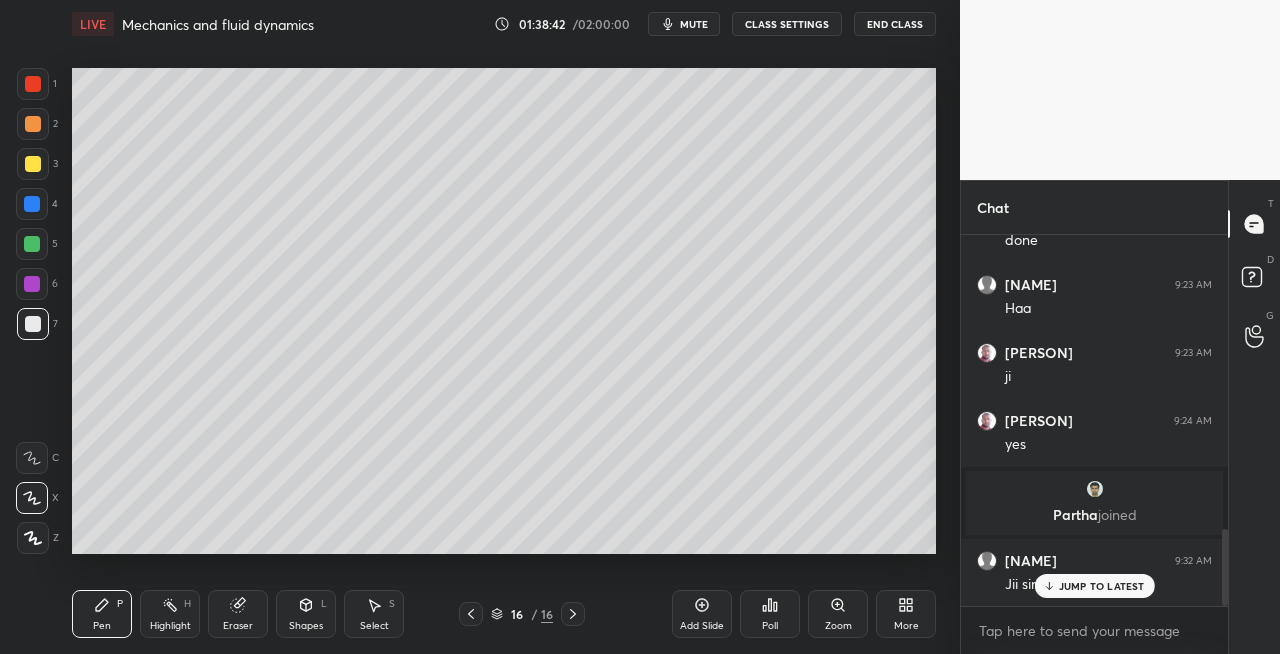 click 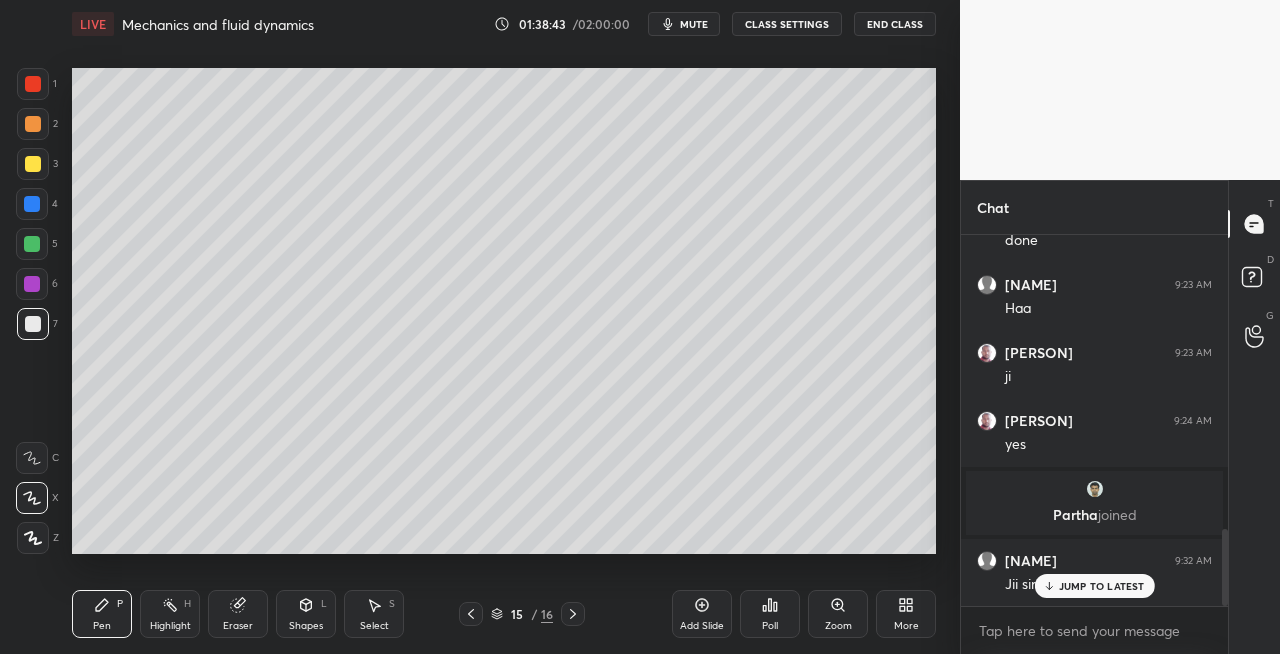 click 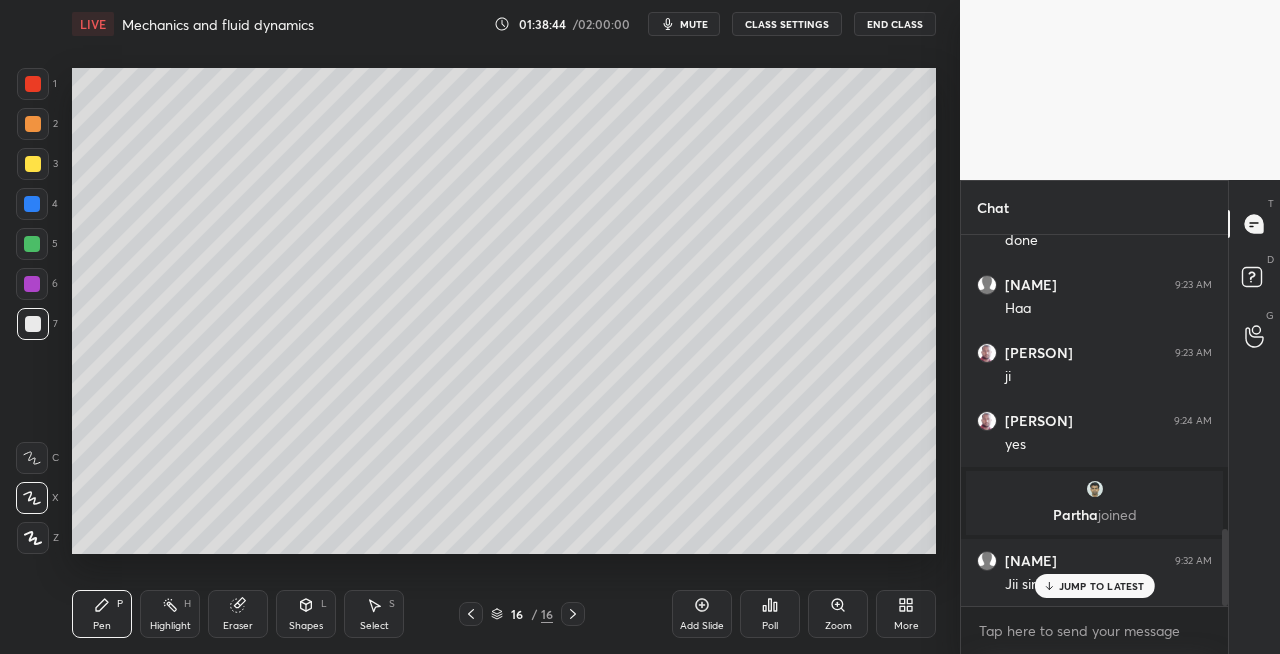 click on "Eraser" at bounding box center [238, 614] 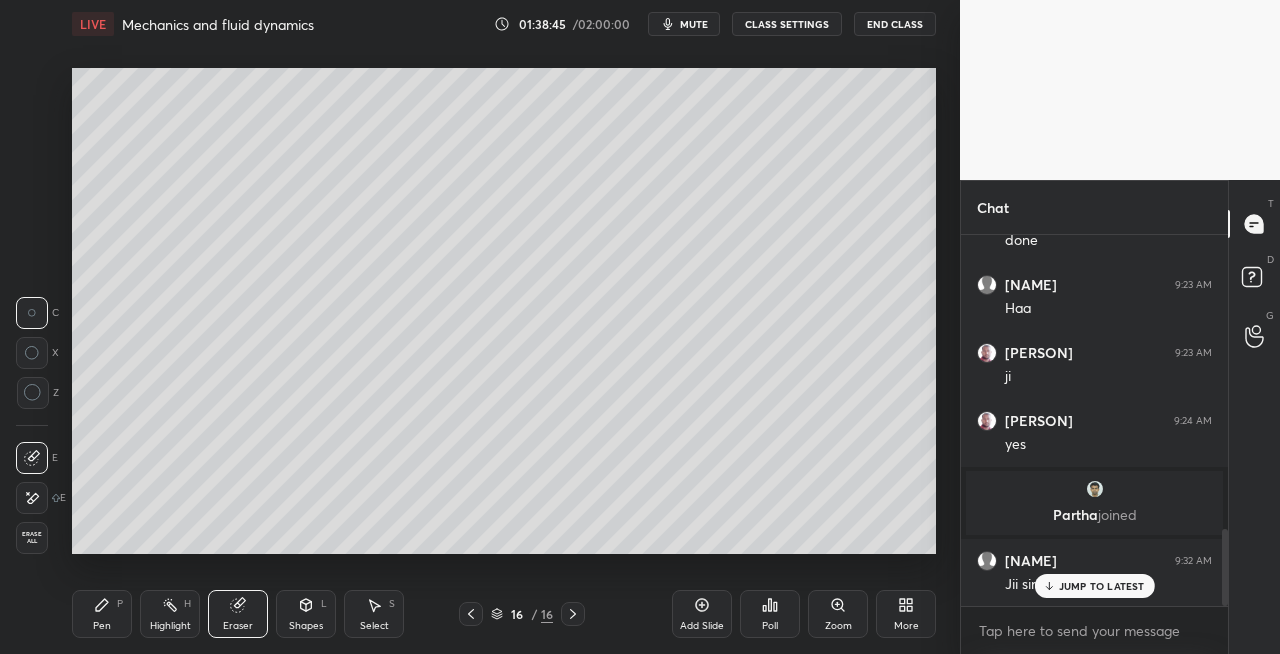 click 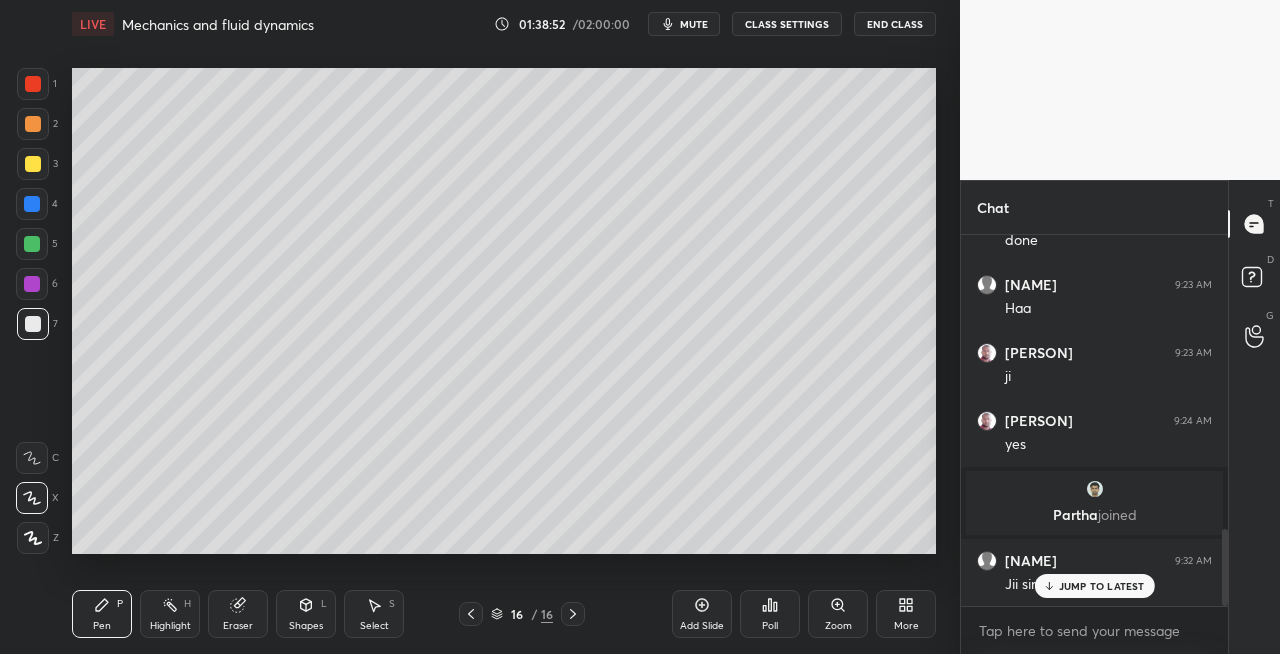 click 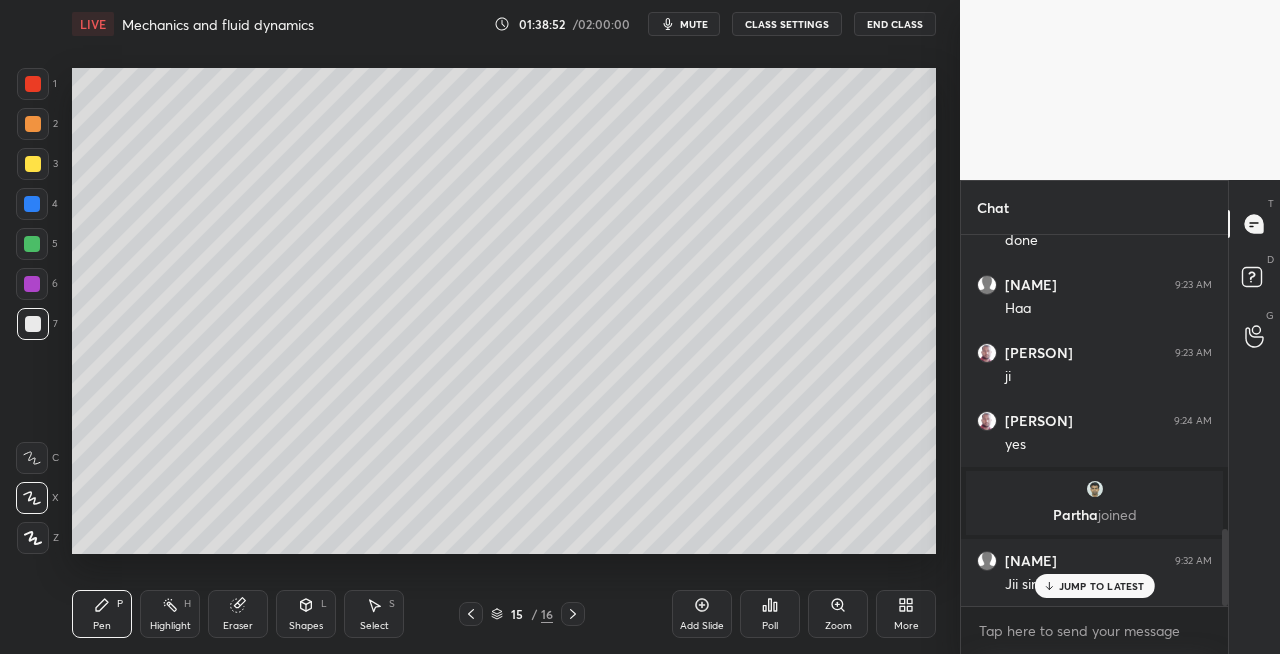 click 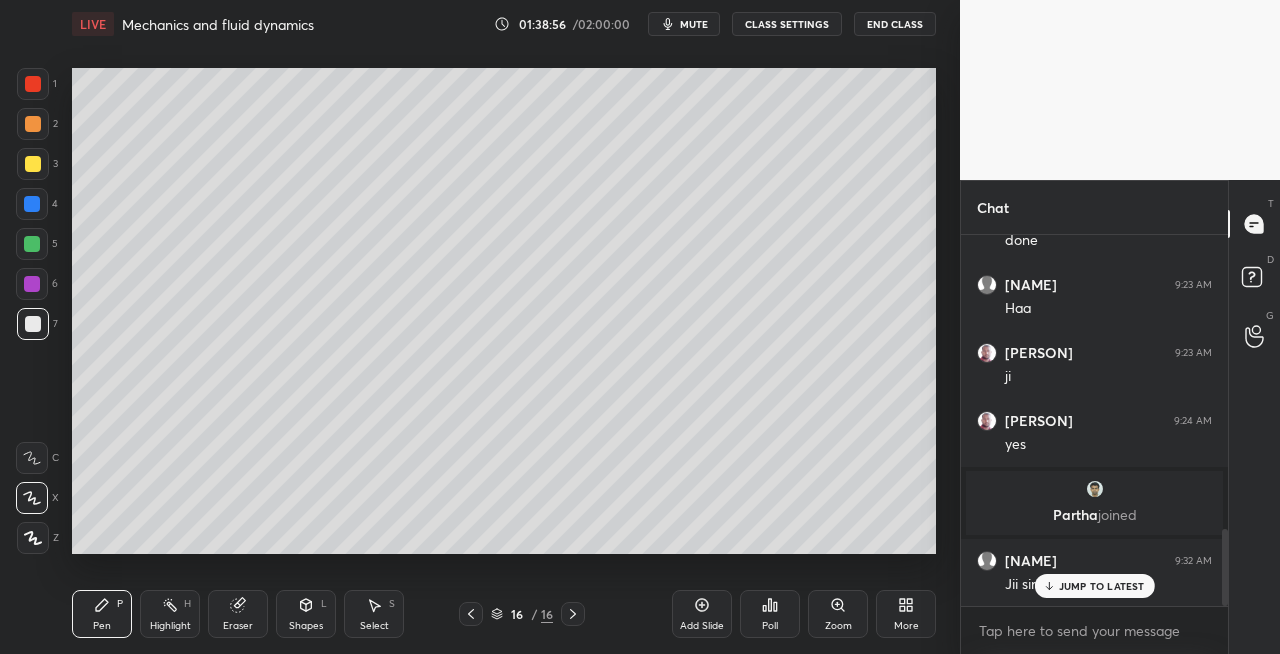 click 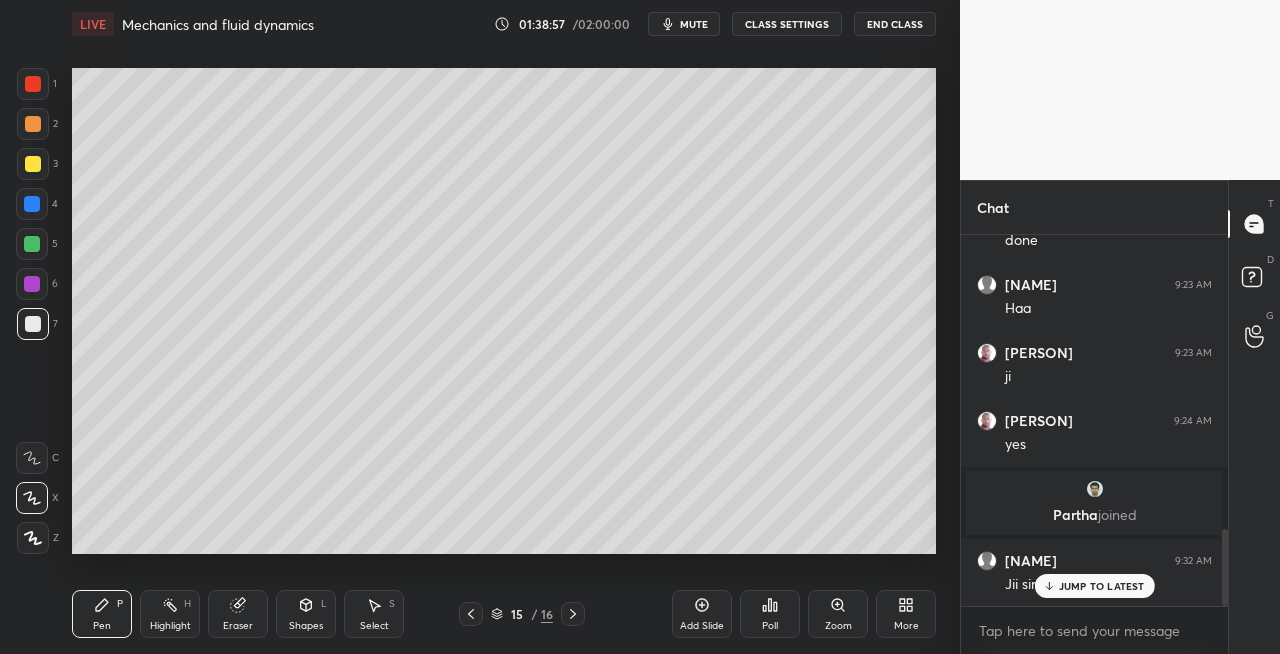 click 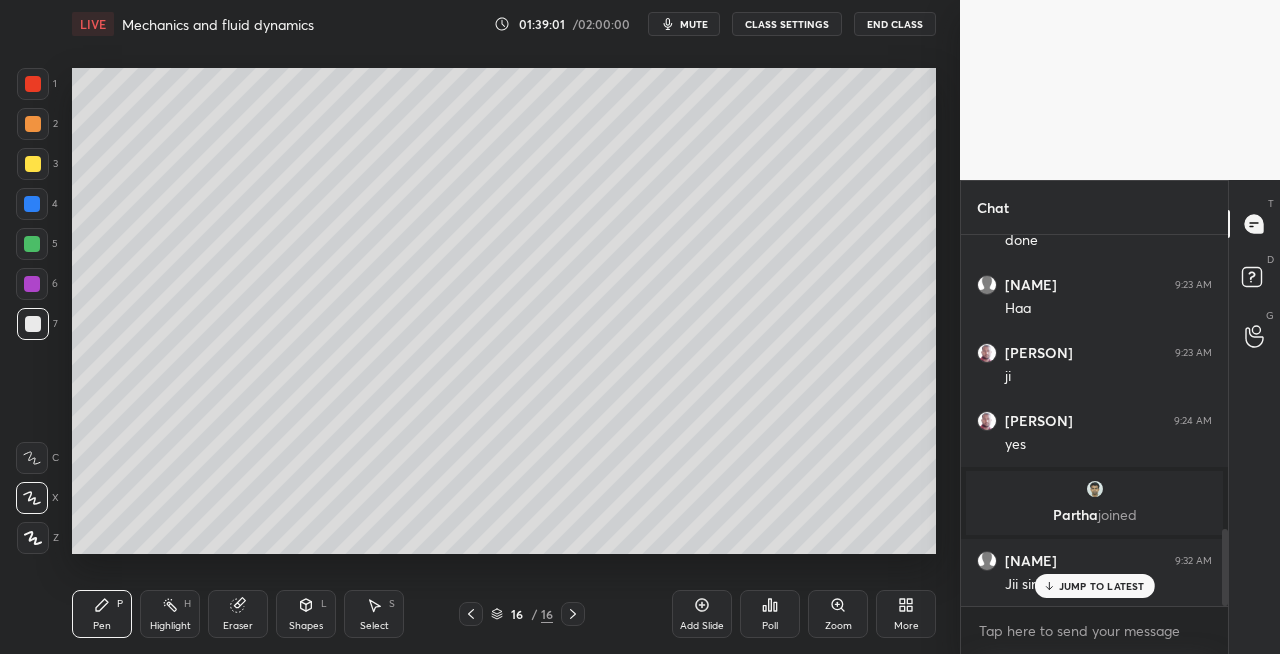 click 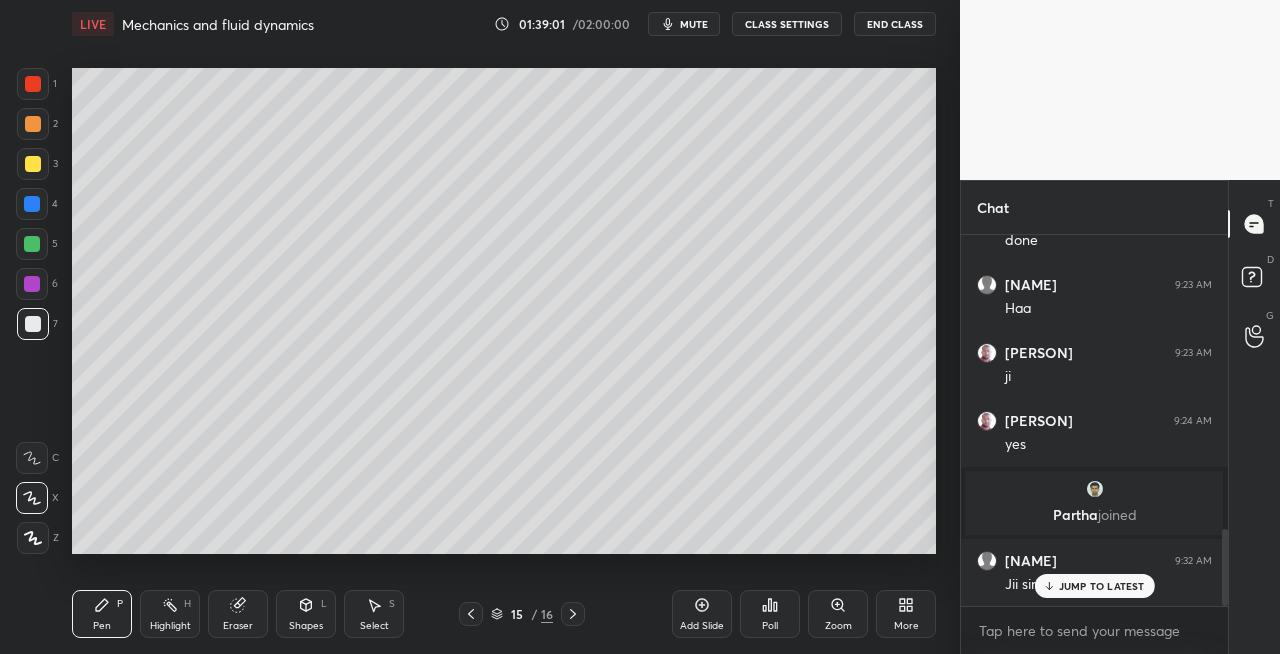 click 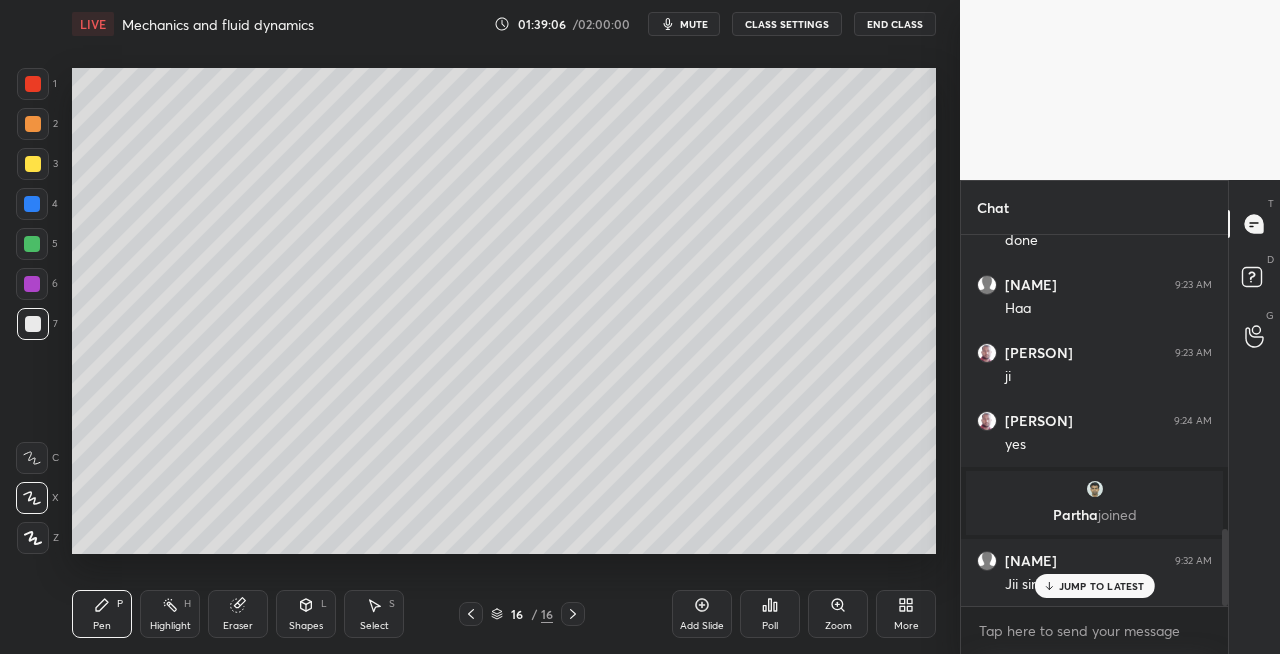 click 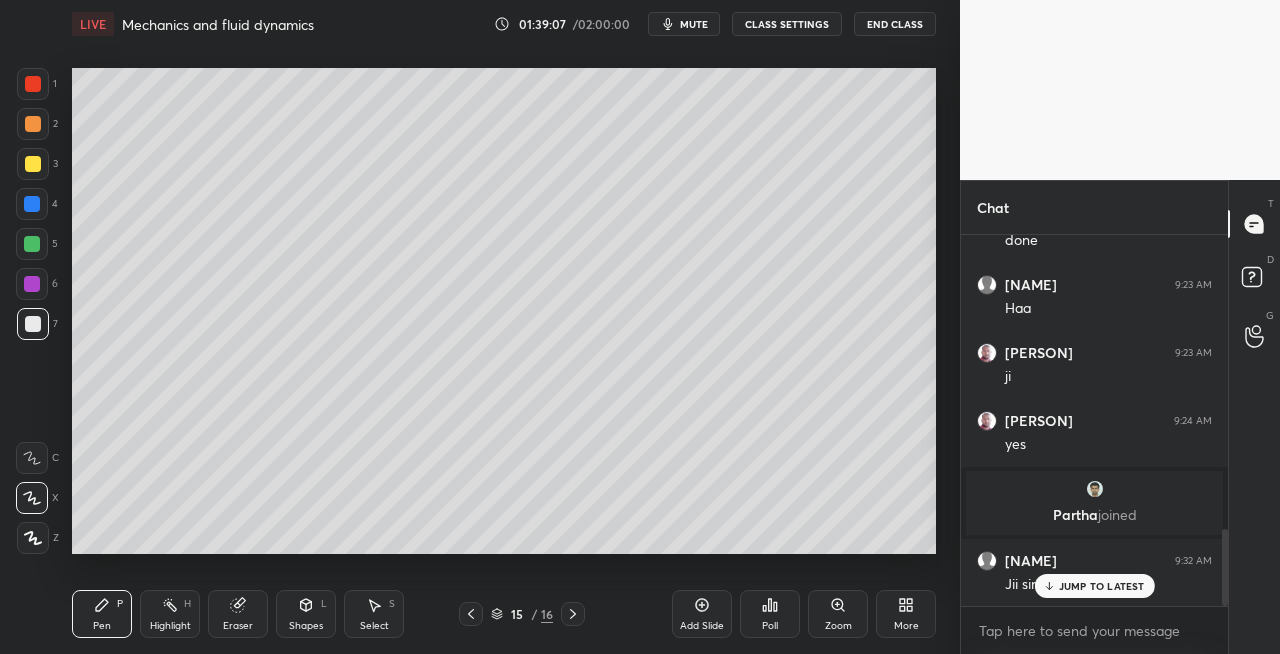 click at bounding box center [573, 614] 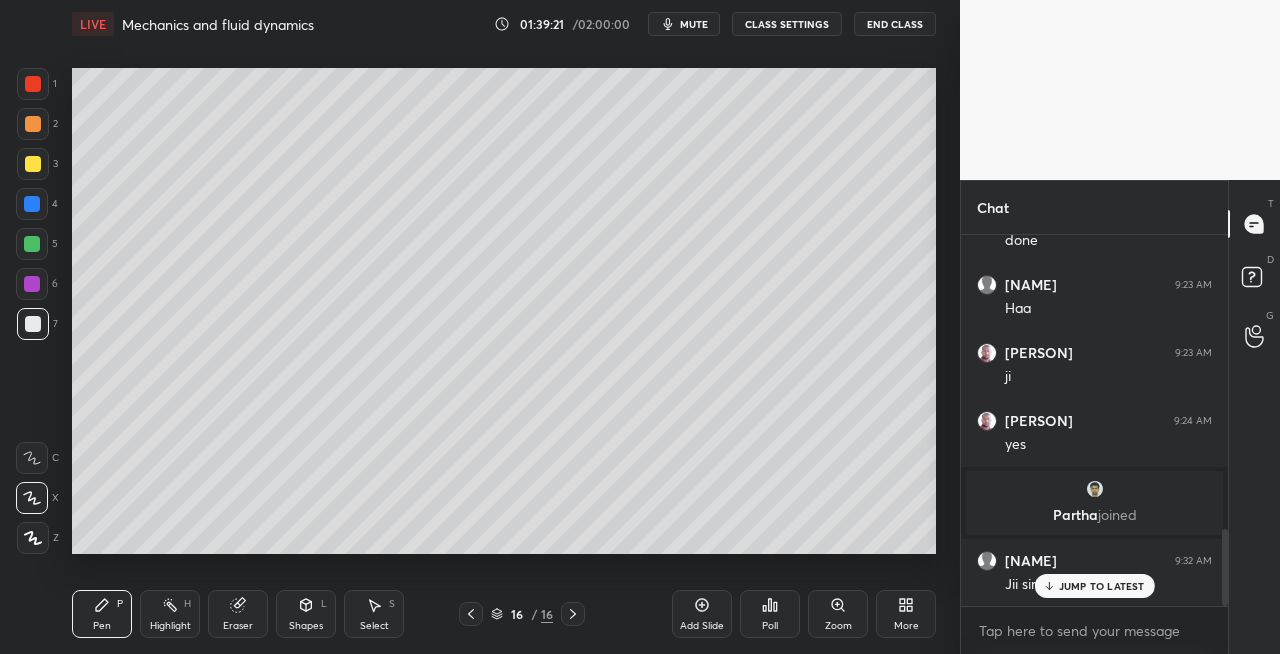 click on "mute" at bounding box center [694, 24] 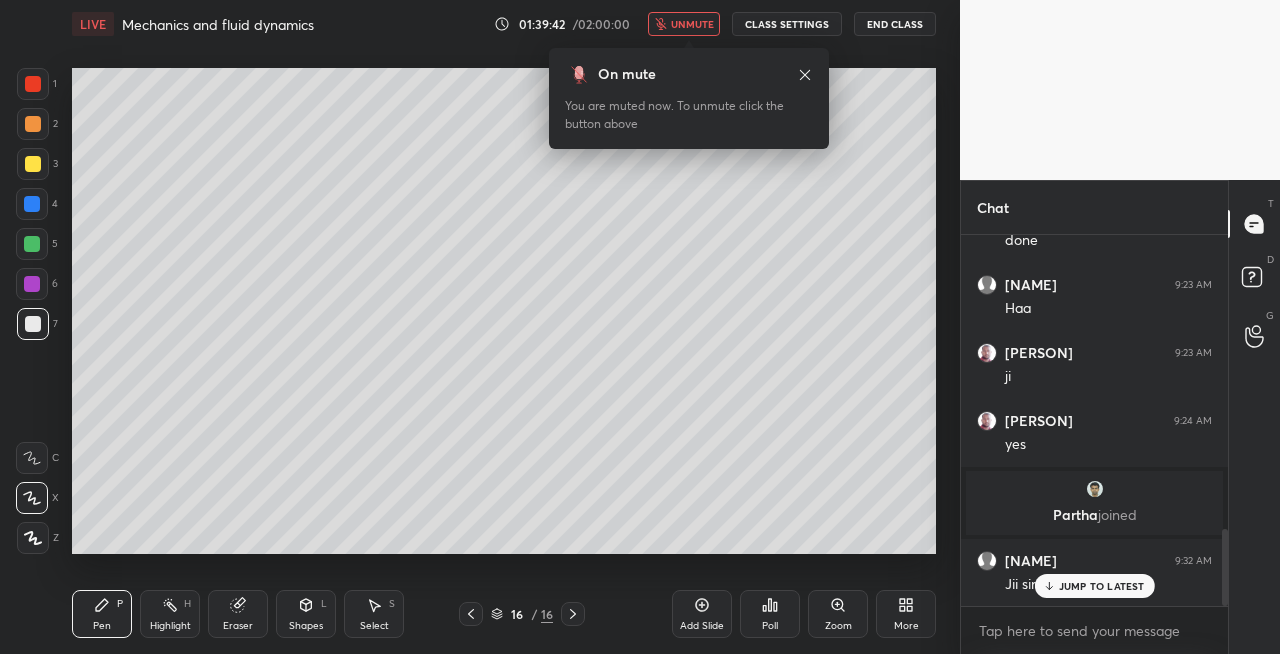 click on "unmute" at bounding box center (692, 24) 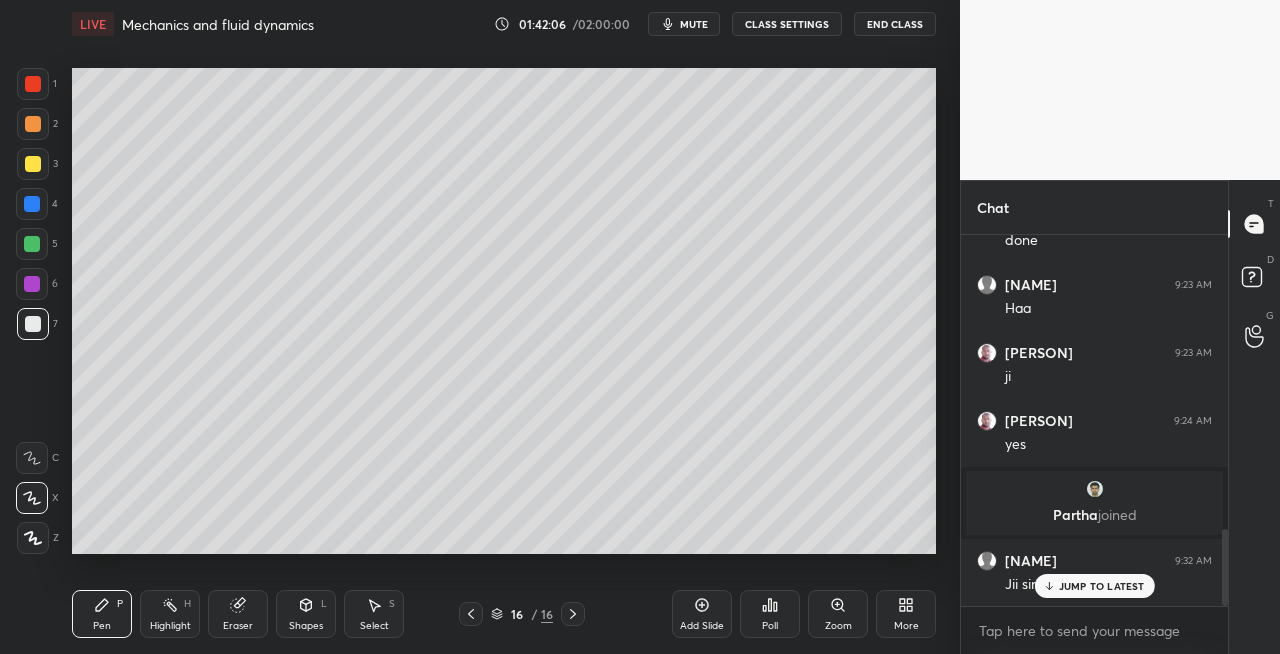 click 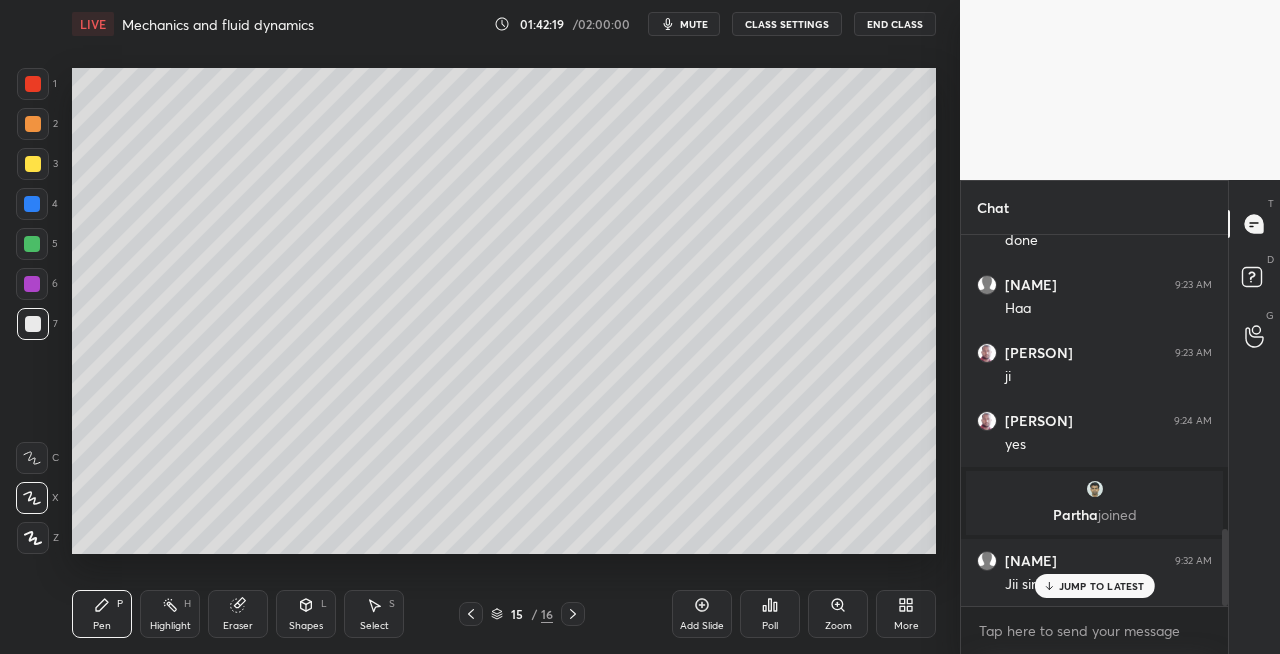 click 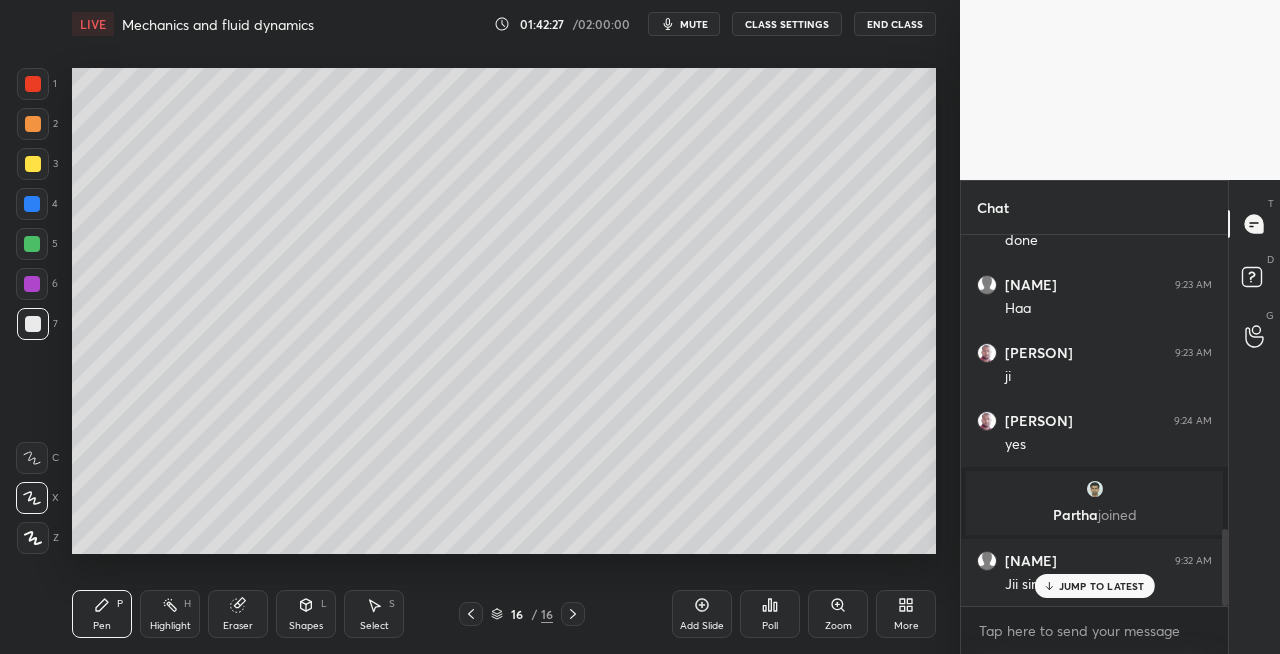 click 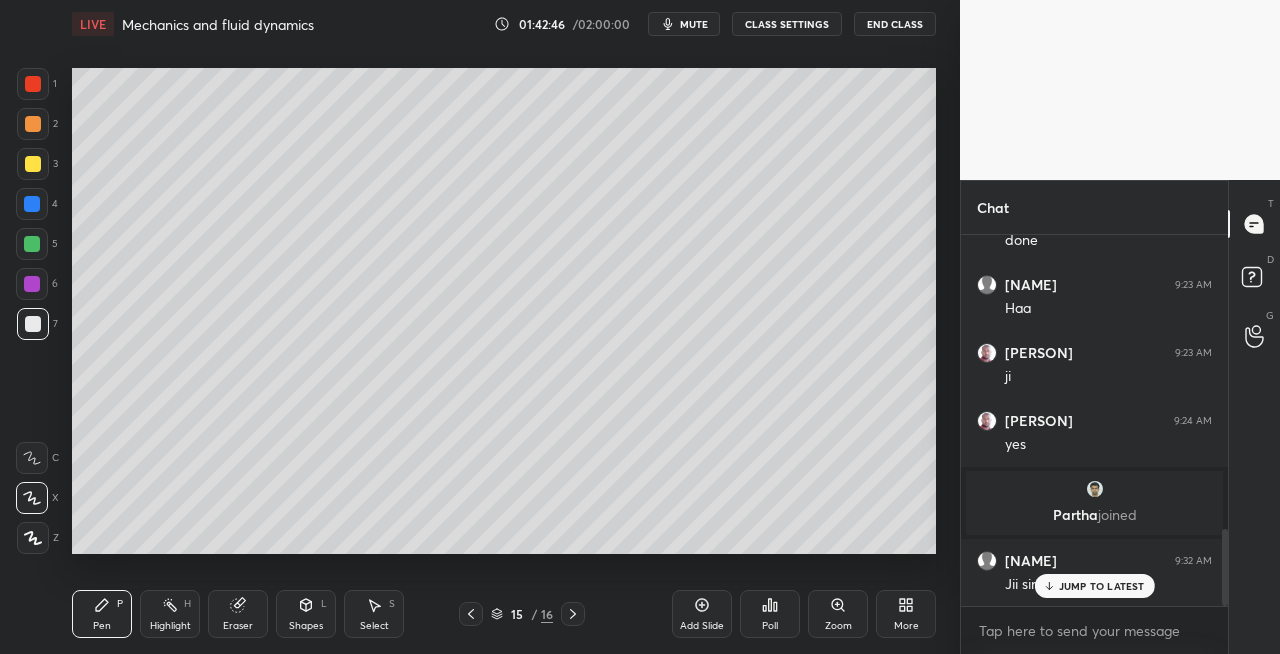 click 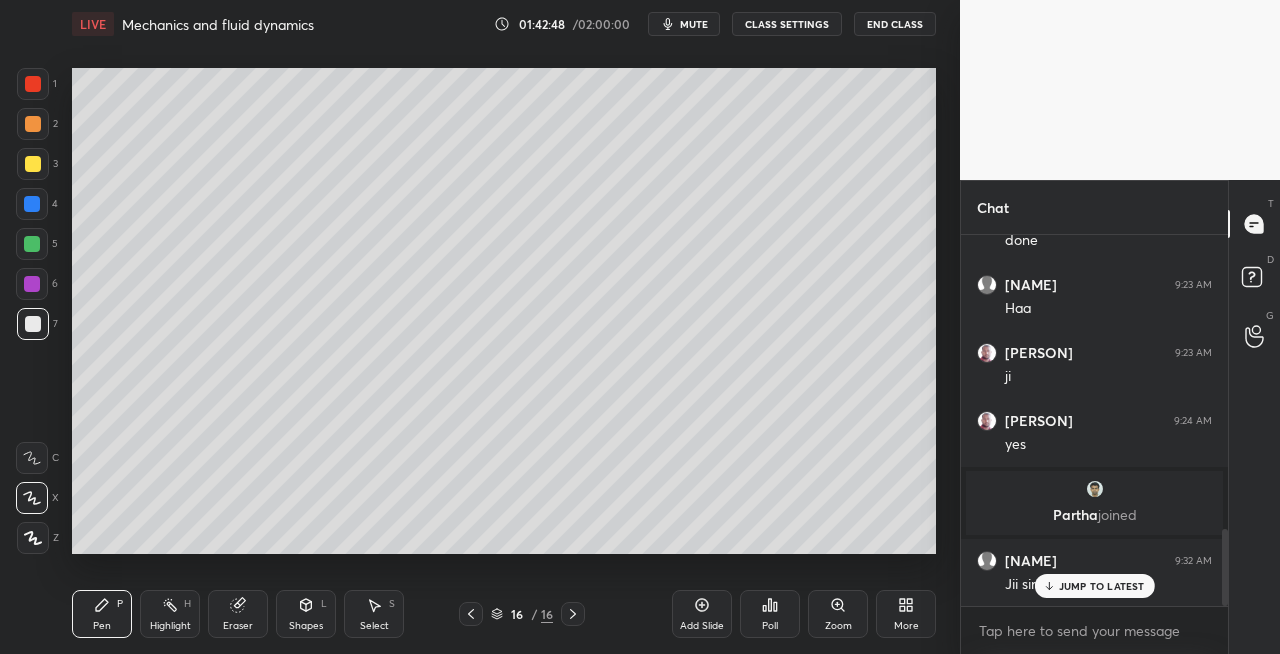click 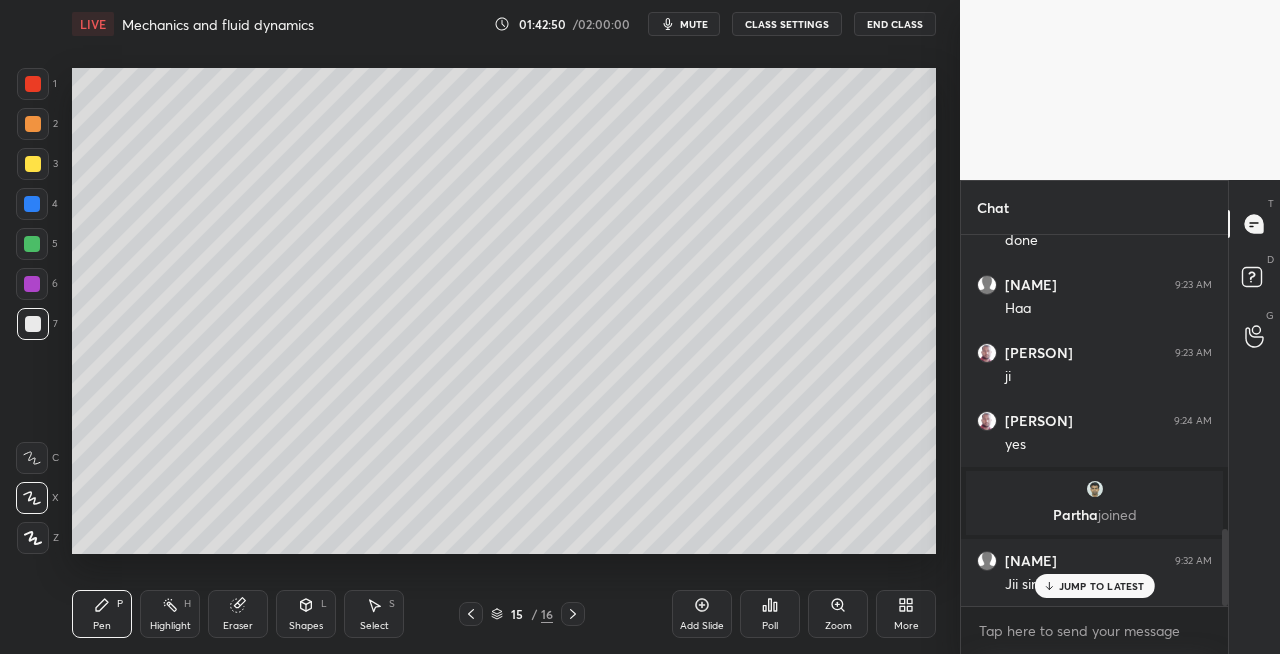 click 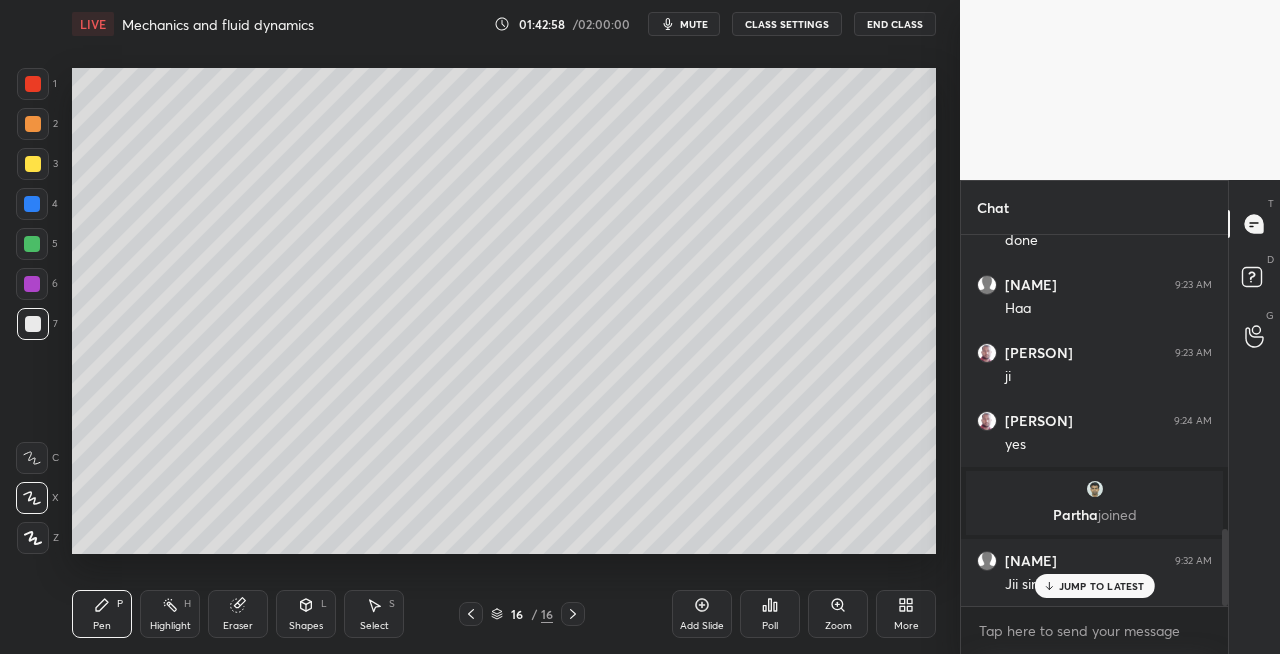 click on "Shapes L" at bounding box center [306, 614] 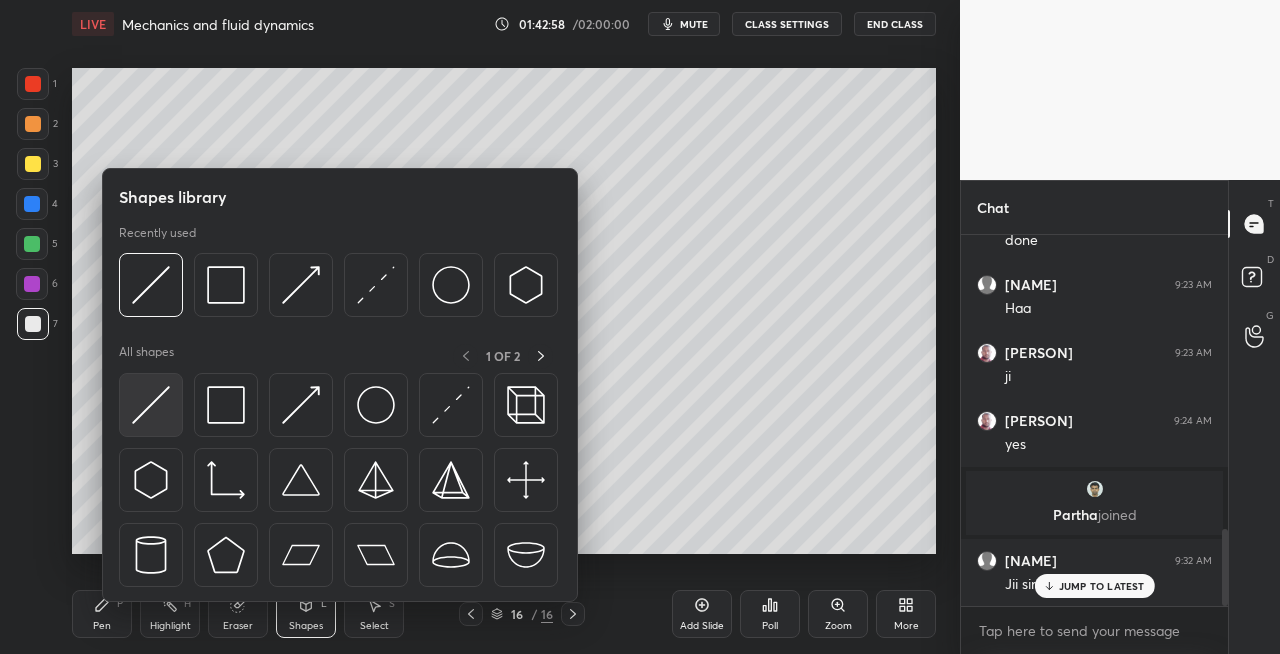 click at bounding box center (151, 405) 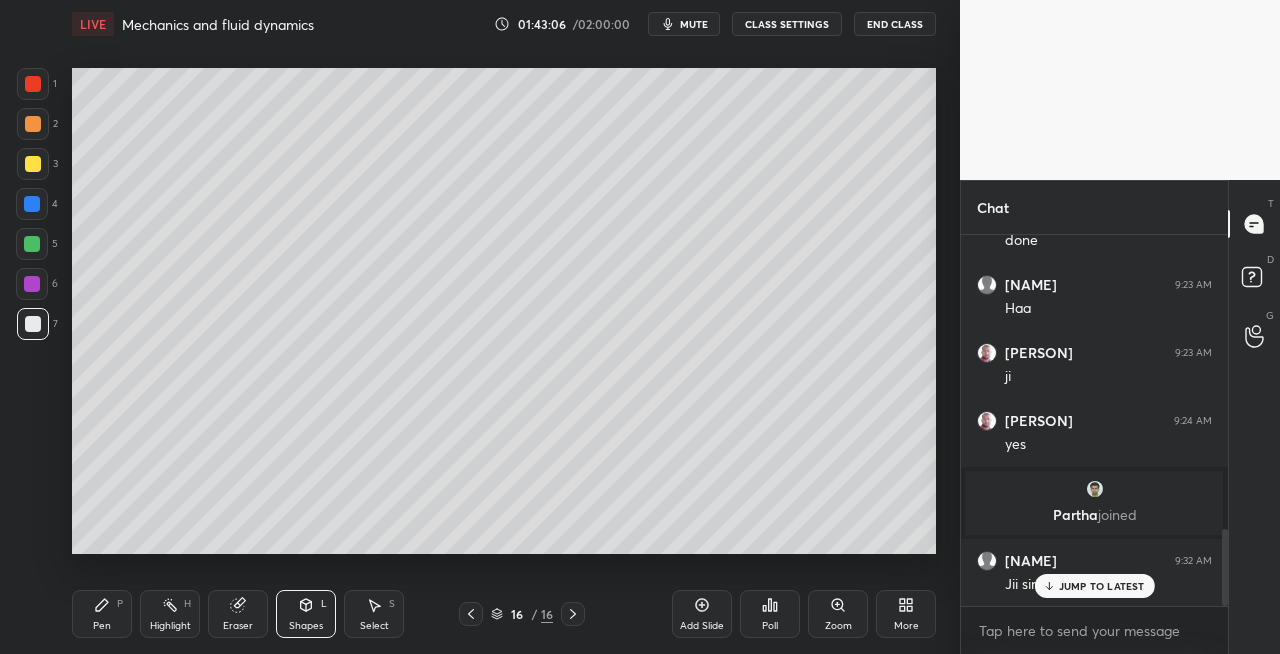 click 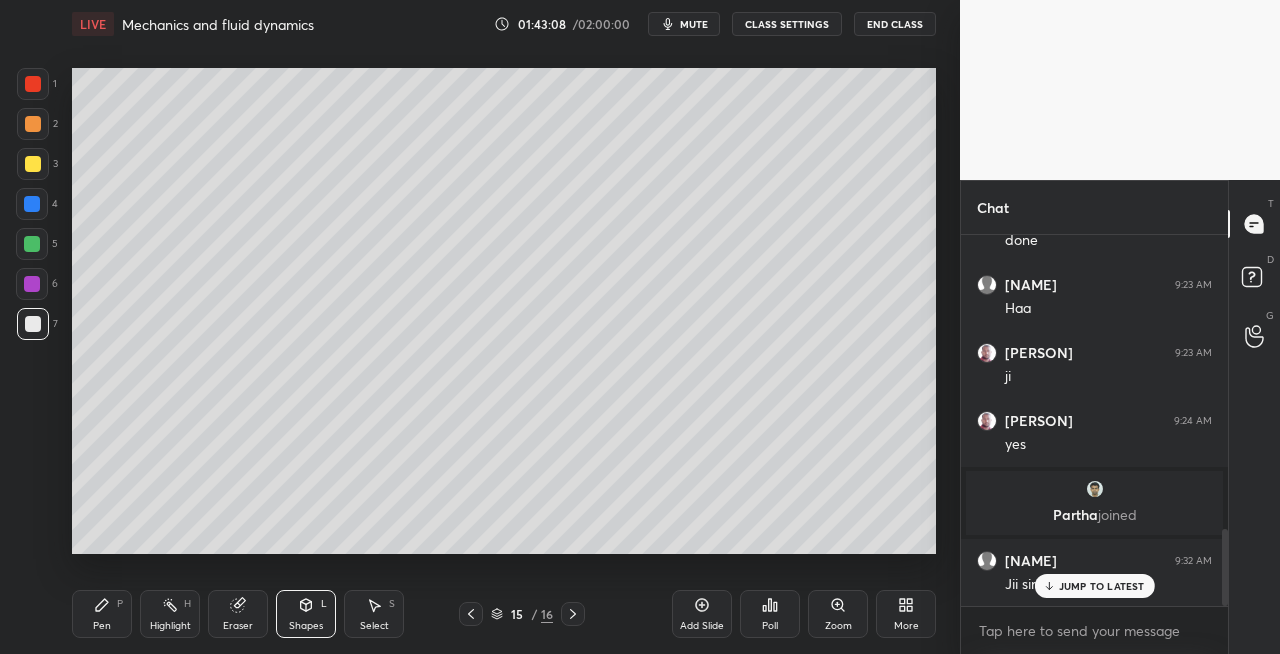 click 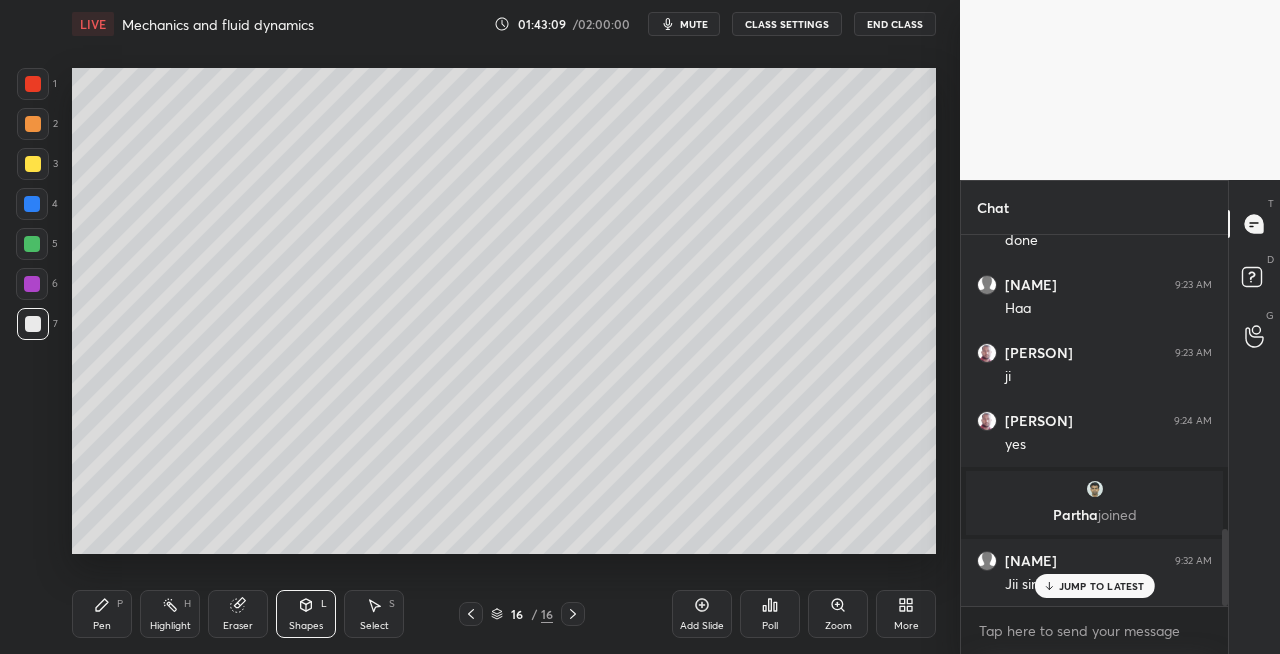 click 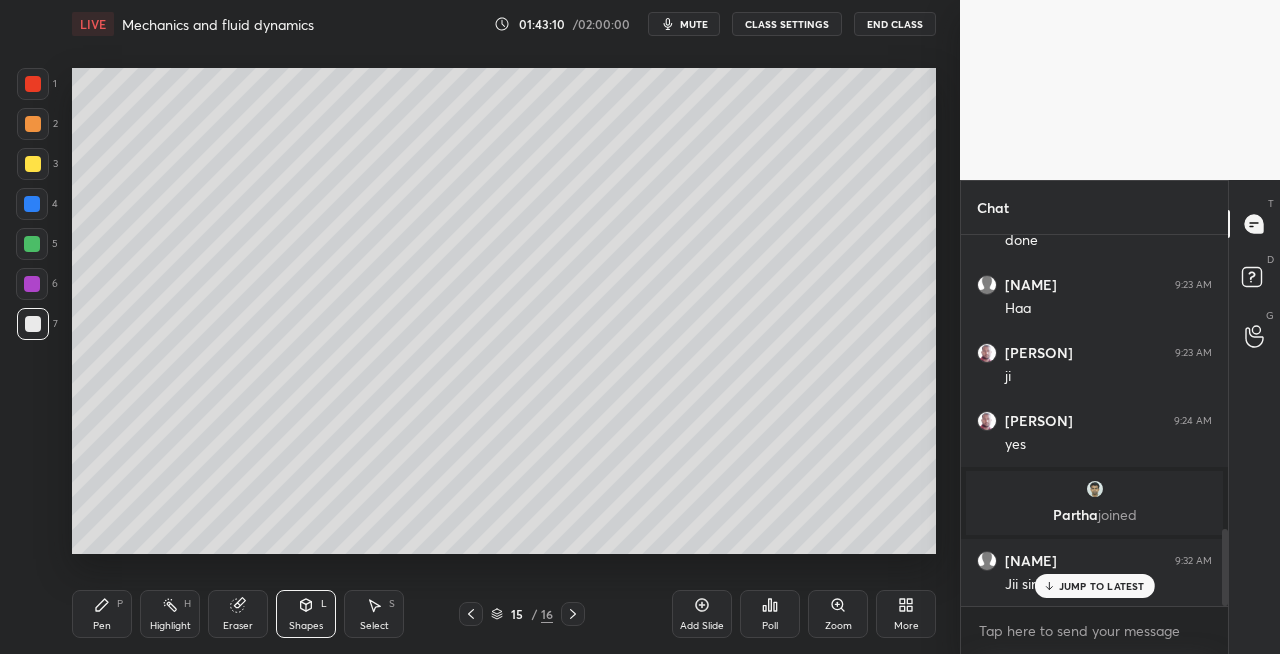 click at bounding box center [573, 614] 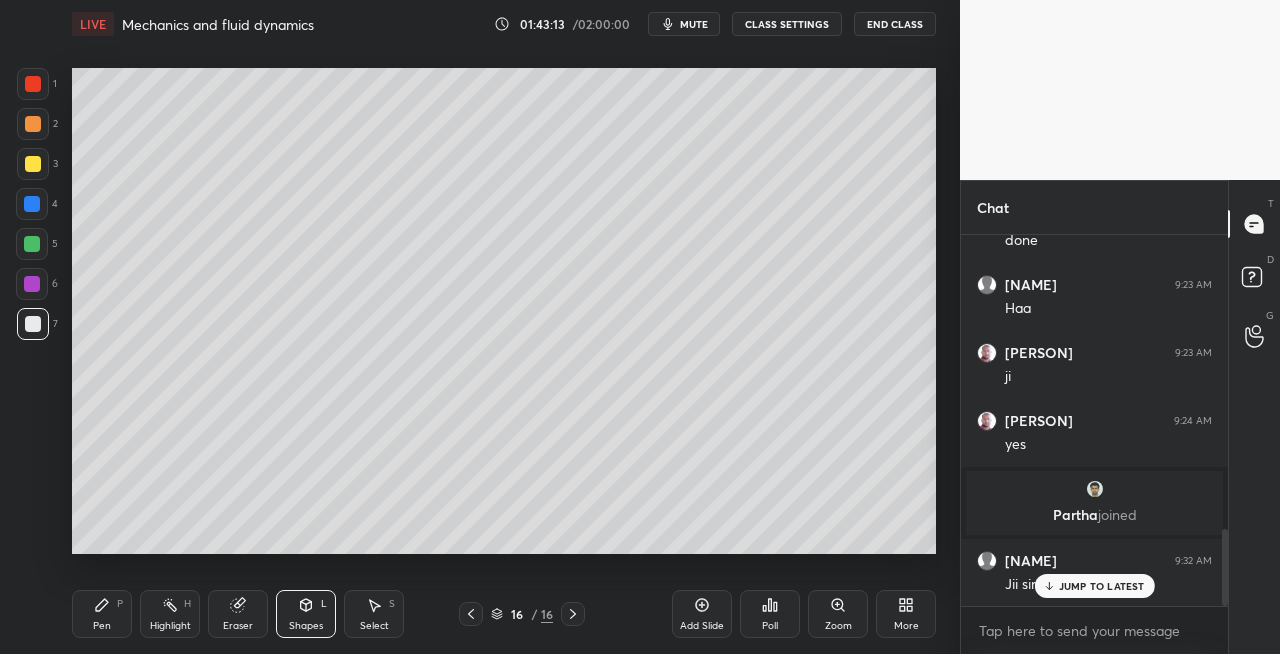 click 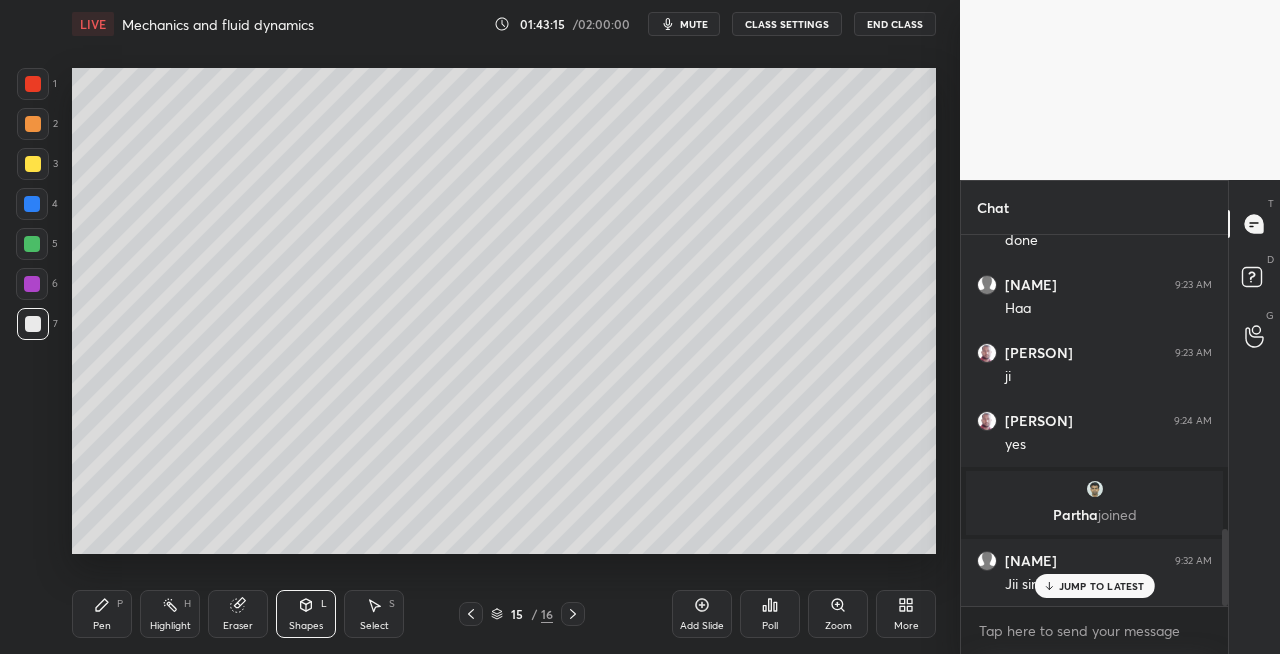 click 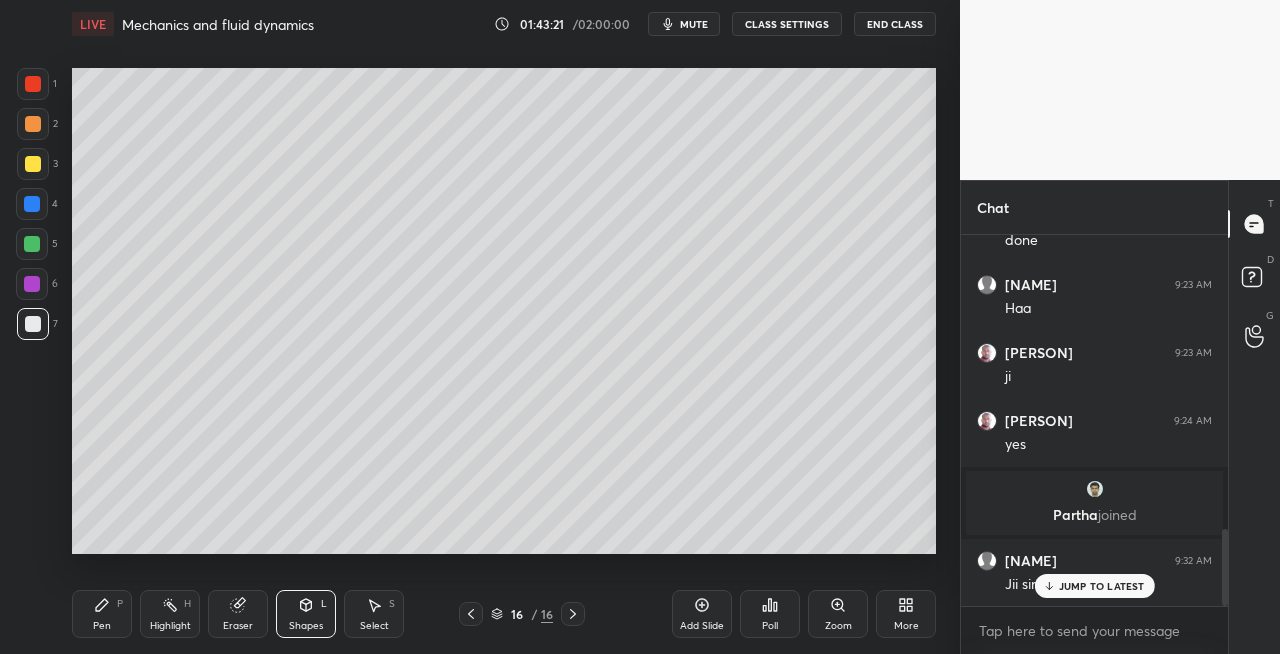 click on "Eraser" at bounding box center (238, 626) 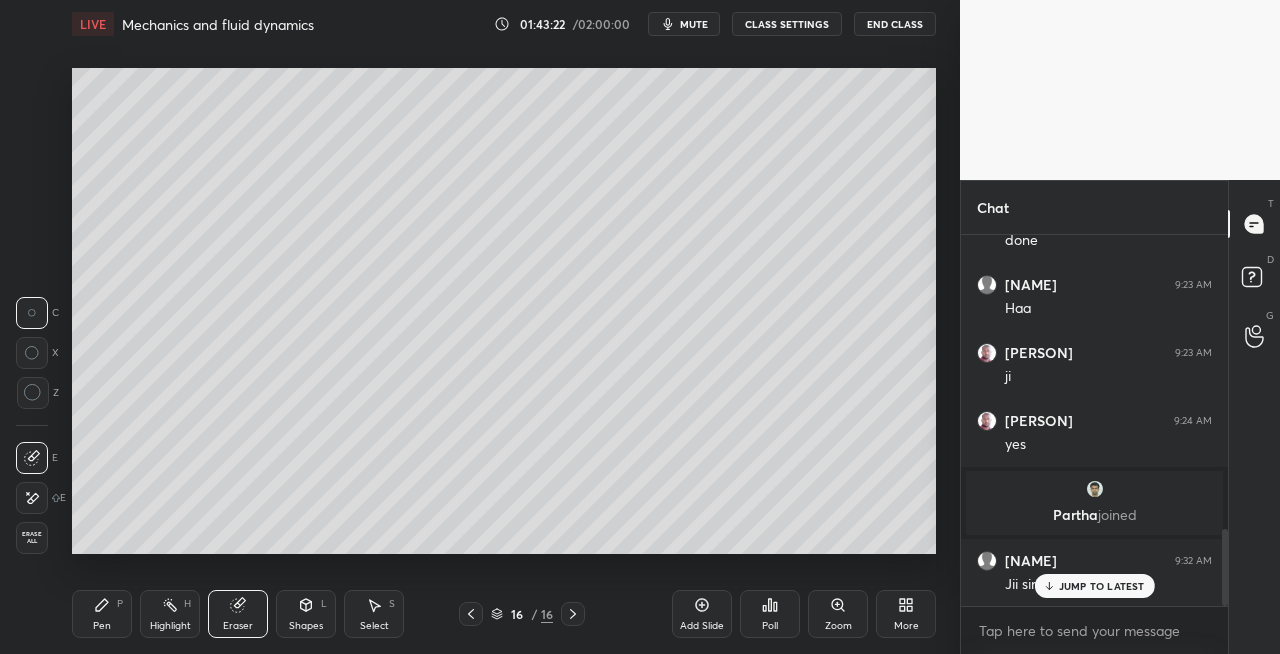 click on "Pen P" at bounding box center (102, 614) 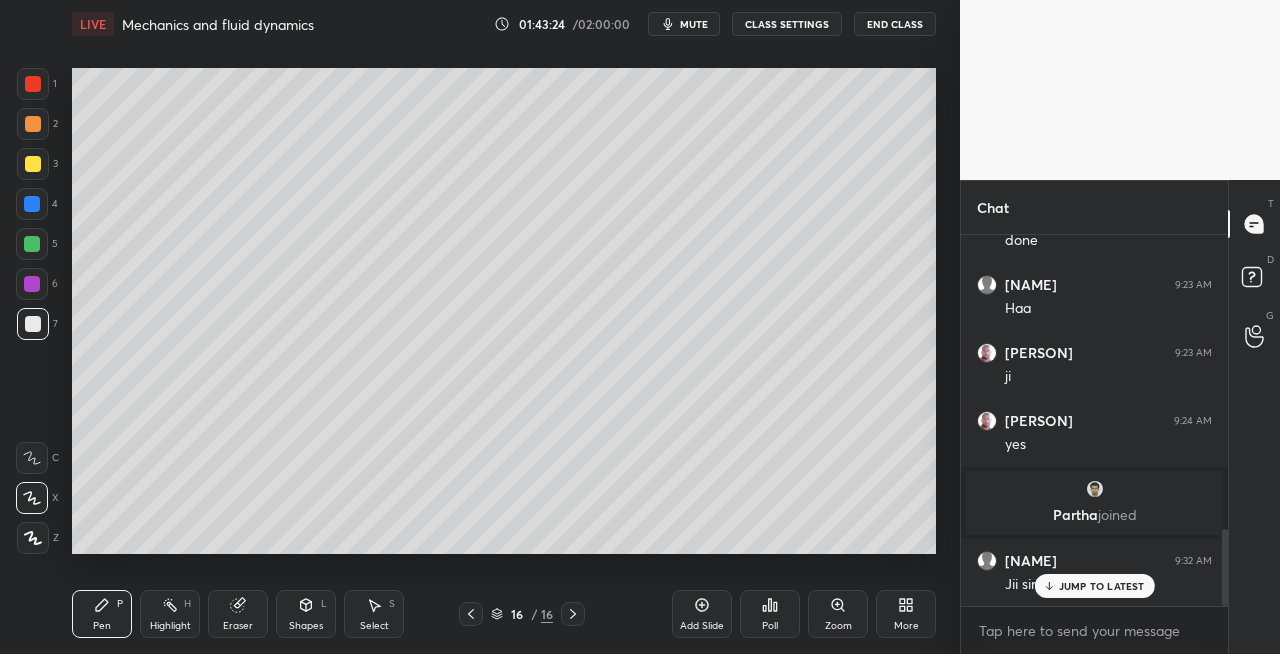 click on "Eraser" at bounding box center [238, 614] 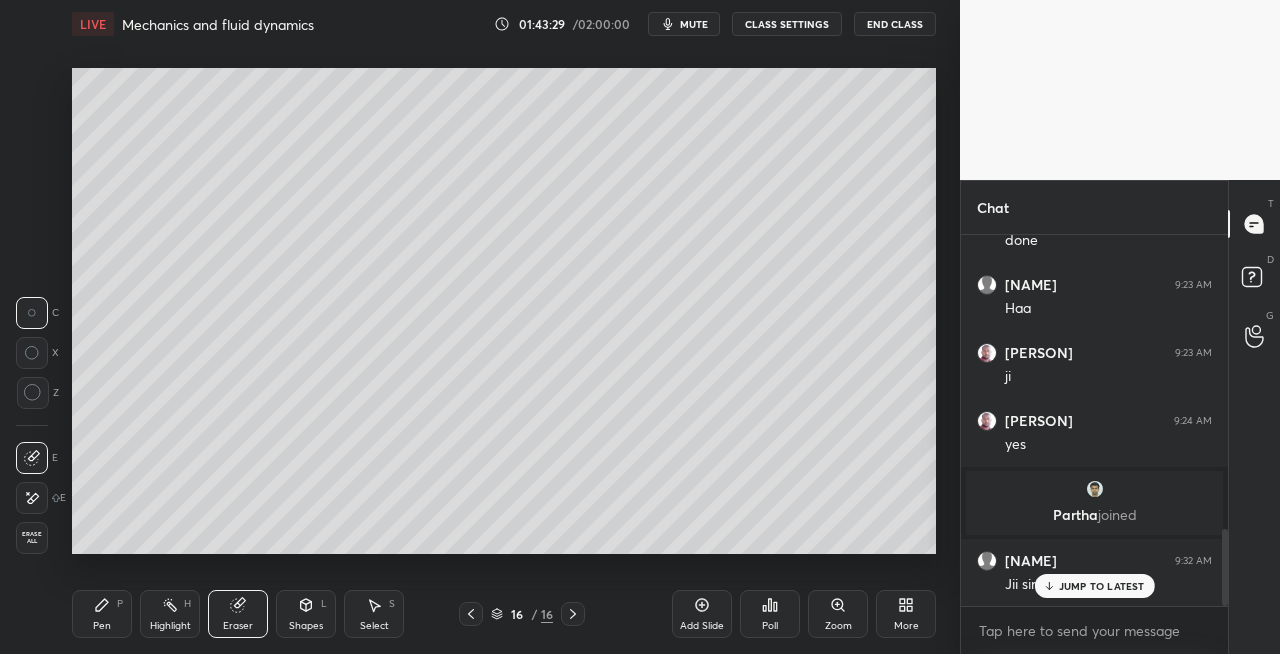 click on "Pen P" at bounding box center [102, 614] 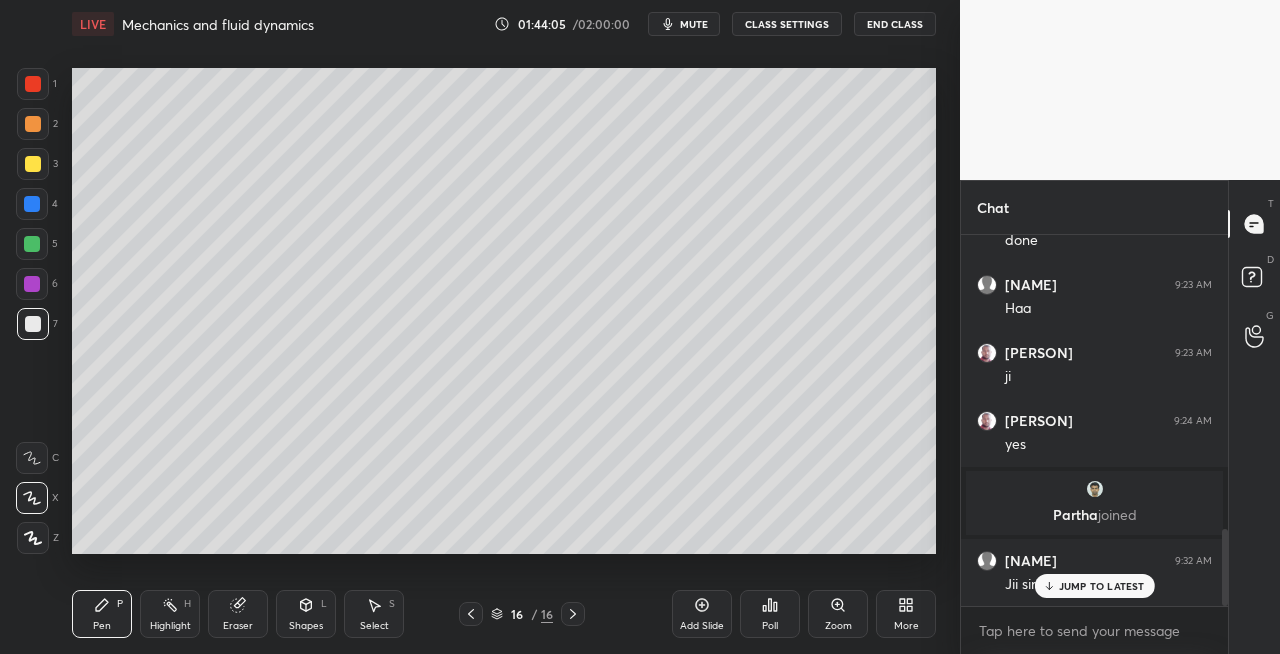 click on "Eraser" at bounding box center (238, 614) 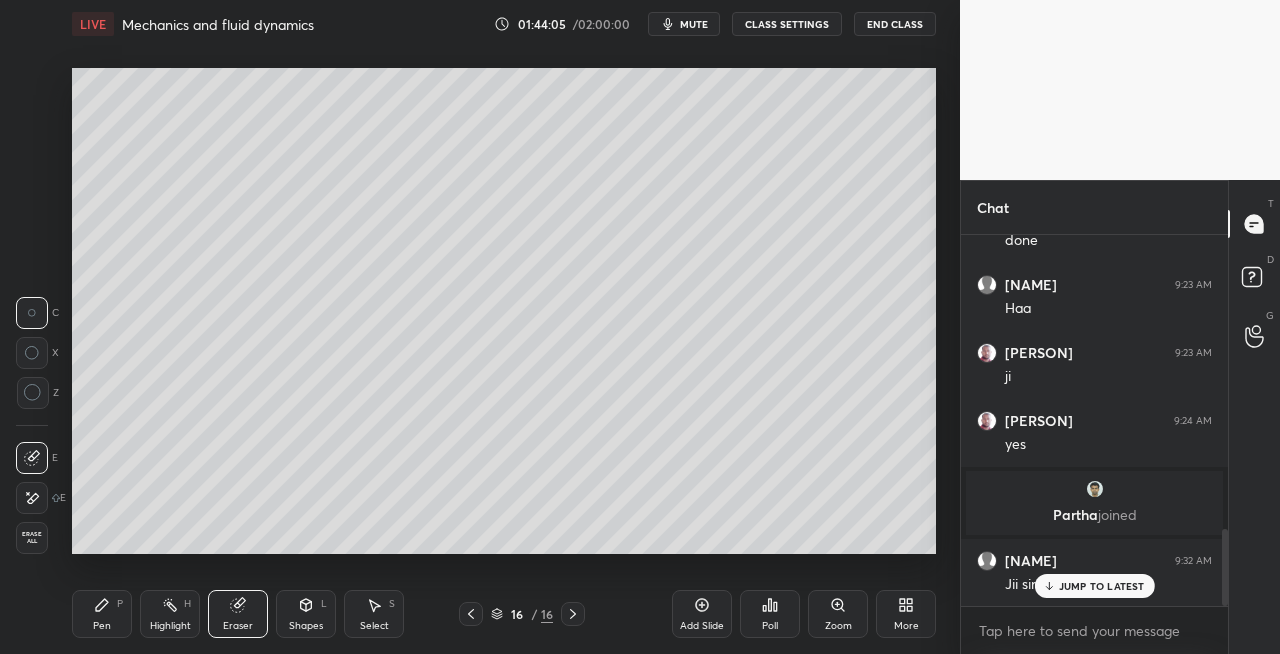 click on "Shapes L" at bounding box center [306, 614] 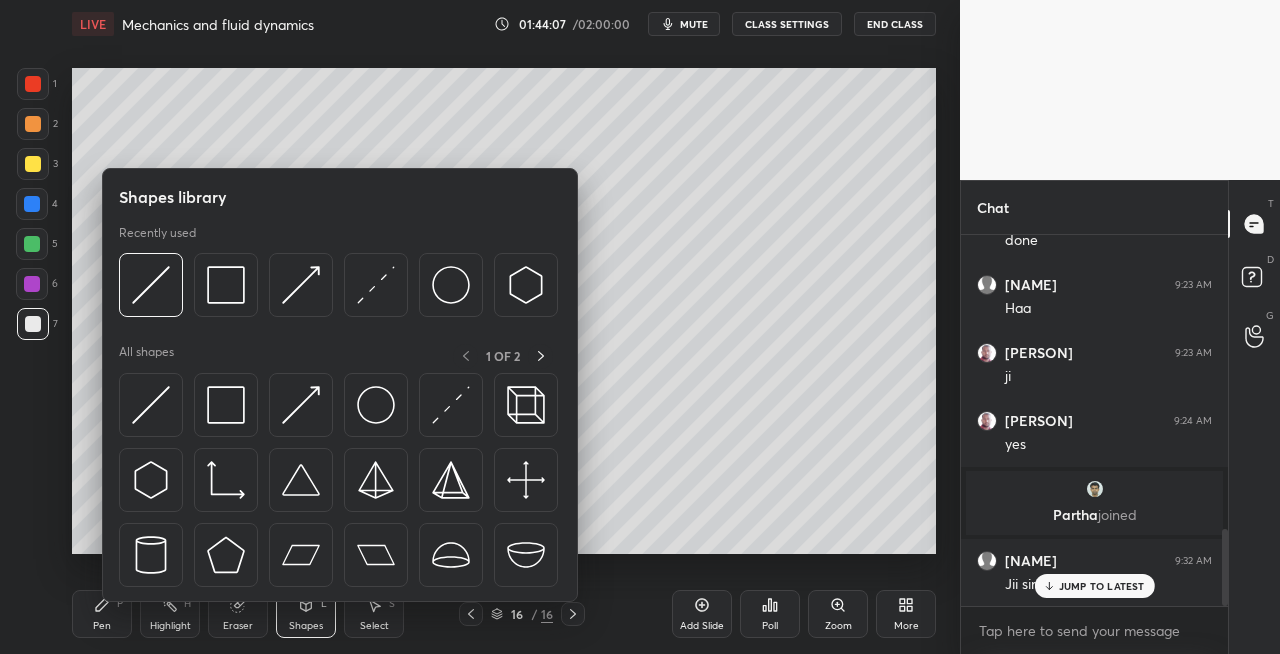 click on "Highlight" at bounding box center (170, 626) 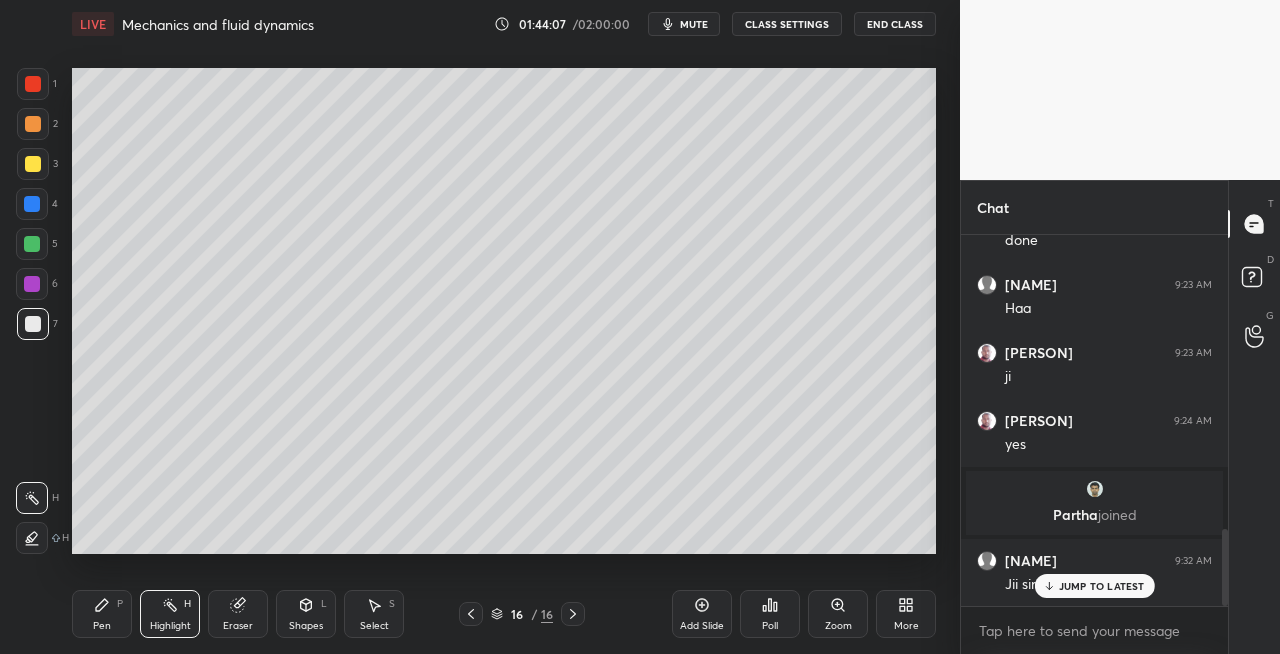 click on "Pen P" at bounding box center [102, 614] 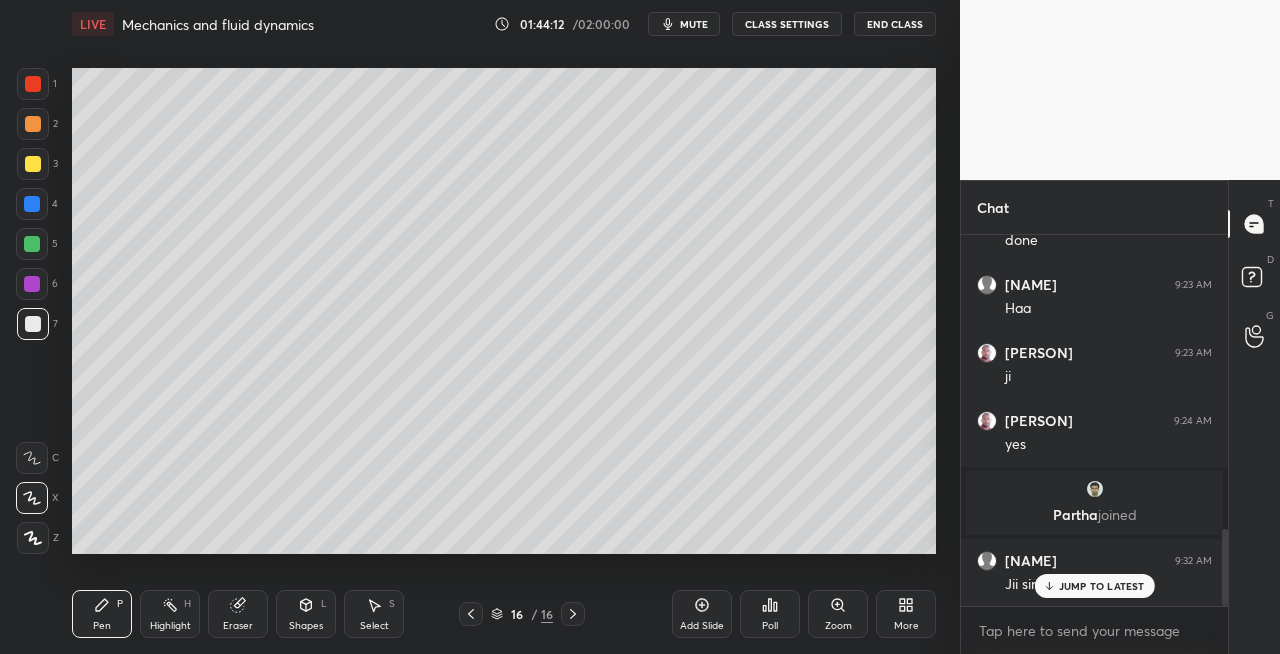 click on "Eraser" at bounding box center (238, 626) 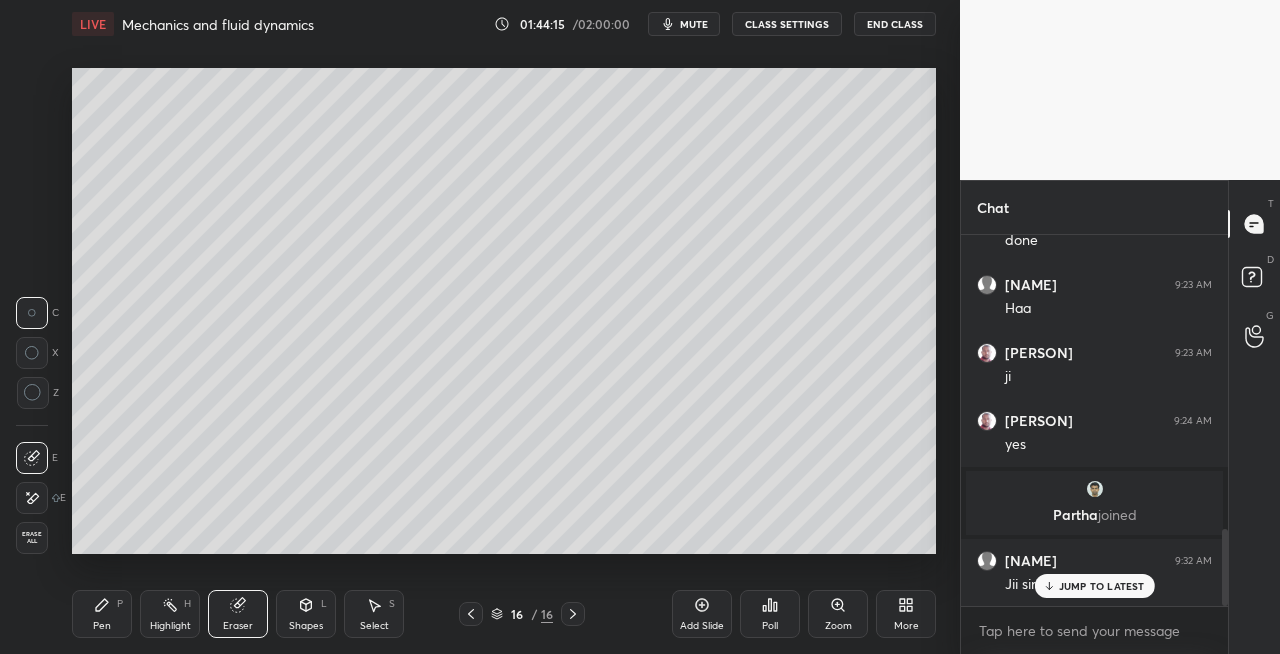 click on "Pen" at bounding box center (102, 626) 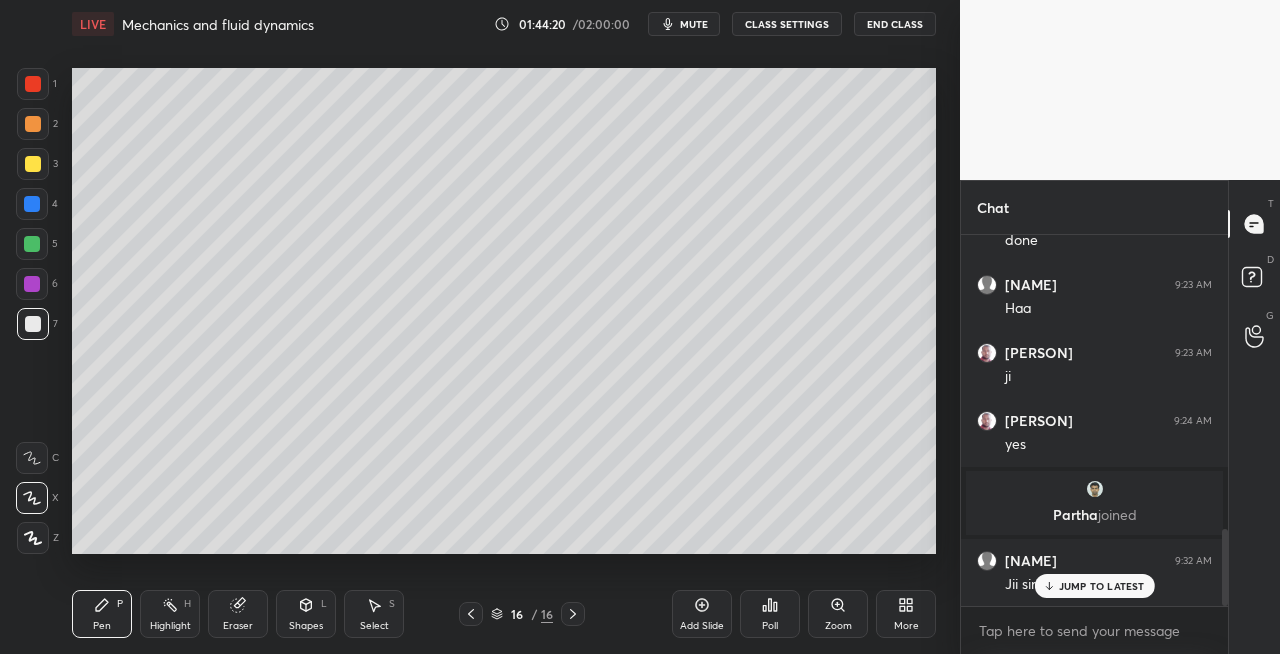 click on "Shapes" at bounding box center (306, 626) 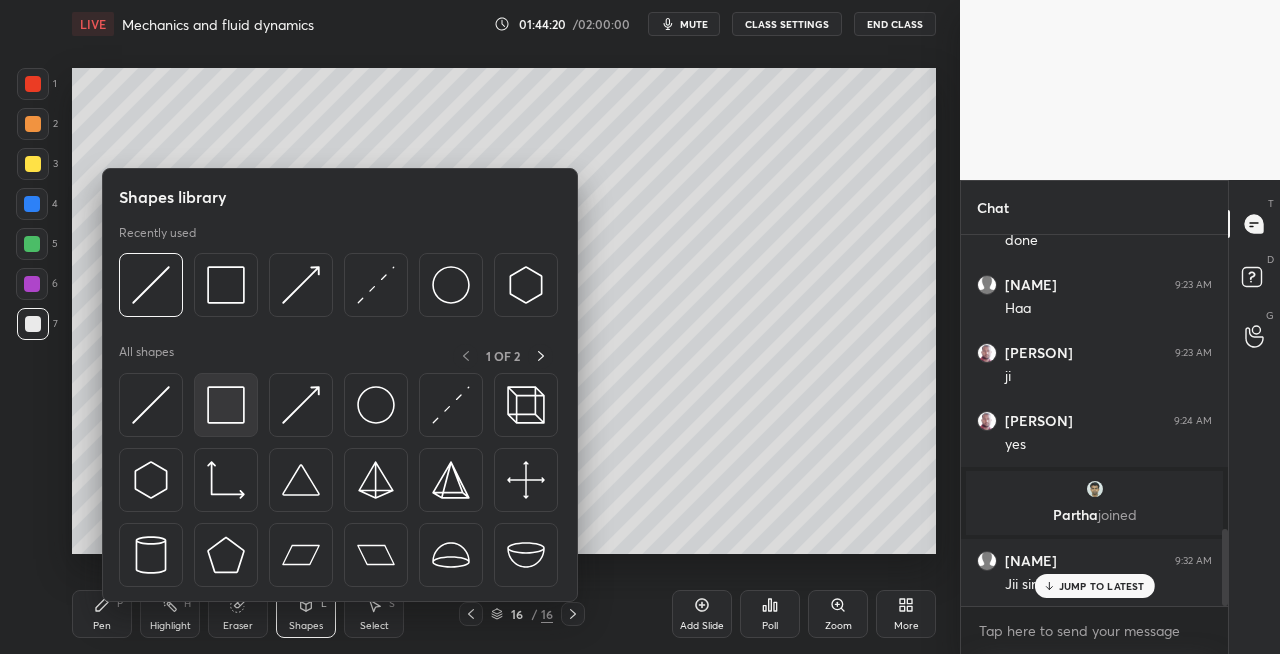 click at bounding box center (226, 405) 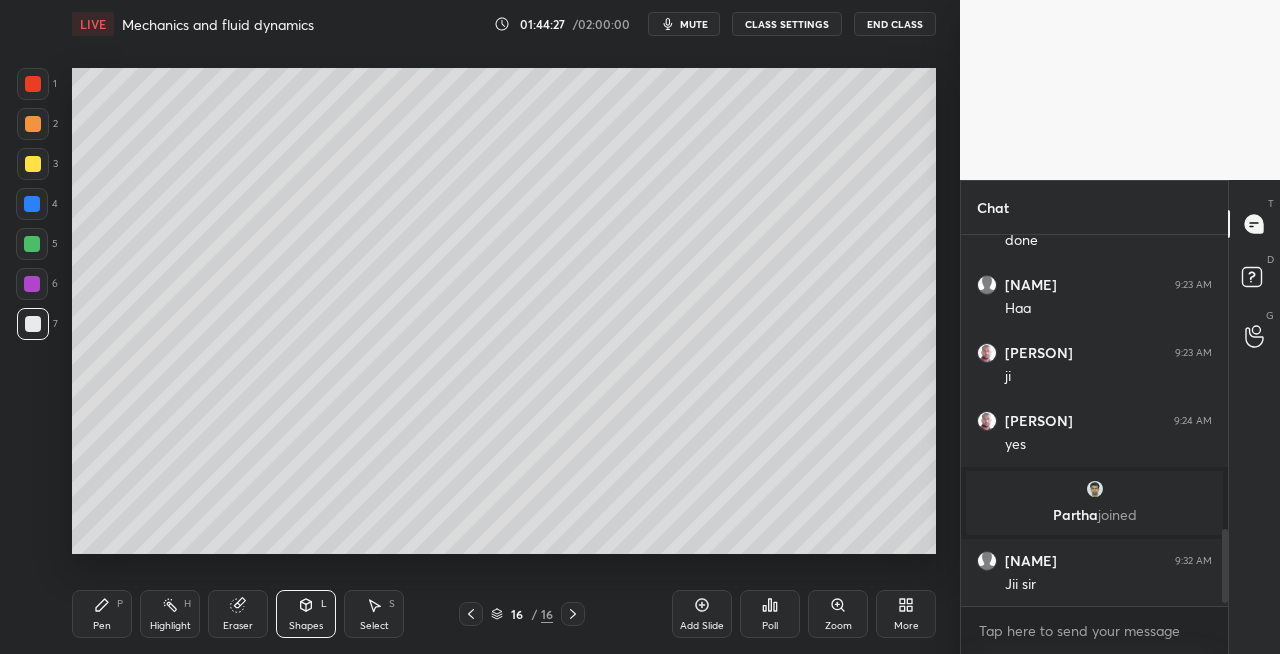 scroll, scrollTop: 1480, scrollLeft: 0, axis: vertical 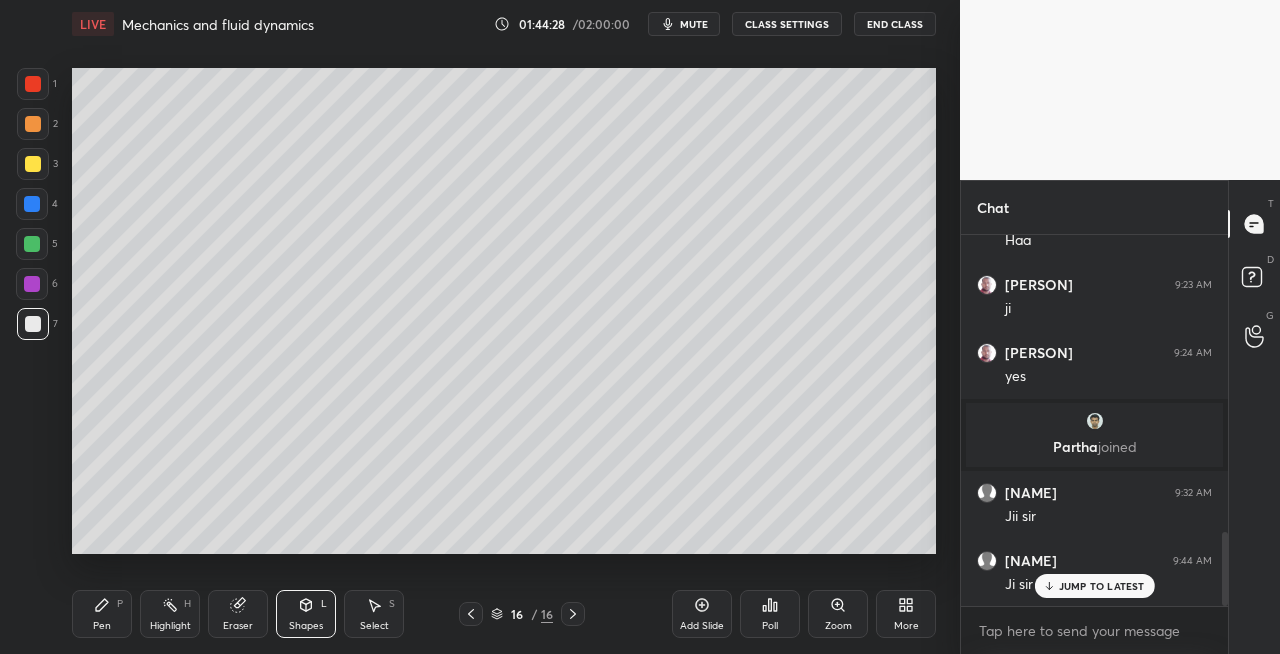 click 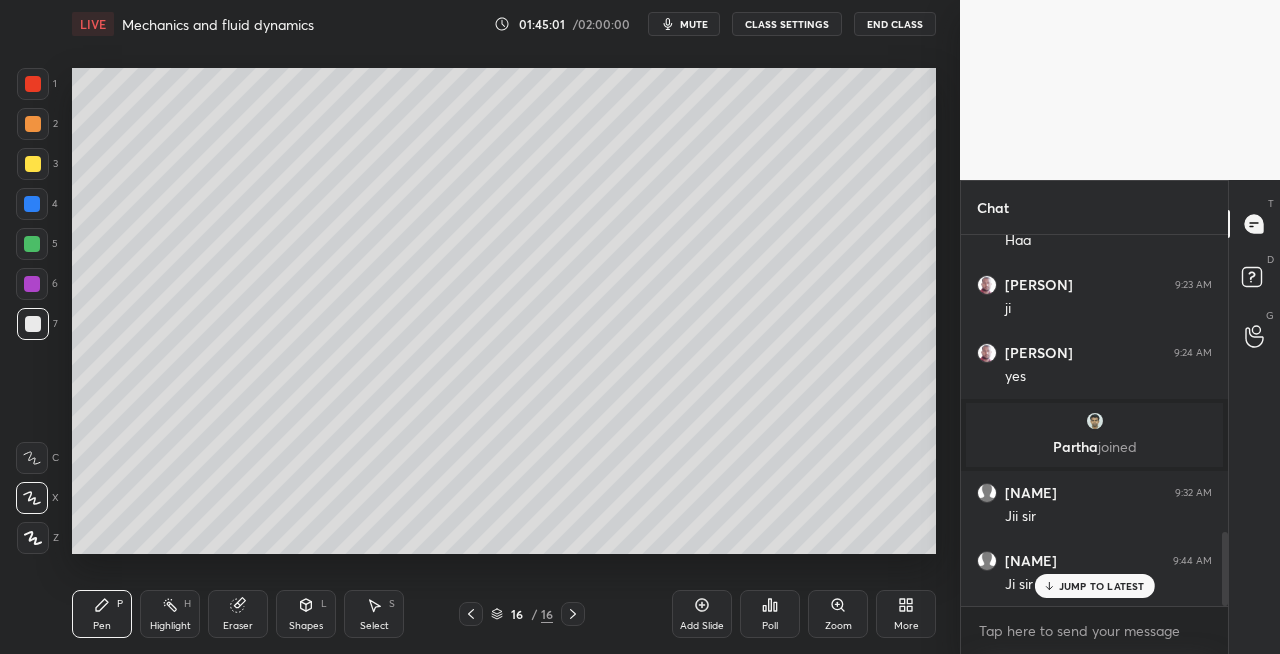 click on "2" at bounding box center [37, 128] 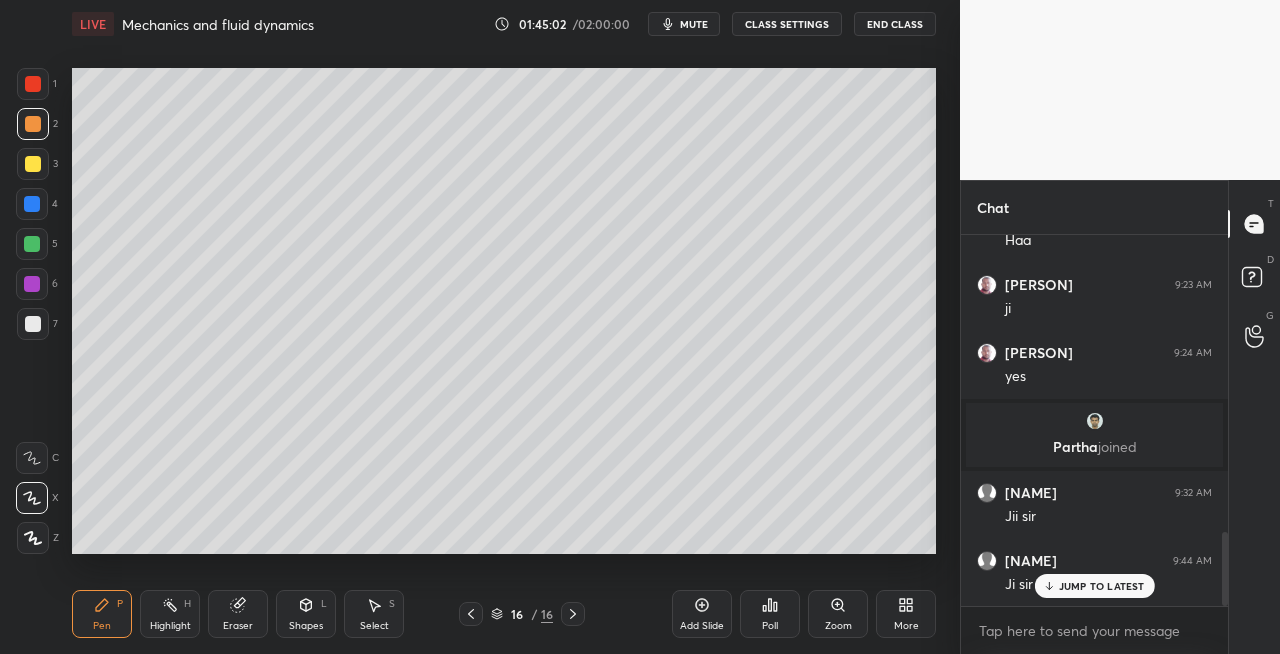 click at bounding box center [33, 164] 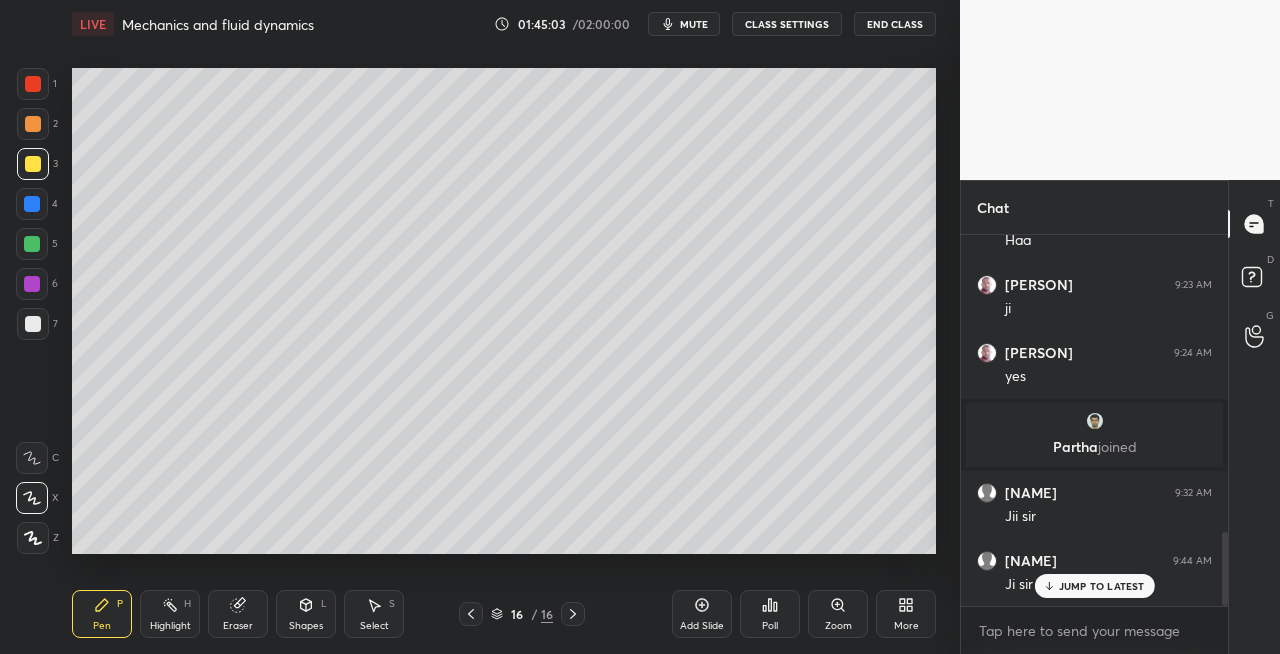 click at bounding box center [471, 614] 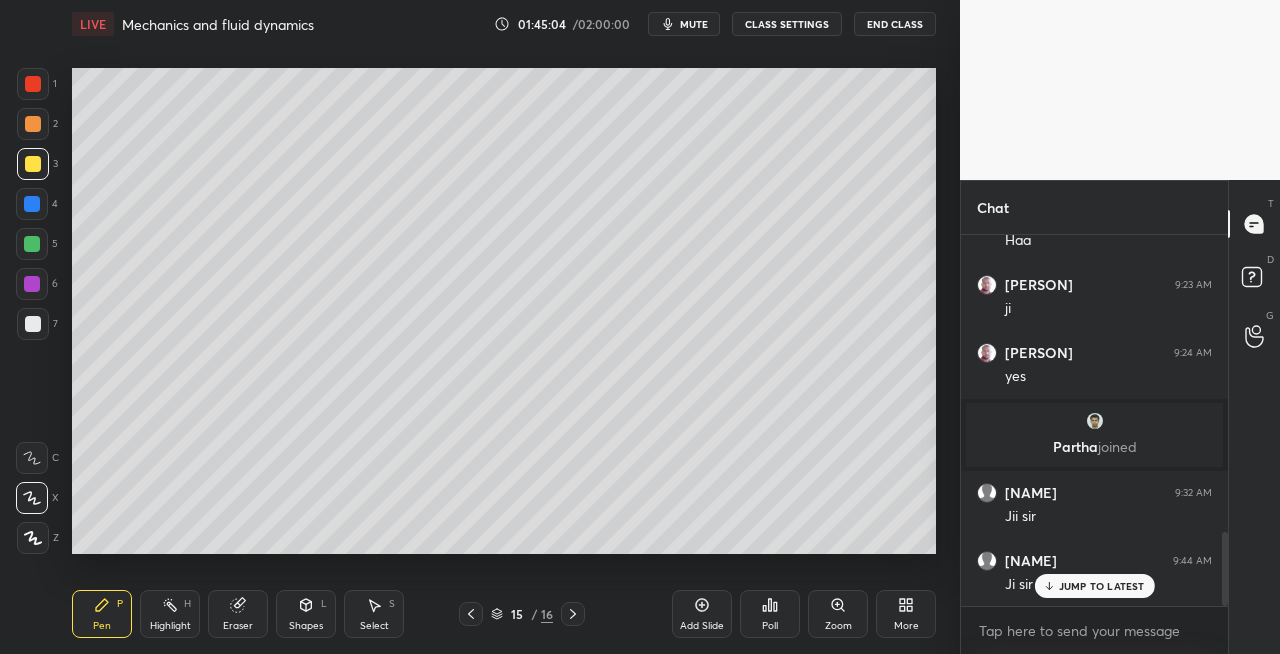 click 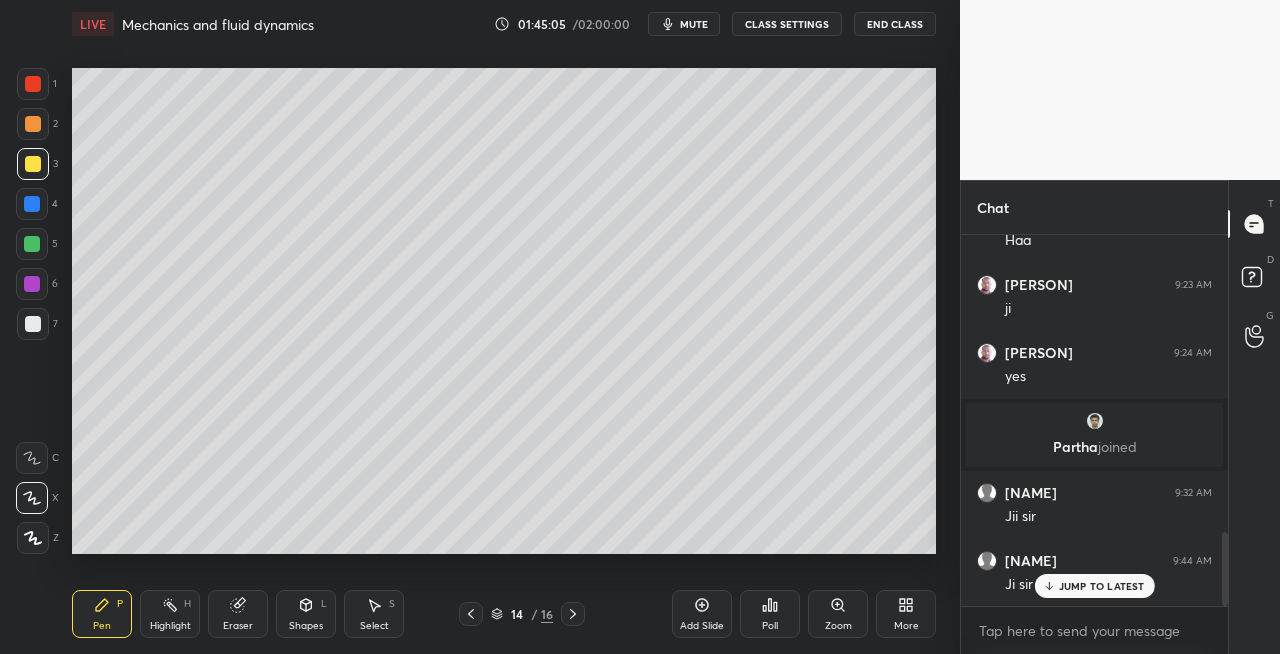 click 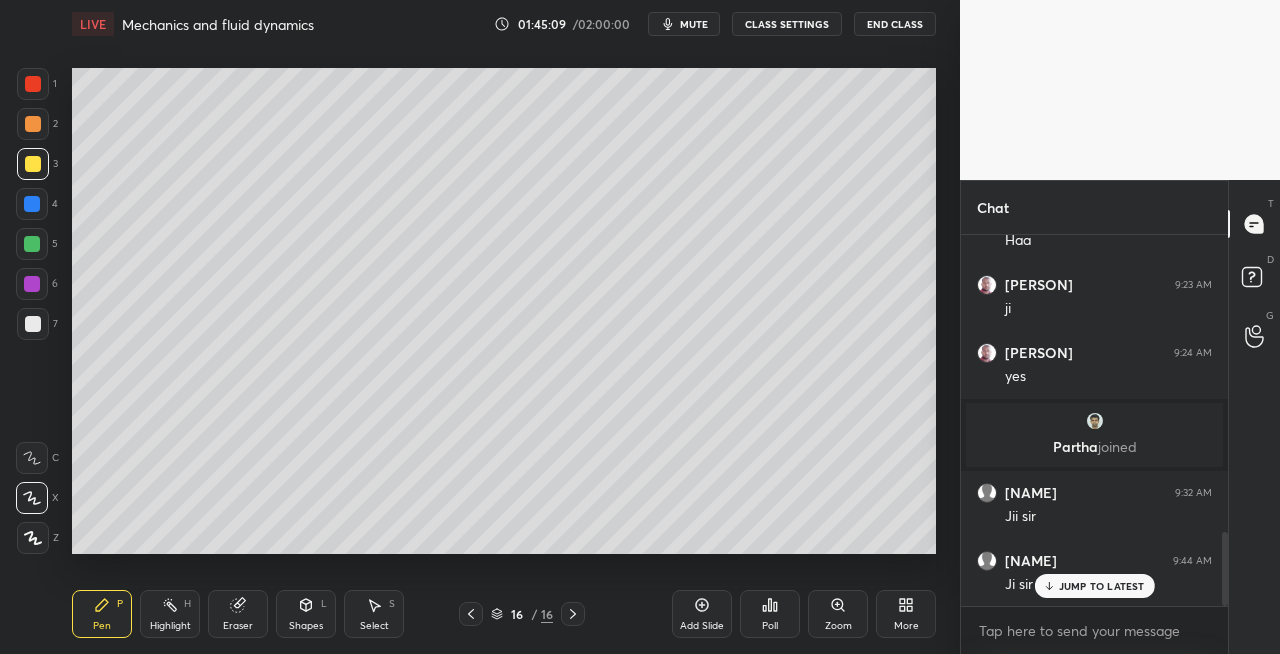 click on "Shapes L" at bounding box center [306, 614] 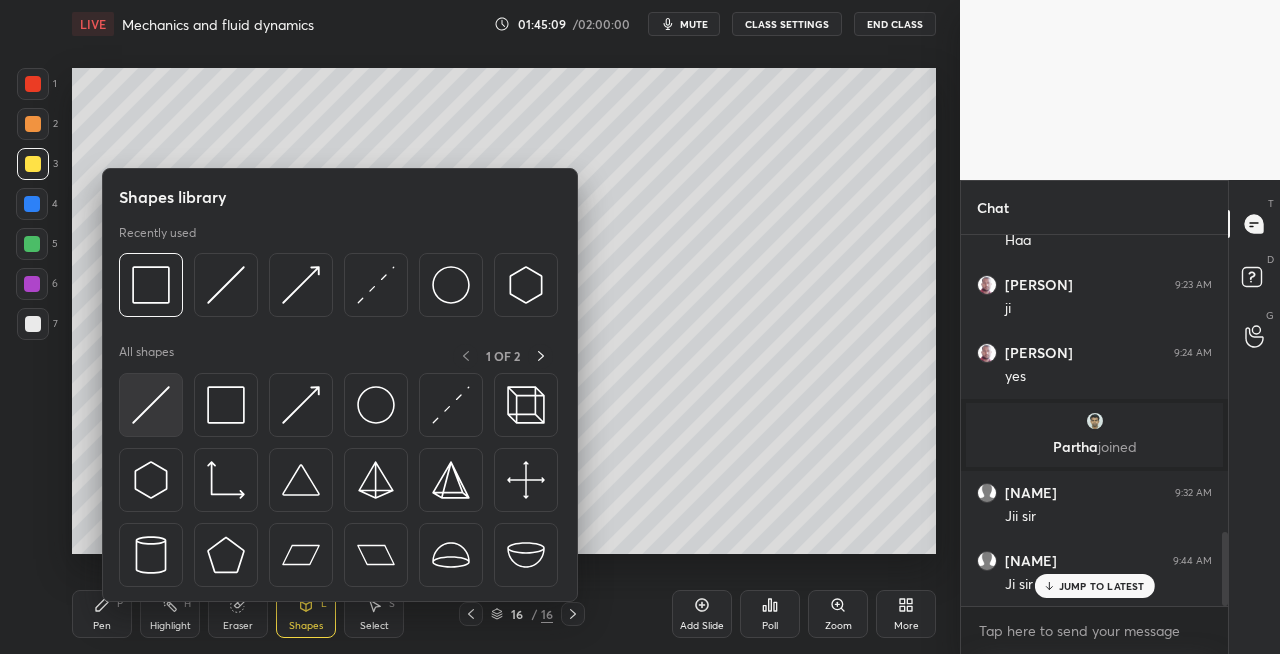 click at bounding box center [151, 405] 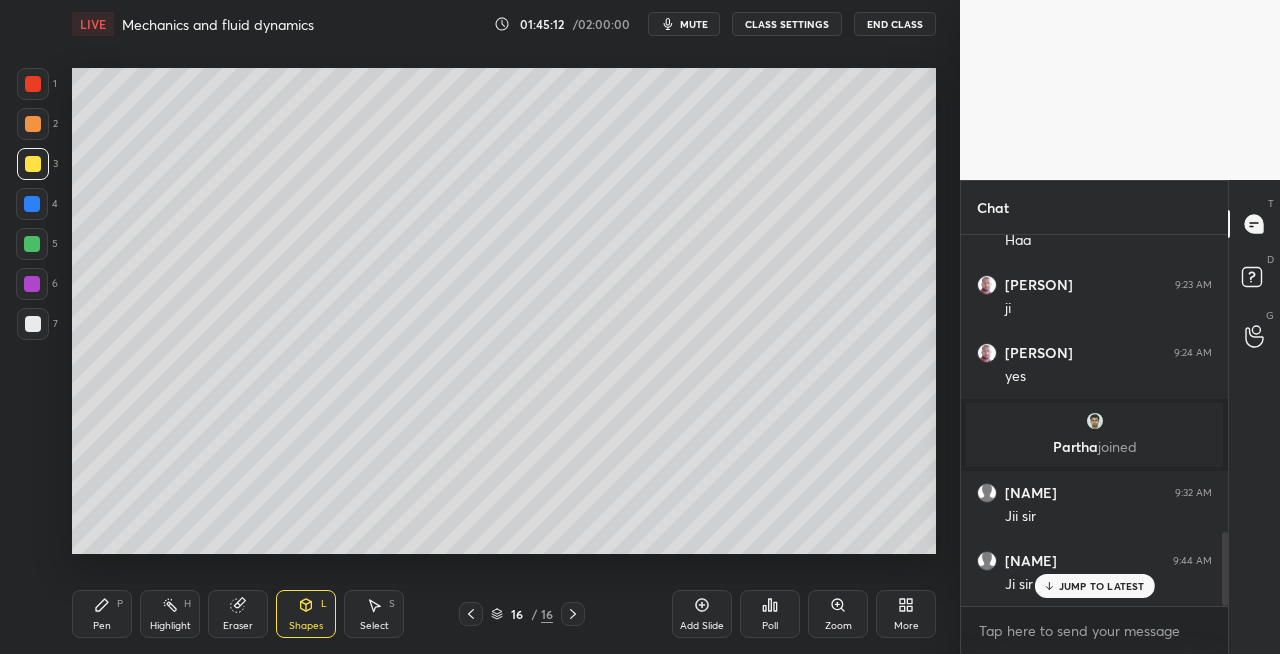 click on "Pen" at bounding box center (102, 626) 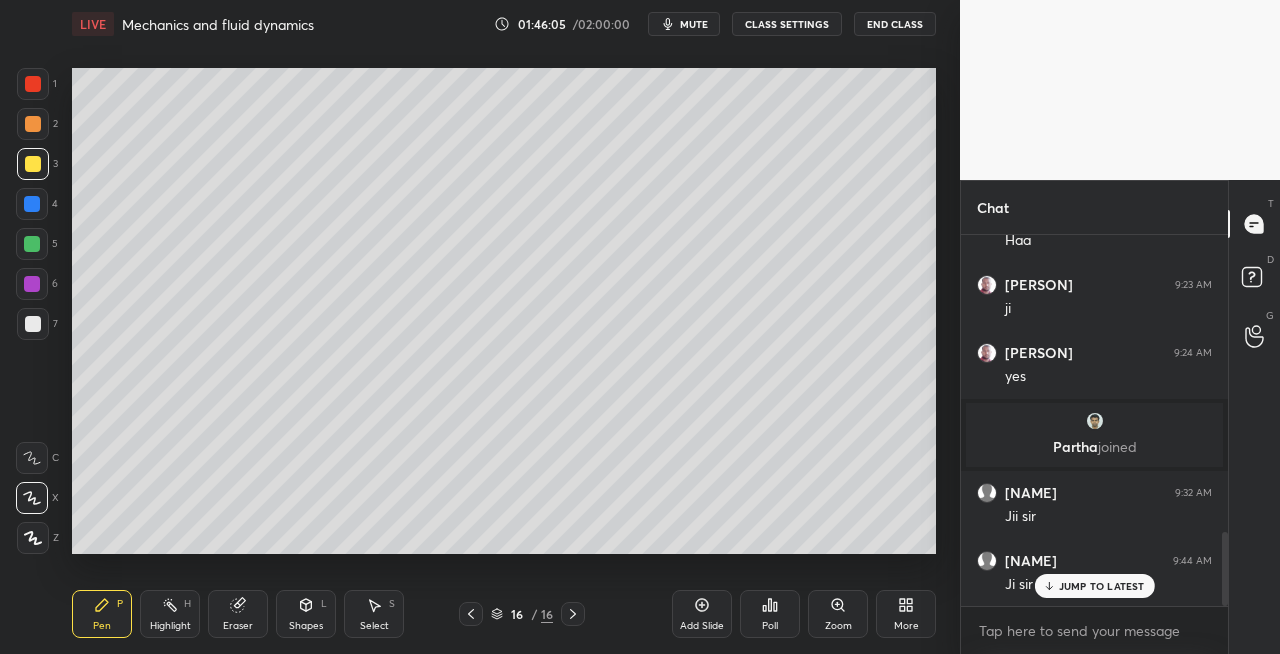 click on "7" at bounding box center [37, 324] 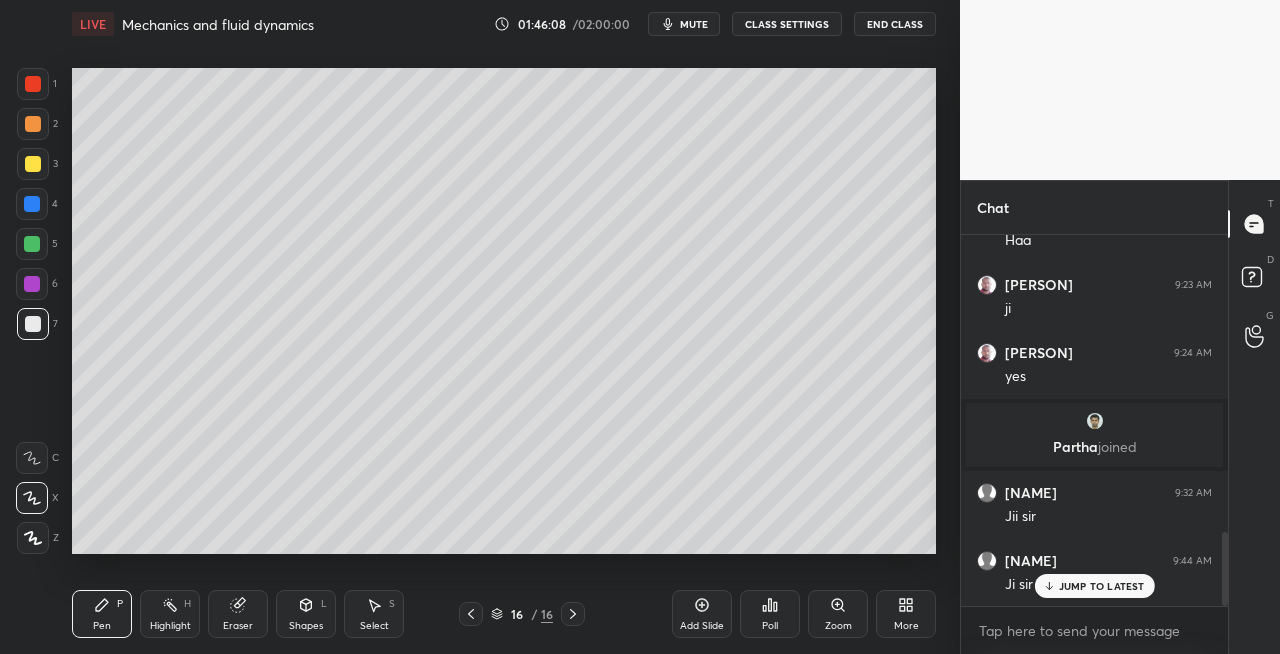 click on "Shapes" at bounding box center [306, 626] 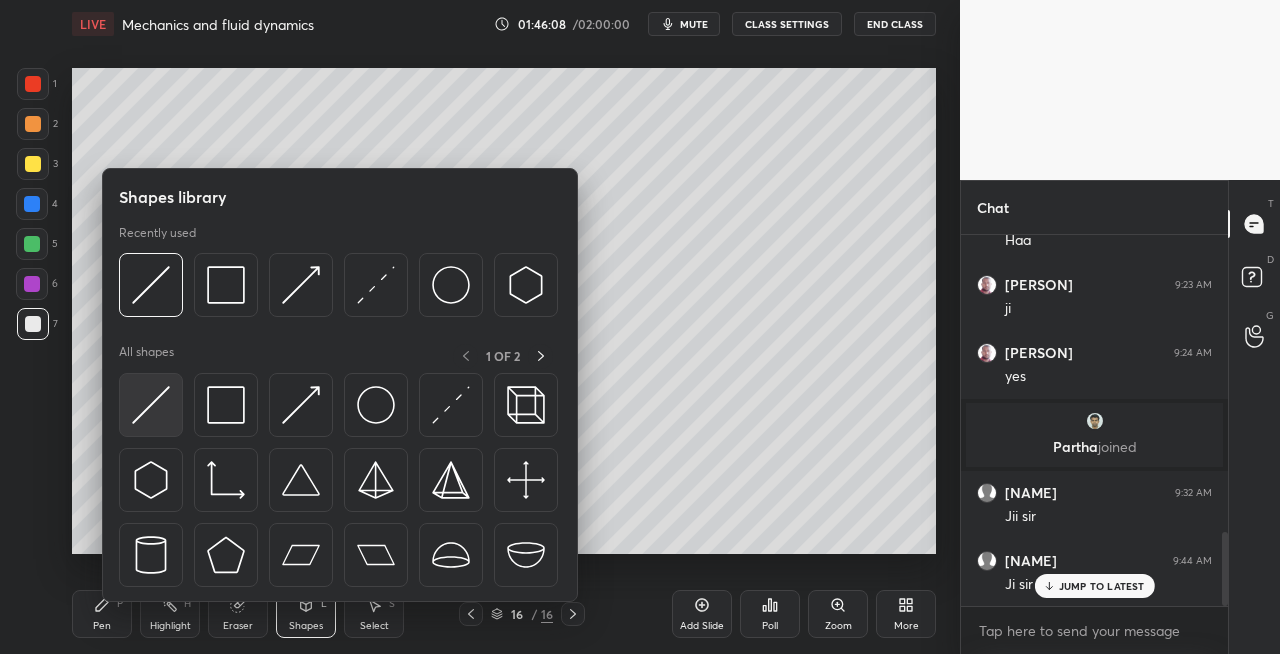 click at bounding box center (151, 405) 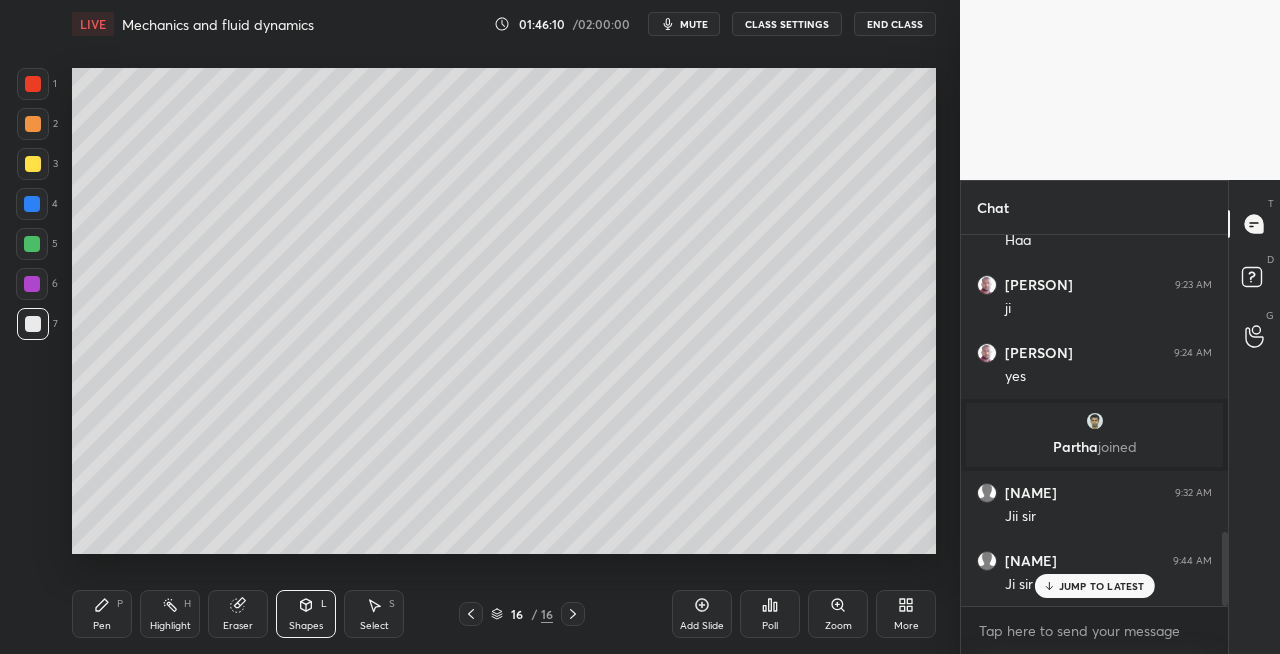 click on "P" at bounding box center [120, 604] 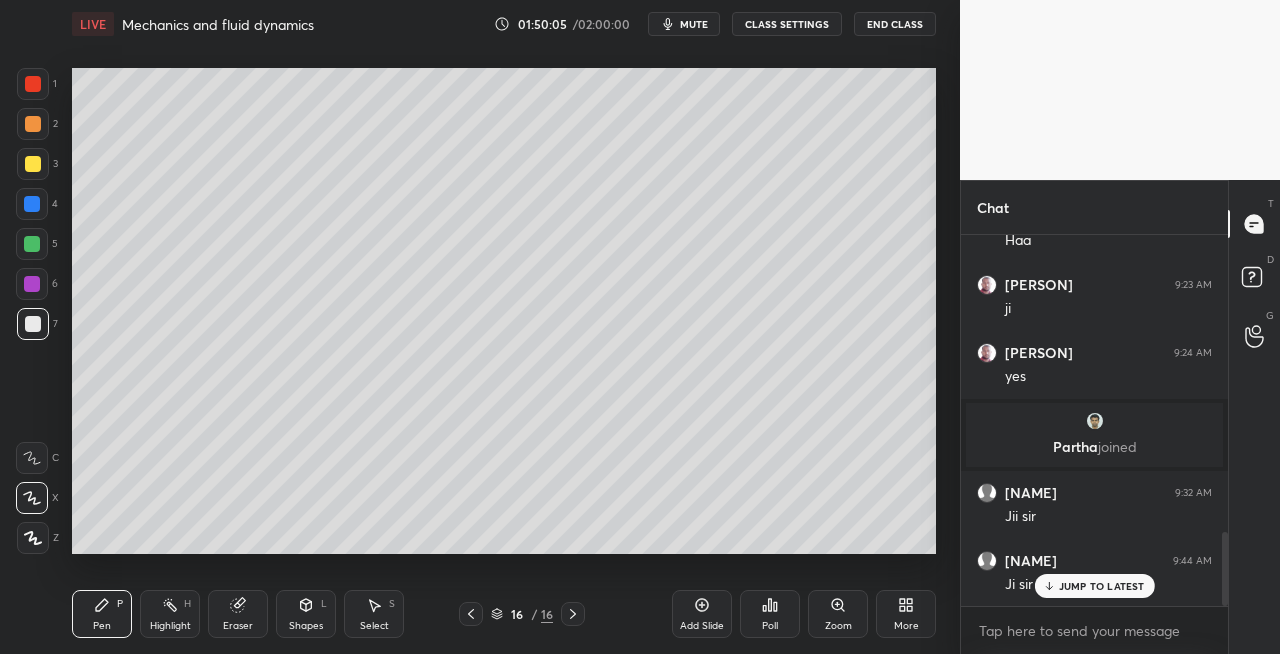 click 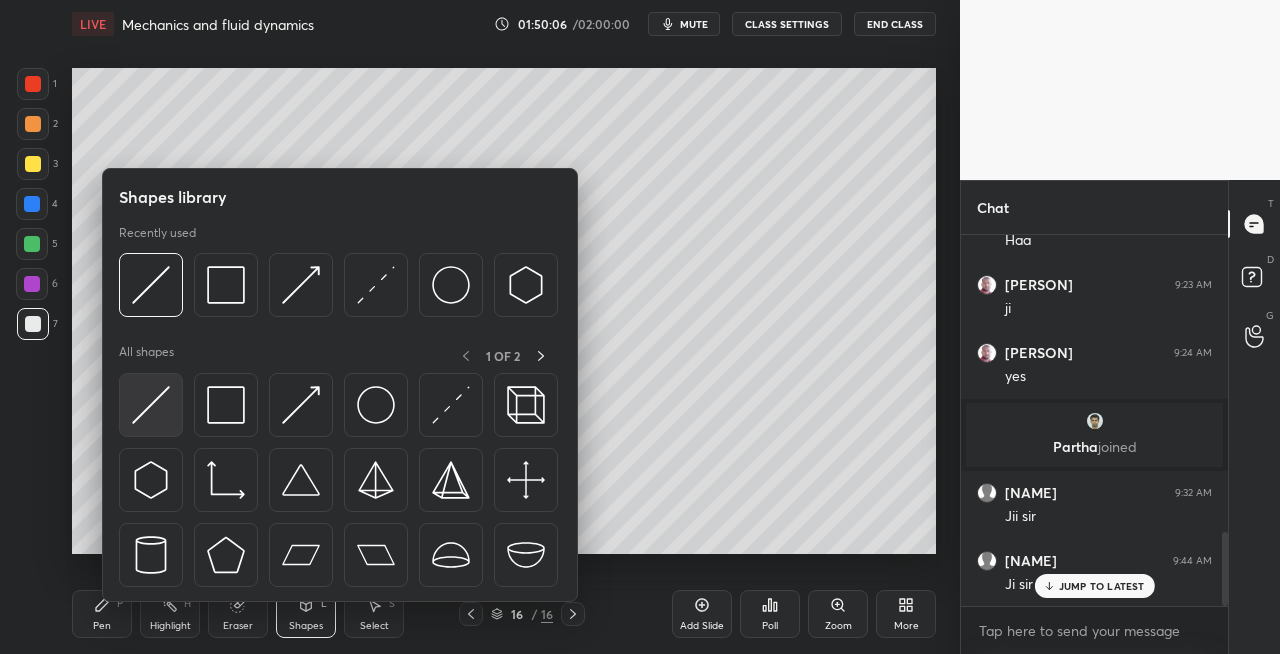 click at bounding box center [151, 405] 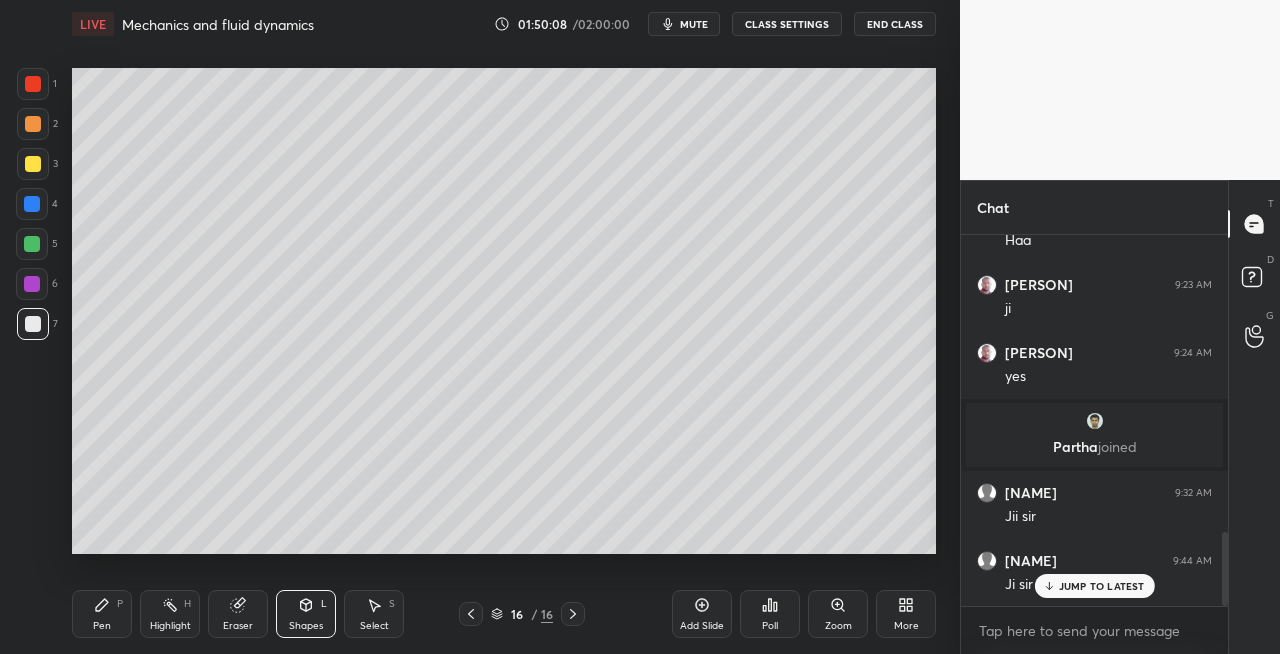 click on "Pen P" at bounding box center (102, 614) 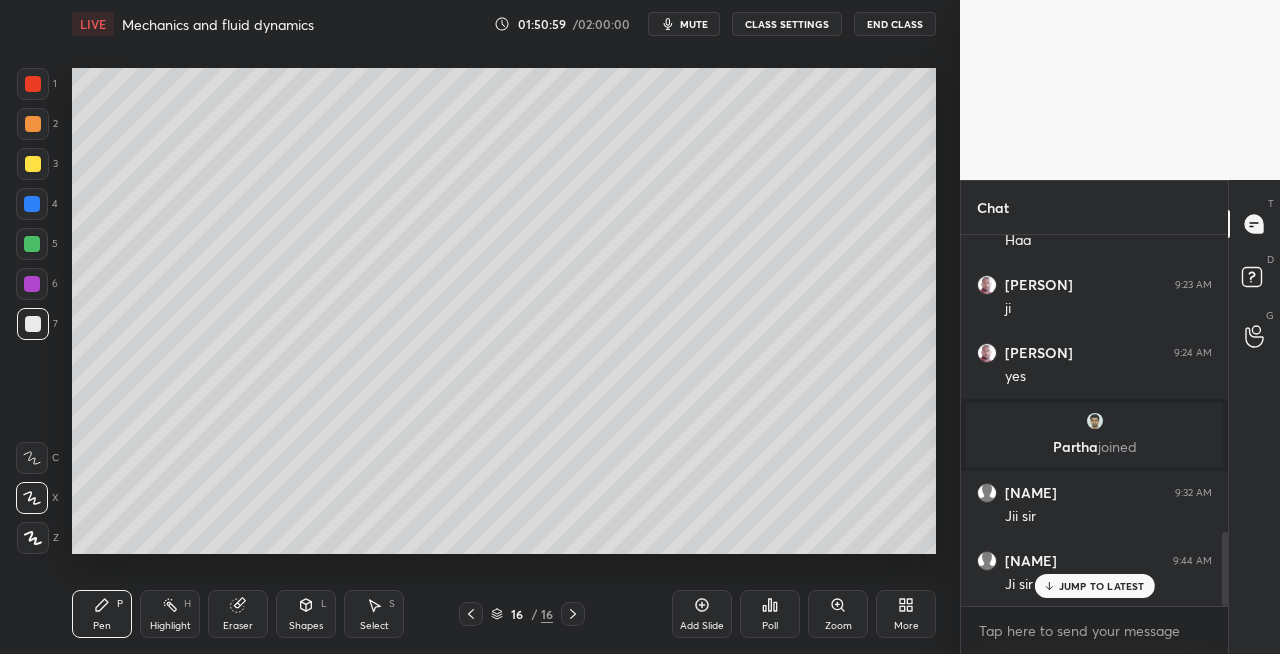 click 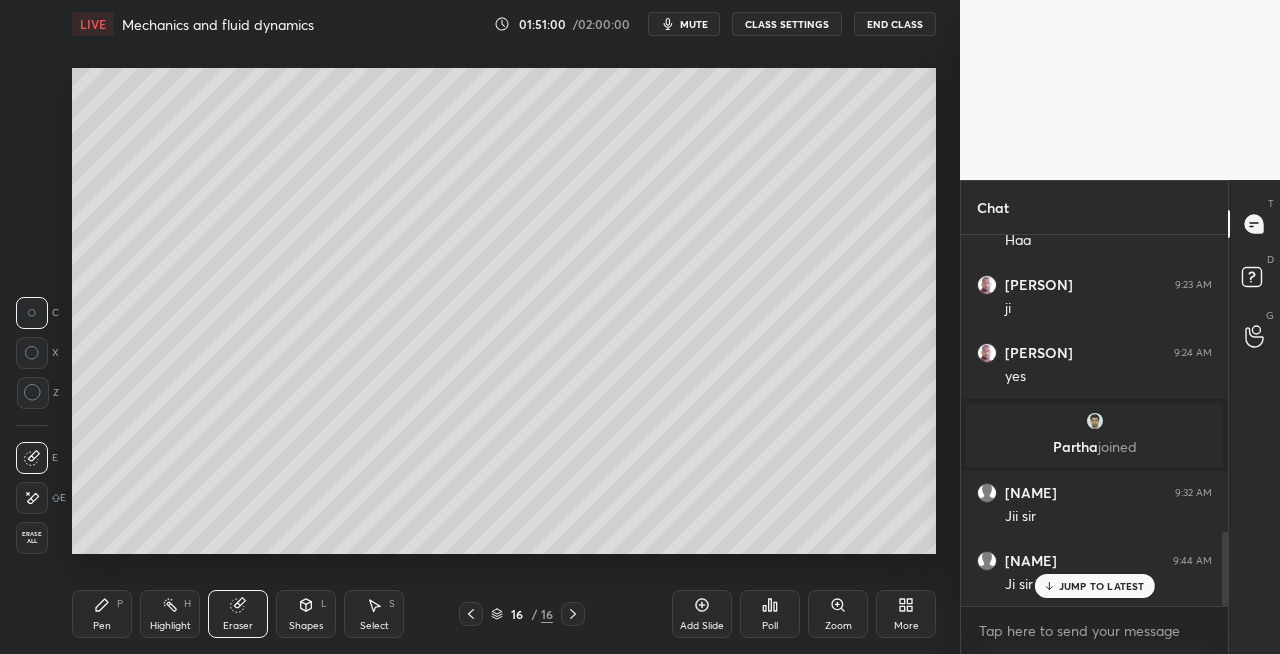 click on "Pen P" at bounding box center (102, 614) 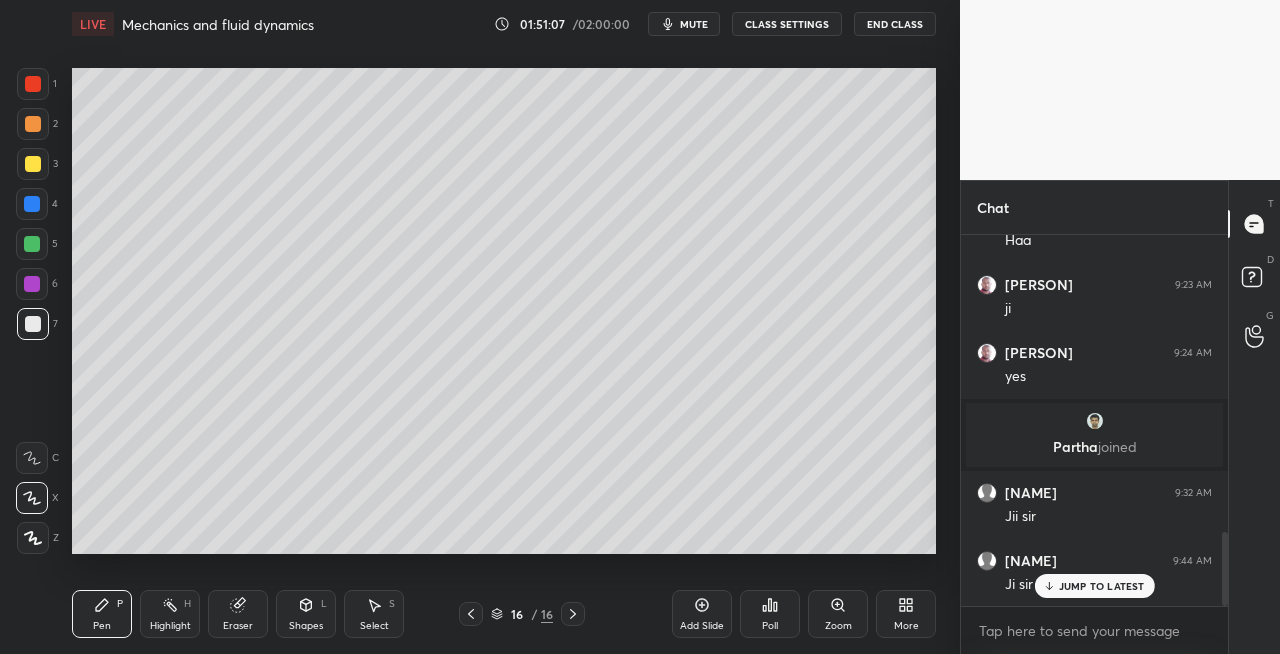click 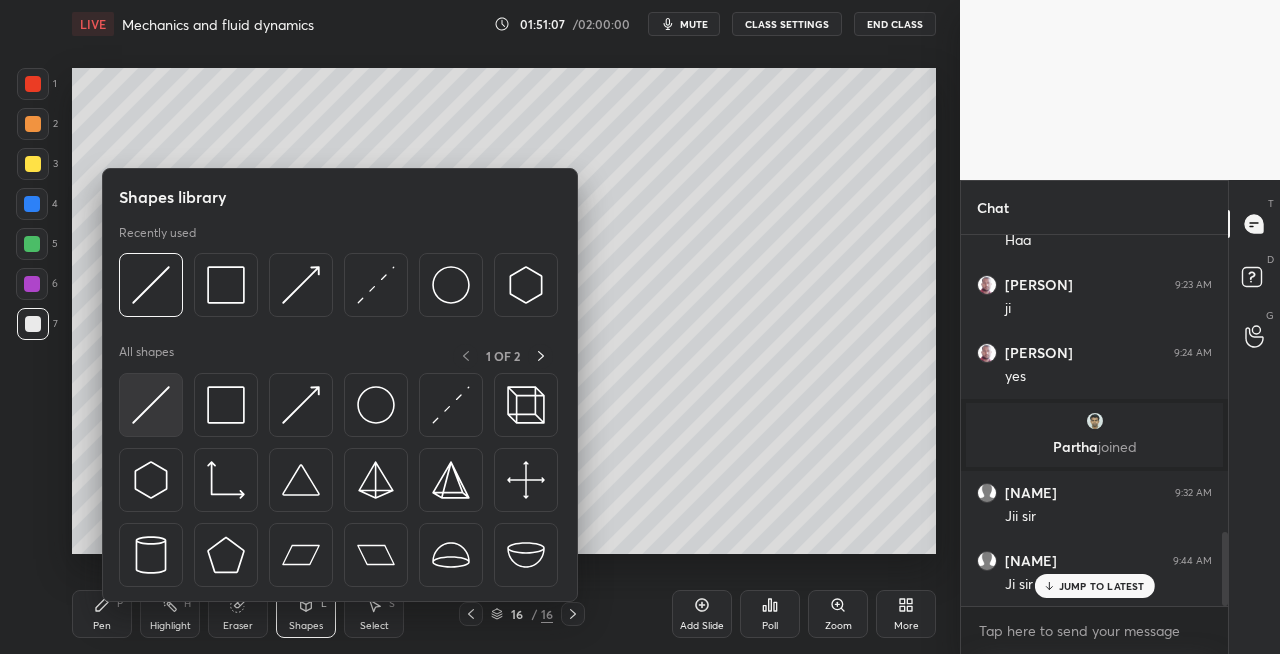 click at bounding box center (151, 405) 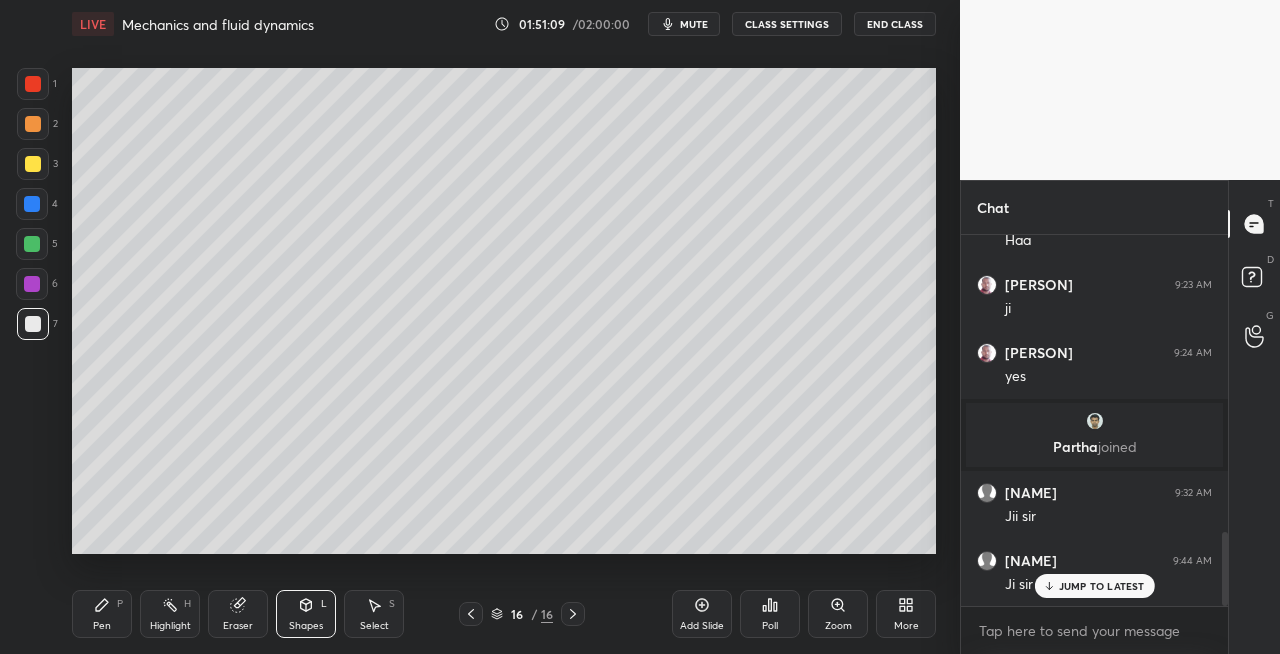 click on "Pen" at bounding box center (102, 626) 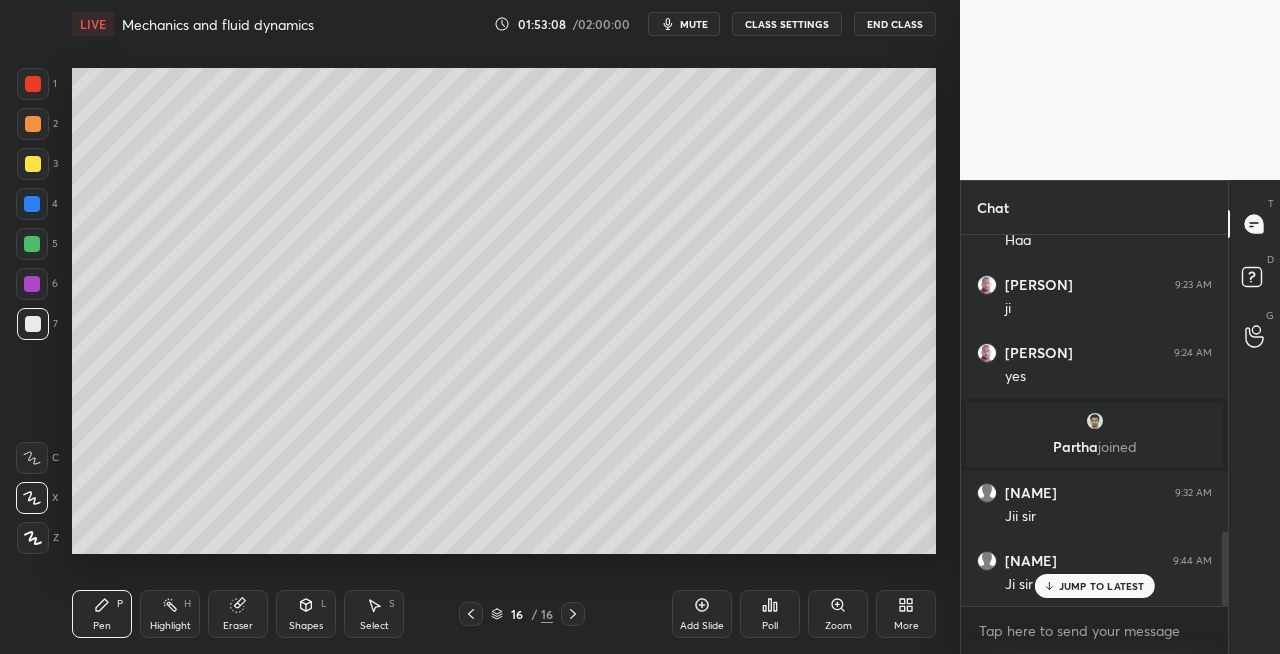 click on "Shapes L" at bounding box center [306, 614] 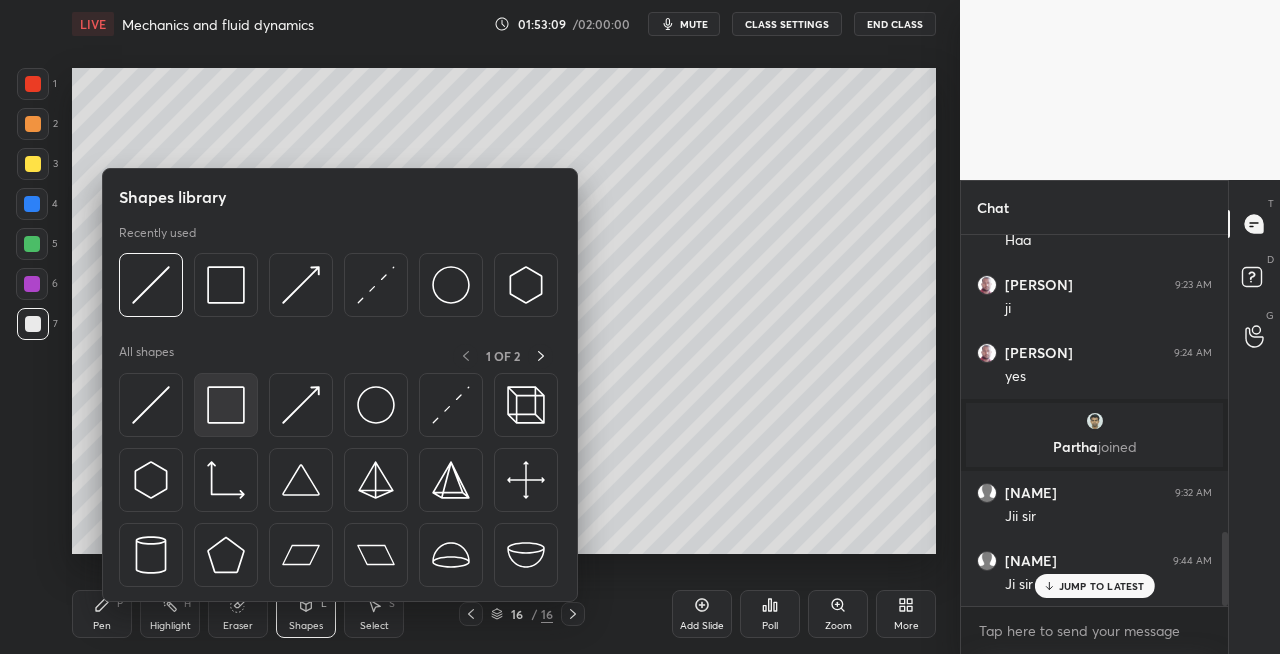 click at bounding box center [226, 405] 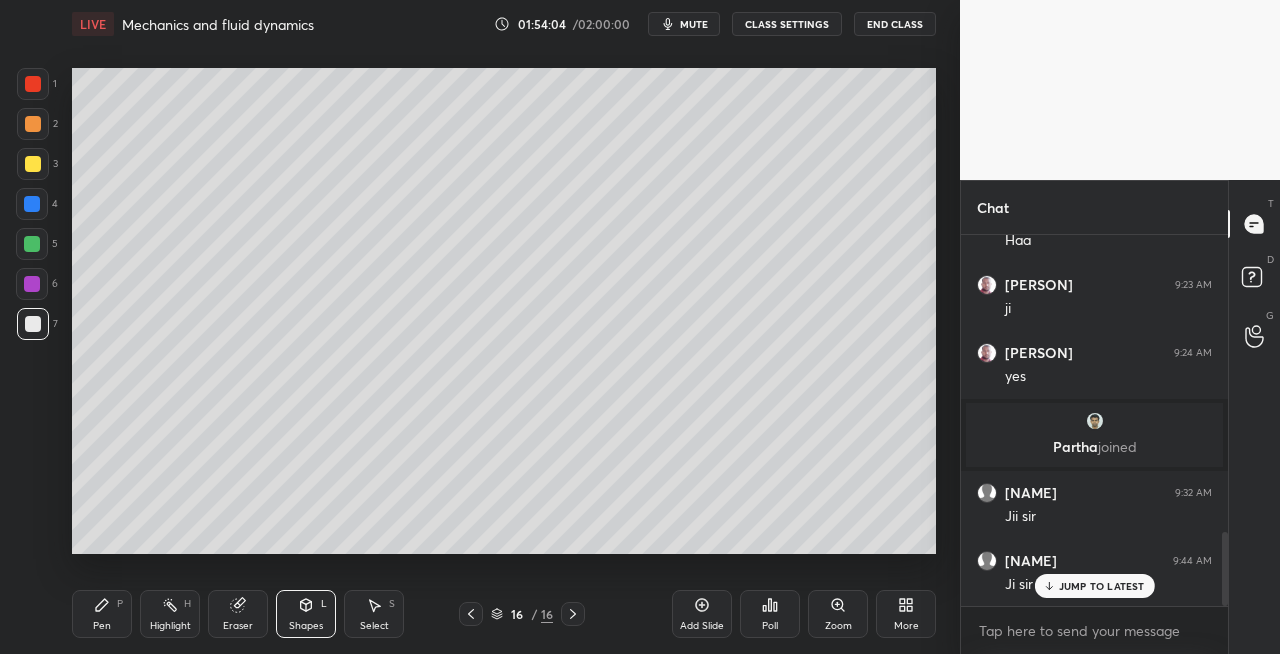 scroll, scrollTop: 1548, scrollLeft: 0, axis: vertical 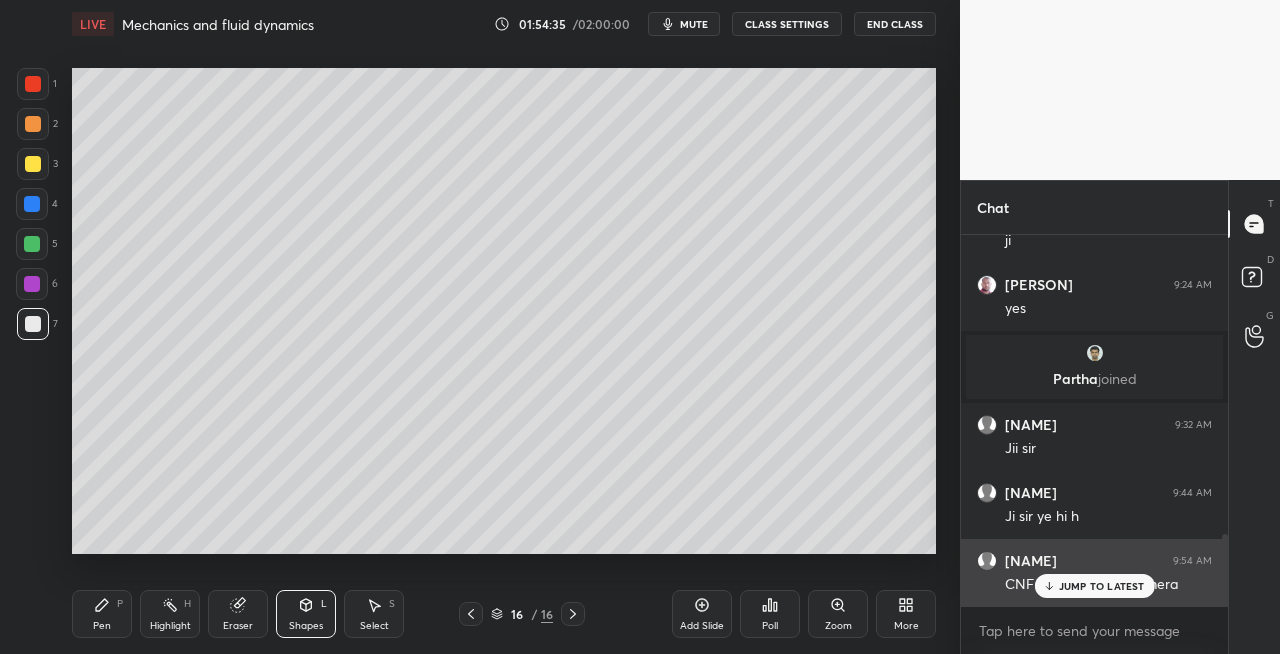 click on "JUMP TO LATEST" at bounding box center [1102, 586] 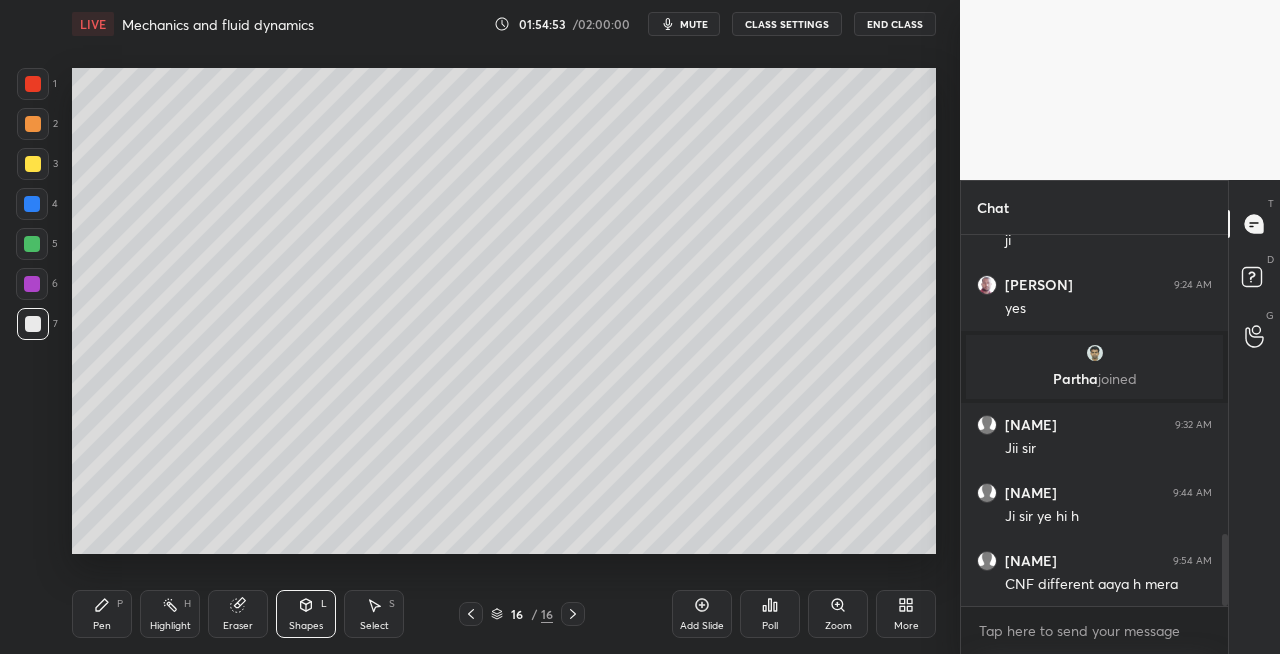 click at bounding box center (33, 164) 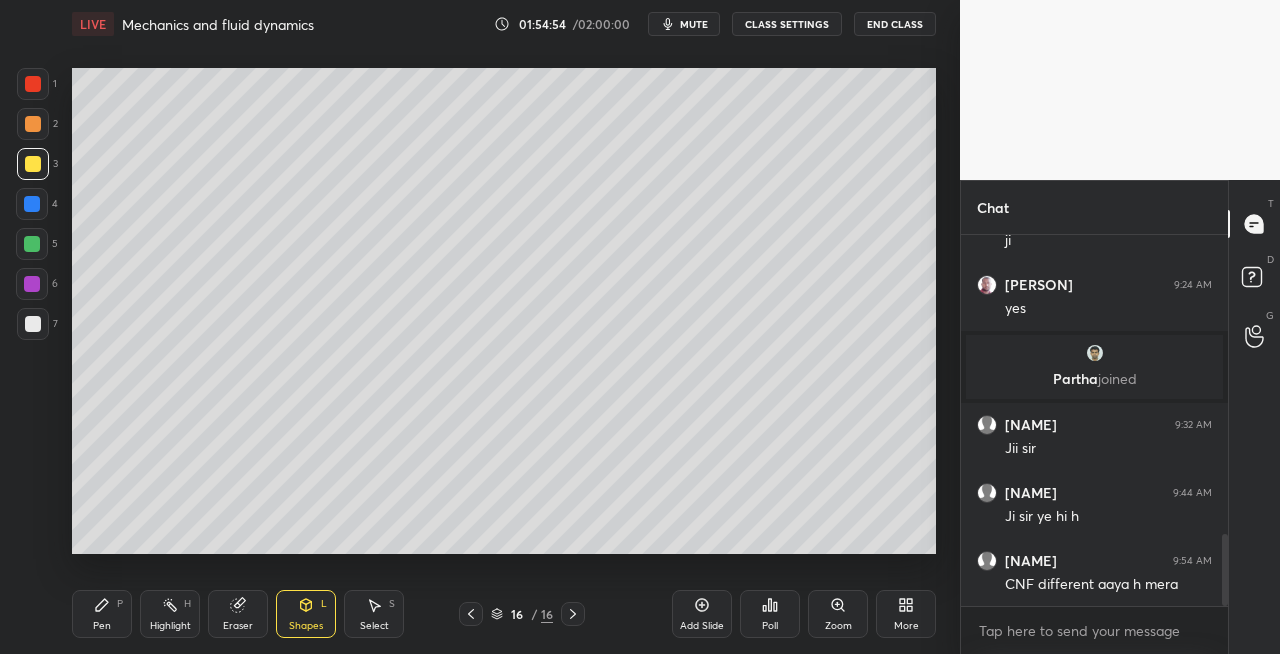 click on "Pen P" at bounding box center [102, 614] 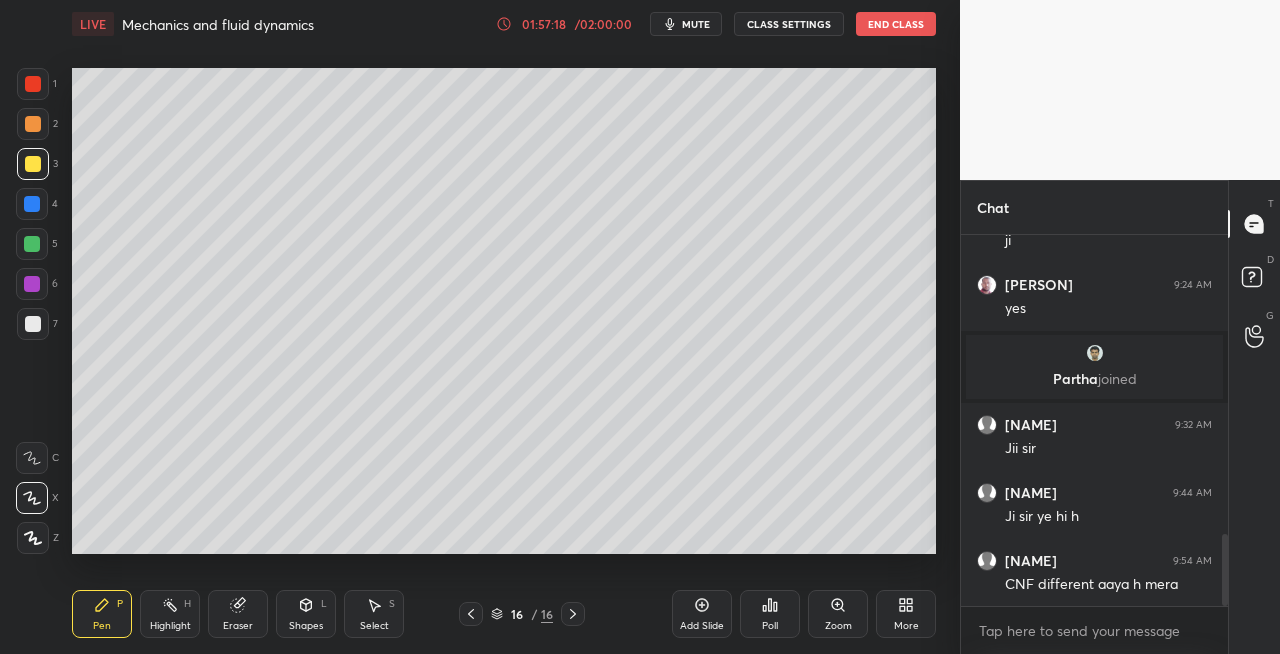 click at bounding box center (480, 327) 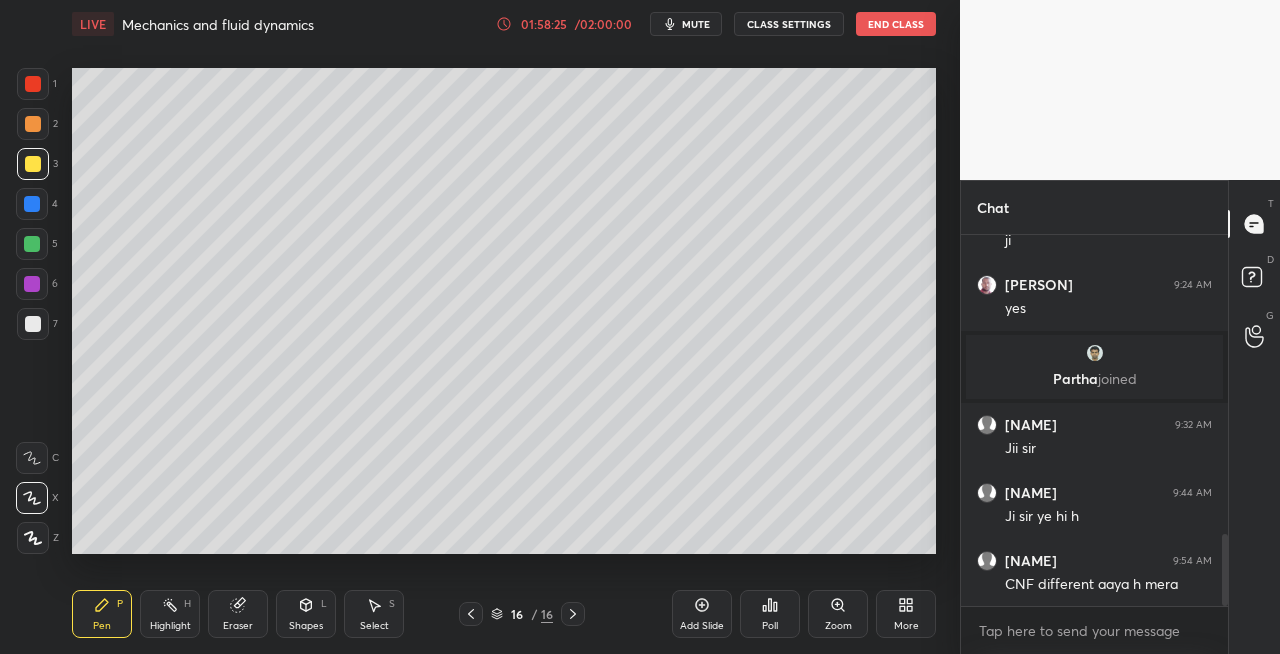 click on "mute" at bounding box center [696, 24] 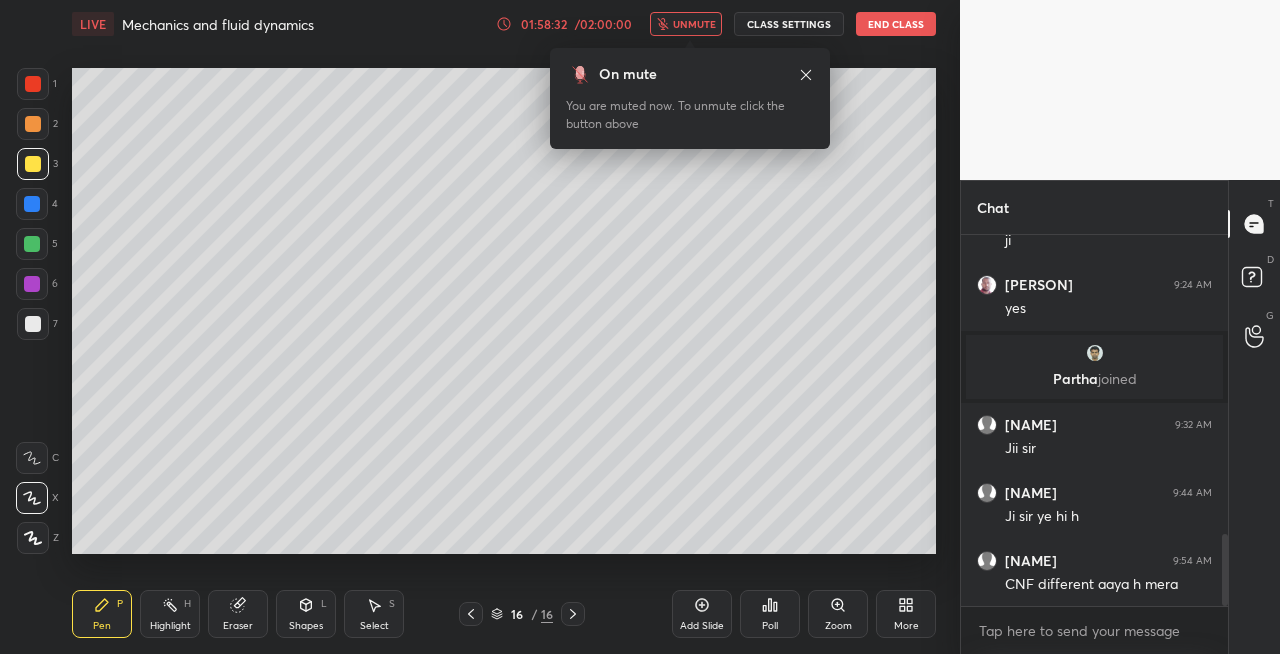 click on "unmute" at bounding box center (694, 24) 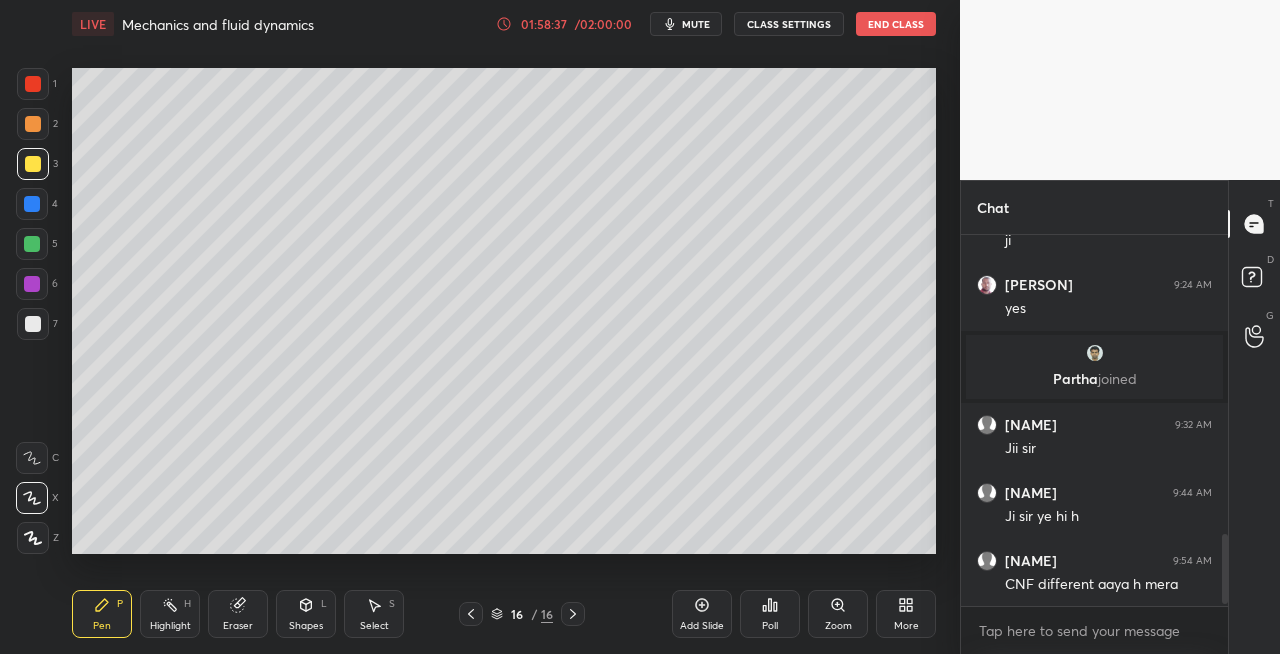 scroll, scrollTop: 1634, scrollLeft: 0, axis: vertical 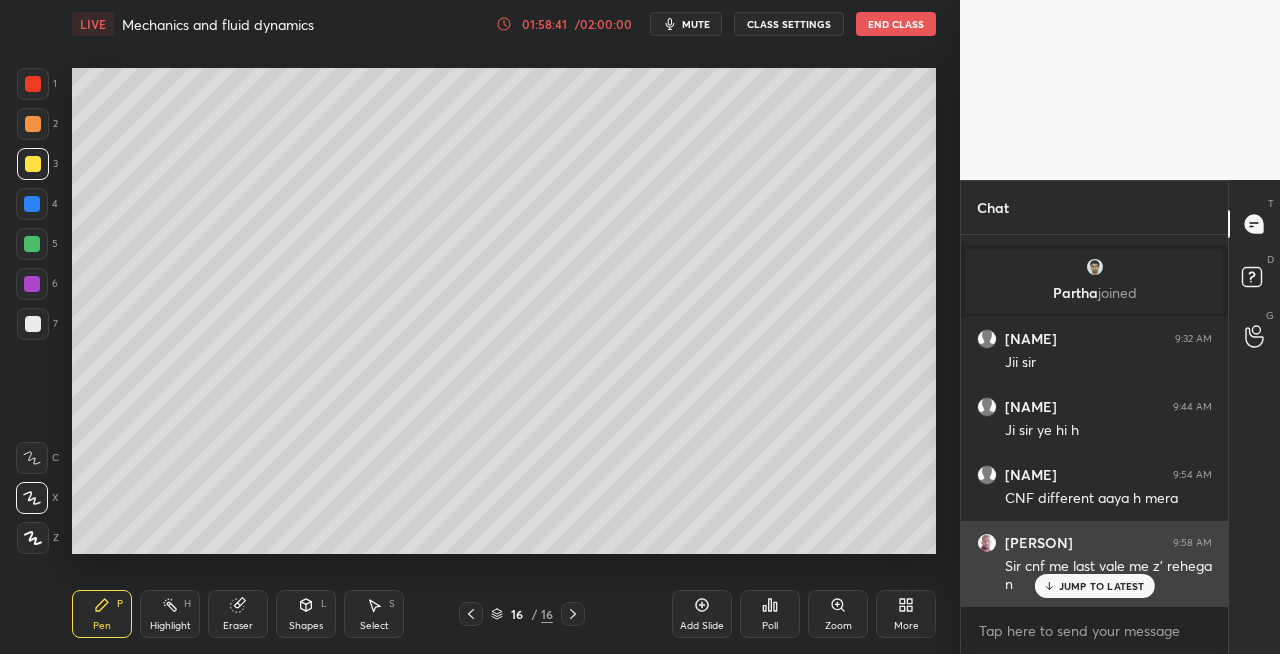 click on "JUMP TO LATEST" at bounding box center (1094, 586) 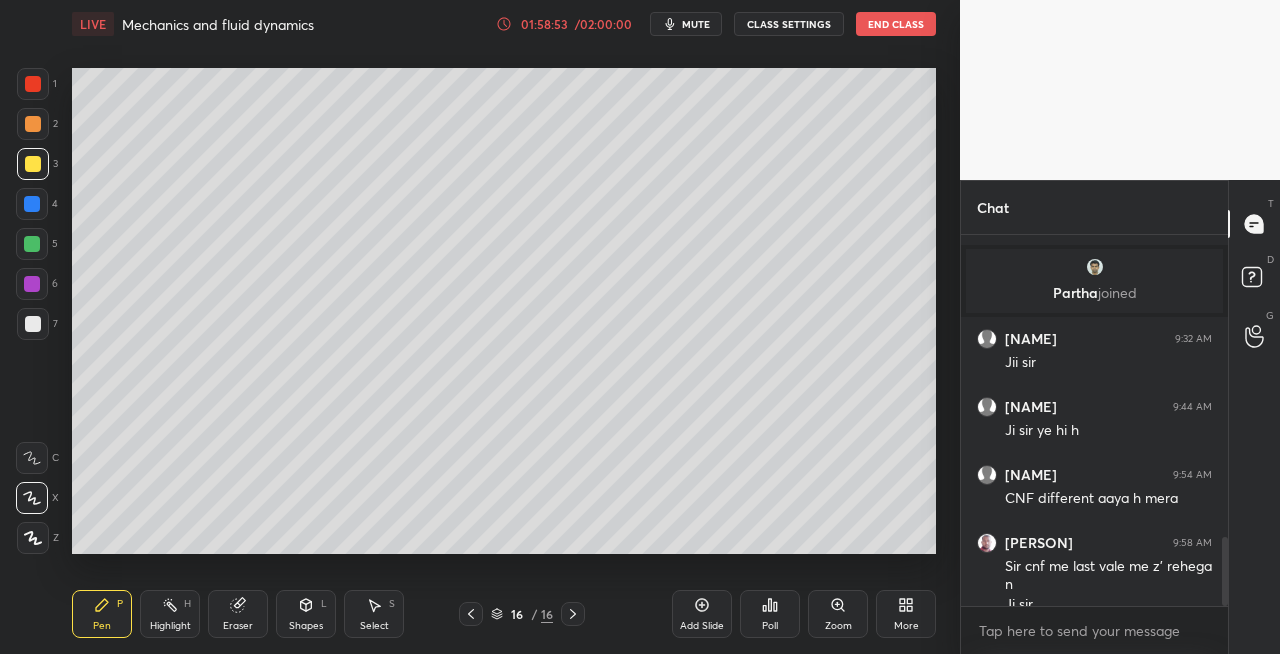 scroll, scrollTop: 1654, scrollLeft: 0, axis: vertical 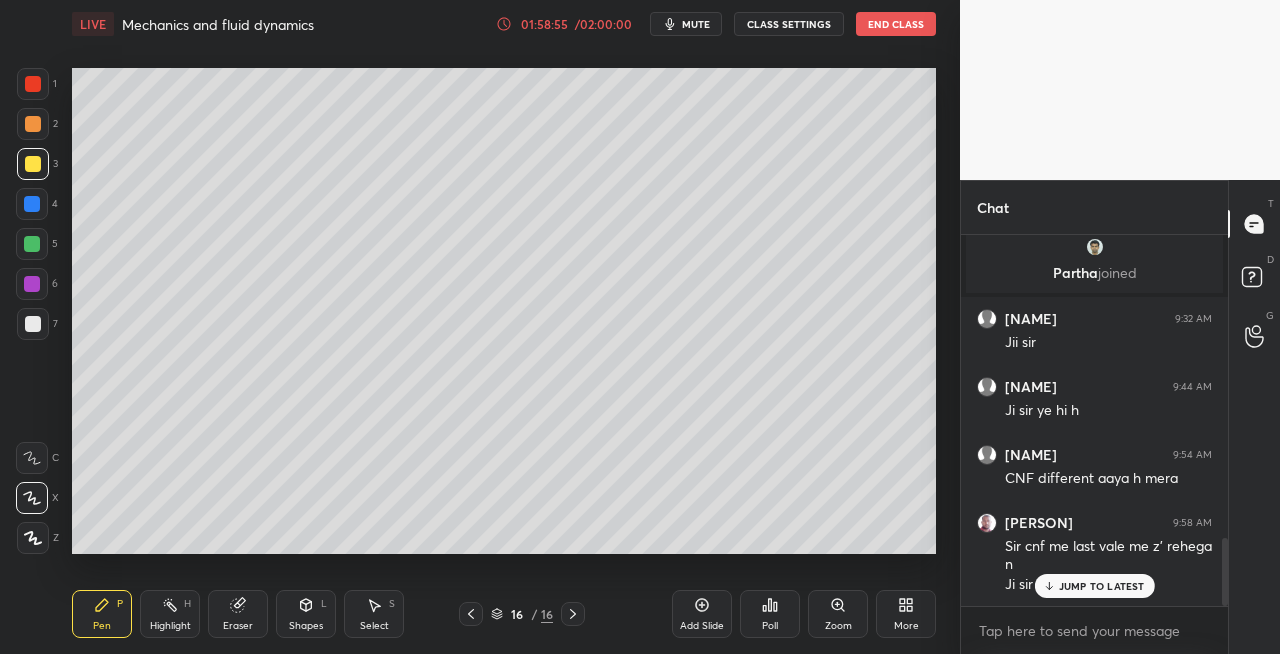 click on "Eraser" at bounding box center (238, 614) 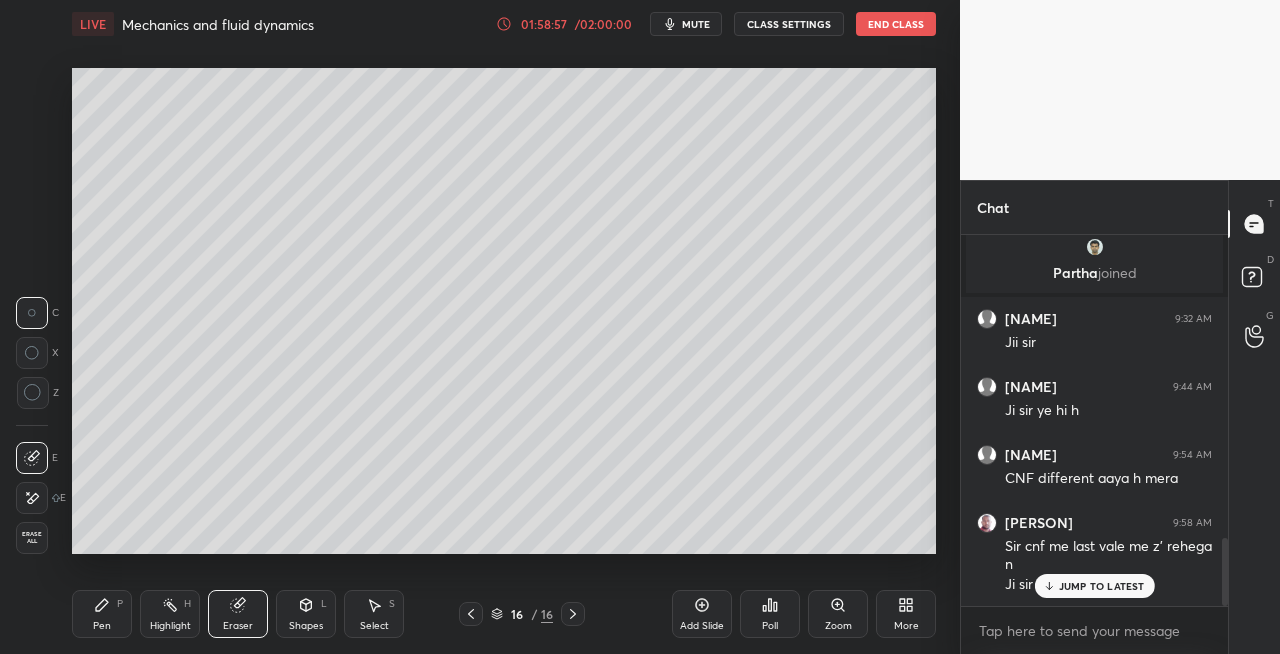click on "Pen P" at bounding box center [102, 614] 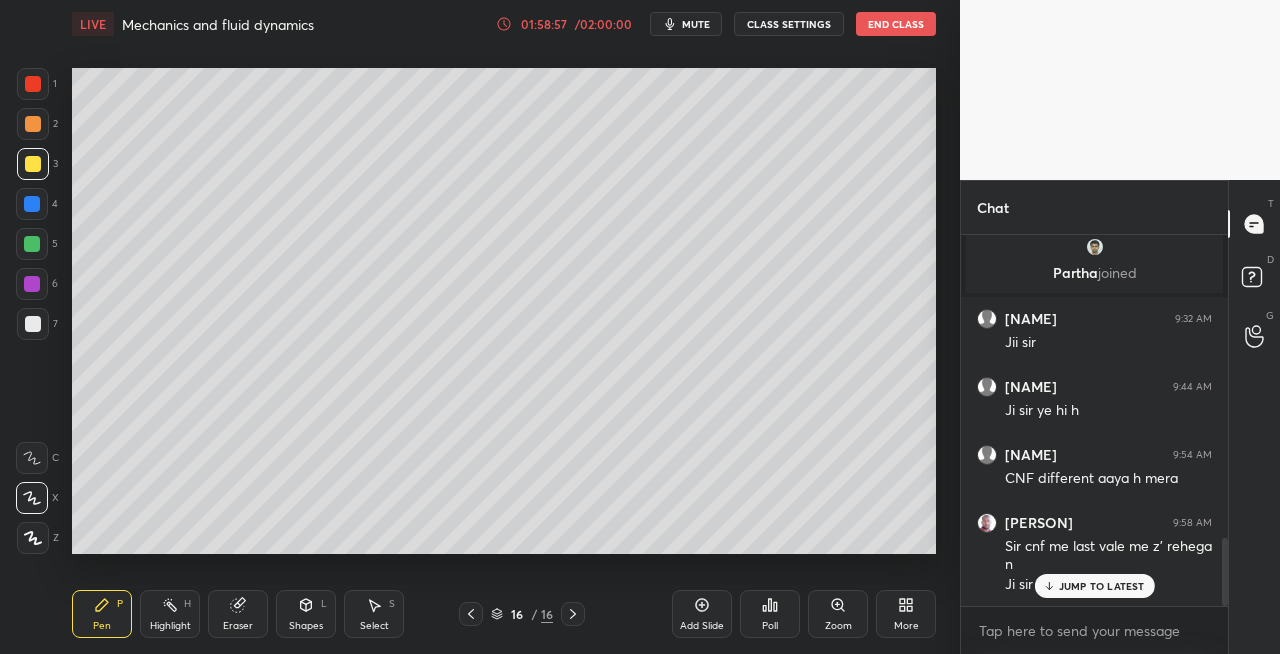 click at bounding box center (33, 324) 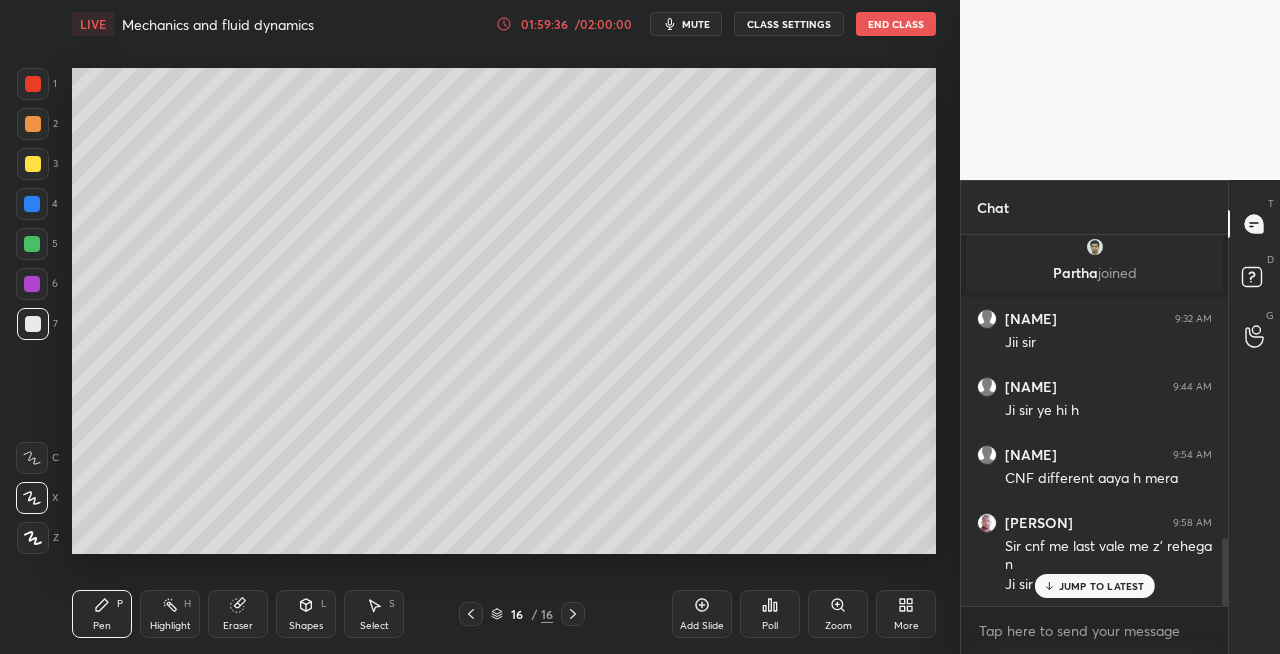 click on "Eraser" at bounding box center (238, 626) 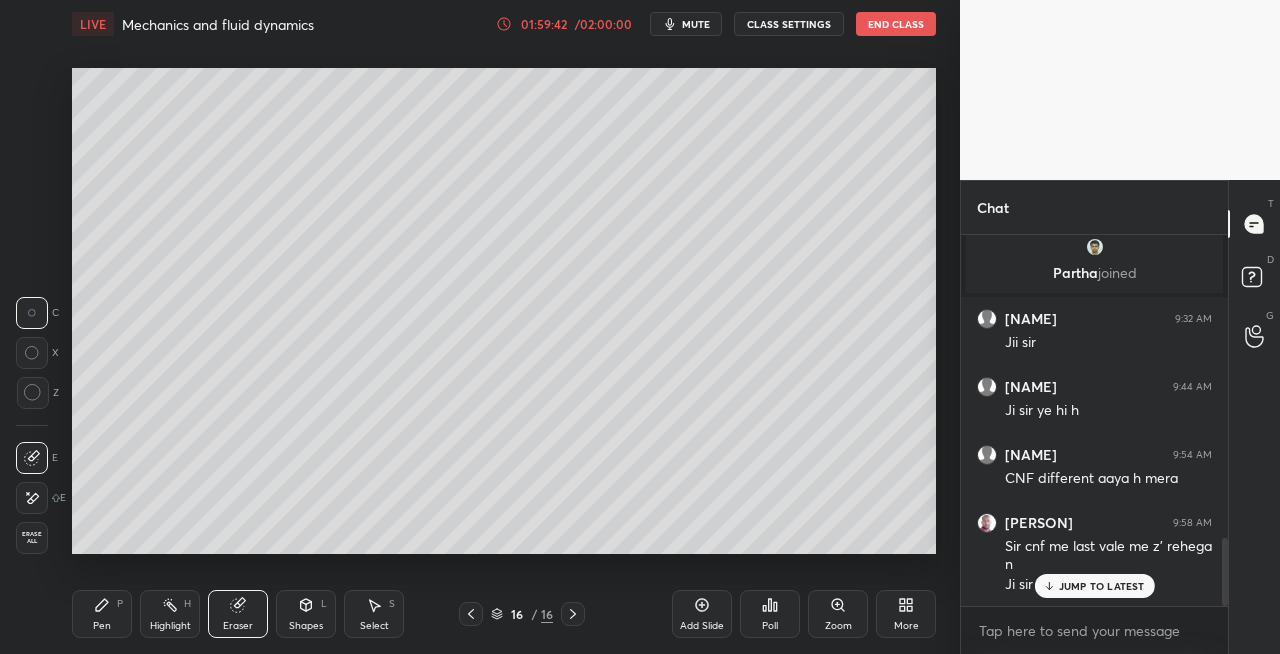 click on "Pen P" at bounding box center (102, 614) 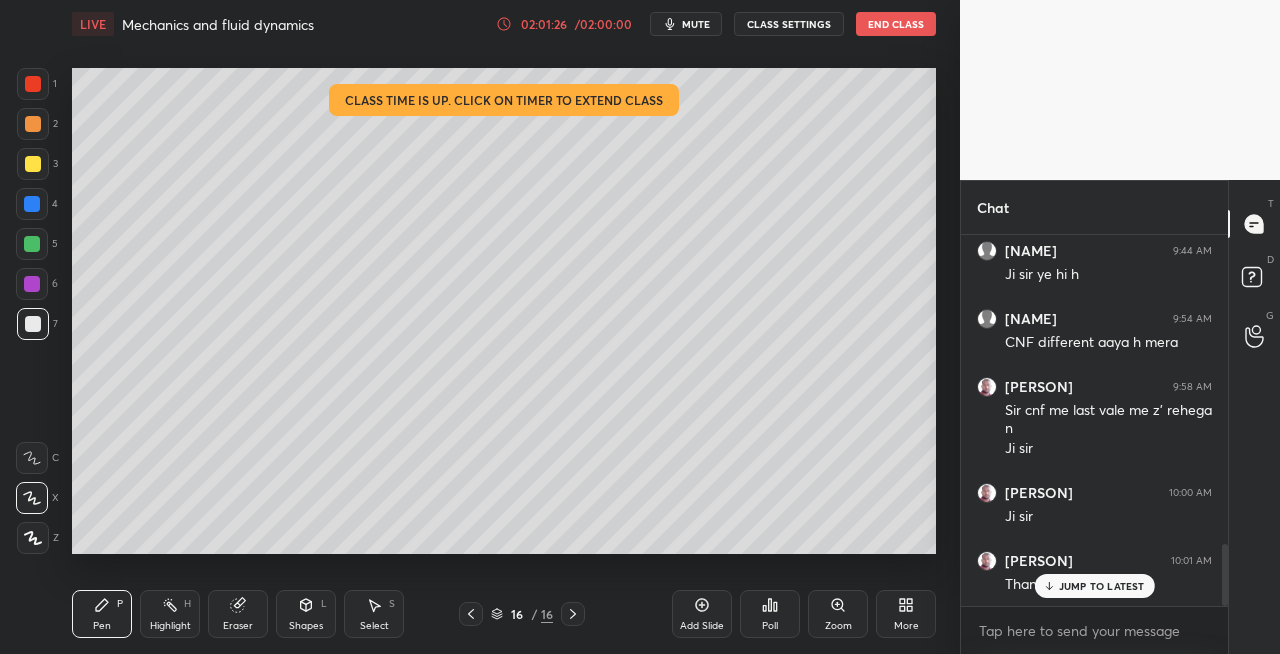 scroll, scrollTop: 1858, scrollLeft: 0, axis: vertical 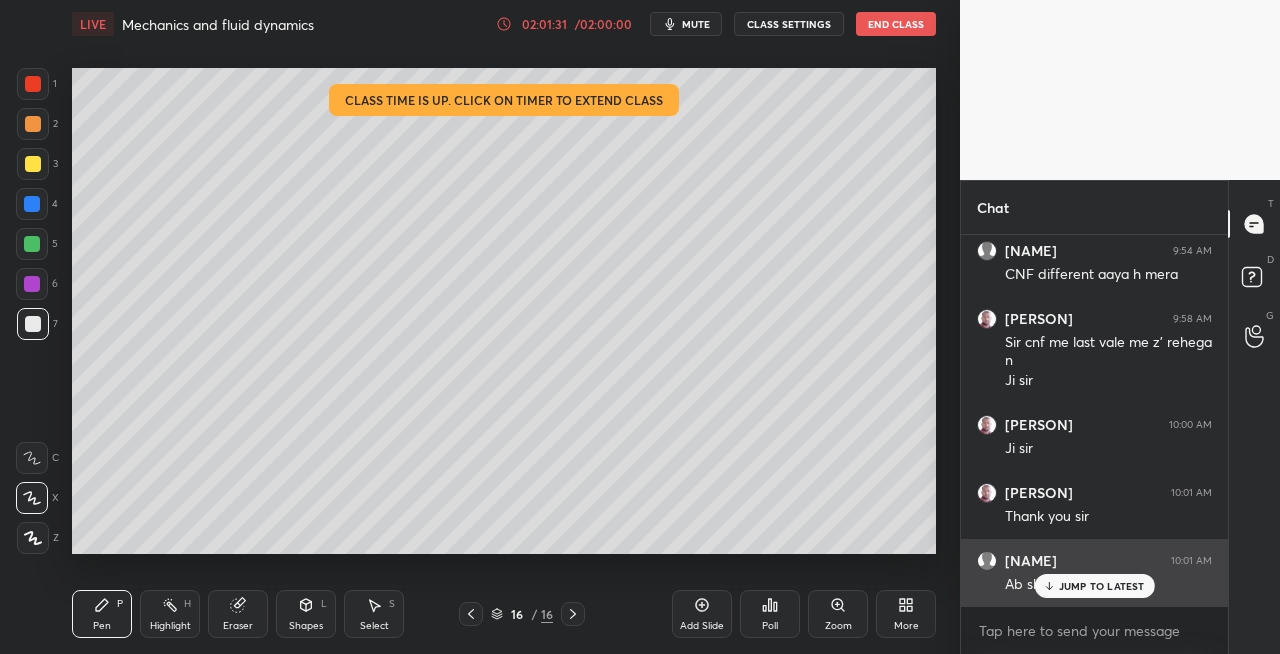 click on "JUMP TO LATEST" at bounding box center [1102, 586] 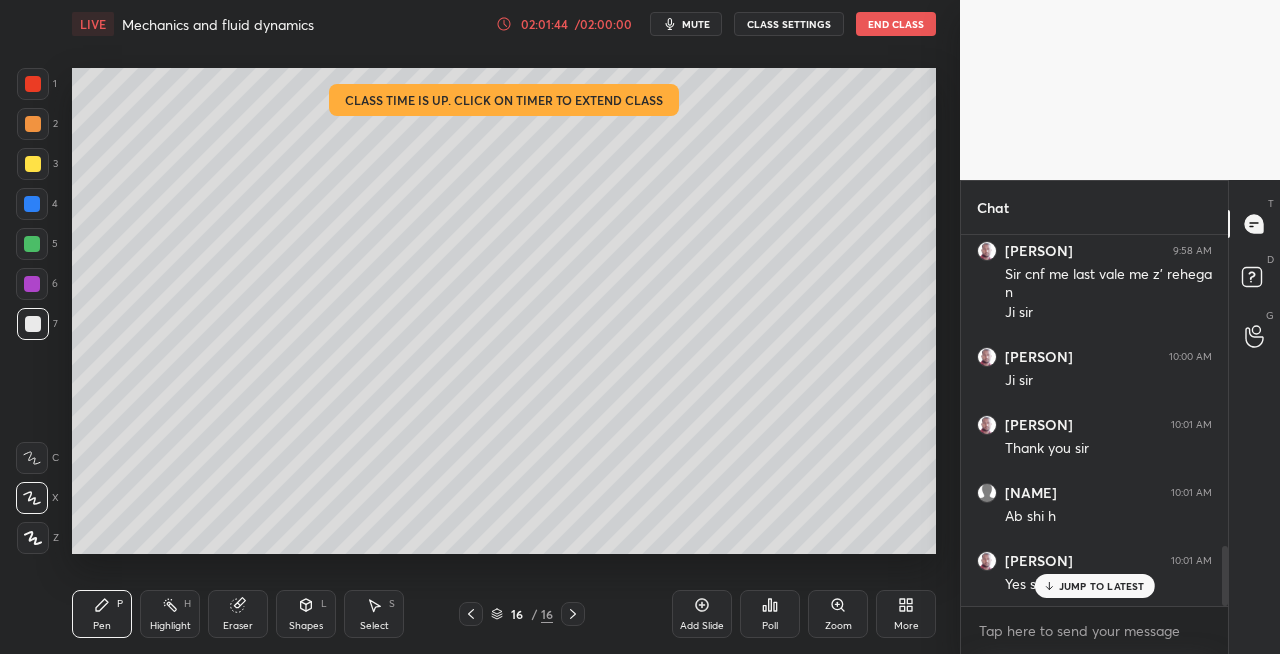 scroll, scrollTop: 1994, scrollLeft: 0, axis: vertical 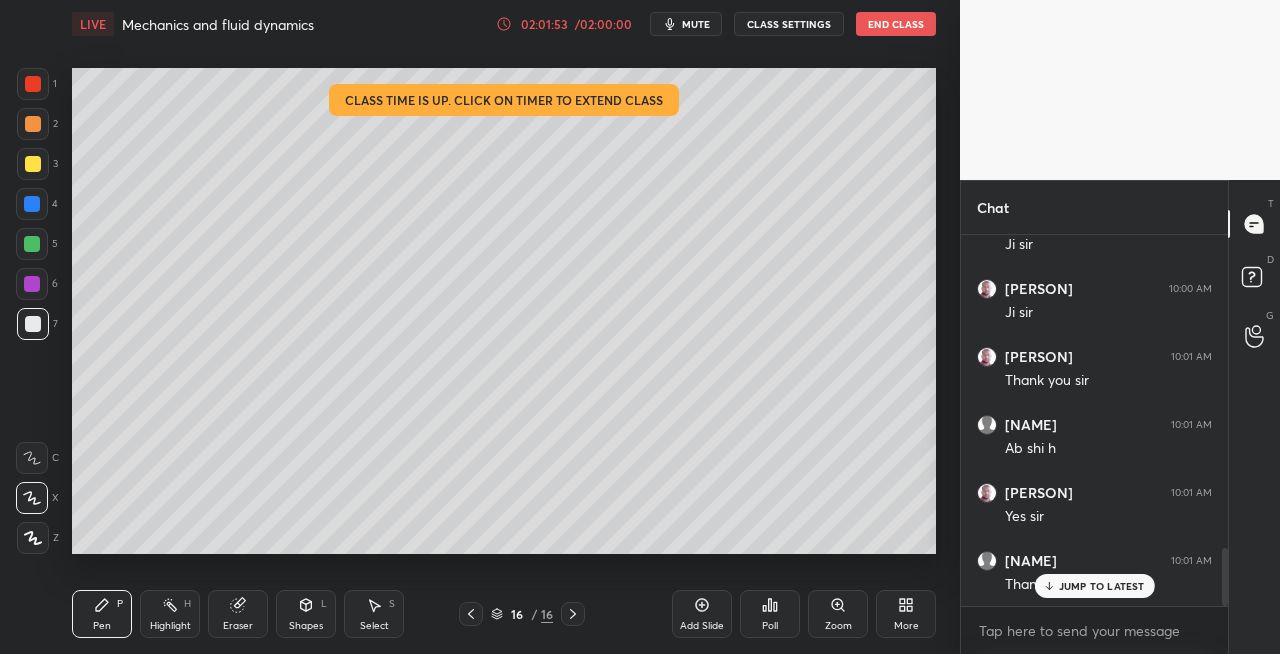 click 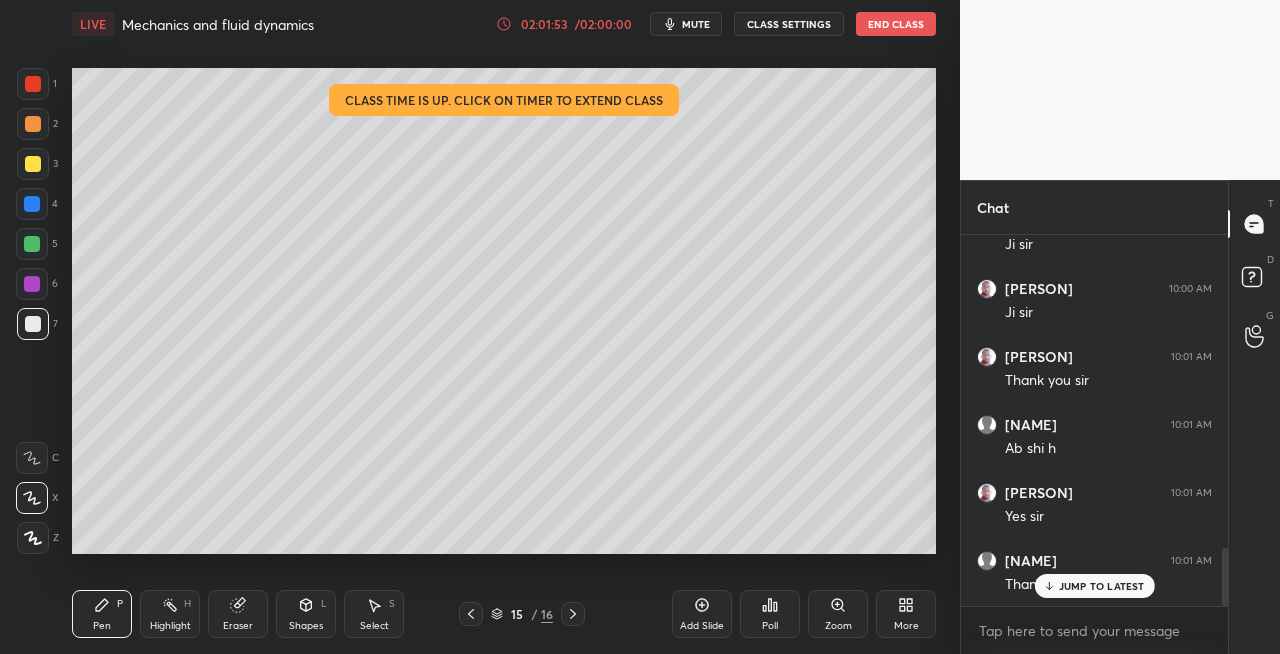 click 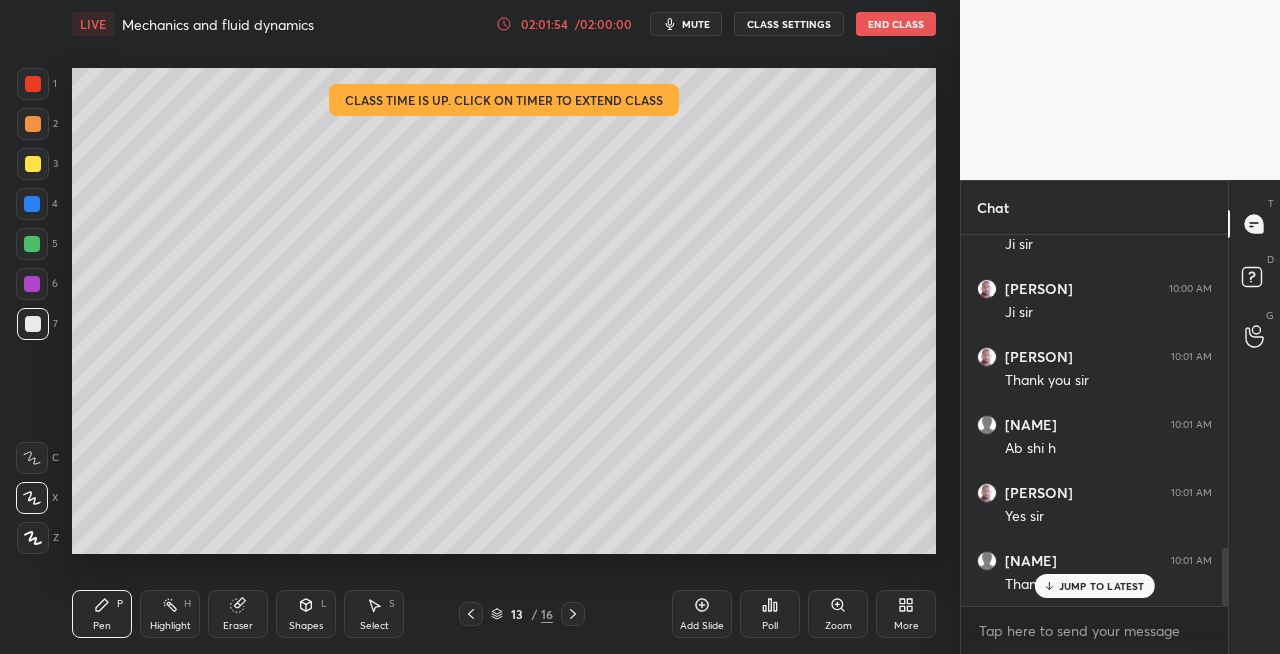 click 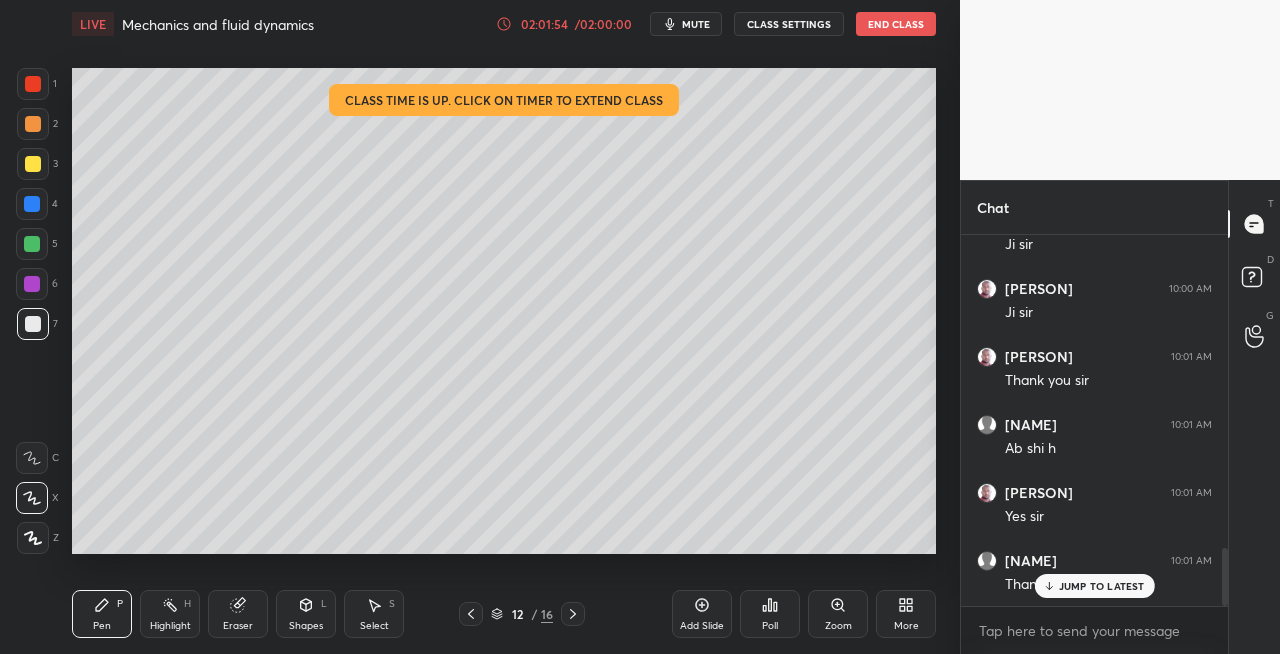 click 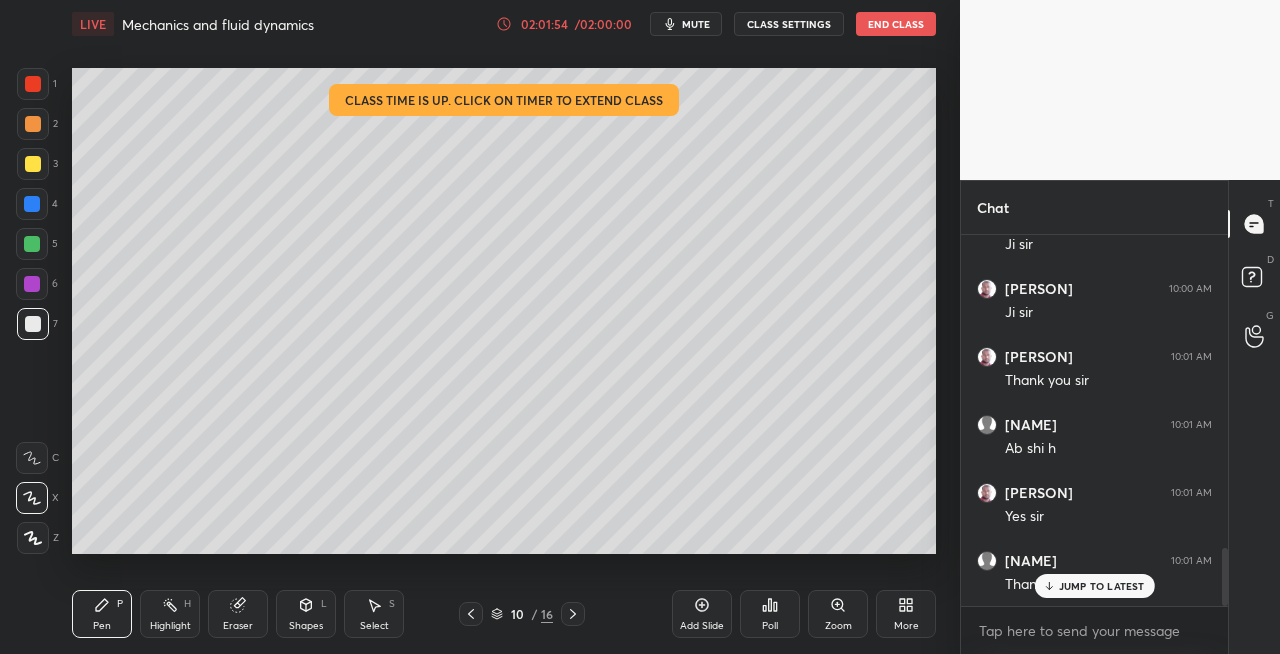 click 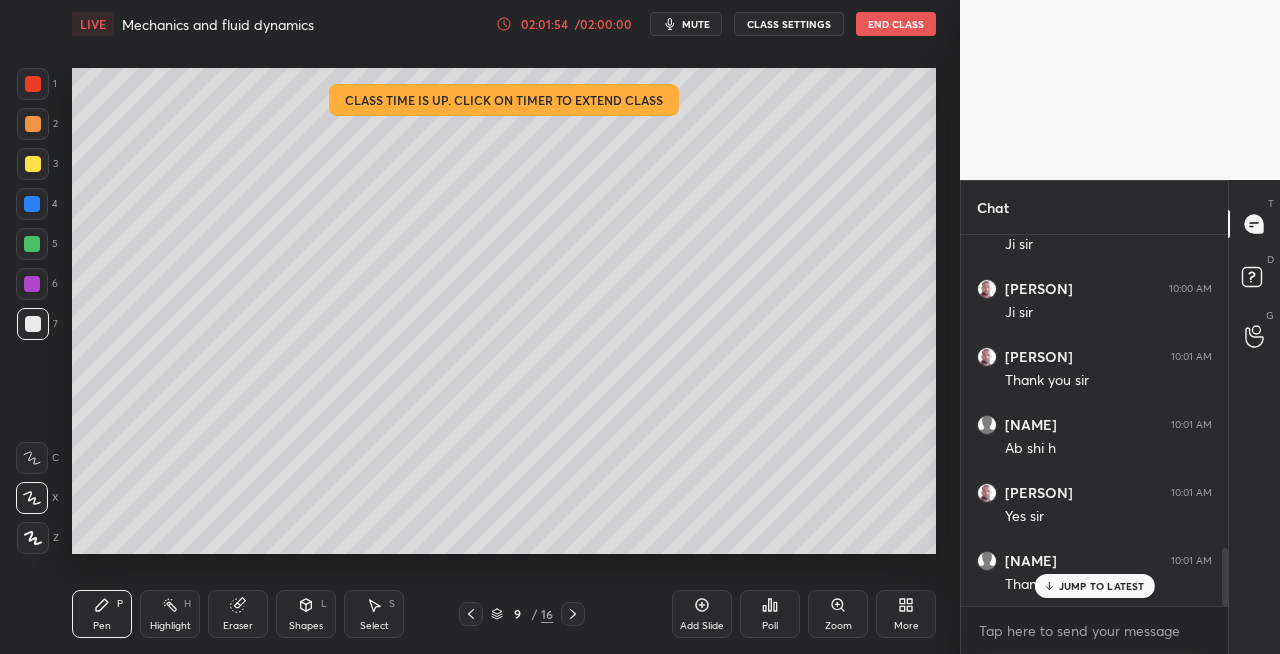 click 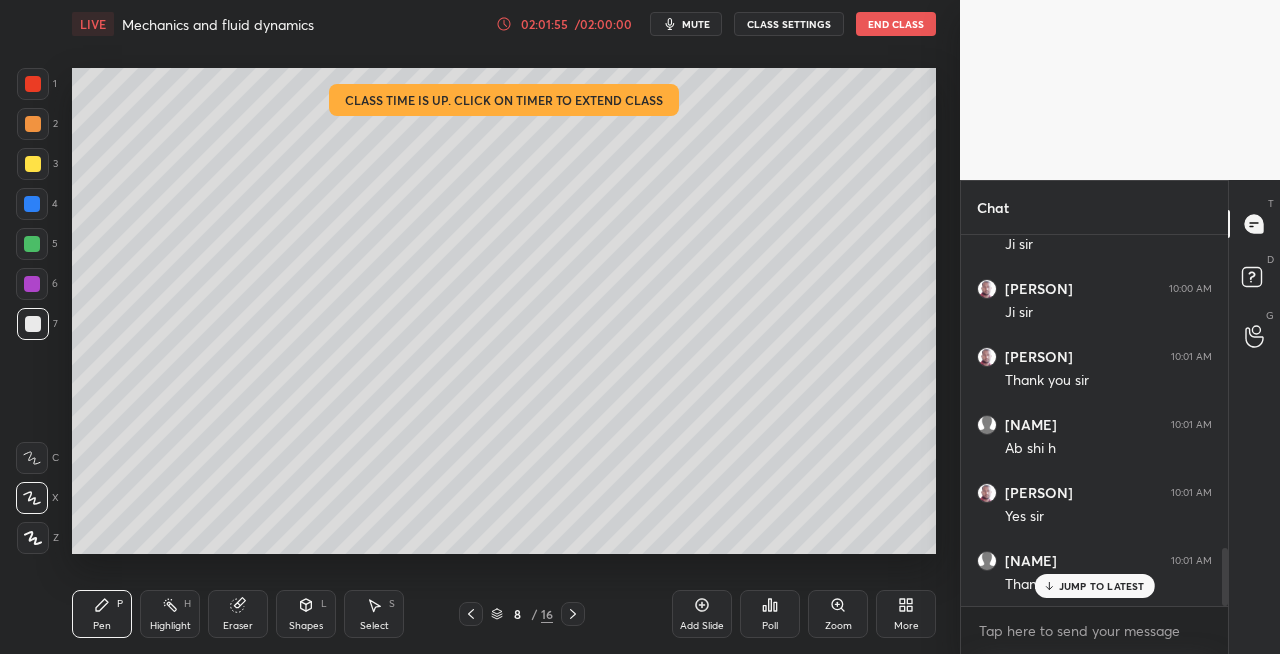 click 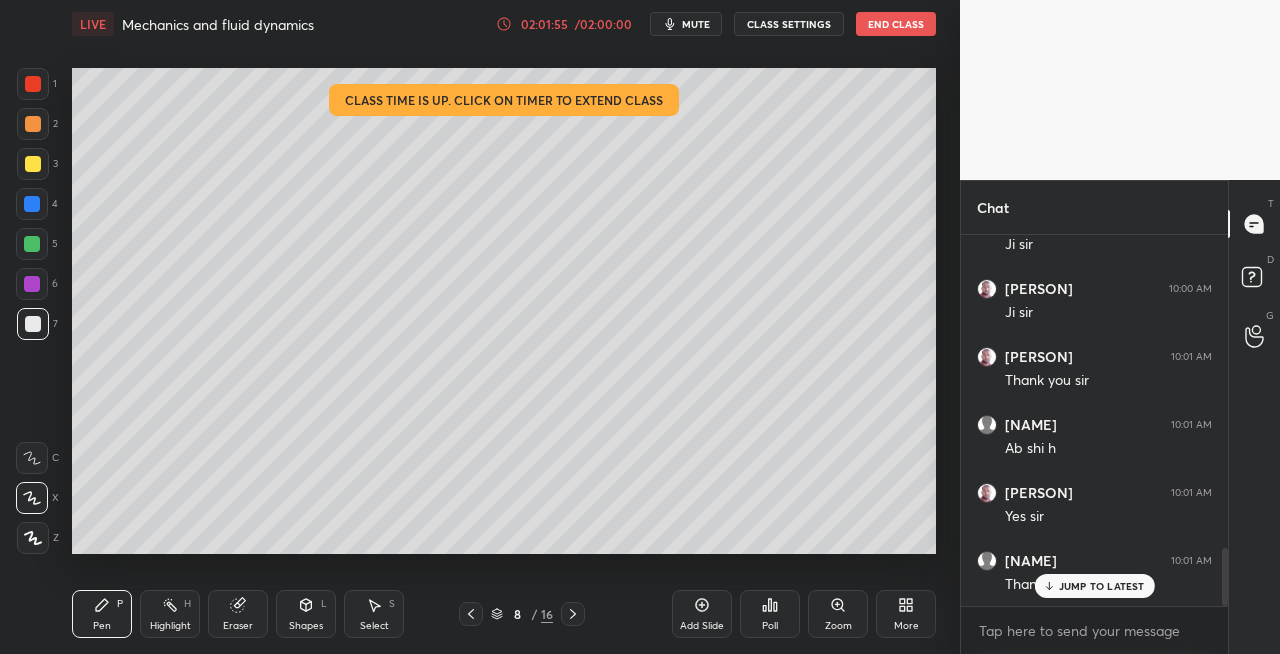 click 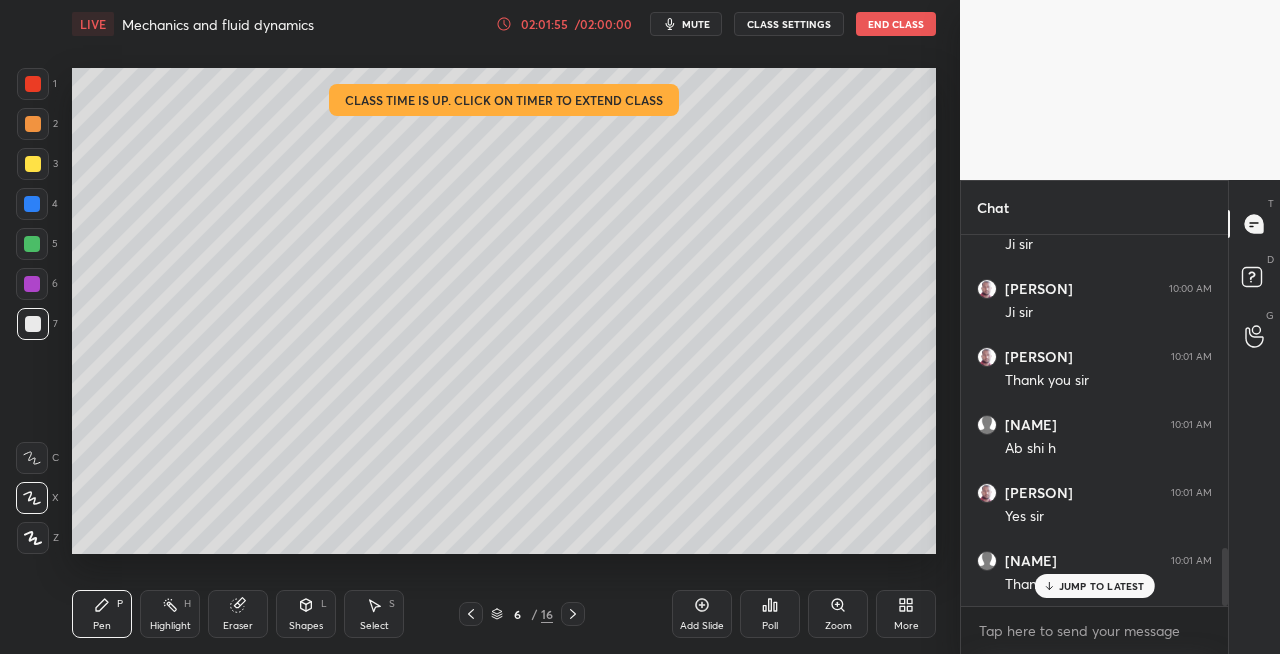 click 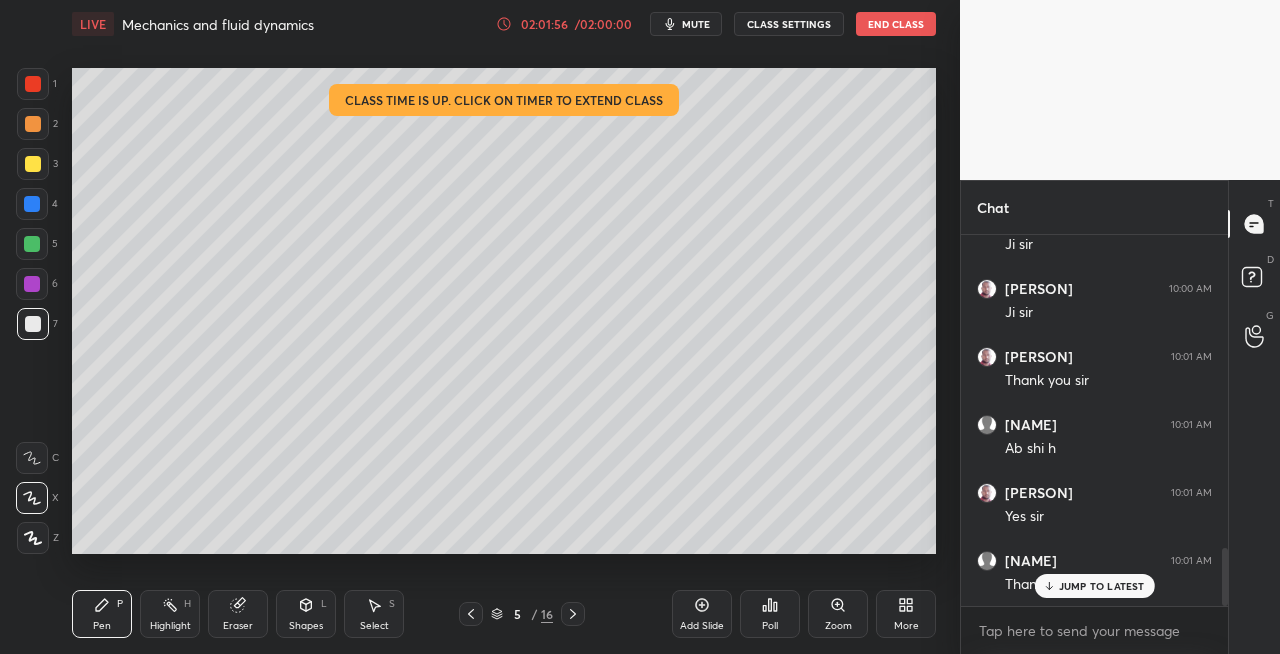 click 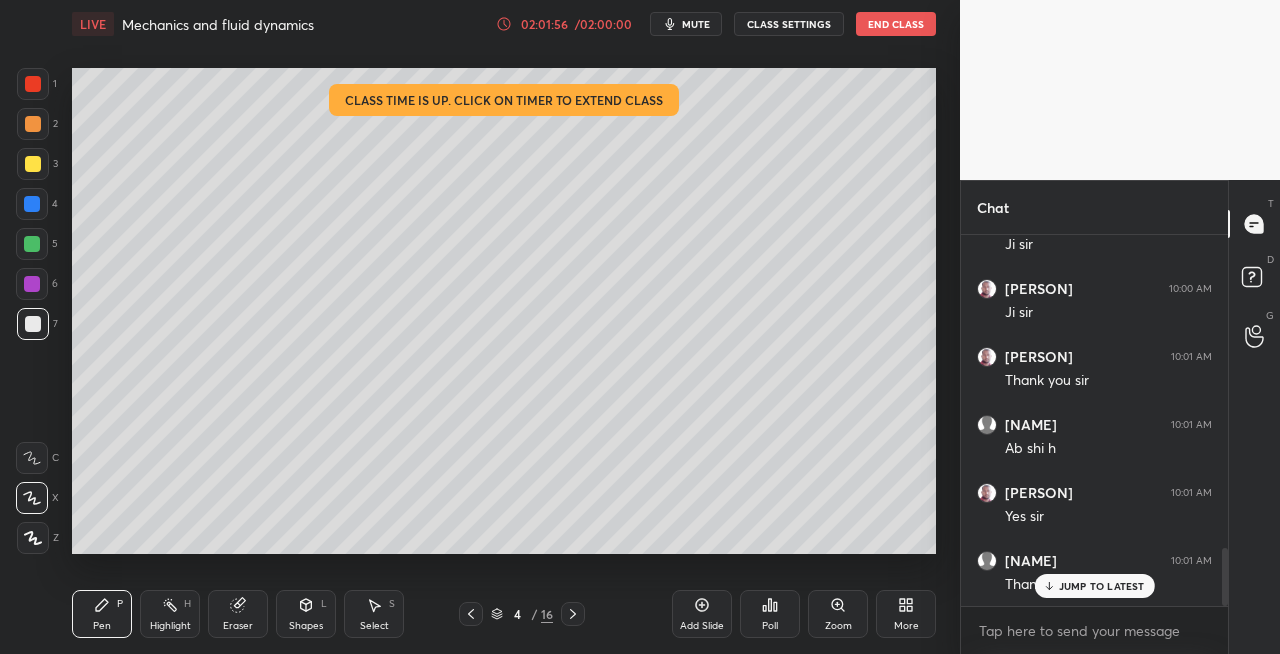 click 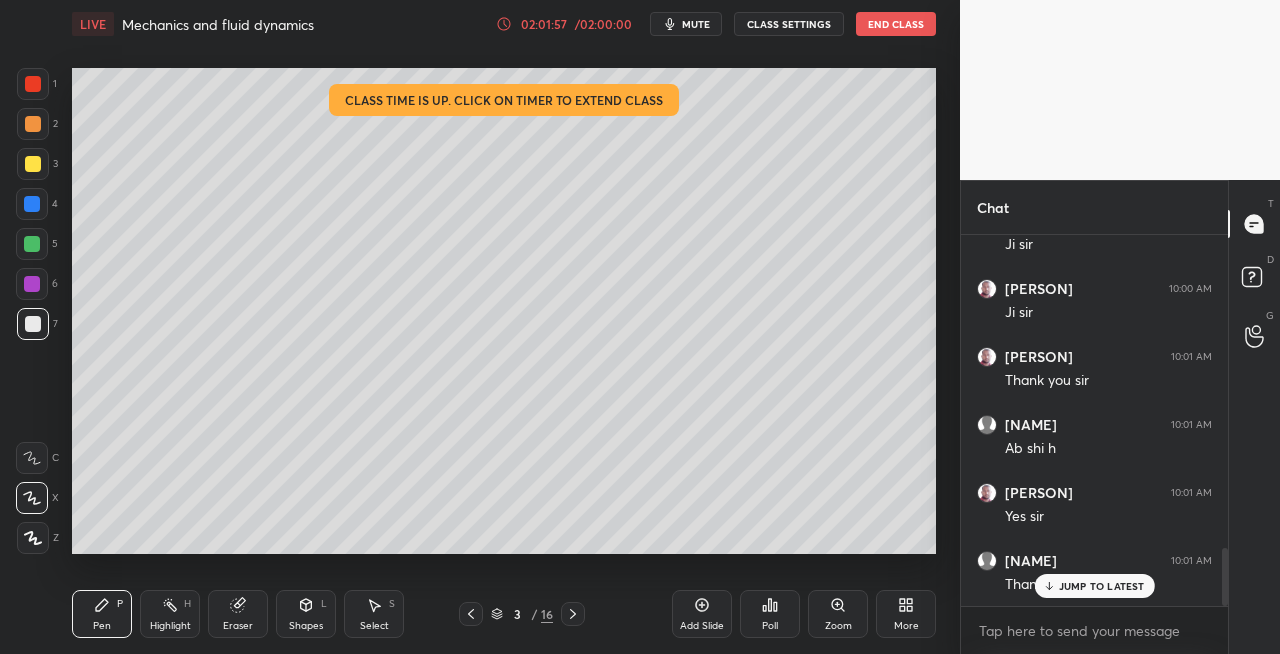 click 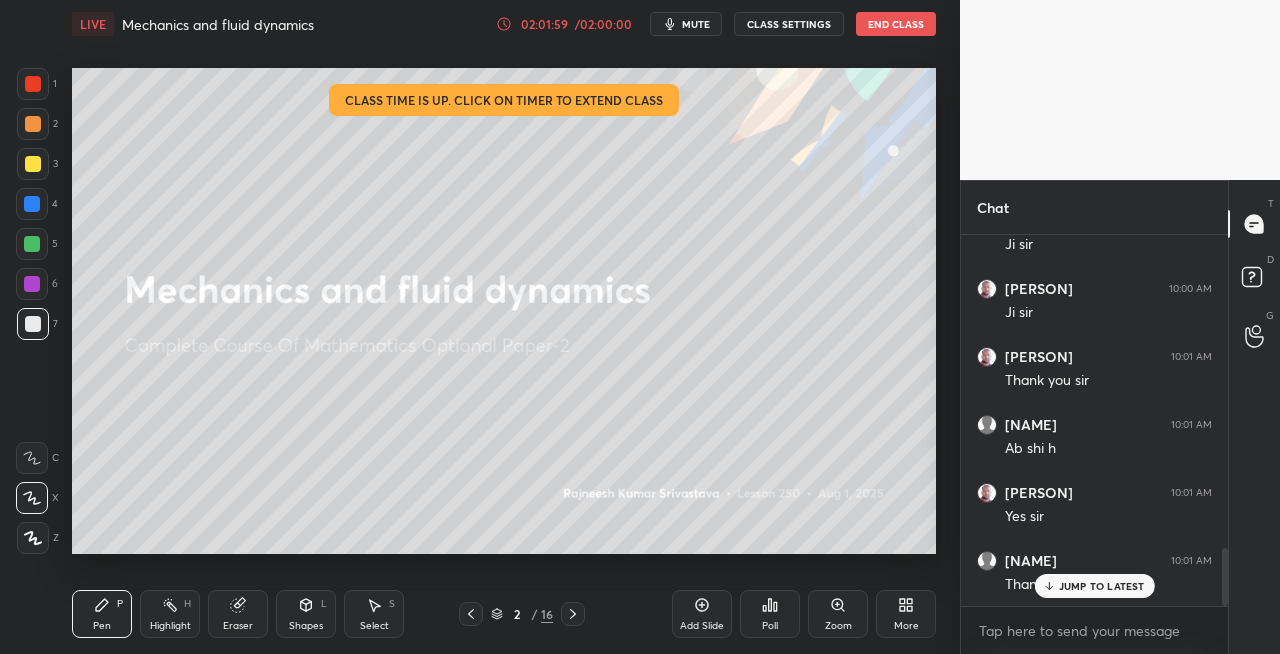 click 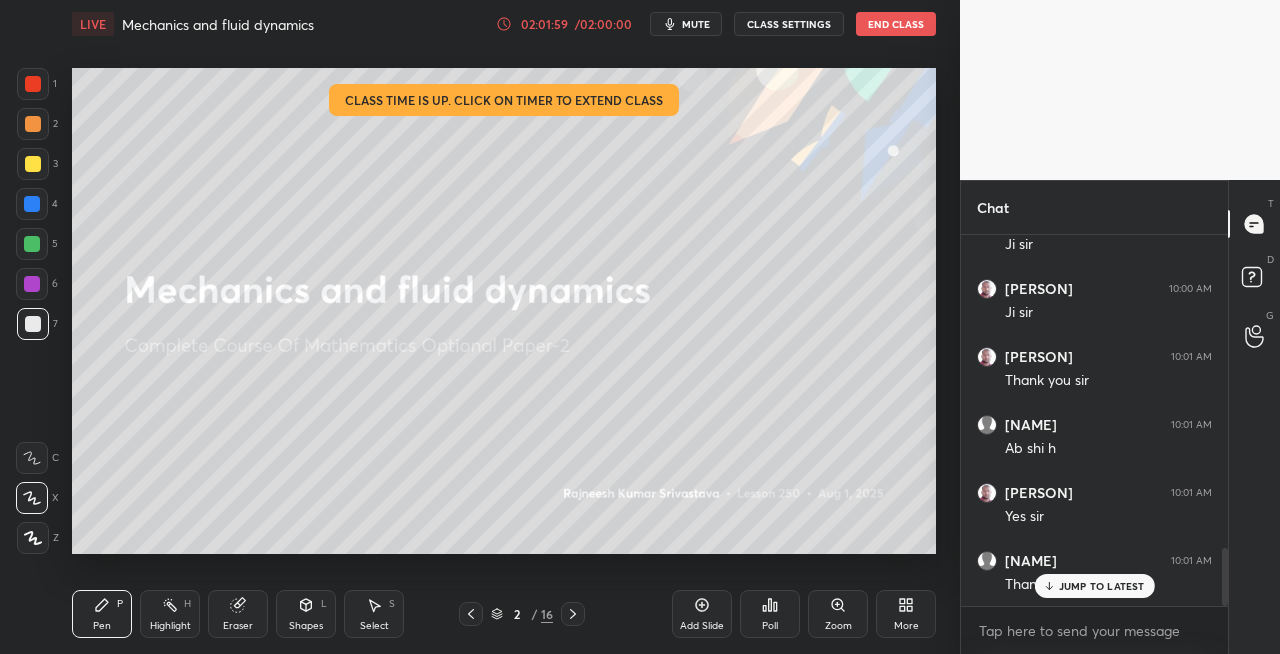 click 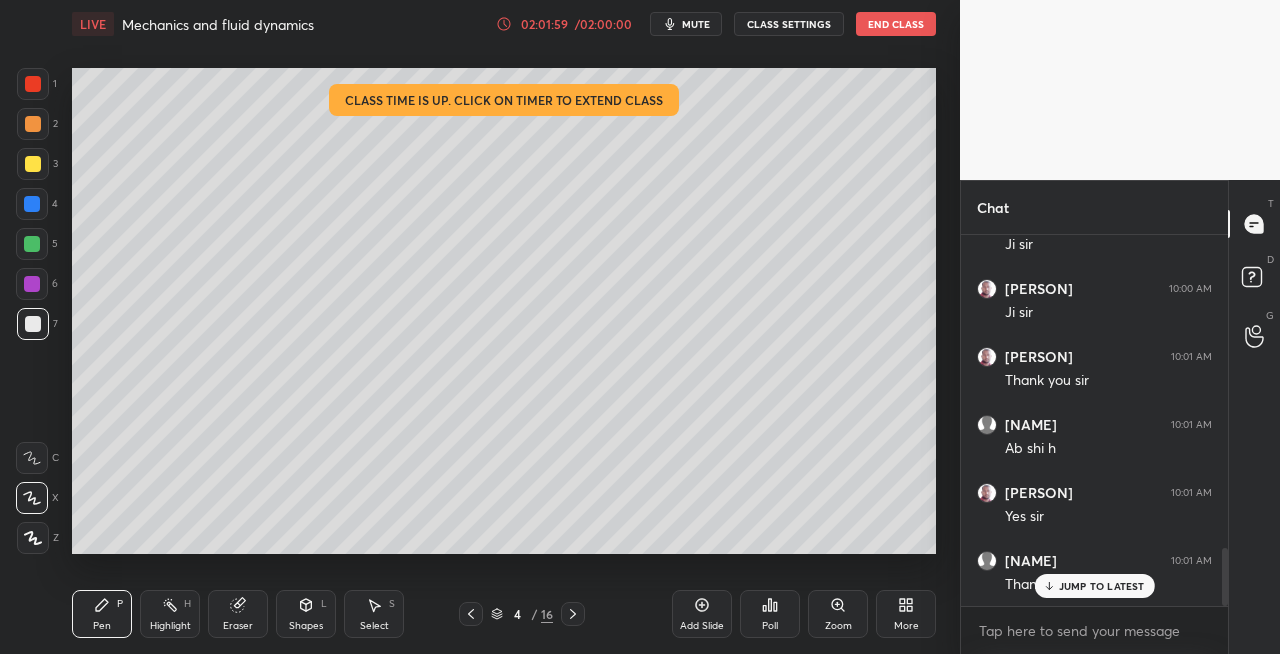 click at bounding box center (573, 614) 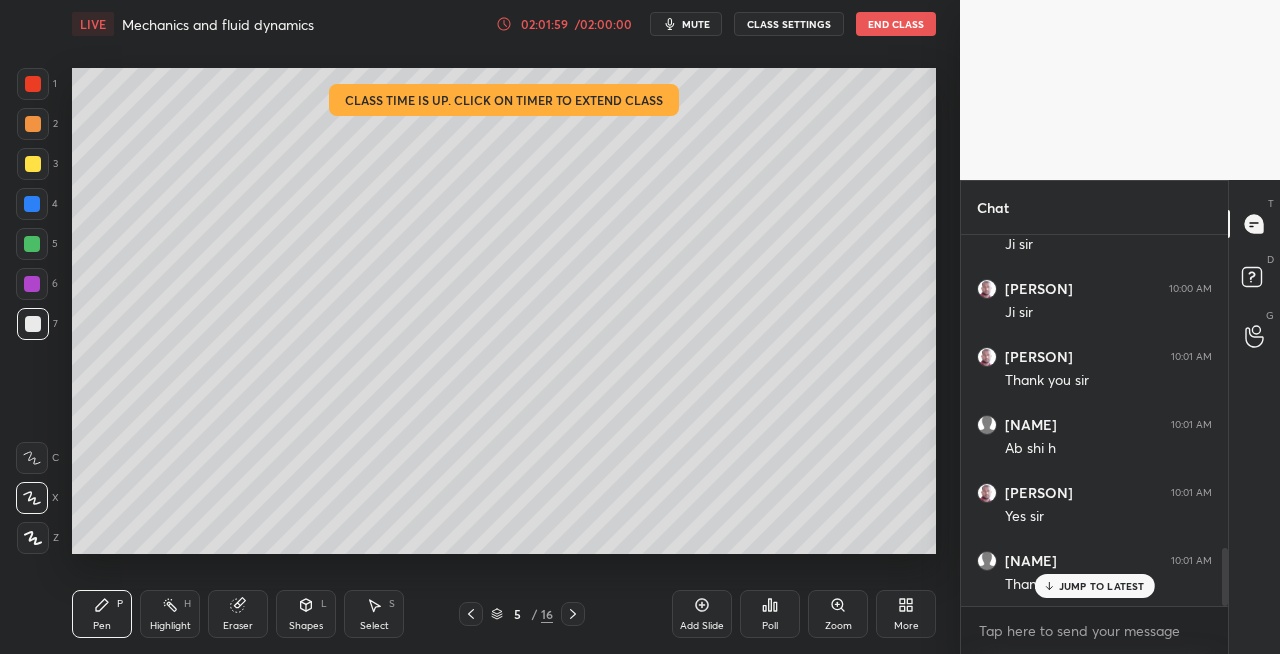 click at bounding box center (573, 614) 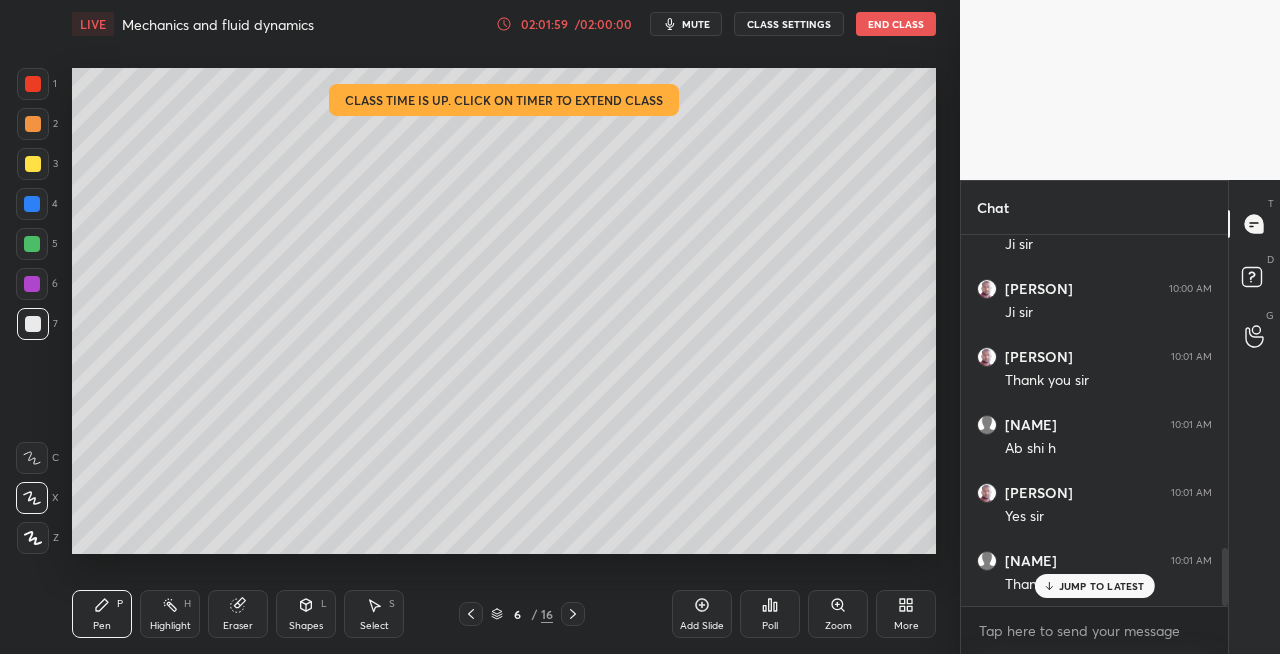 click on "6 / 16" at bounding box center (522, 614) 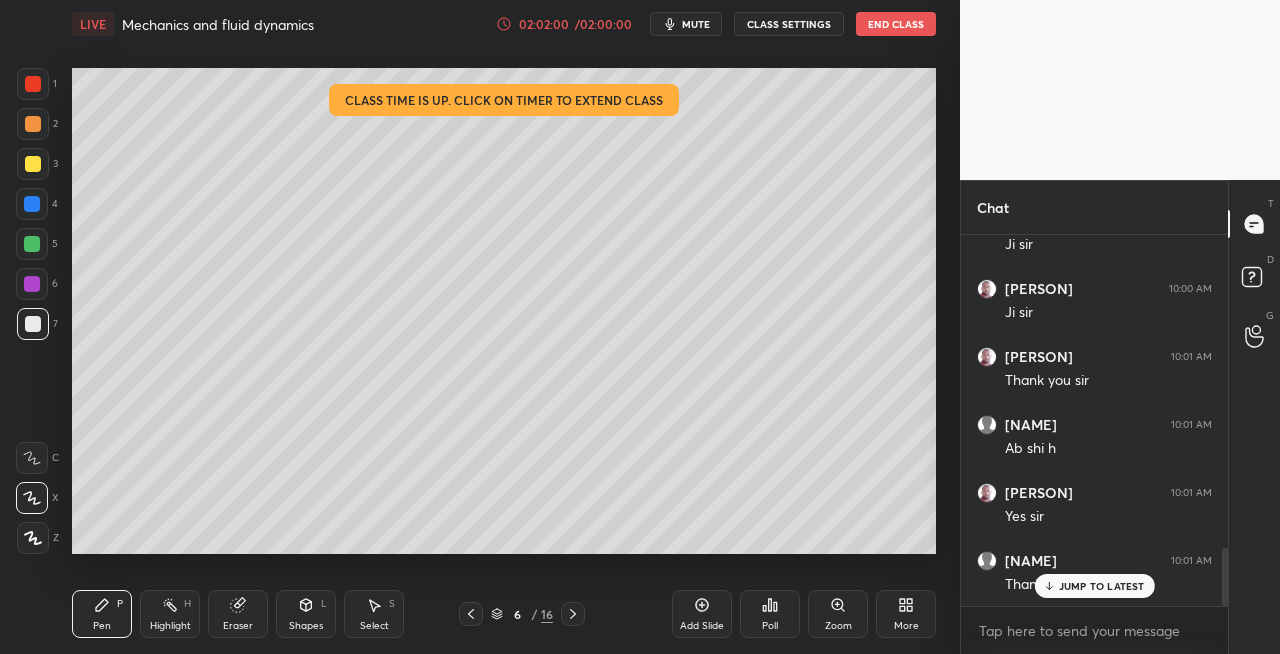 click on "6 / 16" at bounding box center (522, 614) 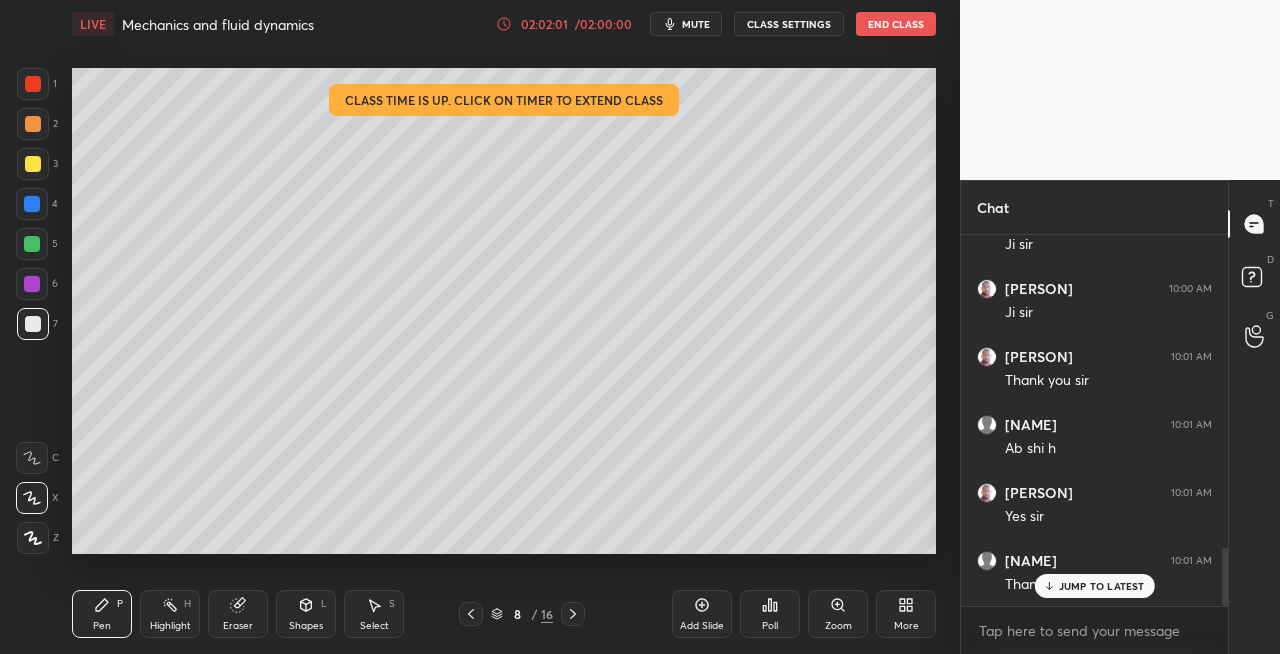 click 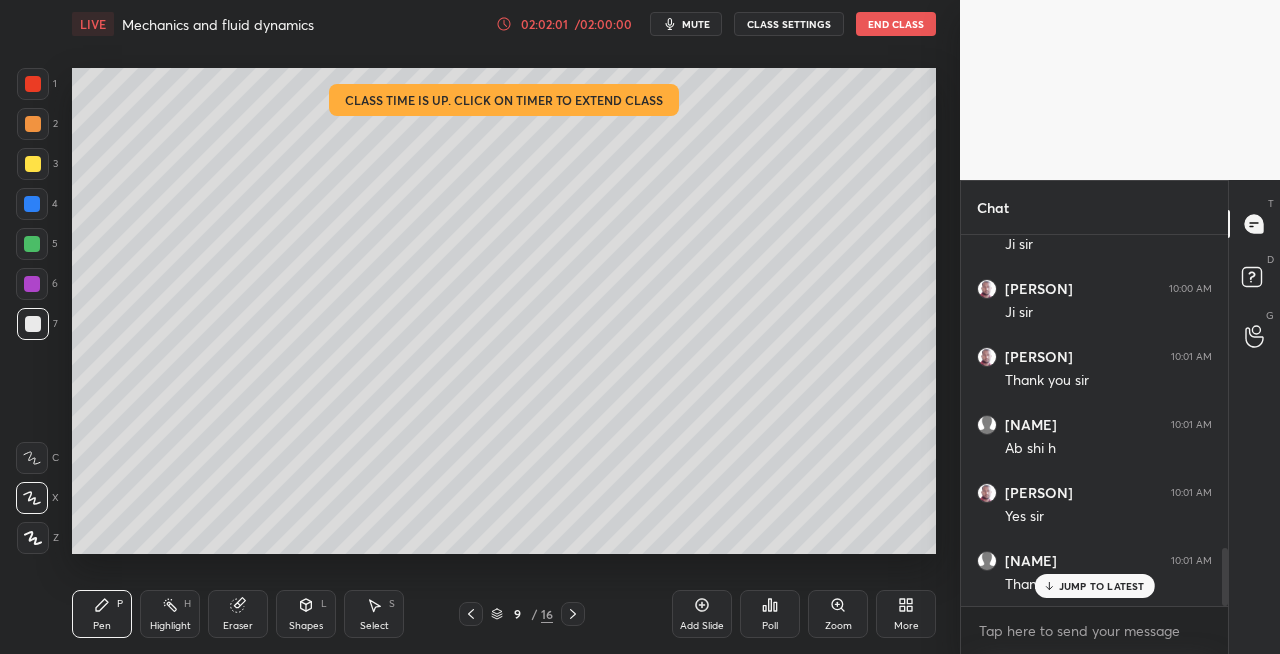 click 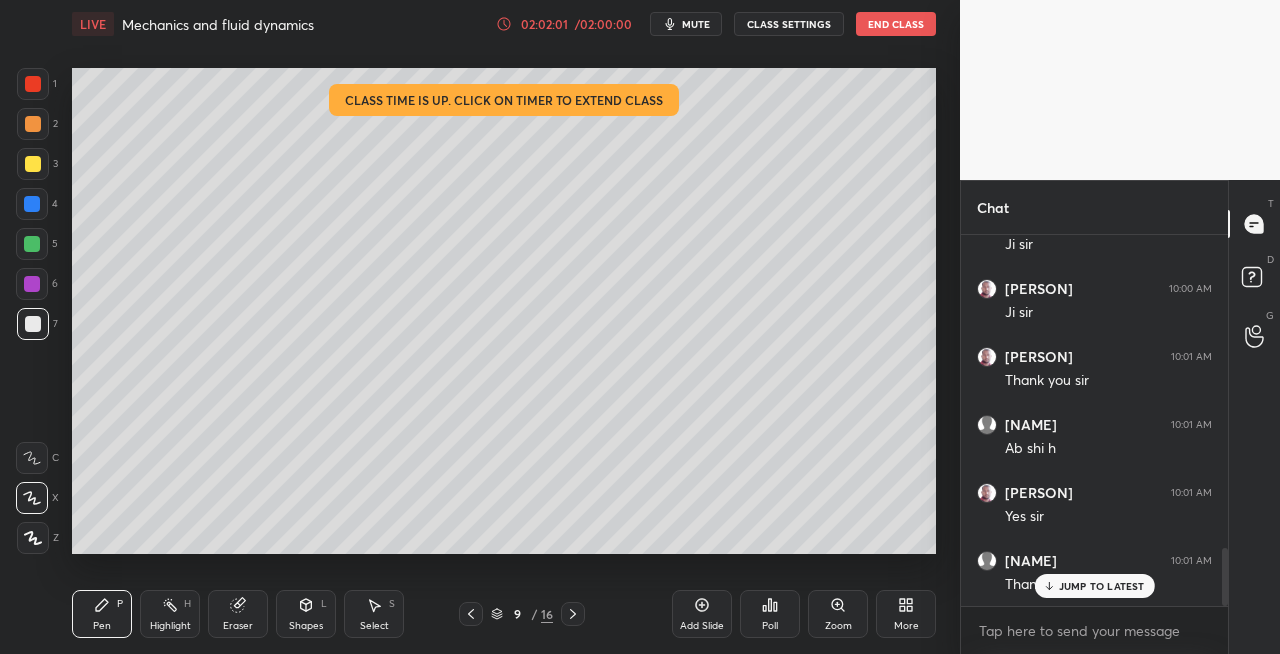 click 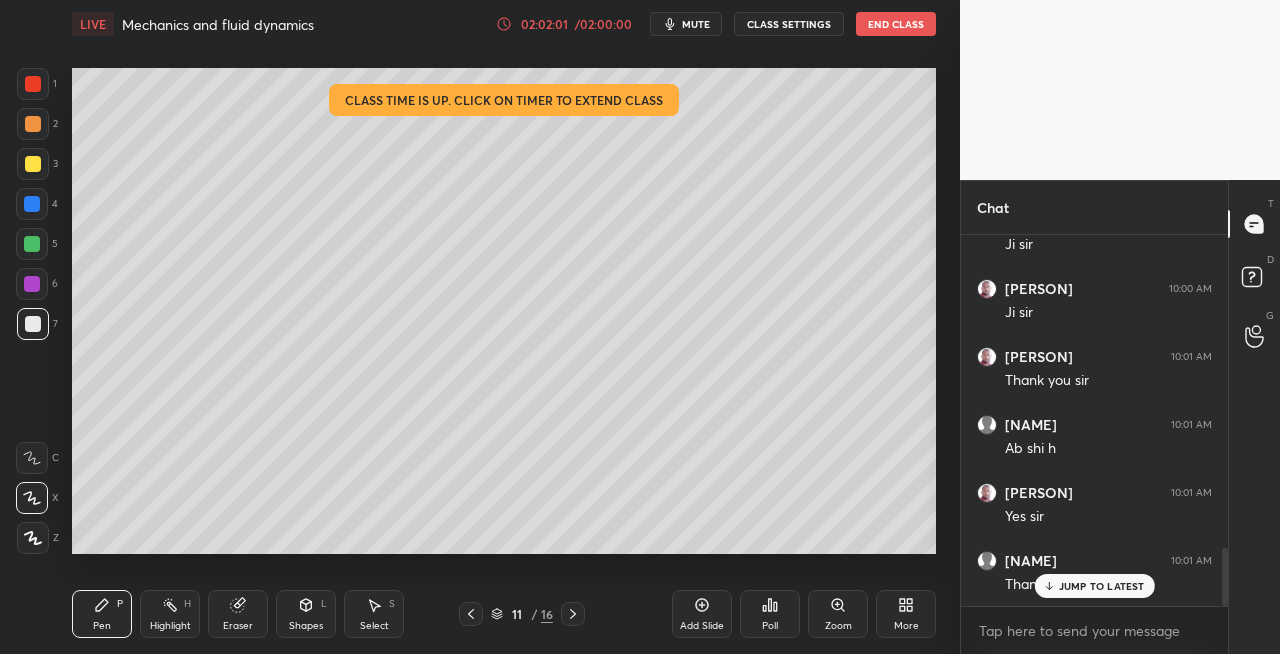 click 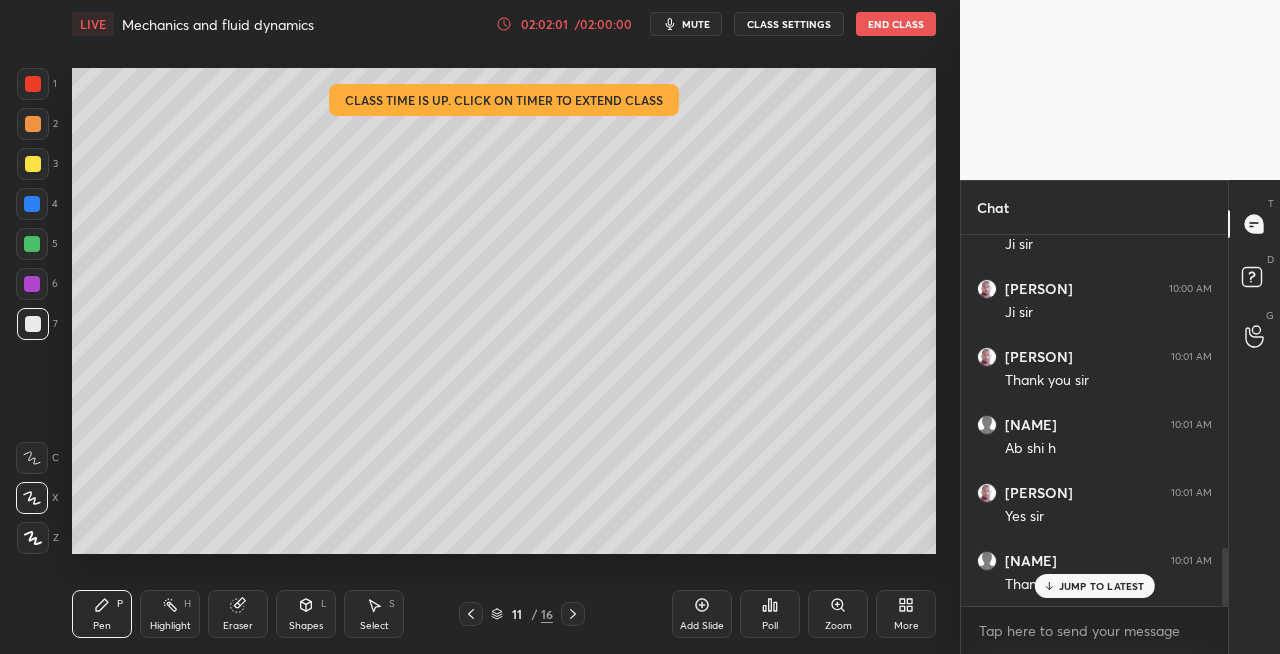 click 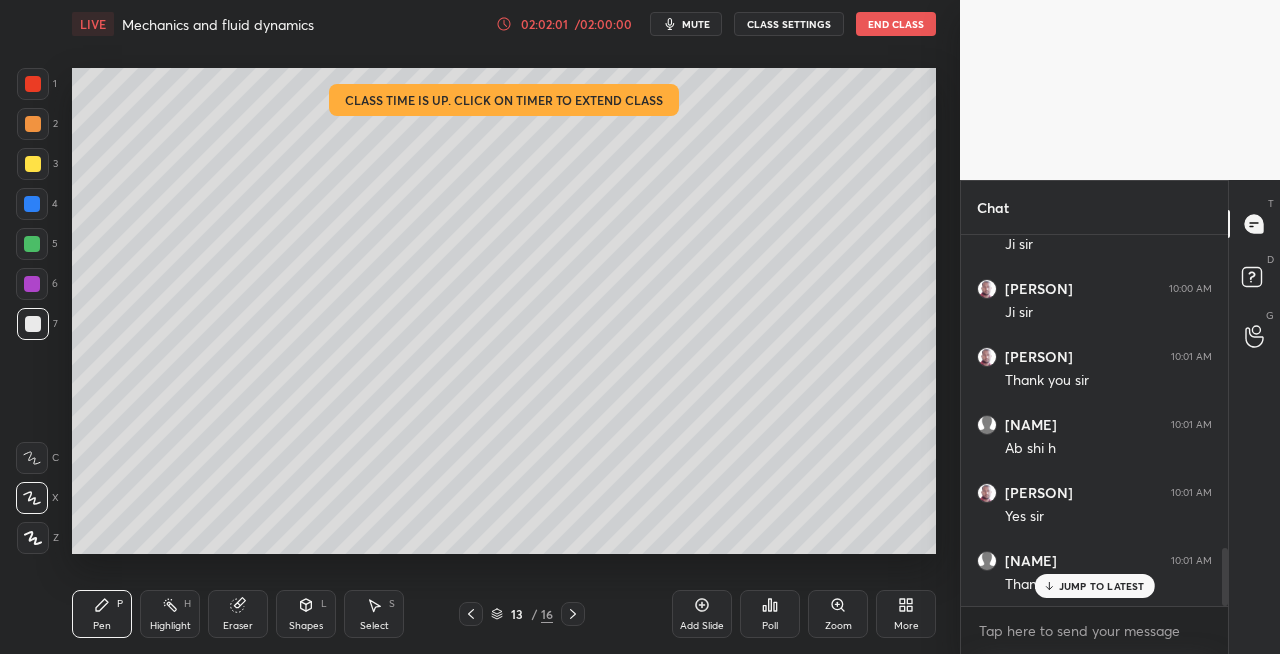 click 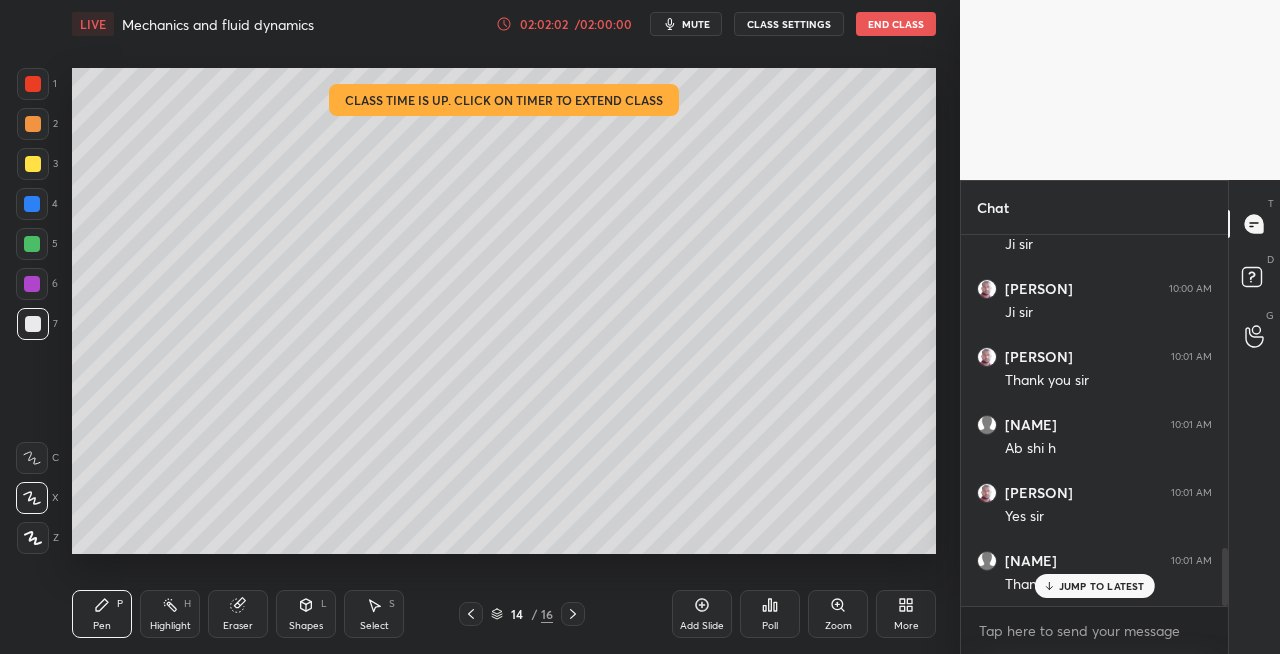 click 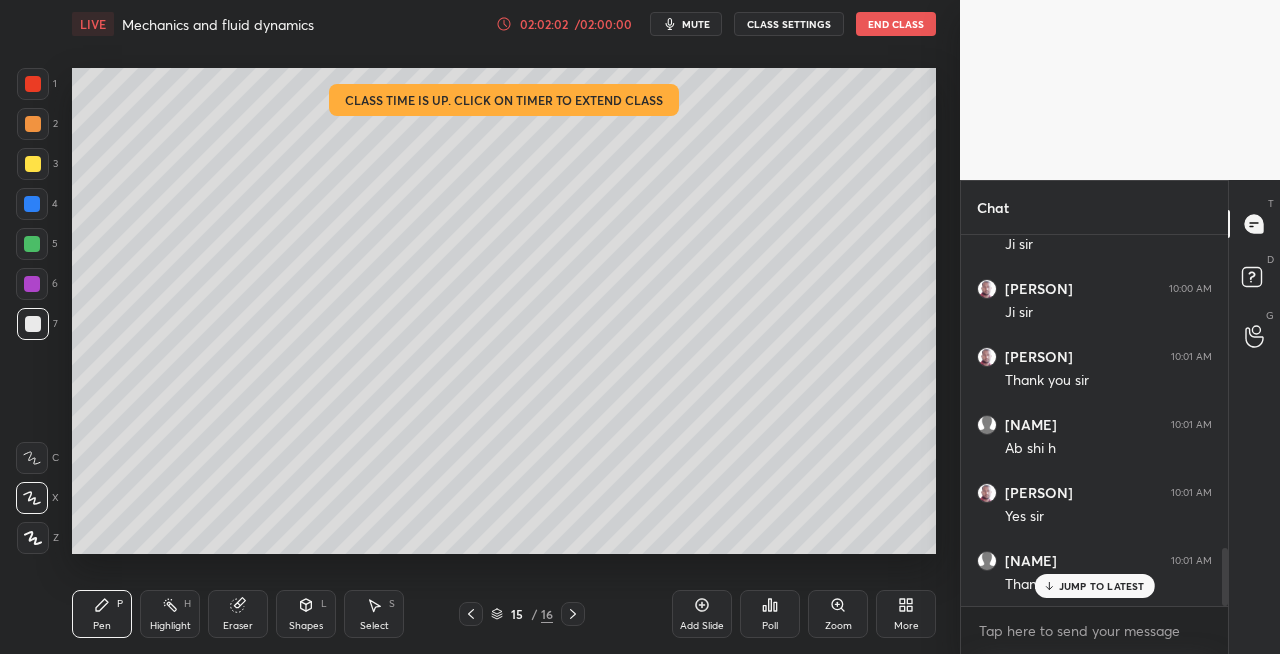 click 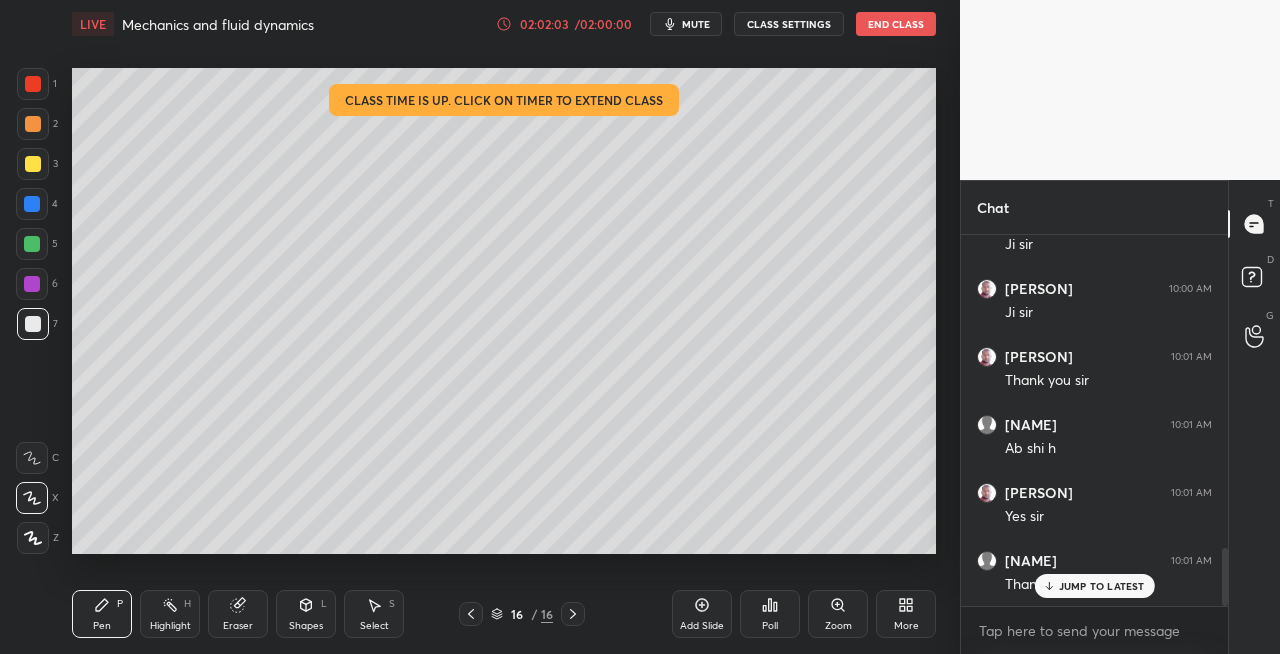 click 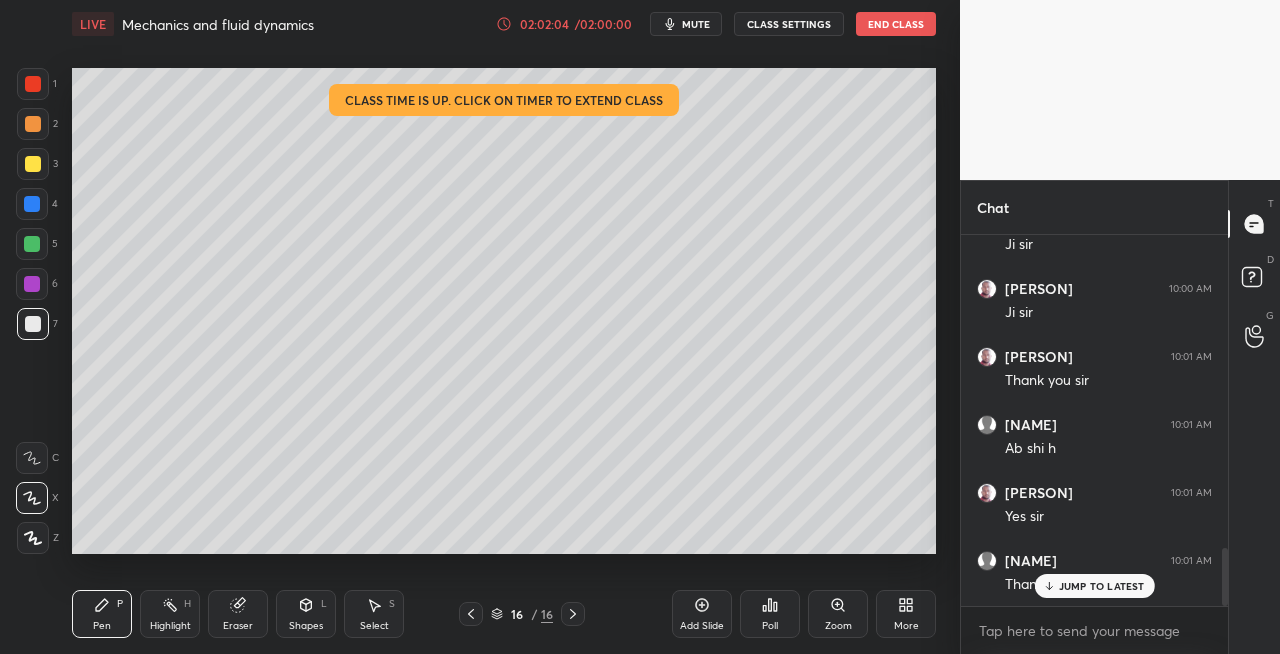click on "End Class" at bounding box center (896, 24) 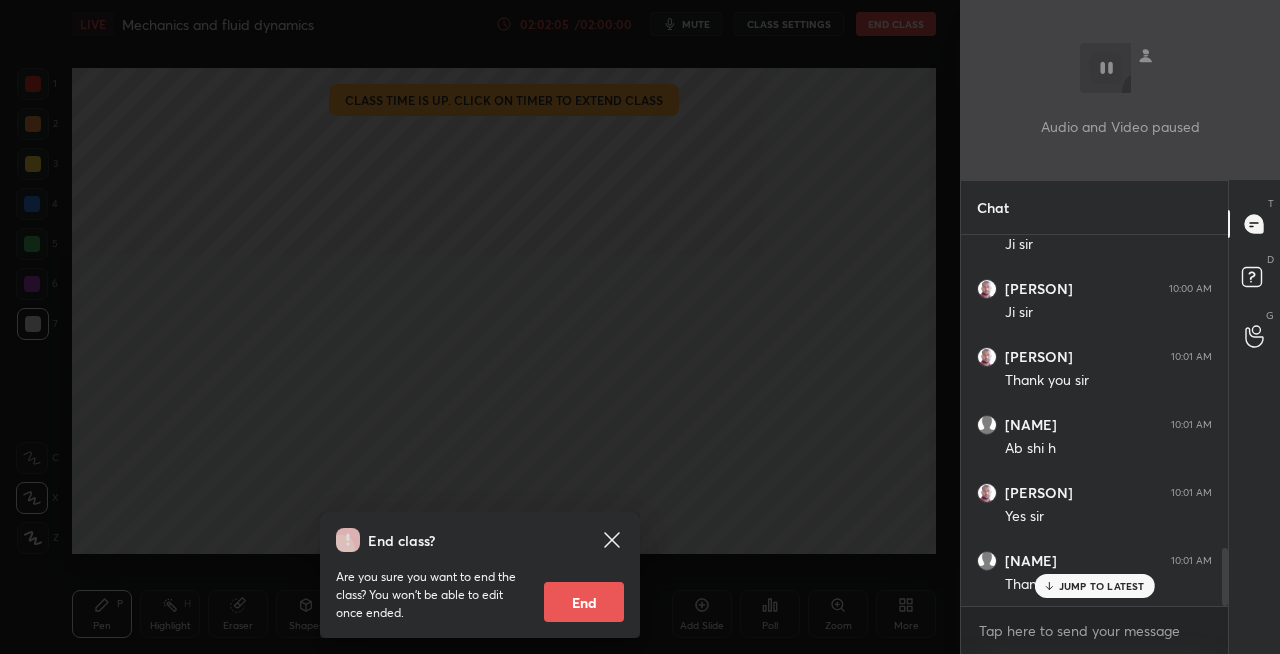click on "End" at bounding box center (584, 602) 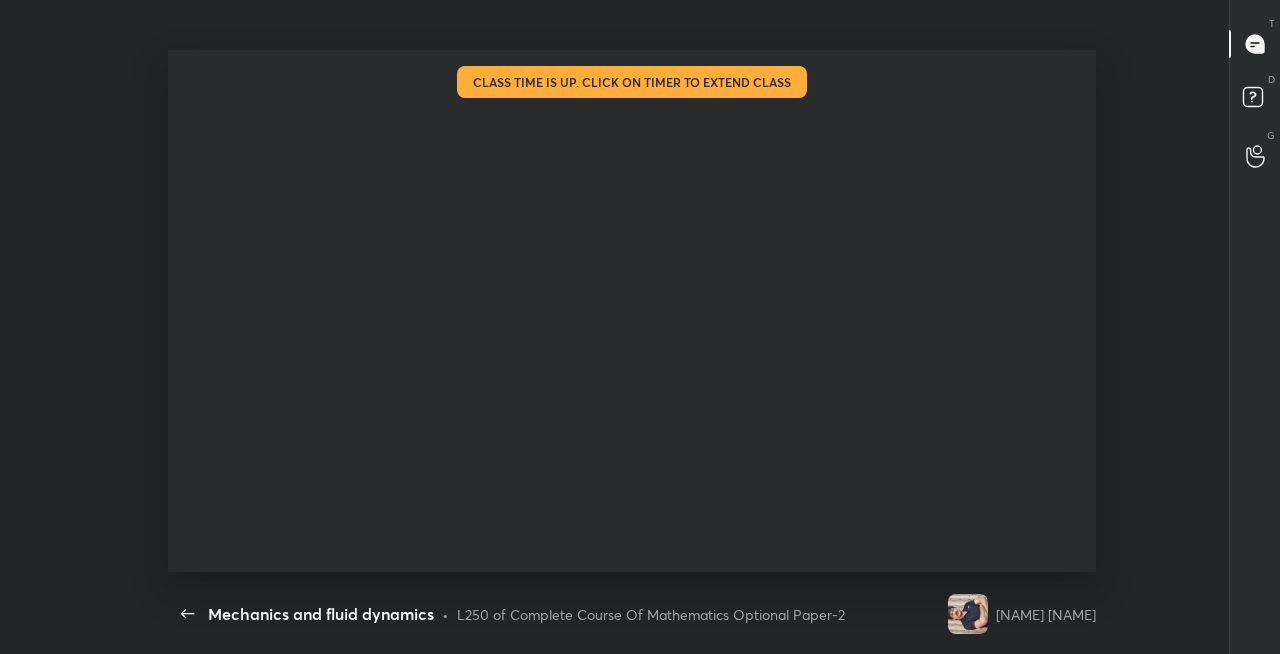 scroll, scrollTop: 99474, scrollLeft: 98982, axis: both 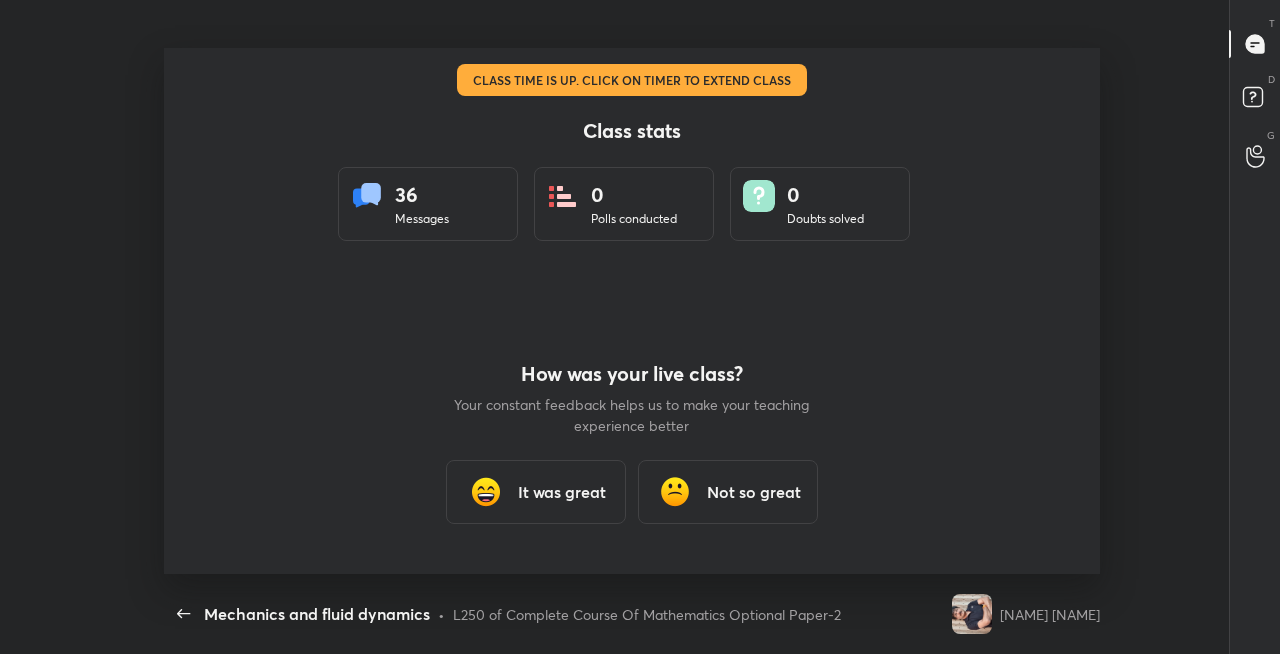 click on "It was great" at bounding box center (562, 492) 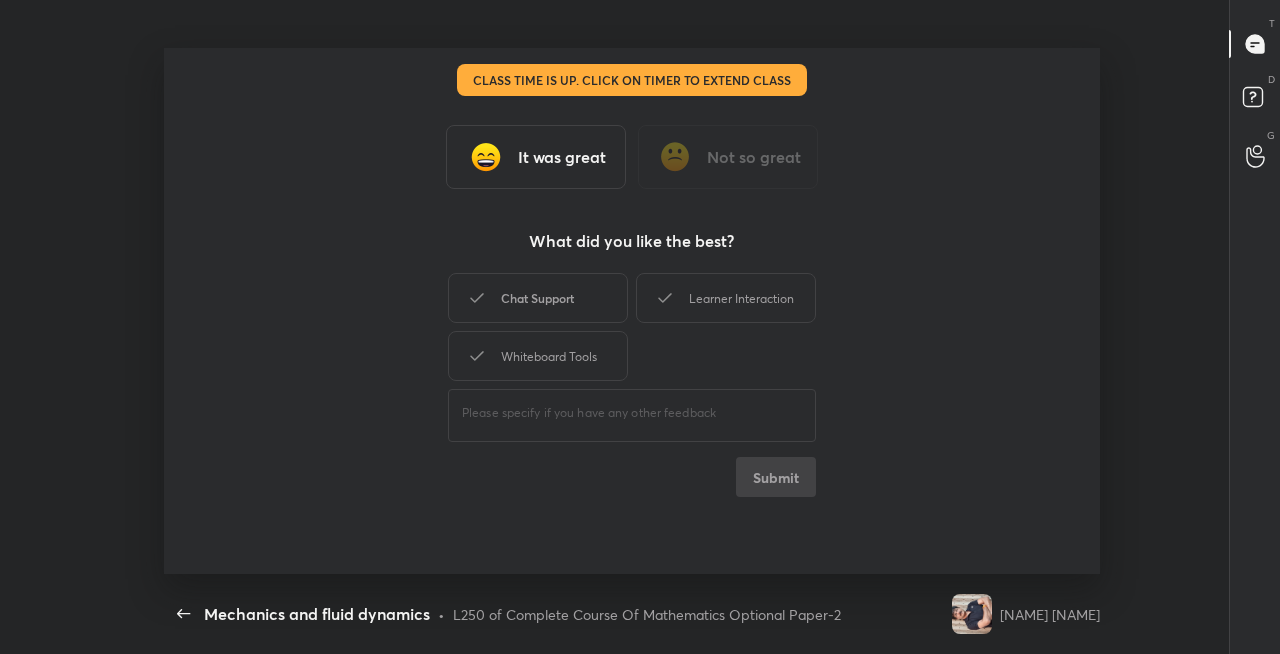 click on "Chat Support" at bounding box center (538, 298) 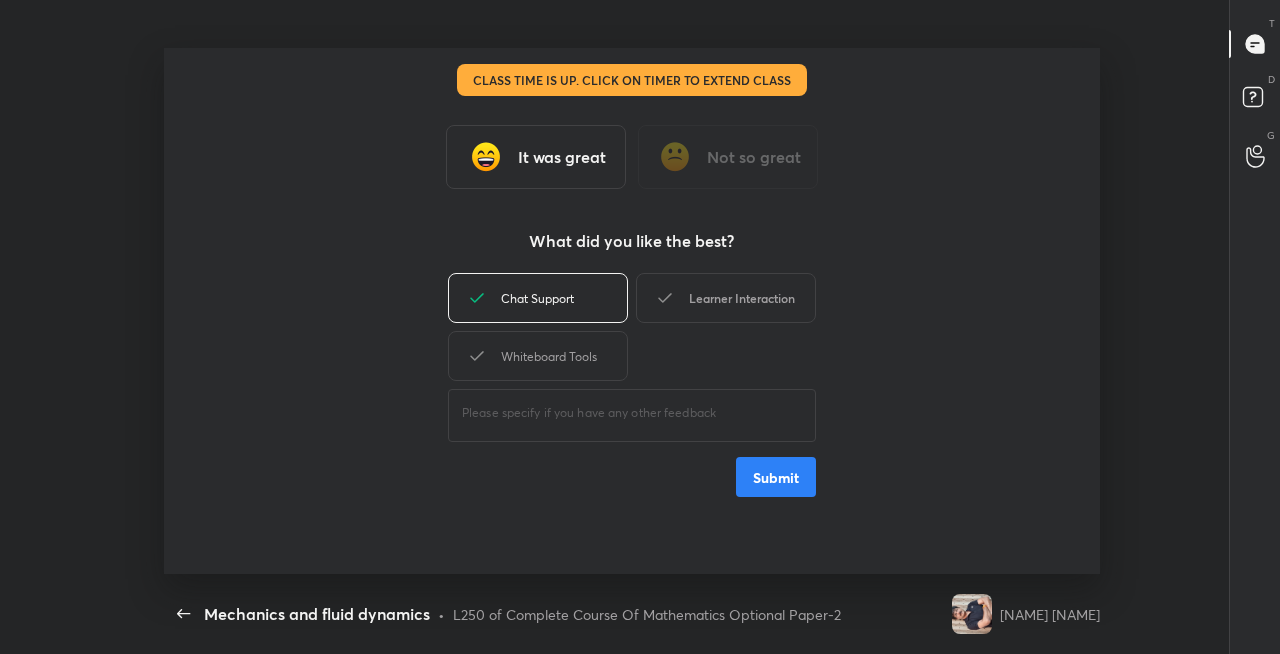 click on "Learner Interaction" at bounding box center [726, 298] 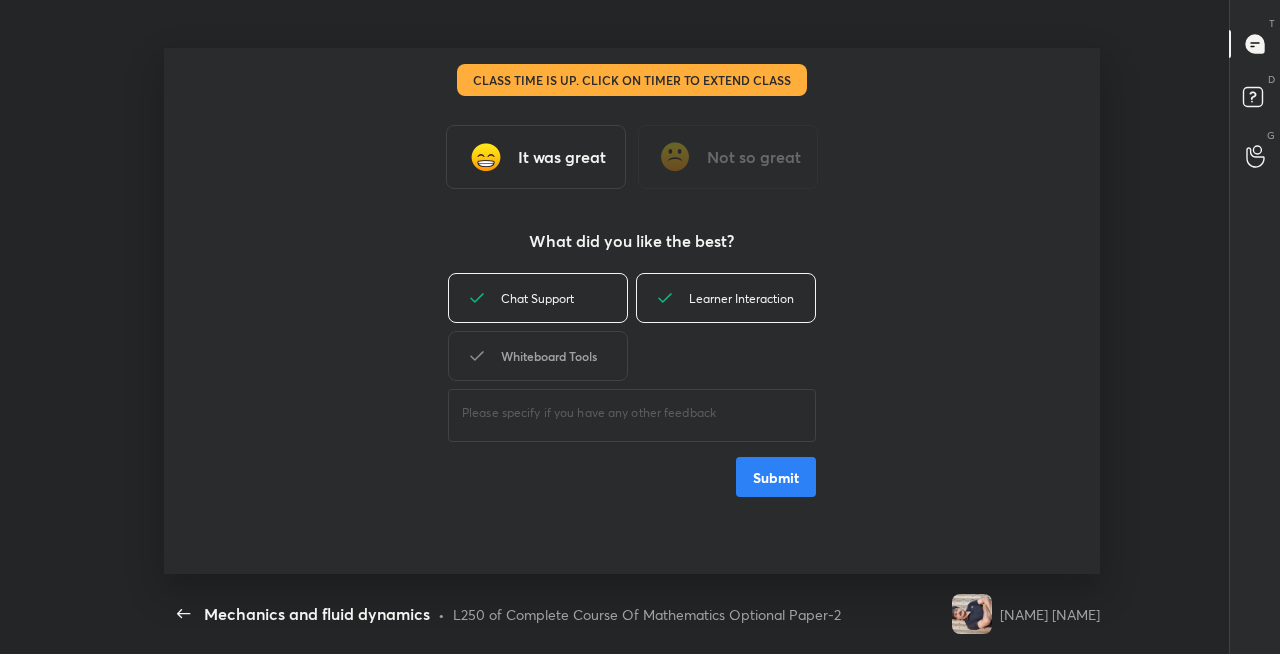 click on "Whiteboard Tools" at bounding box center [538, 356] 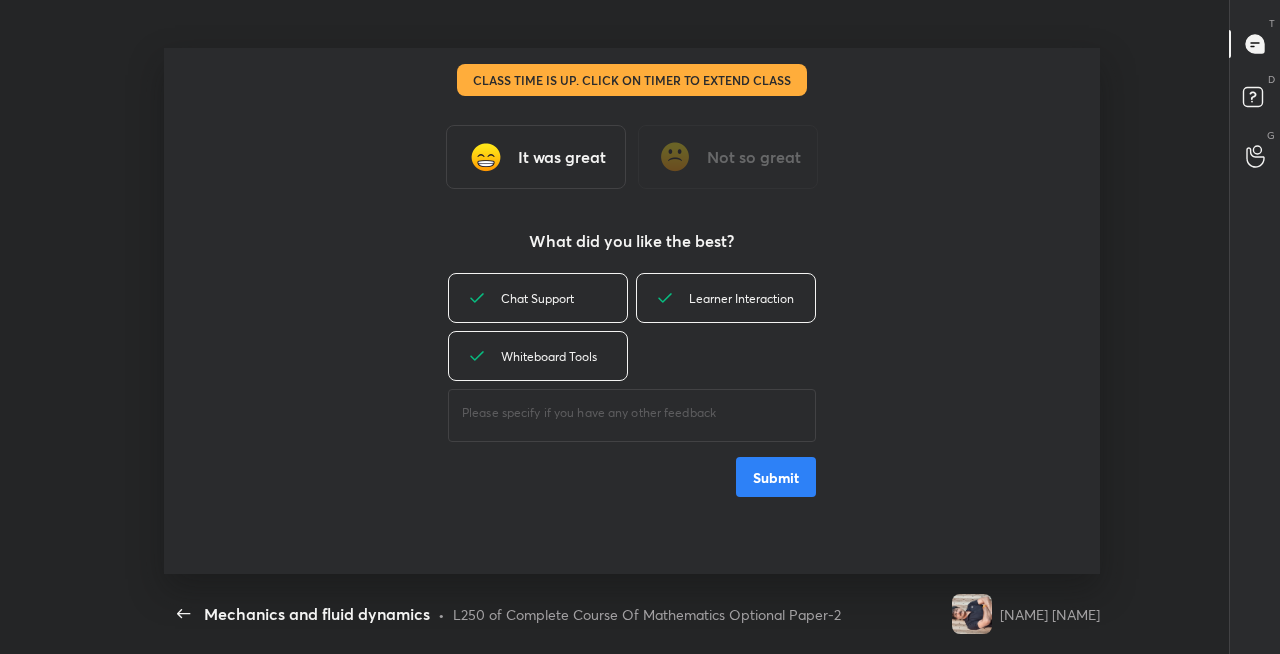click on "Submit" at bounding box center [776, 477] 